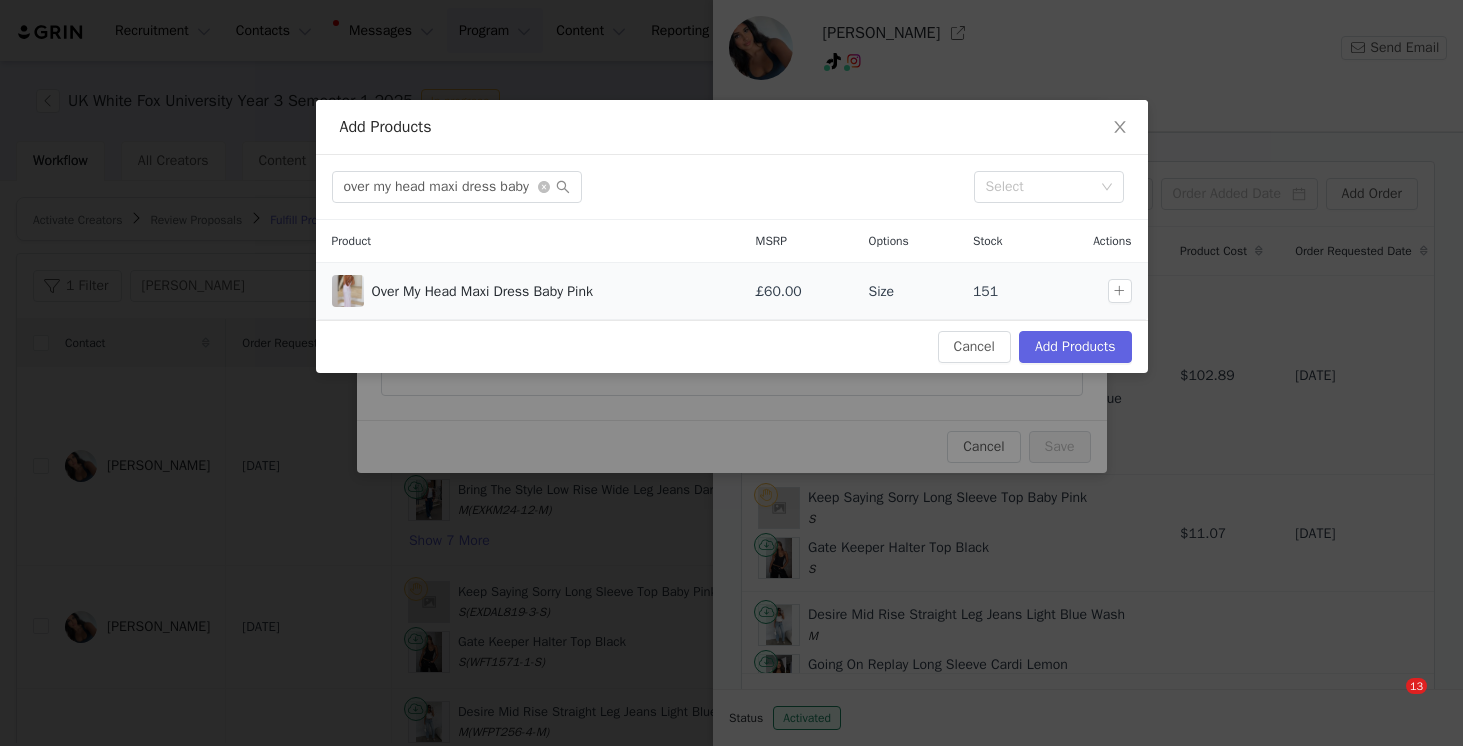 scroll, scrollTop: 0, scrollLeft: 0, axis: both 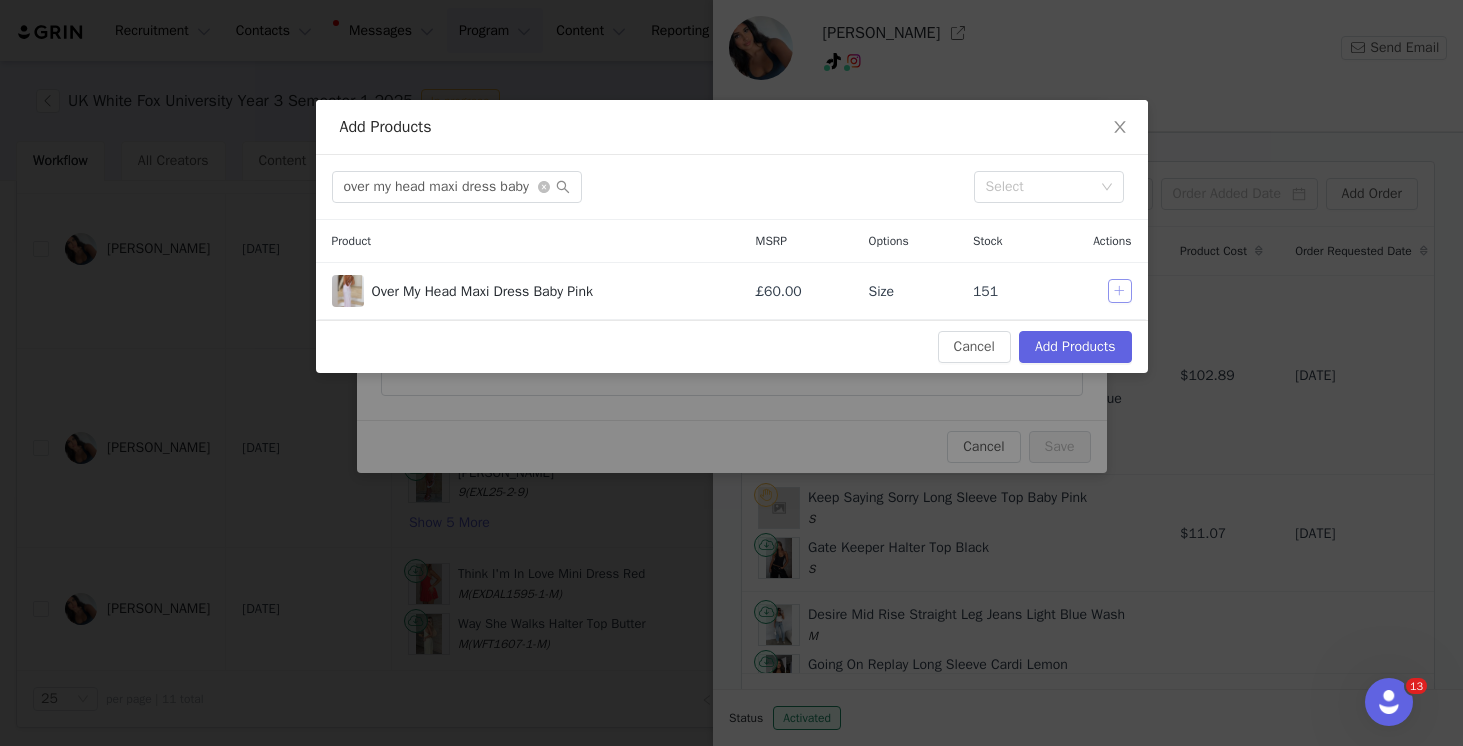 drag, startPoint x: 1114, startPoint y: 293, endPoint x: 1203, endPoint y: 296, distance: 89.050545 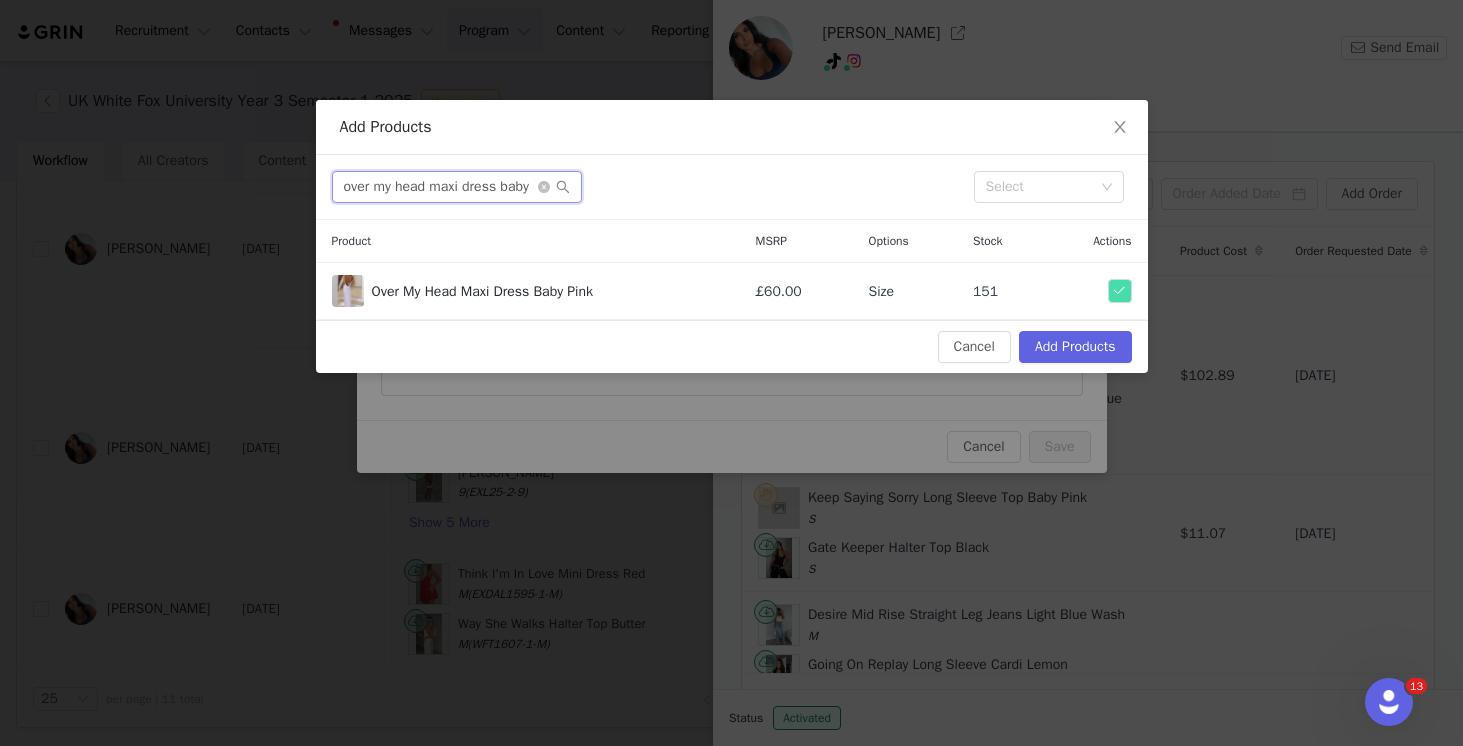 click on "over my head maxi dress baby pink" at bounding box center (457, 187) 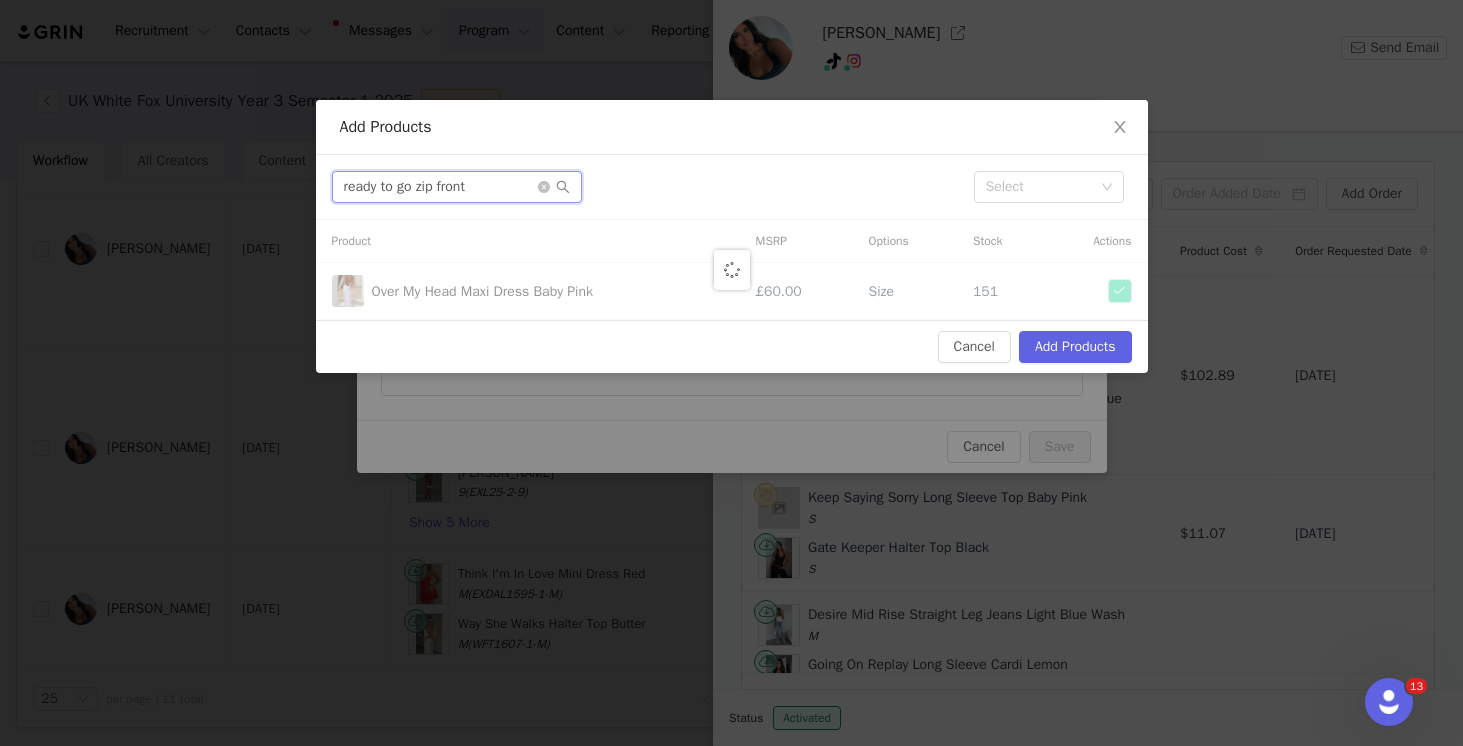 type on "ready to go zip front" 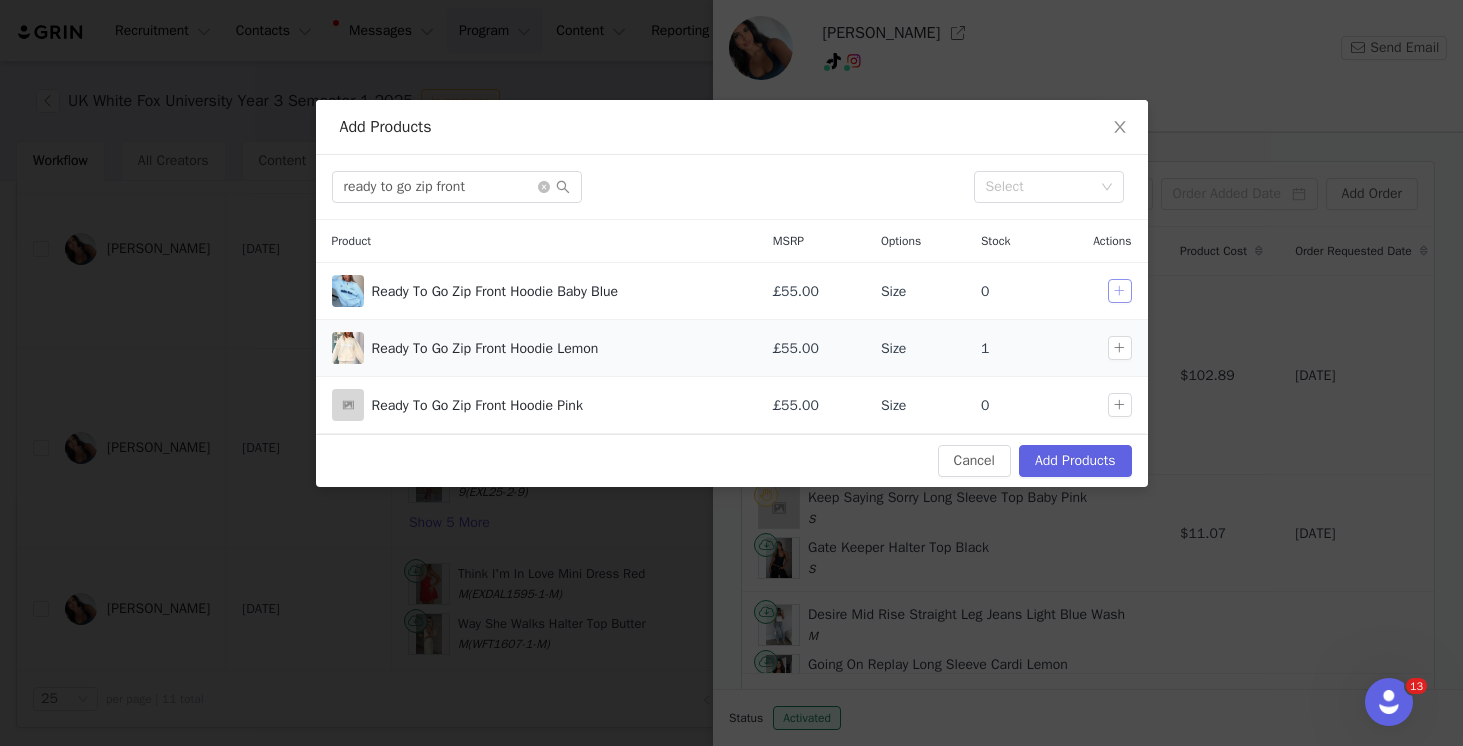 drag, startPoint x: 1123, startPoint y: 292, endPoint x: 1124, endPoint y: 332, distance: 40.012497 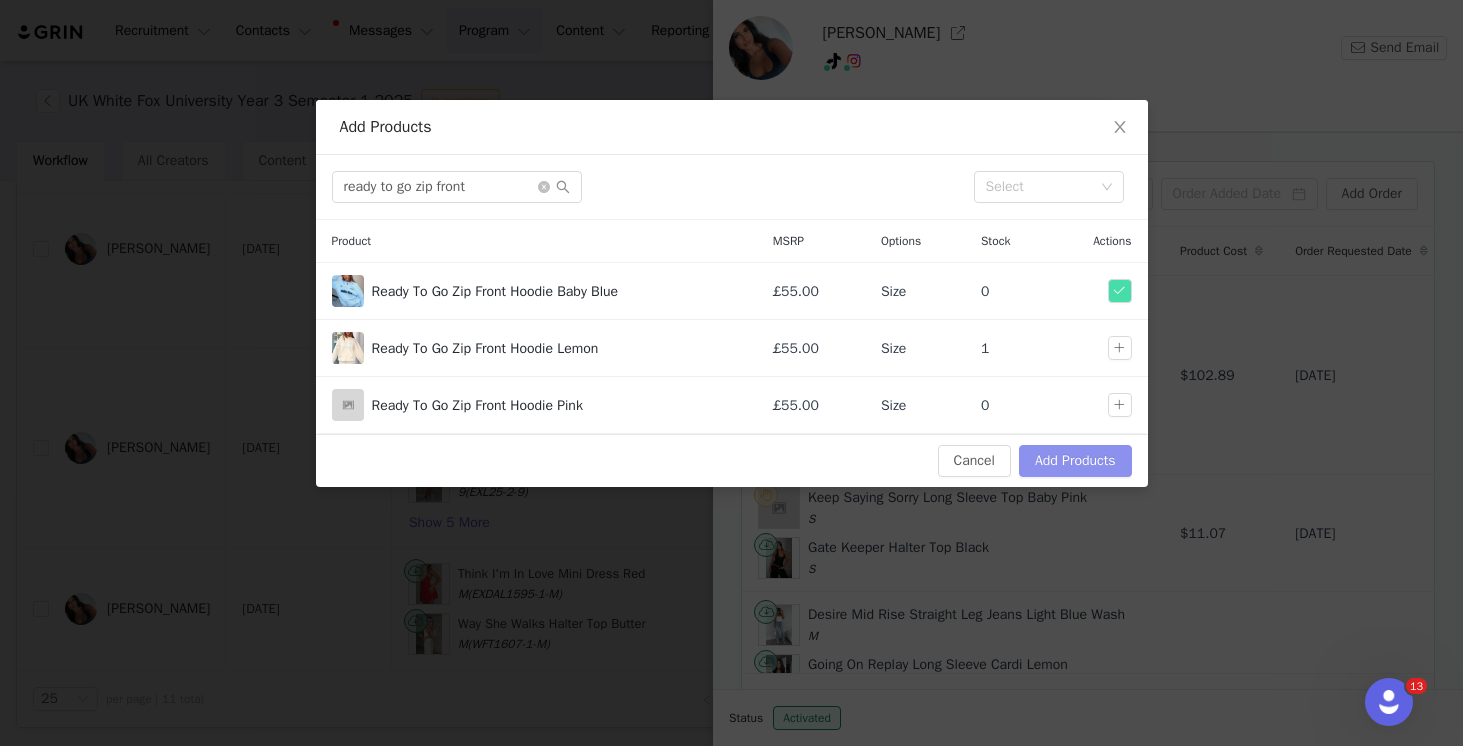 click on "Add Products" at bounding box center [1075, 461] 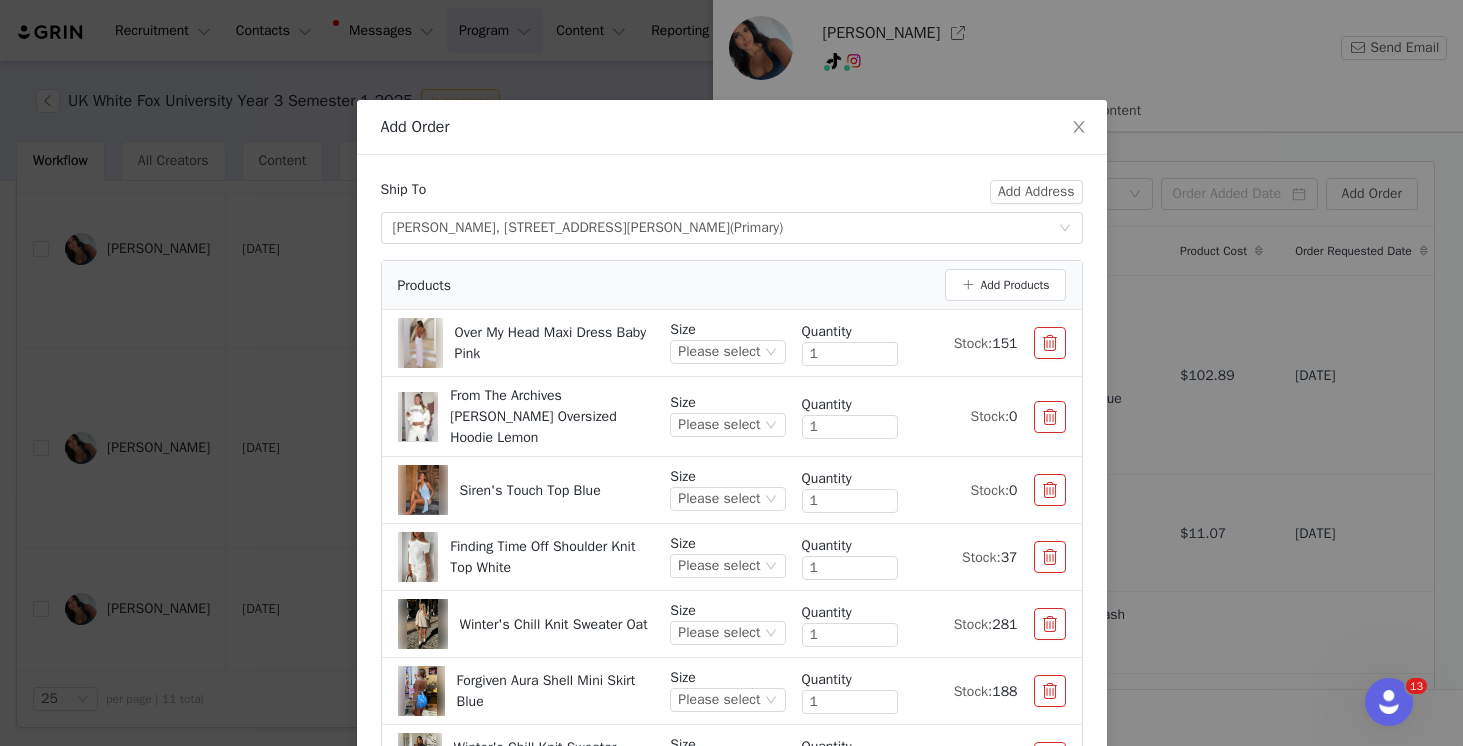 scroll, scrollTop: 28, scrollLeft: 0, axis: vertical 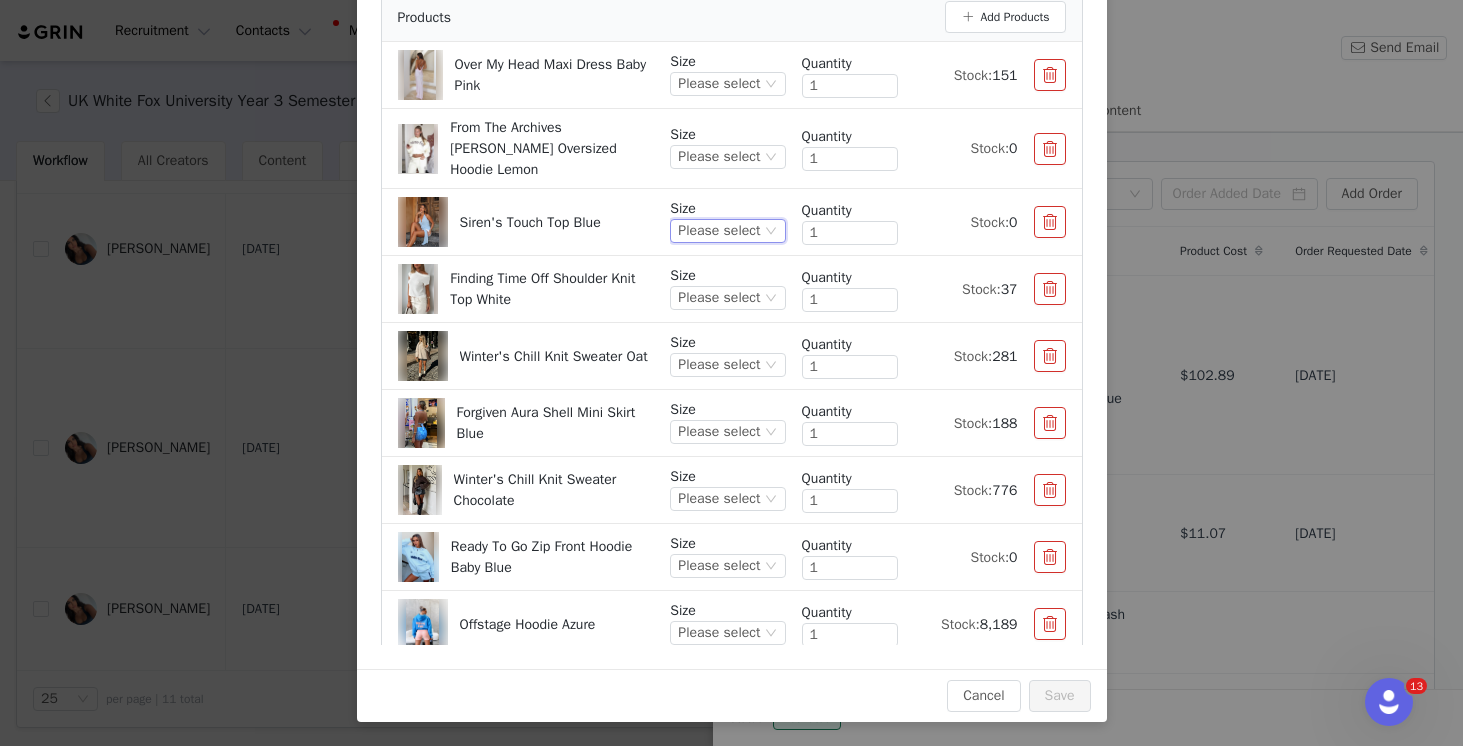 click on "Please select" at bounding box center [719, 231] 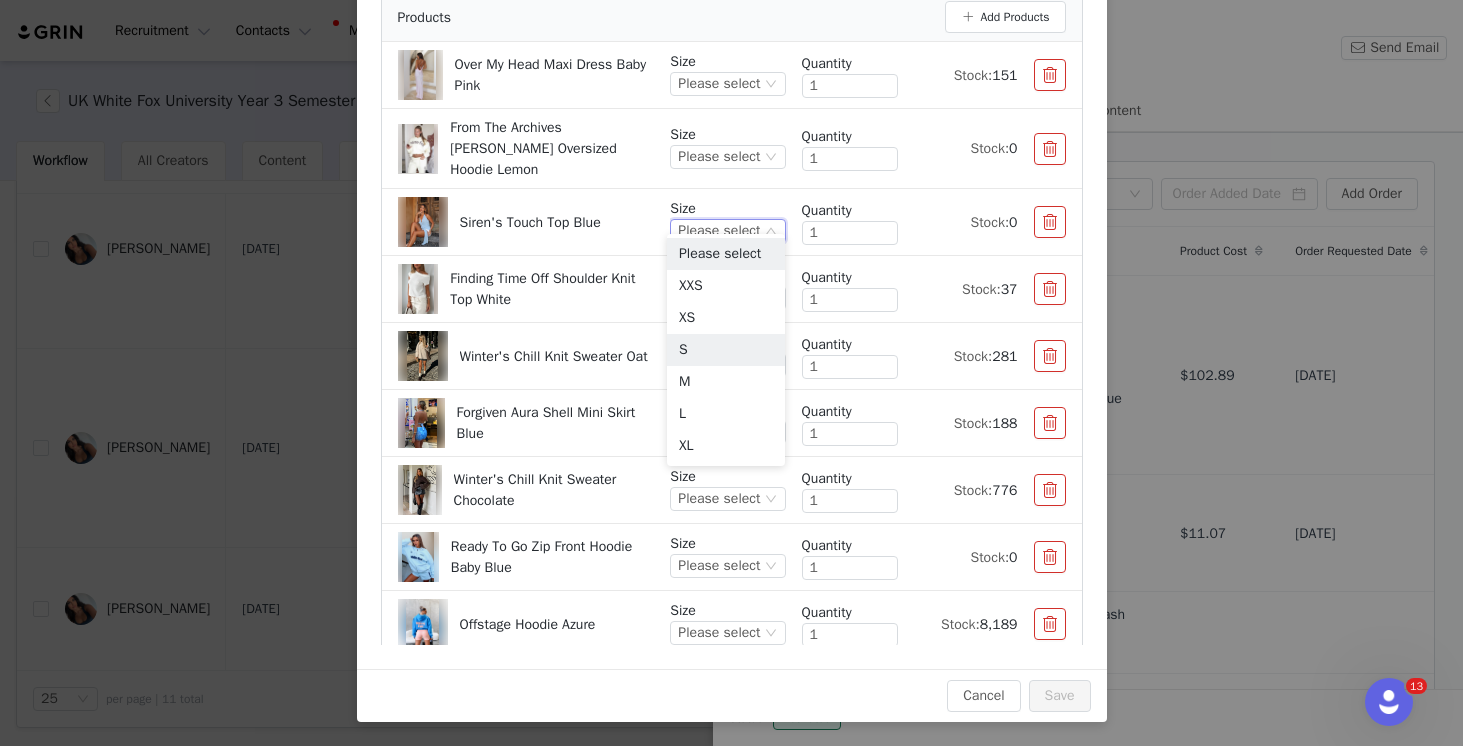 drag, startPoint x: 702, startPoint y: 347, endPoint x: 639, endPoint y: 404, distance: 84.95882 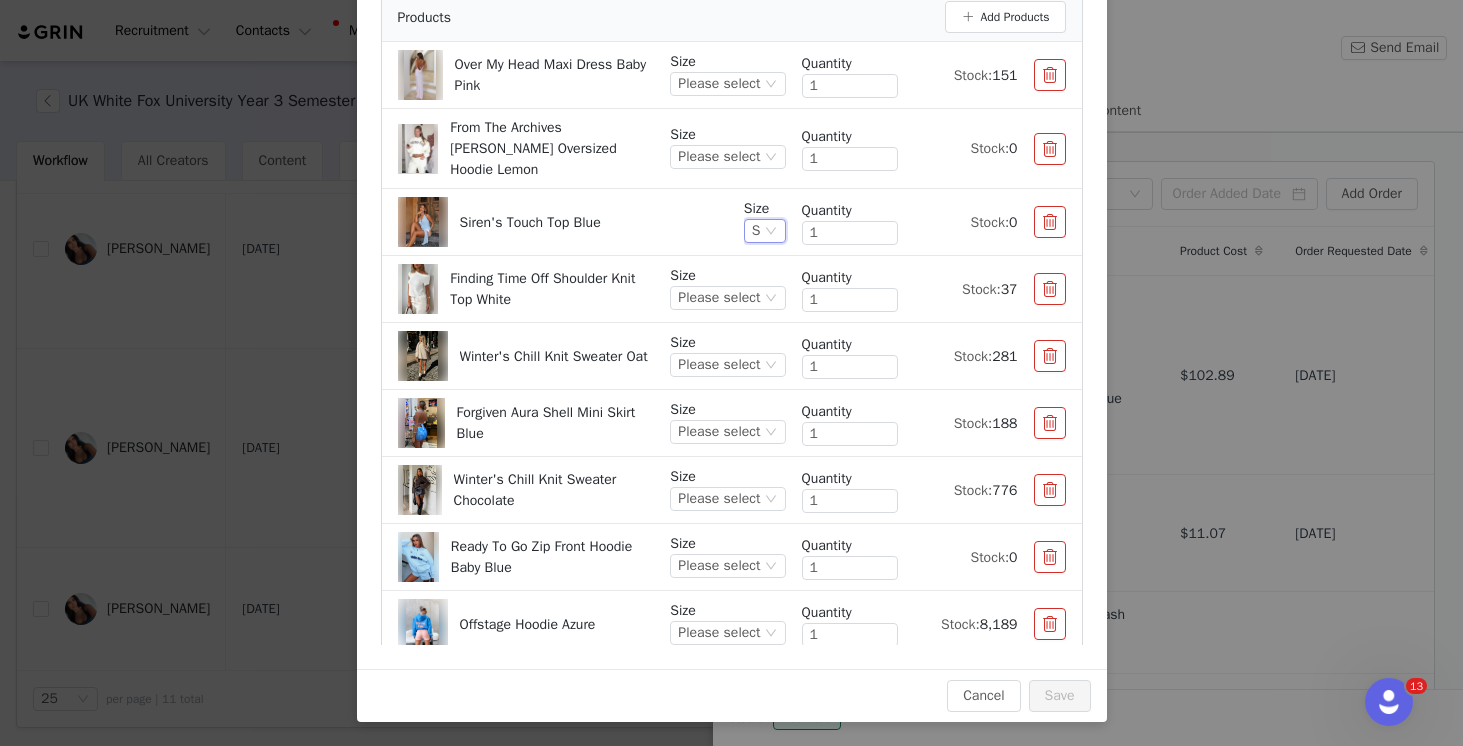 scroll, scrollTop: 0, scrollLeft: 0, axis: both 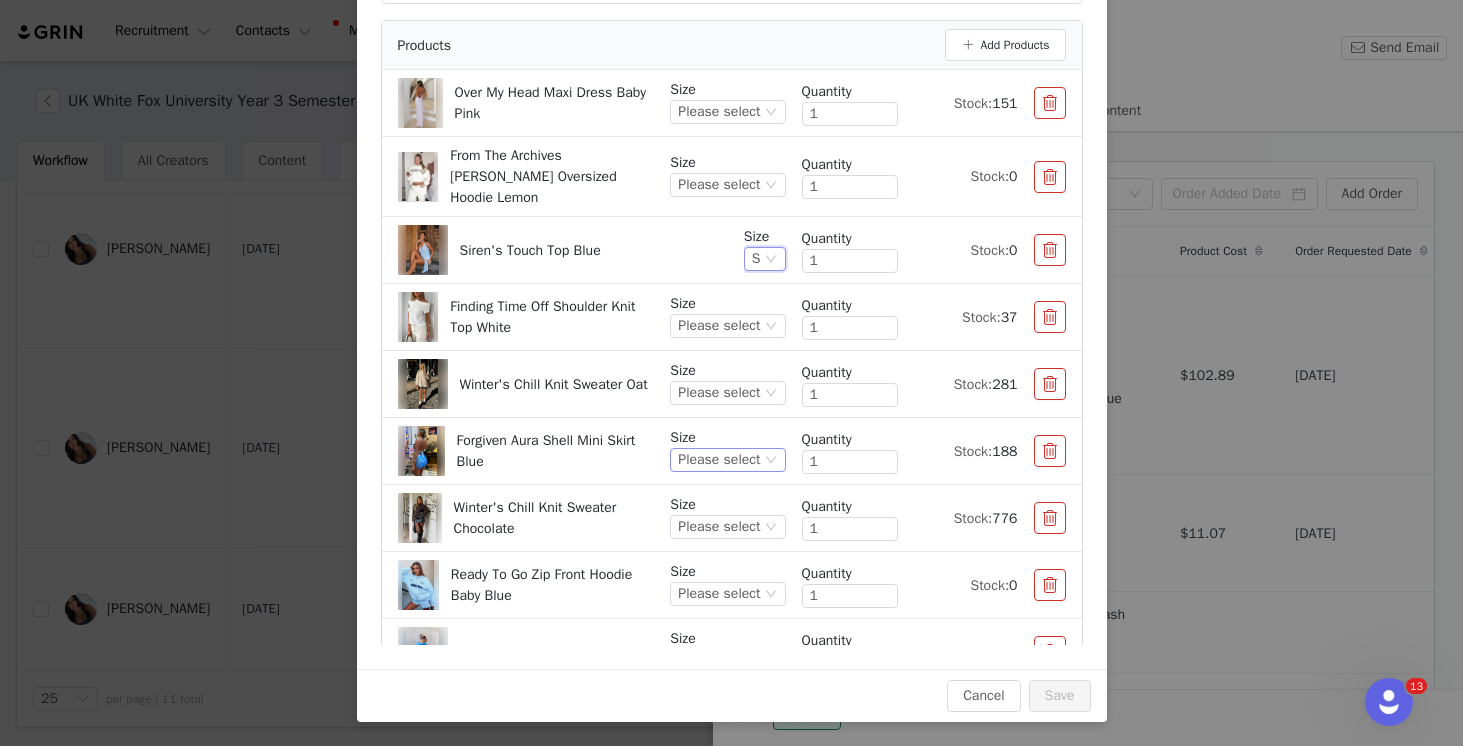 click on "Please select" at bounding box center (719, 460) 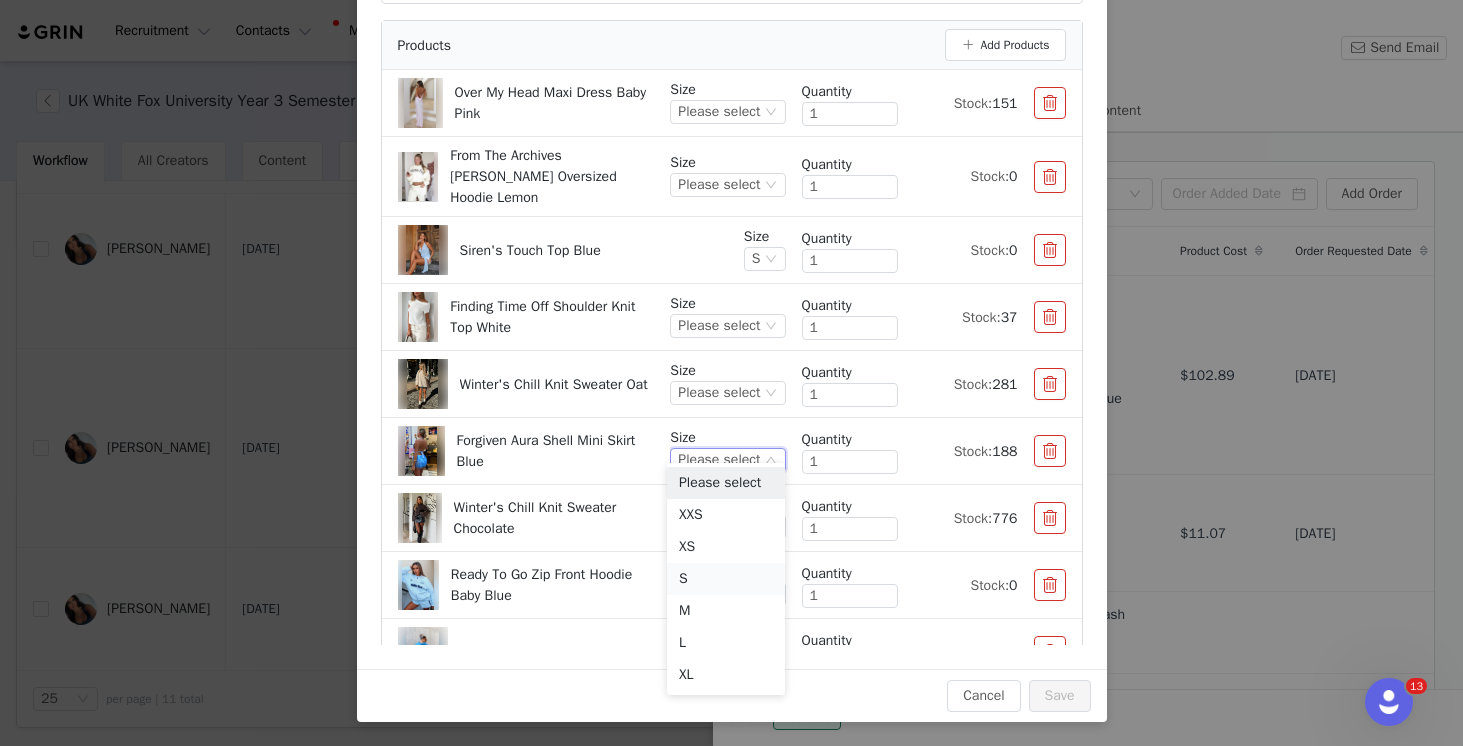 click on "S" at bounding box center (726, 579) 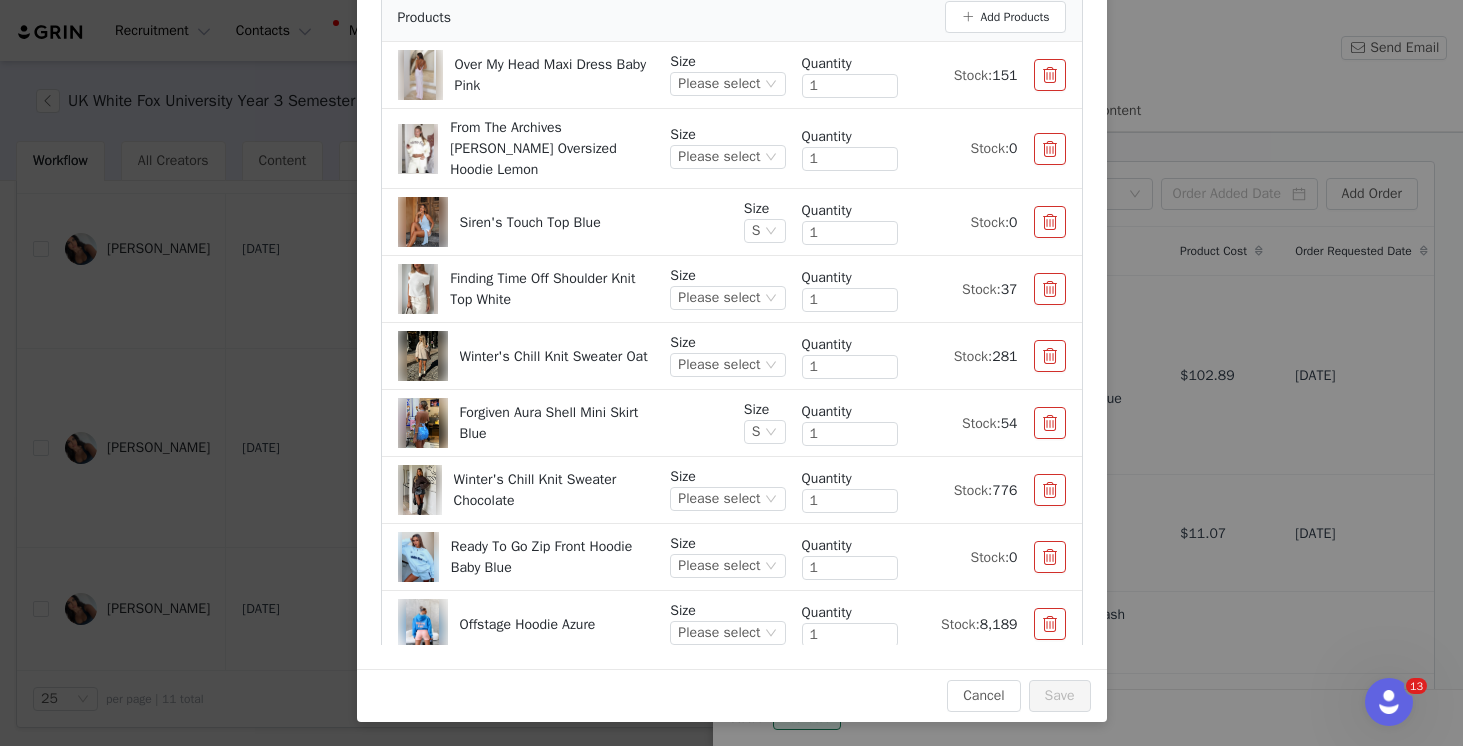 scroll, scrollTop: 0, scrollLeft: 0, axis: both 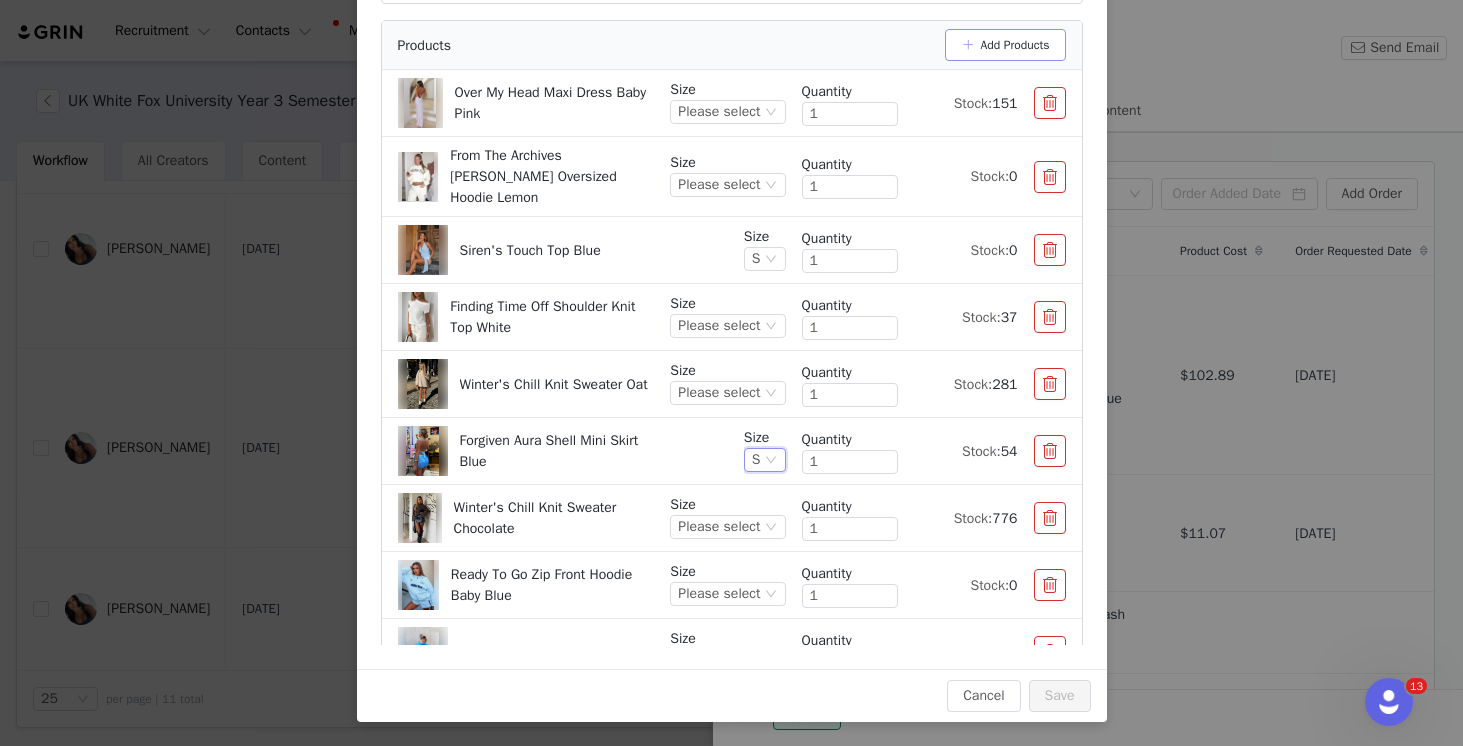 click on "Add Products" at bounding box center (1005, 45) 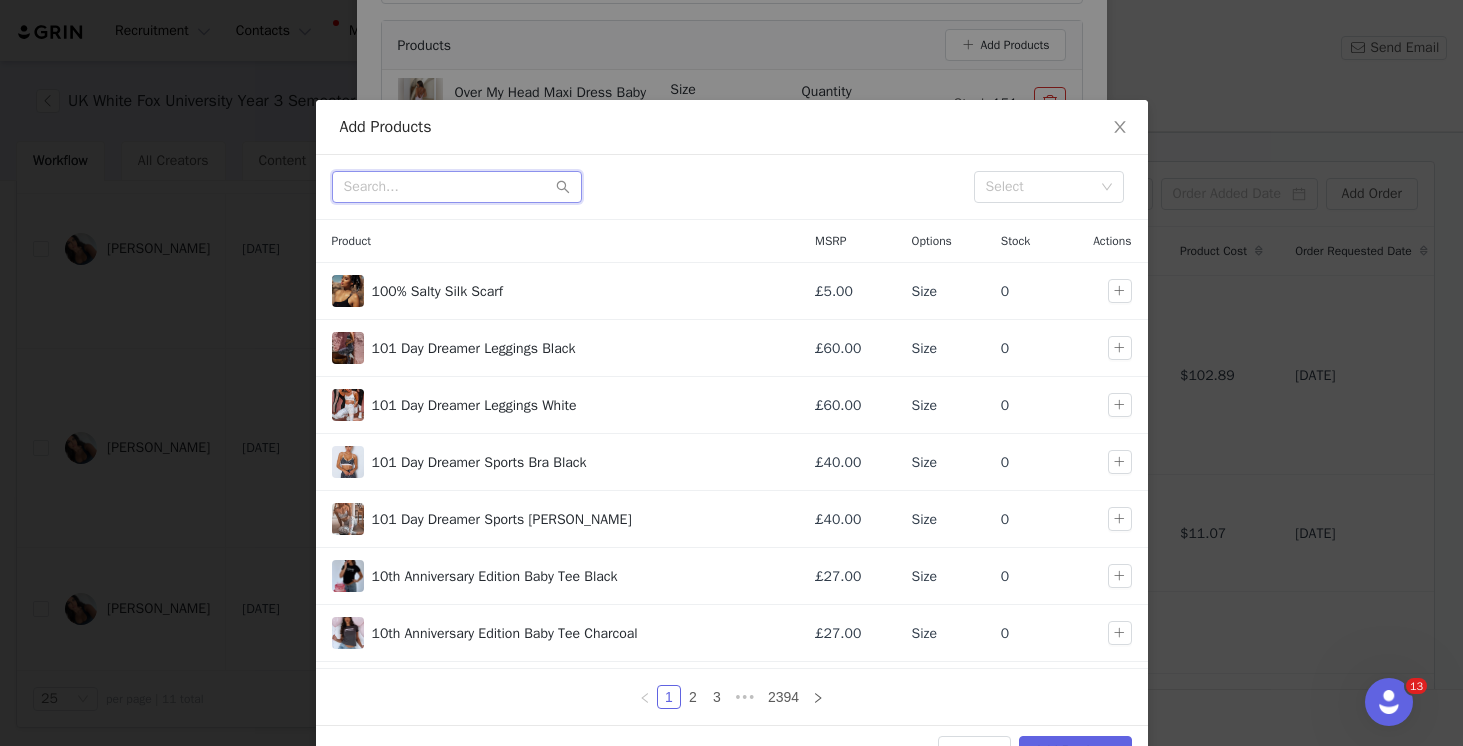 click at bounding box center (457, 187) 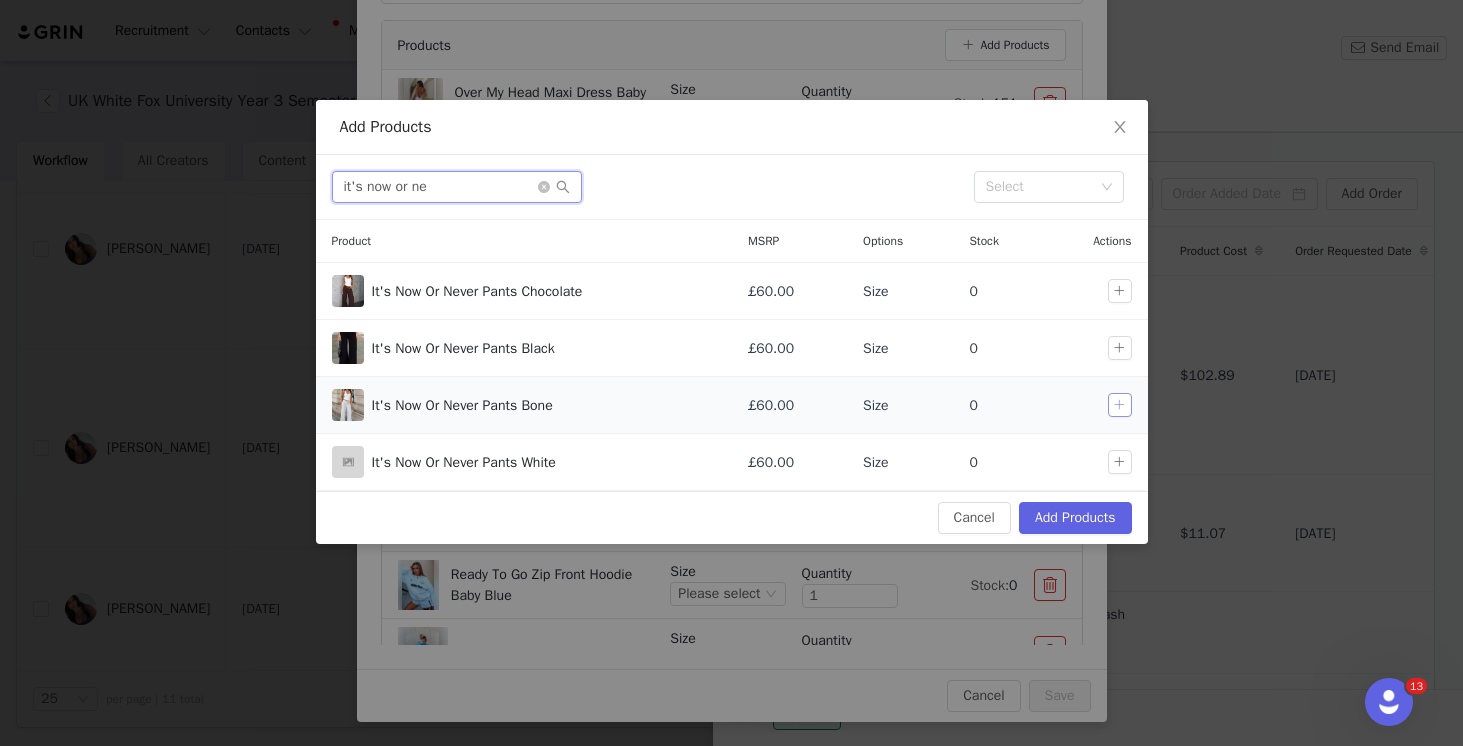 type on "it's now or ne" 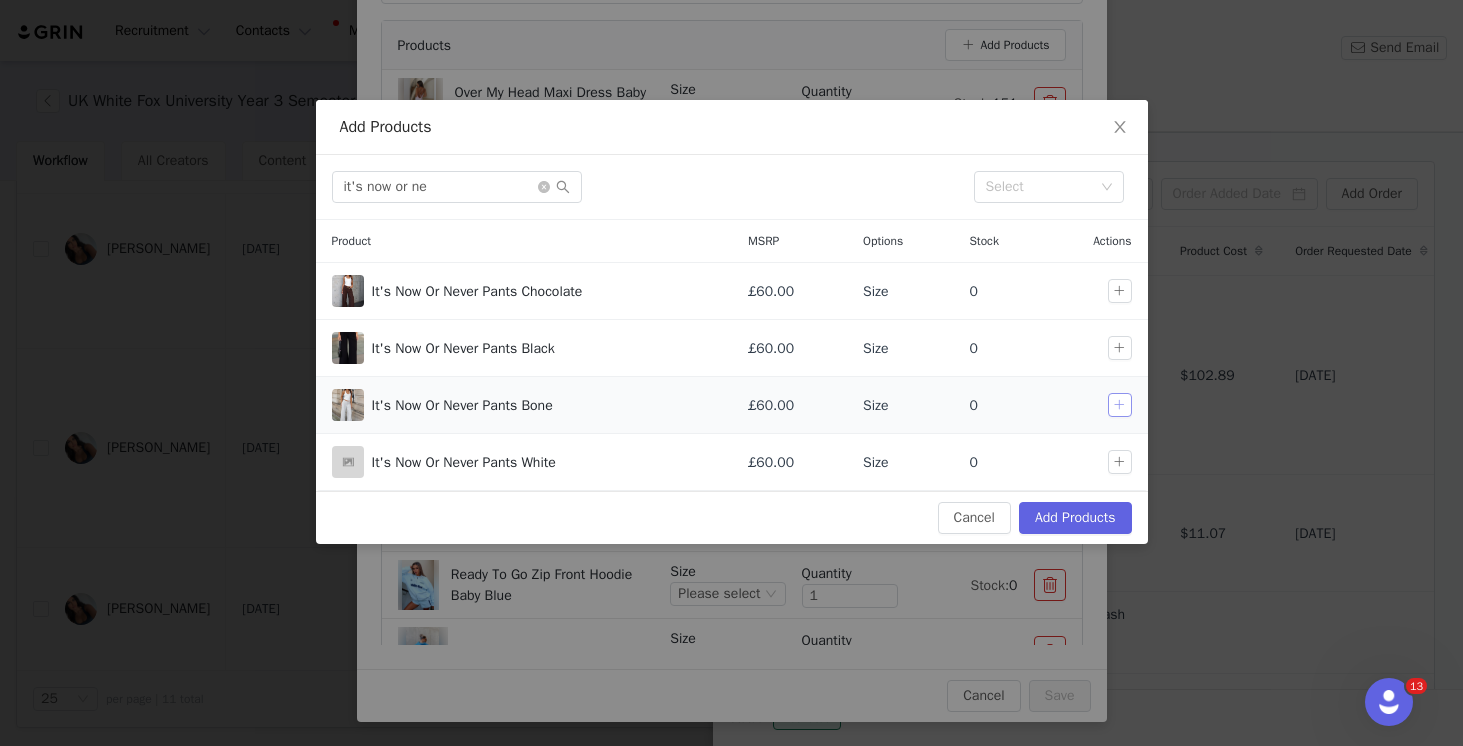 click at bounding box center (1120, 405) 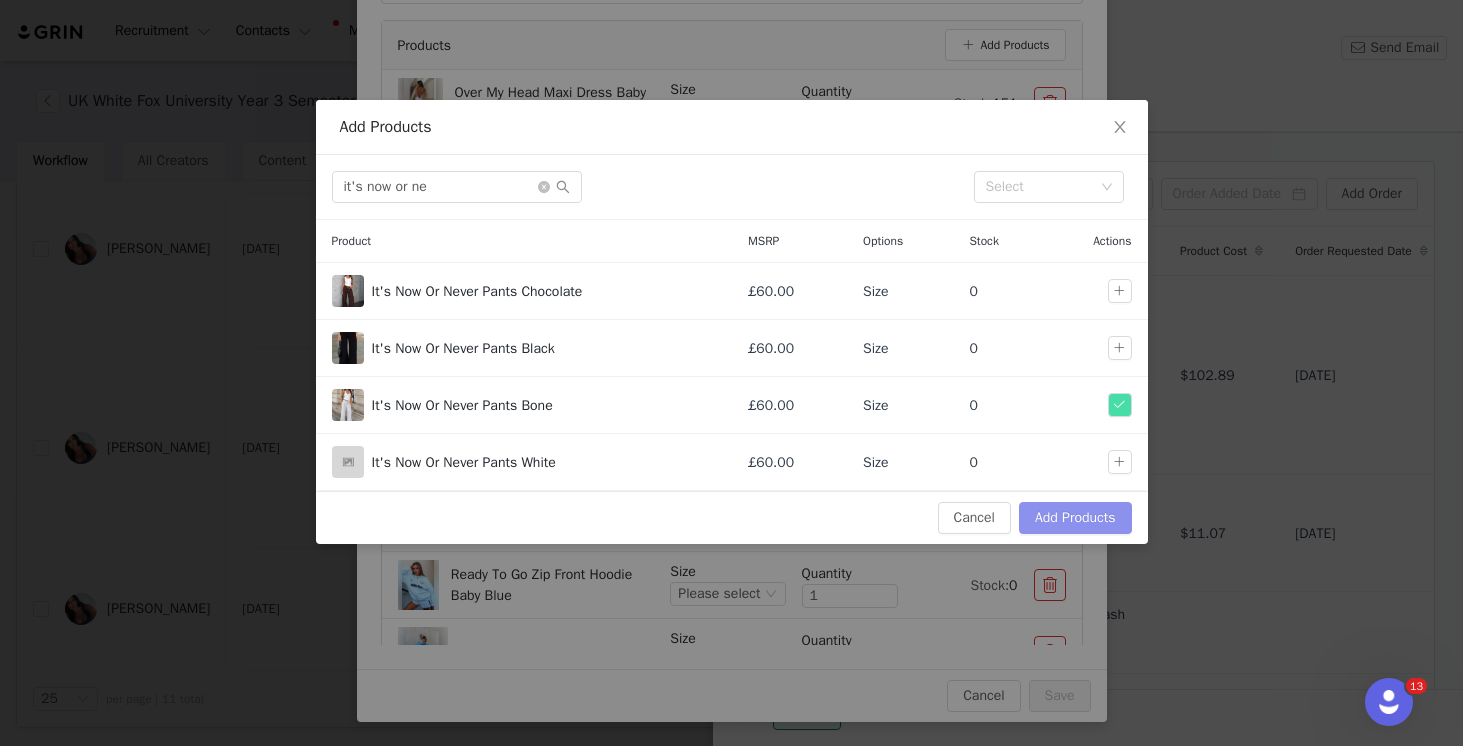 drag, startPoint x: 1084, startPoint y: 512, endPoint x: 1056, endPoint y: 502, distance: 29.732138 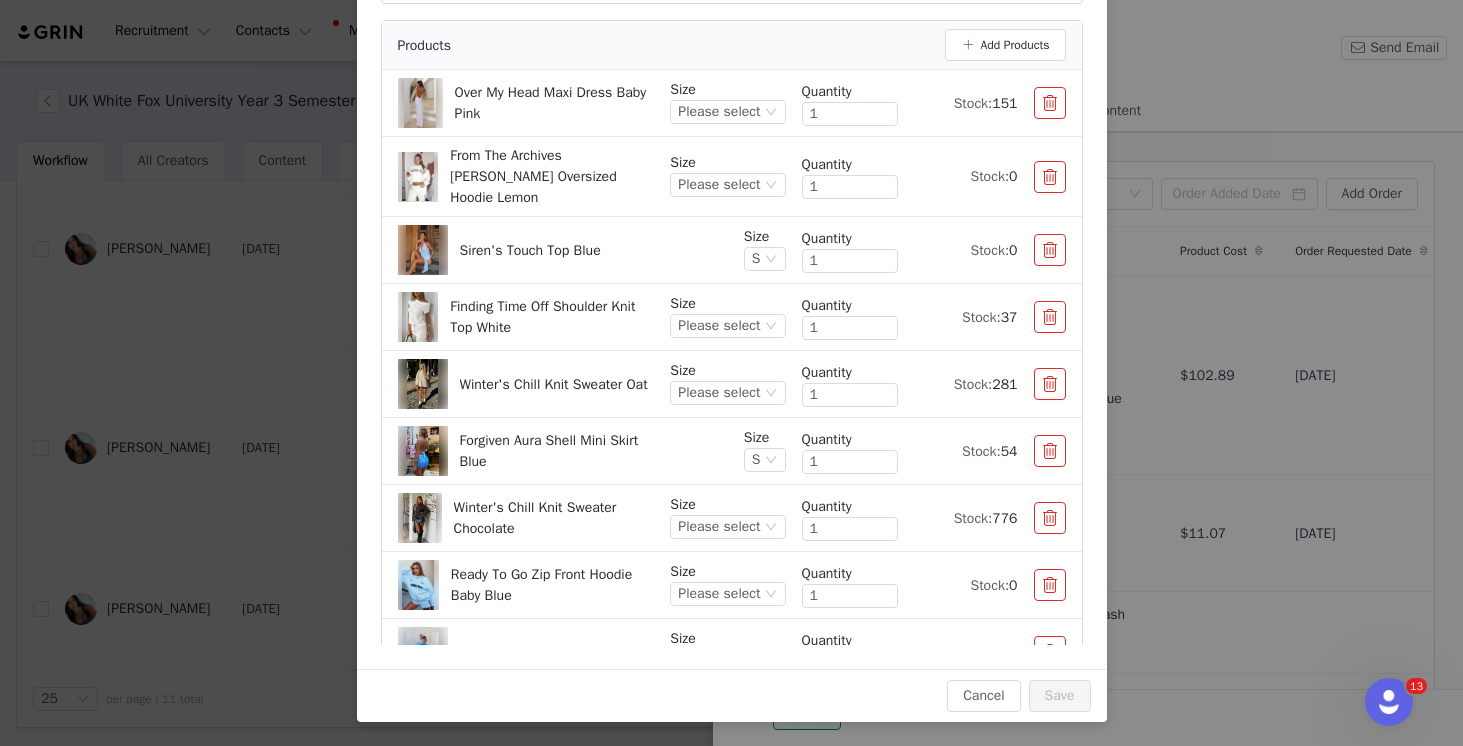 scroll, scrollTop: 95, scrollLeft: 0, axis: vertical 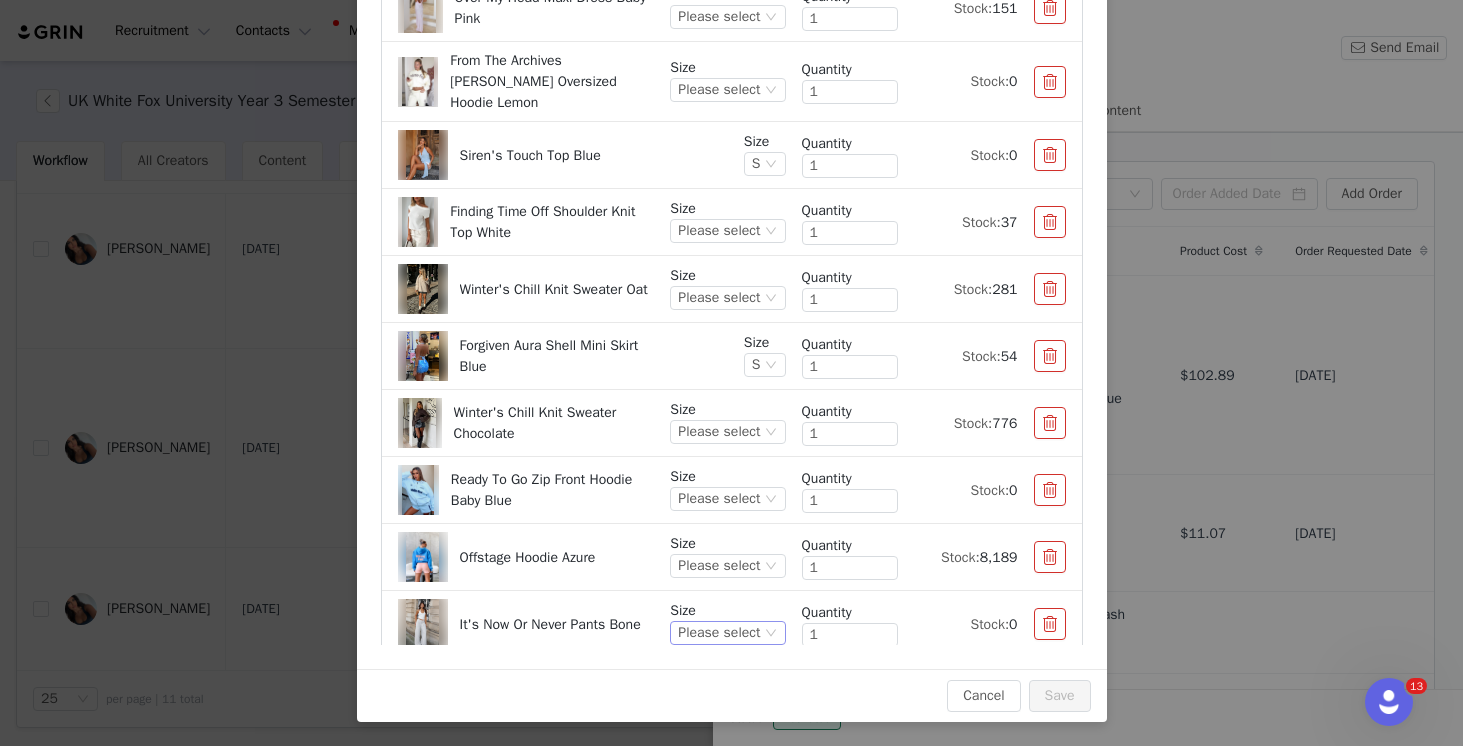 click on "Please select" at bounding box center [719, 633] 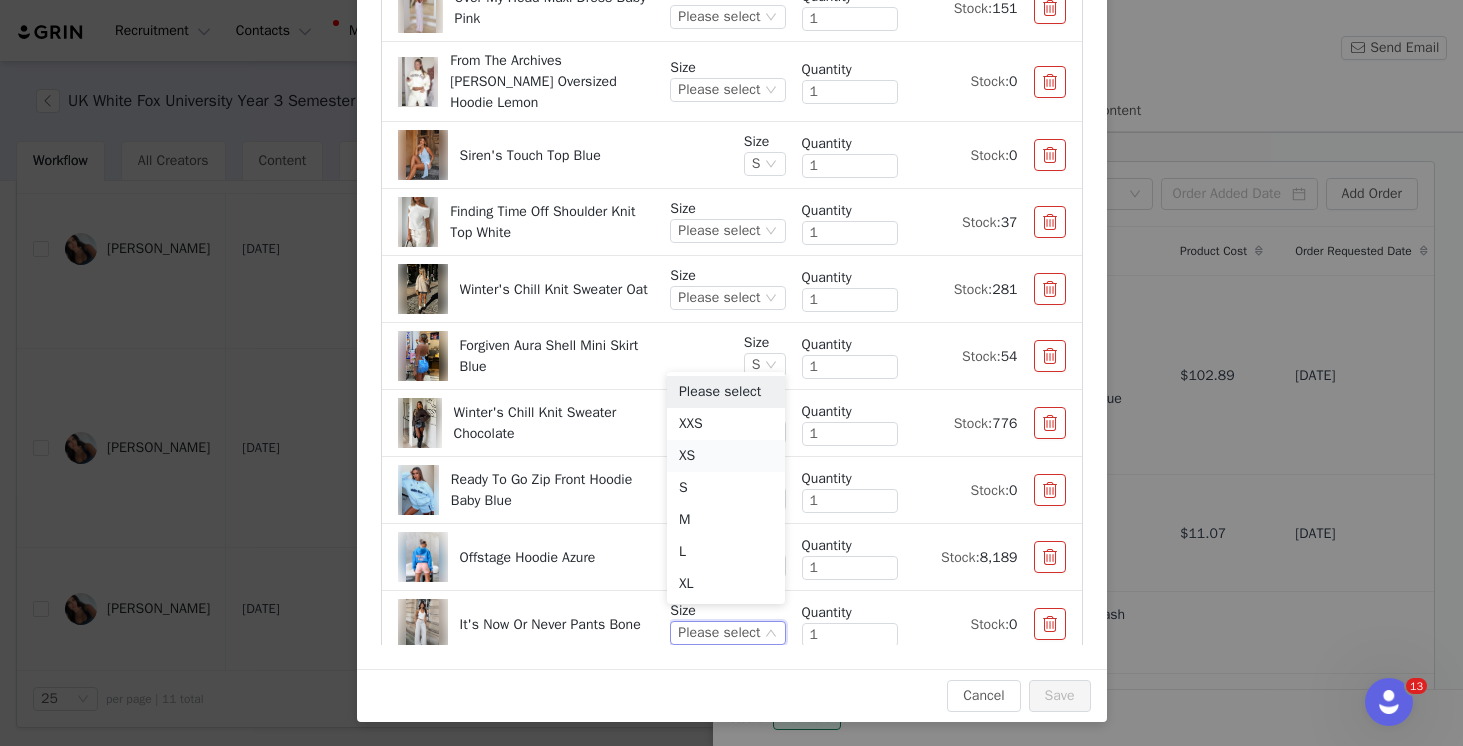 click on "XS" at bounding box center [726, 456] 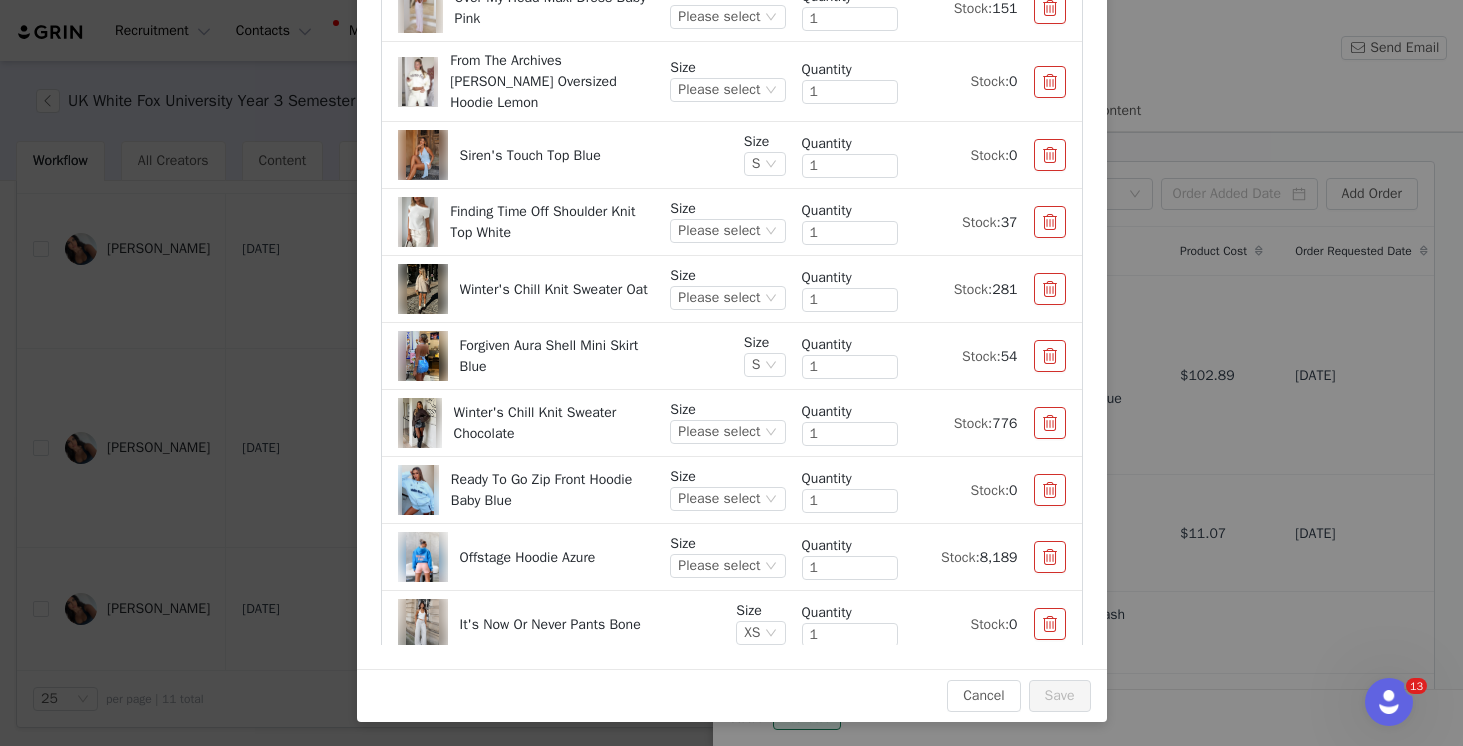 scroll, scrollTop: 0, scrollLeft: 0, axis: both 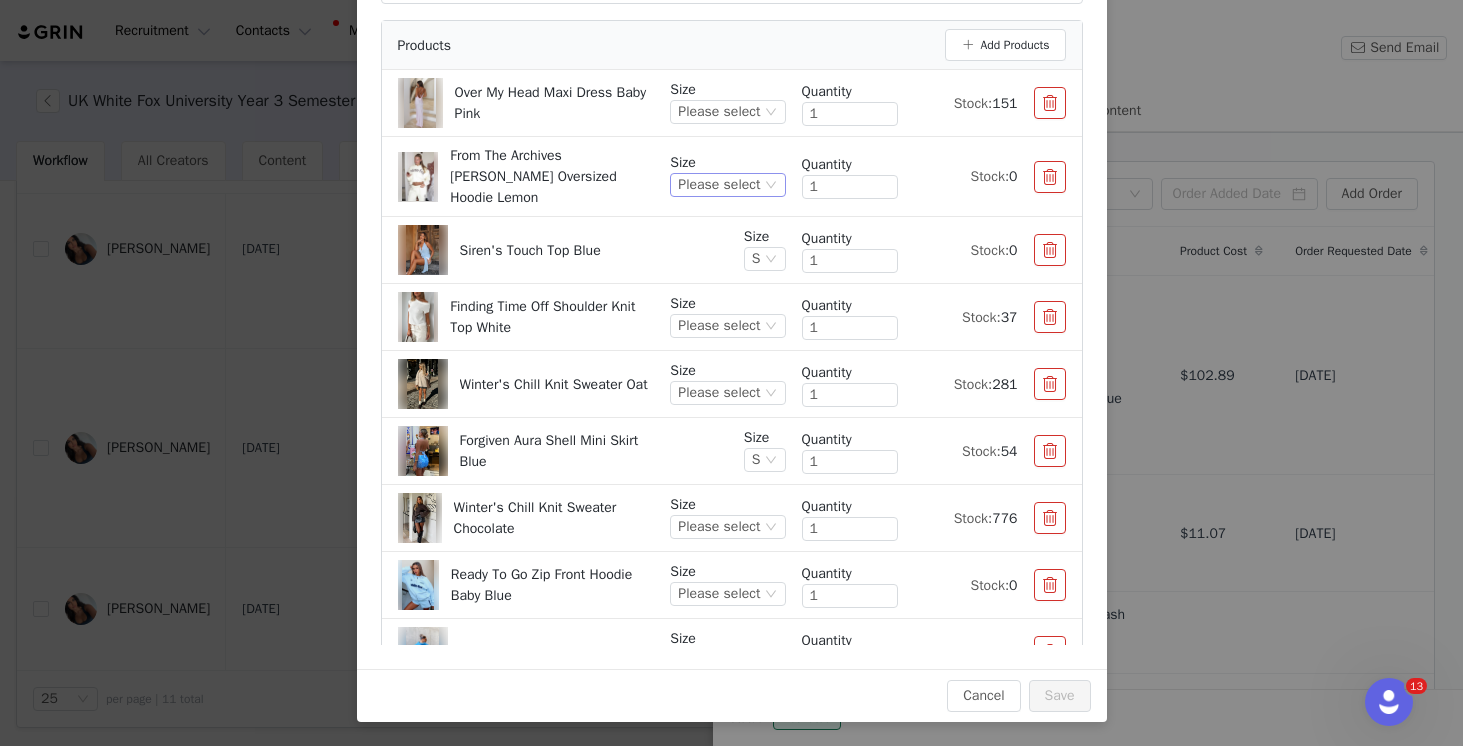 click on "Please select" at bounding box center (719, 185) 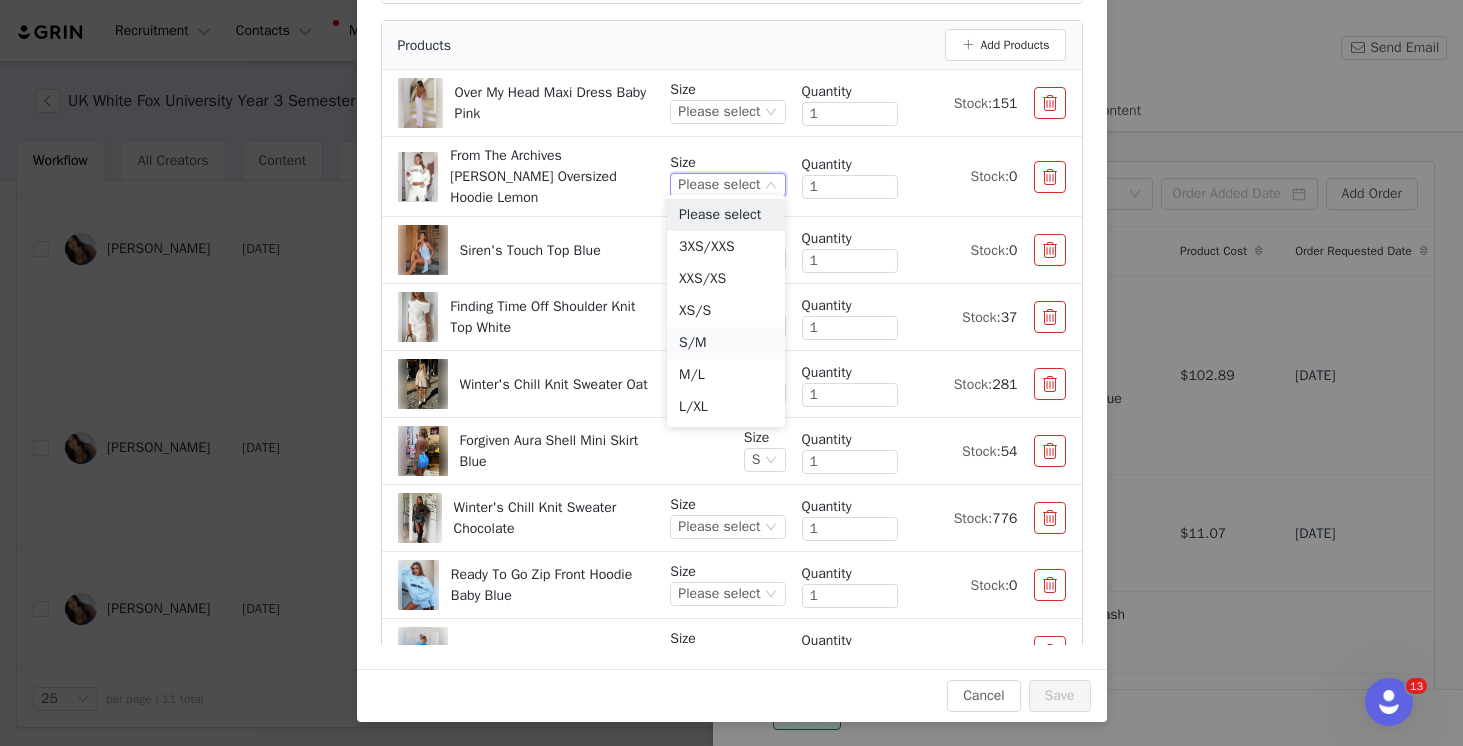 click on "S/M" at bounding box center [726, 343] 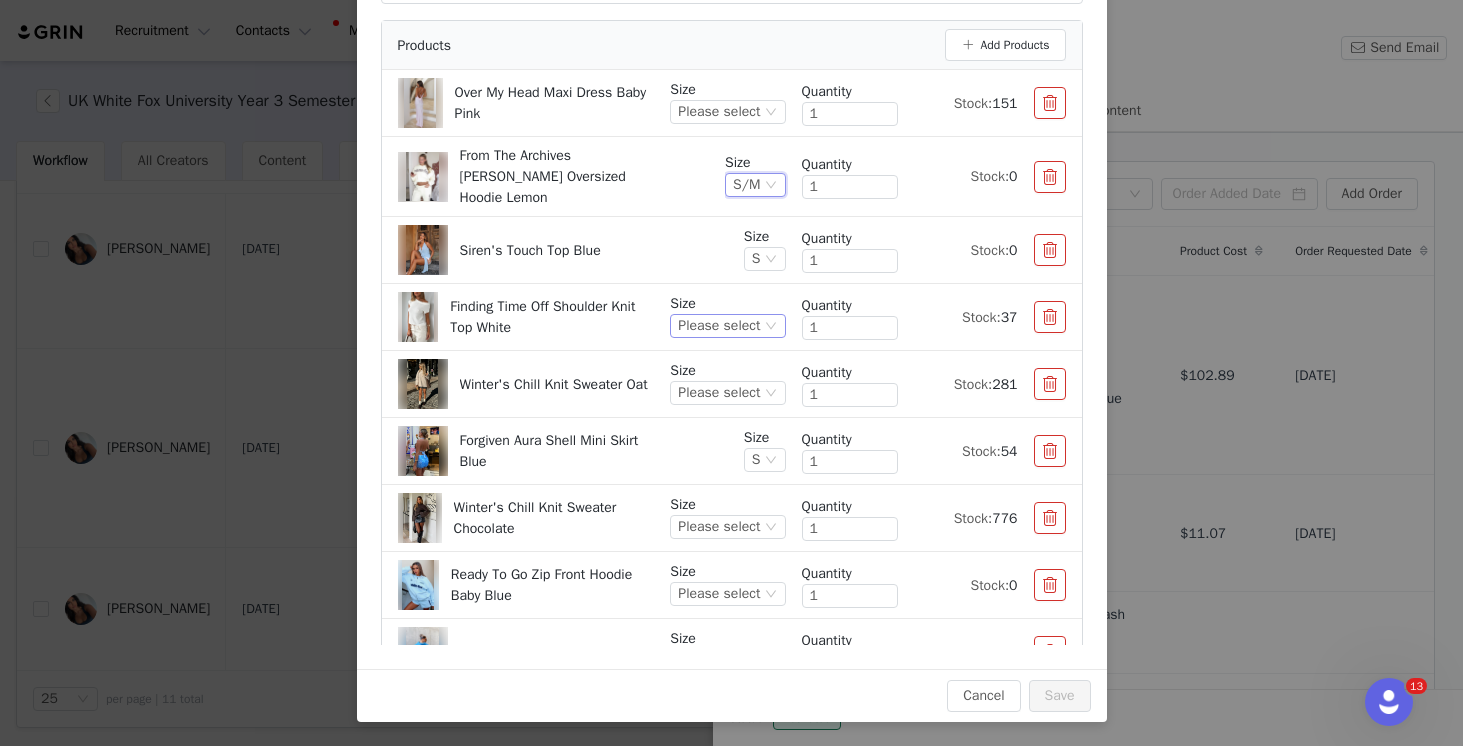 click on "Please select" at bounding box center (719, 326) 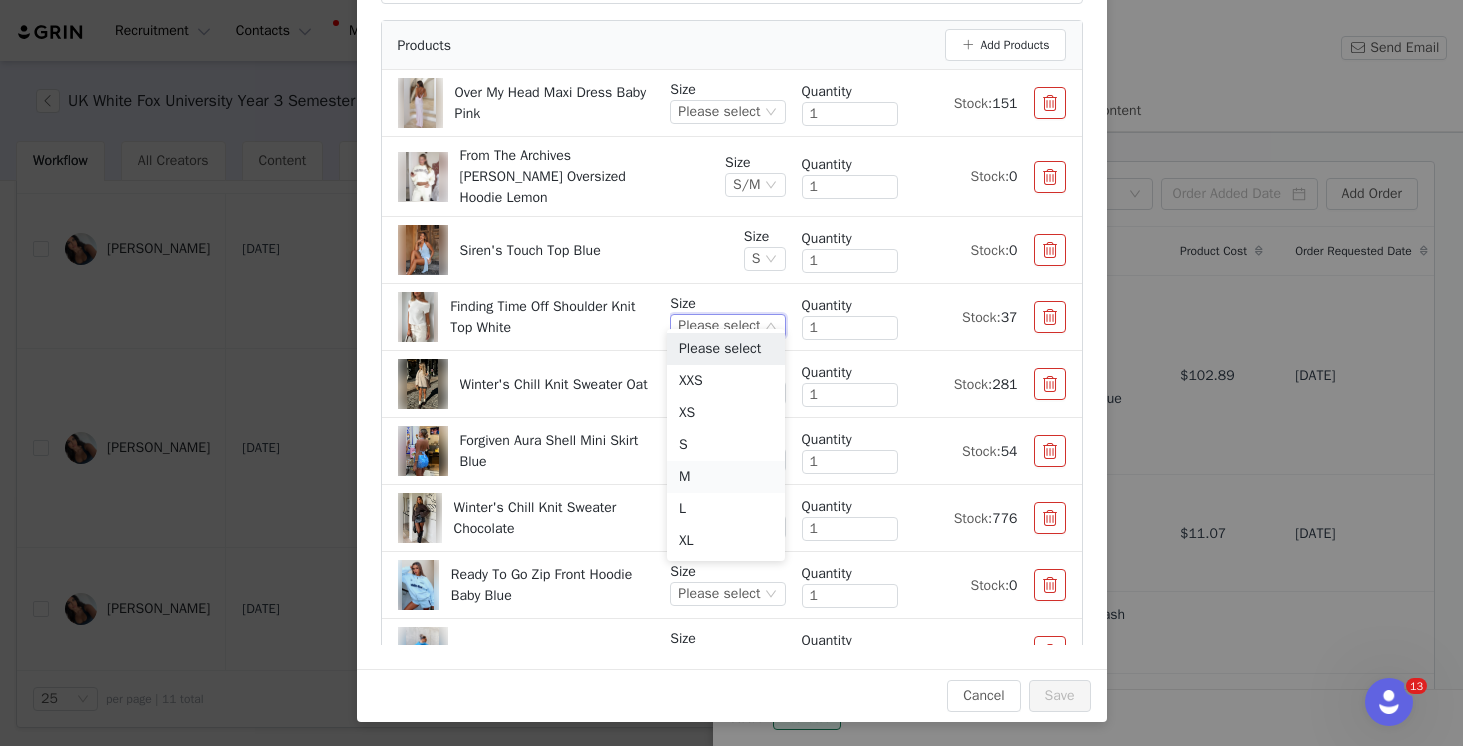 click on "M" at bounding box center [726, 477] 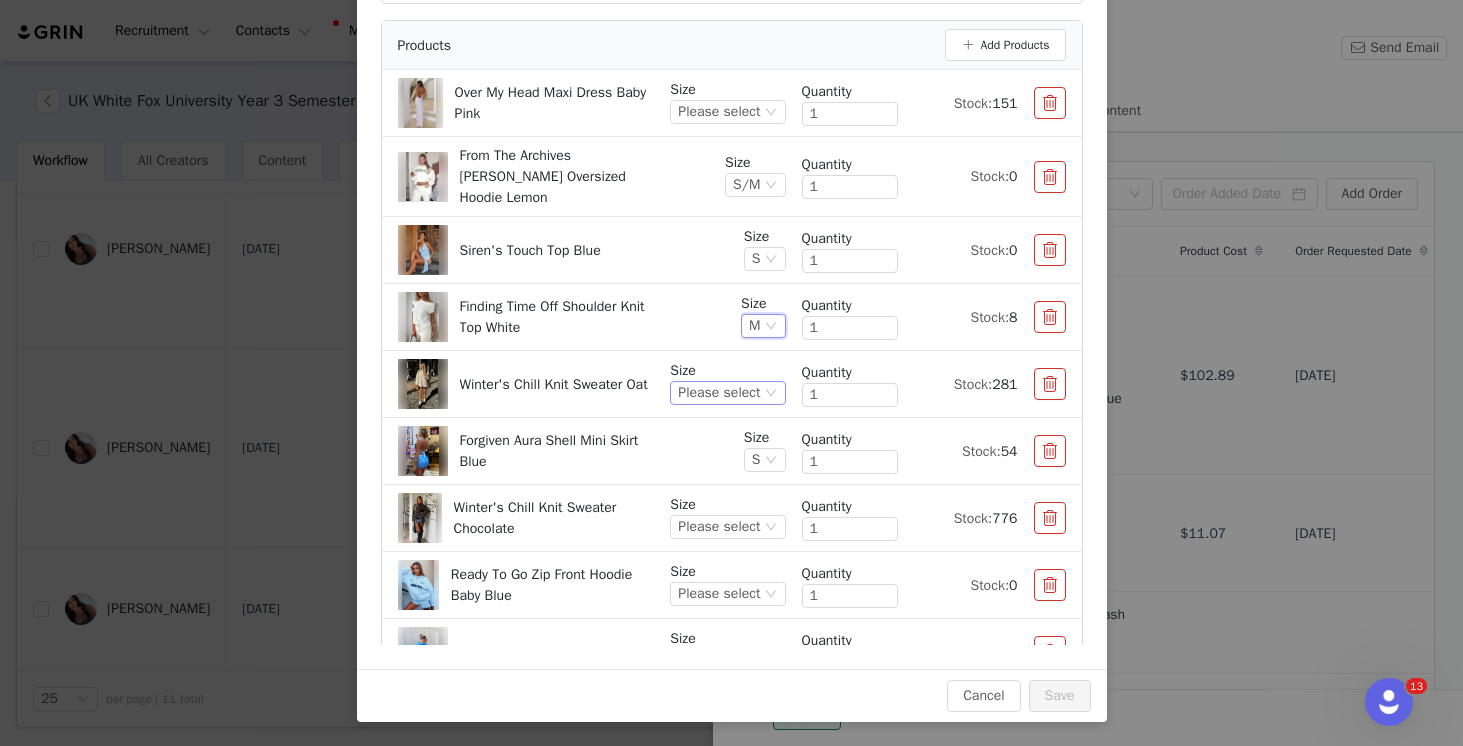 click on "Please select" at bounding box center (719, 393) 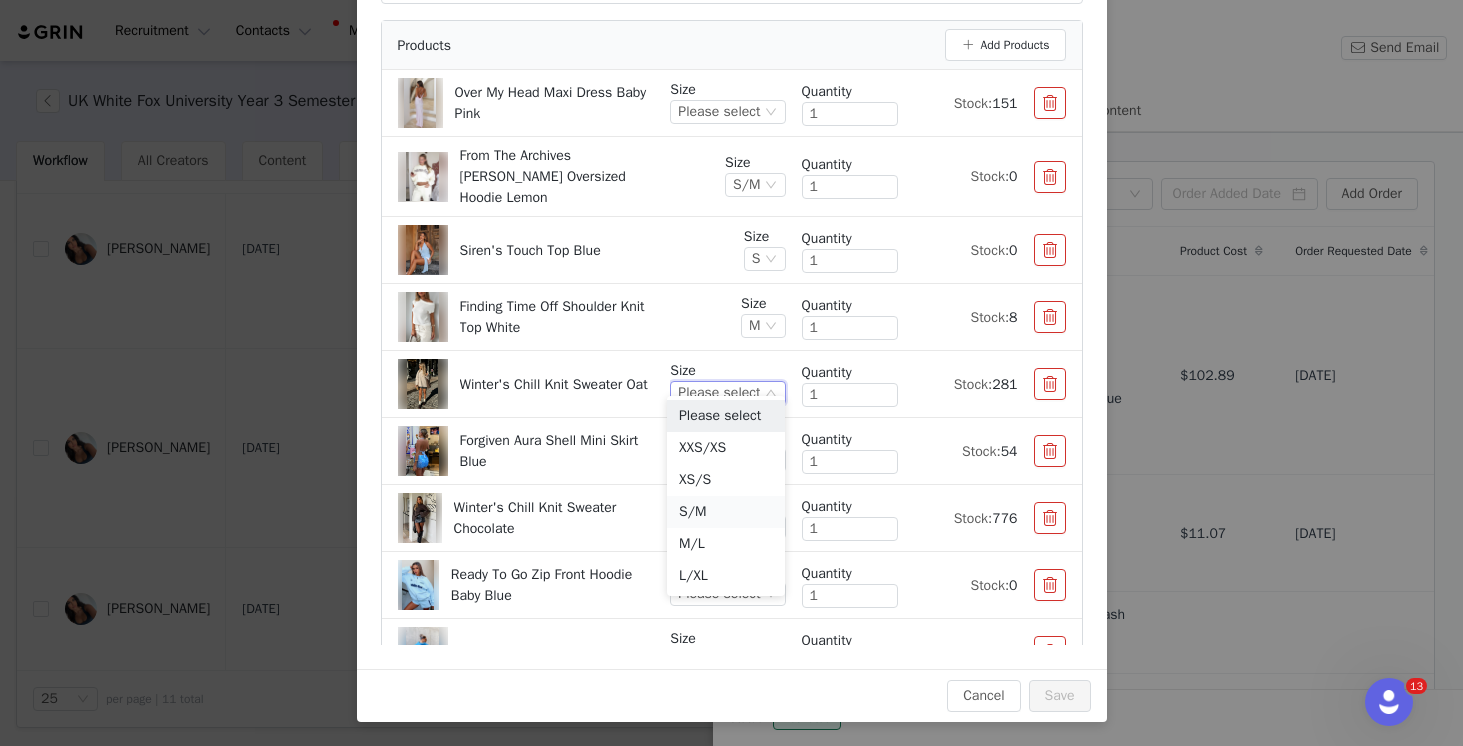 click on "S/M" at bounding box center [726, 512] 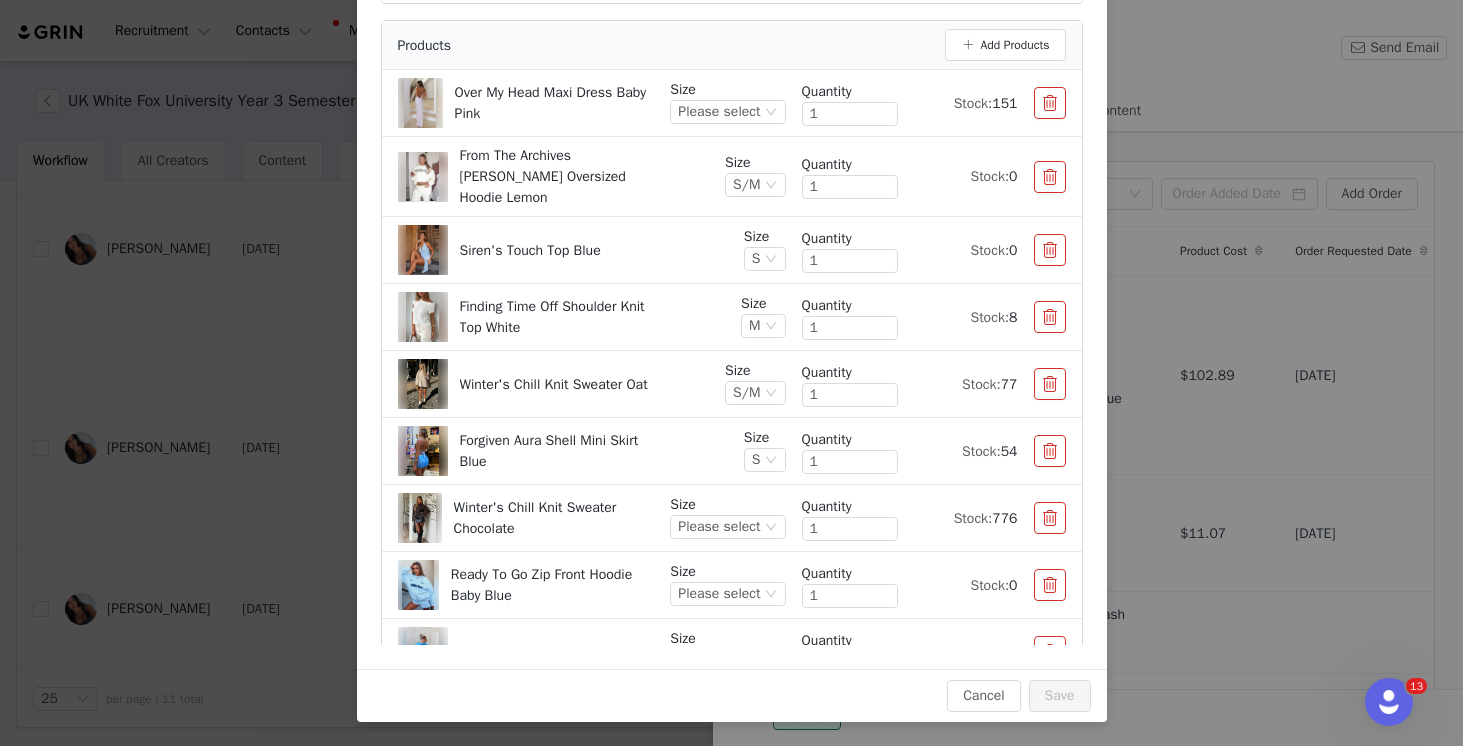 scroll, scrollTop: 95, scrollLeft: 0, axis: vertical 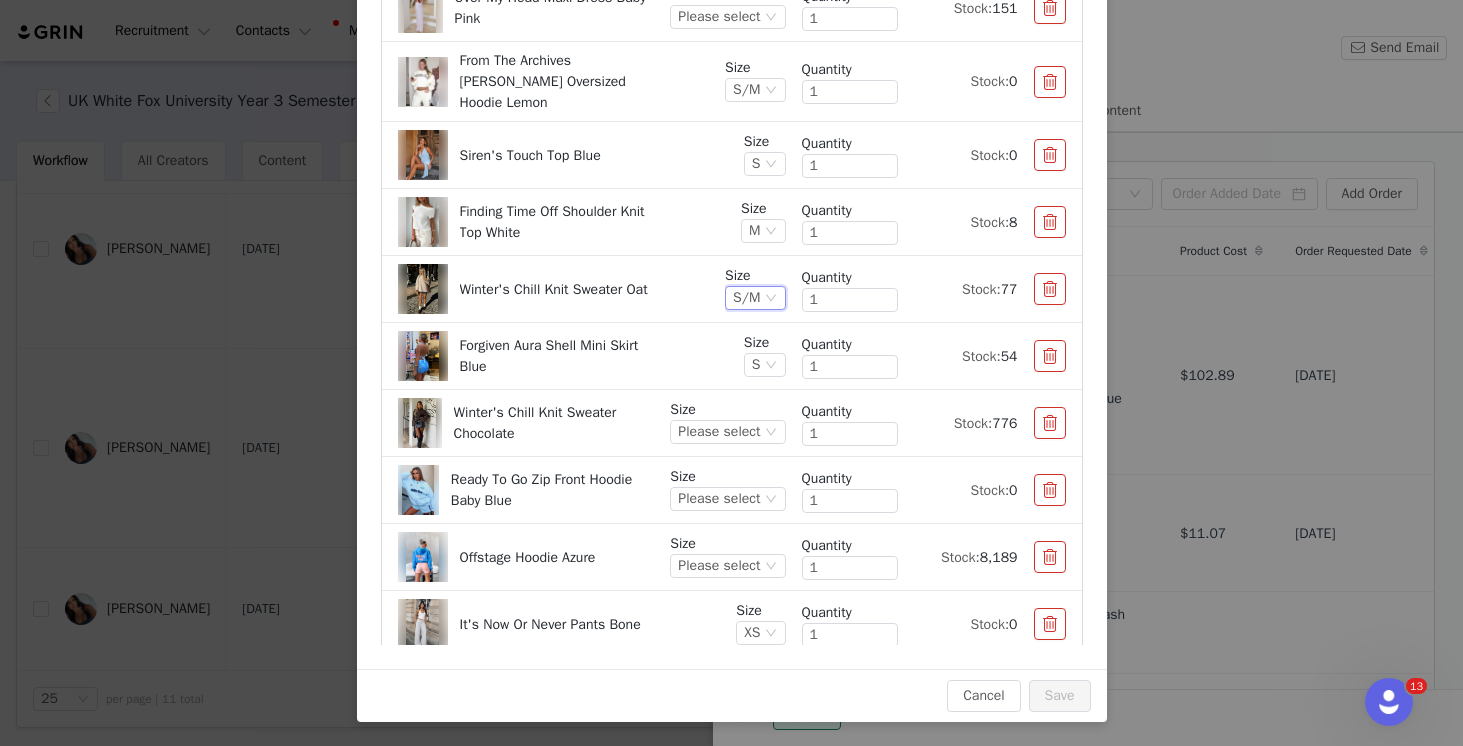 drag, startPoint x: 749, startPoint y: 419, endPoint x: 751, endPoint y: 432, distance: 13.152946 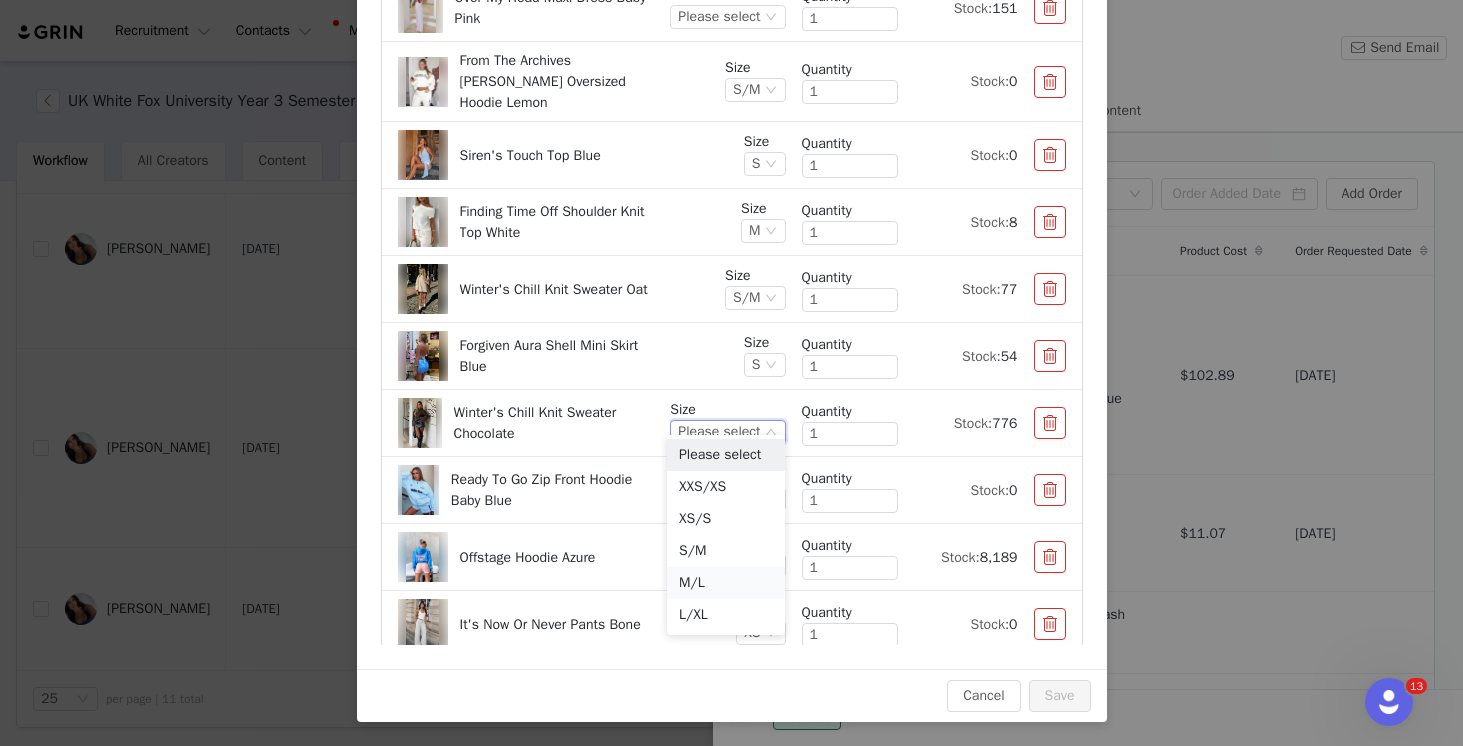 click on "M/L" at bounding box center [726, 583] 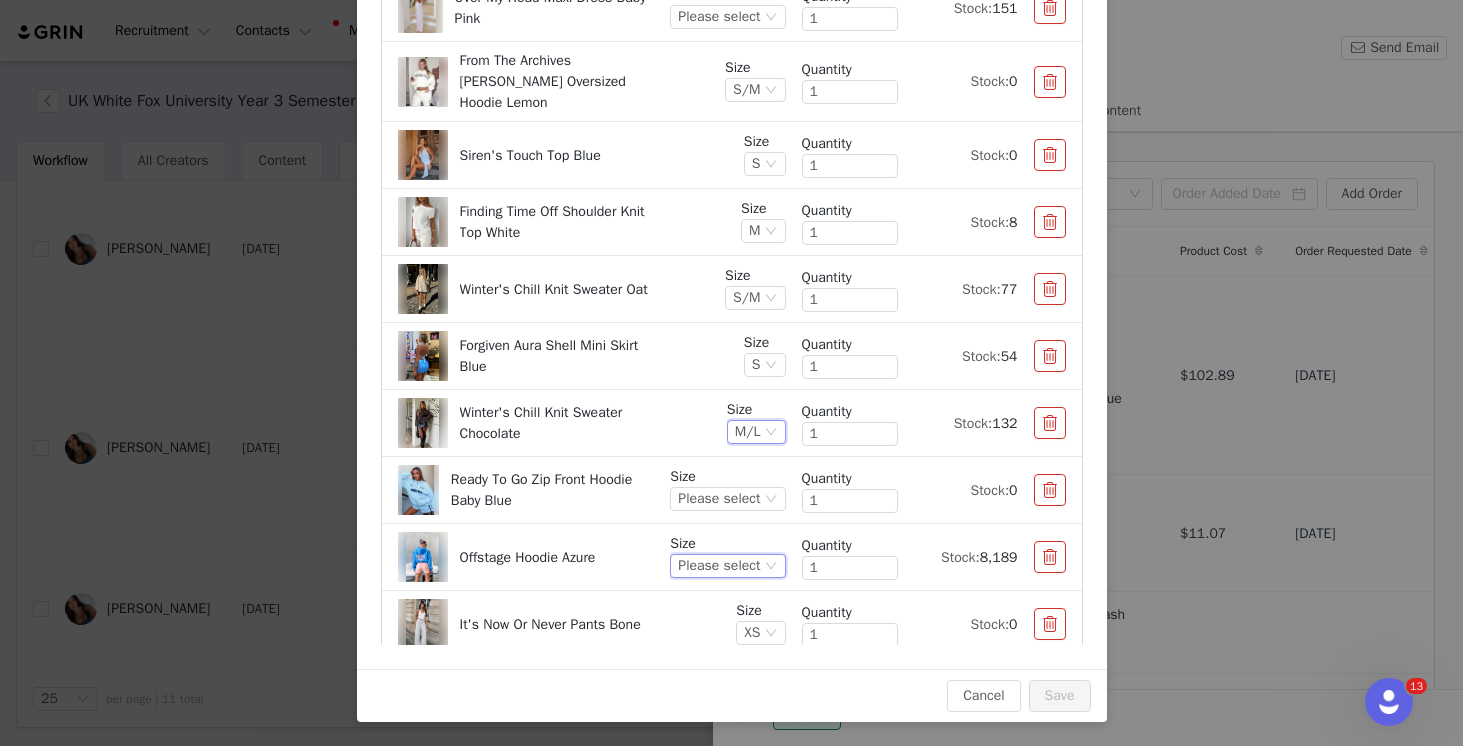 click on "Please select" at bounding box center (719, 566) 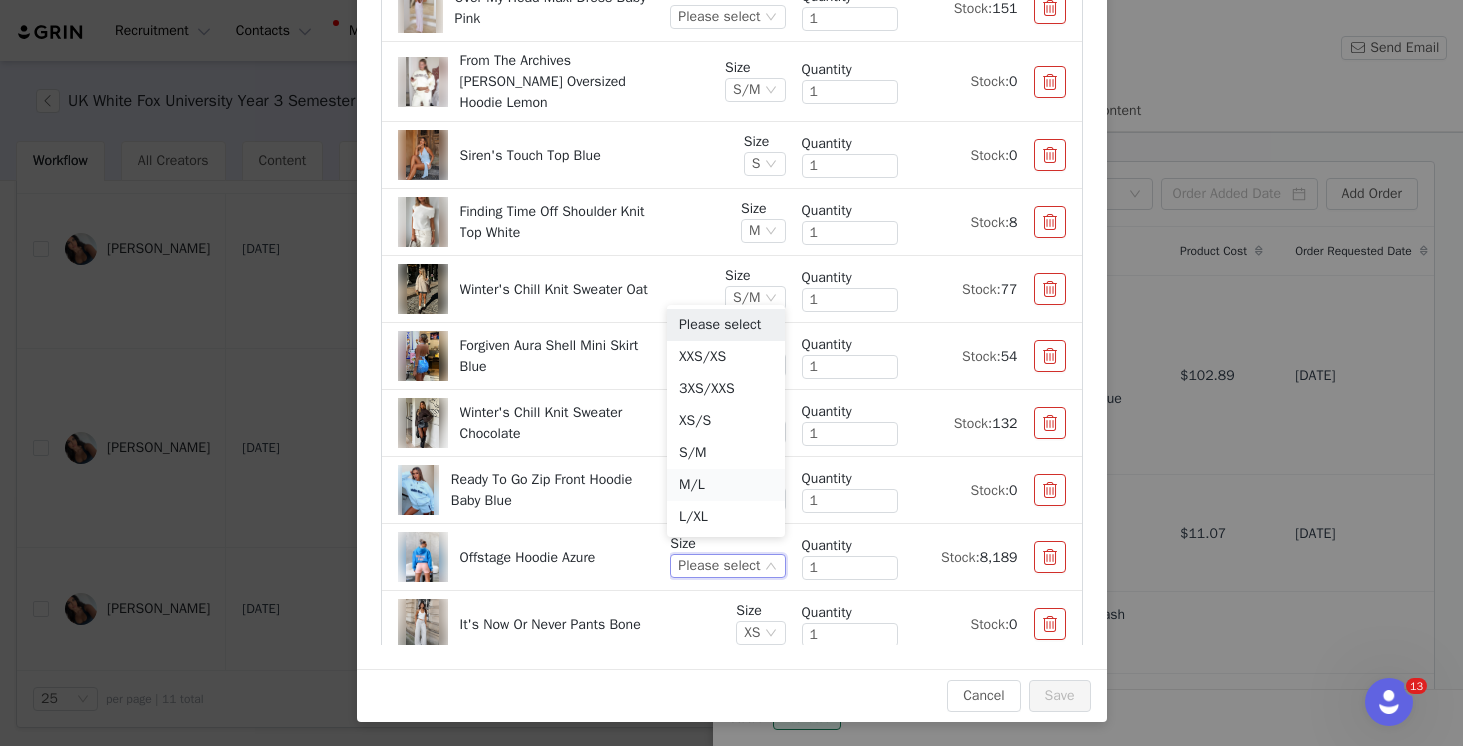click on "M/L" at bounding box center [726, 485] 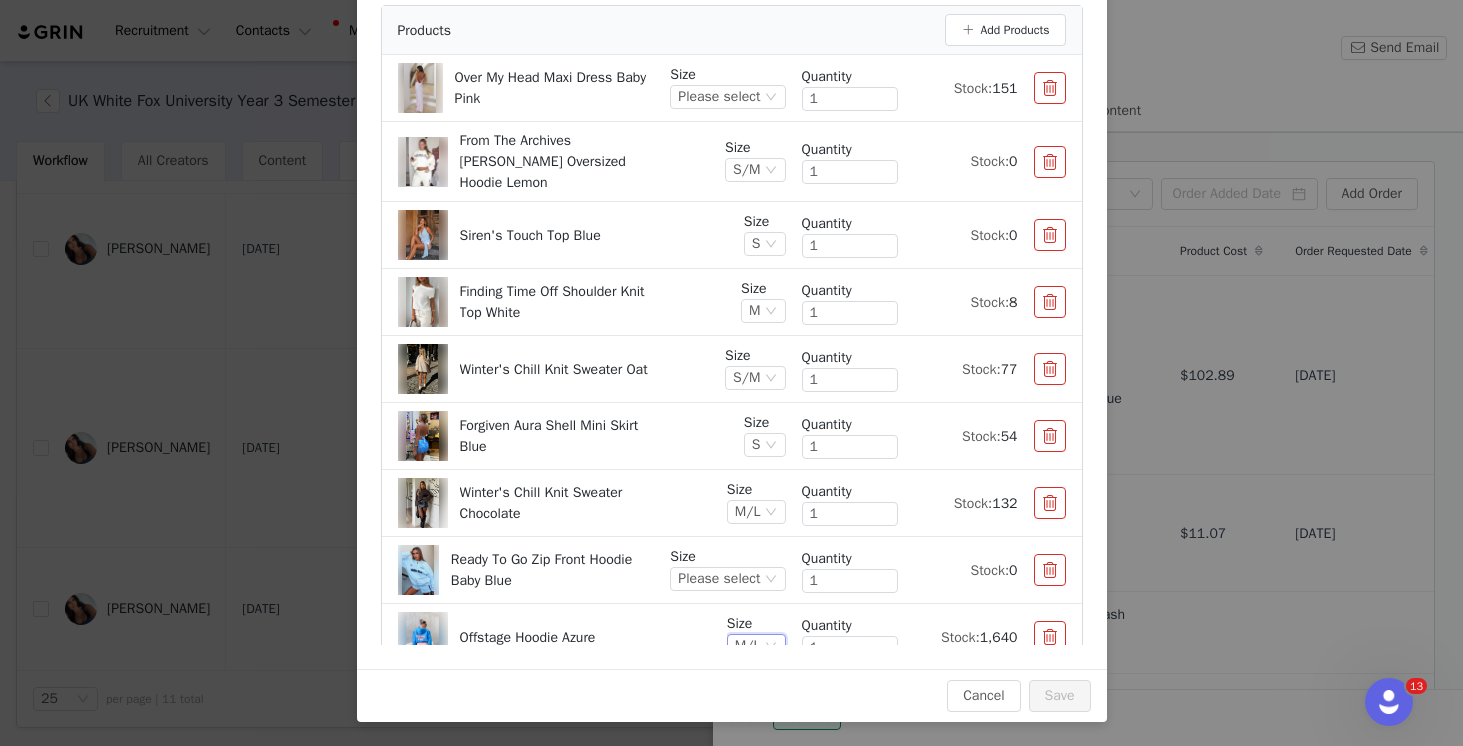 scroll, scrollTop: 0, scrollLeft: 0, axis: both 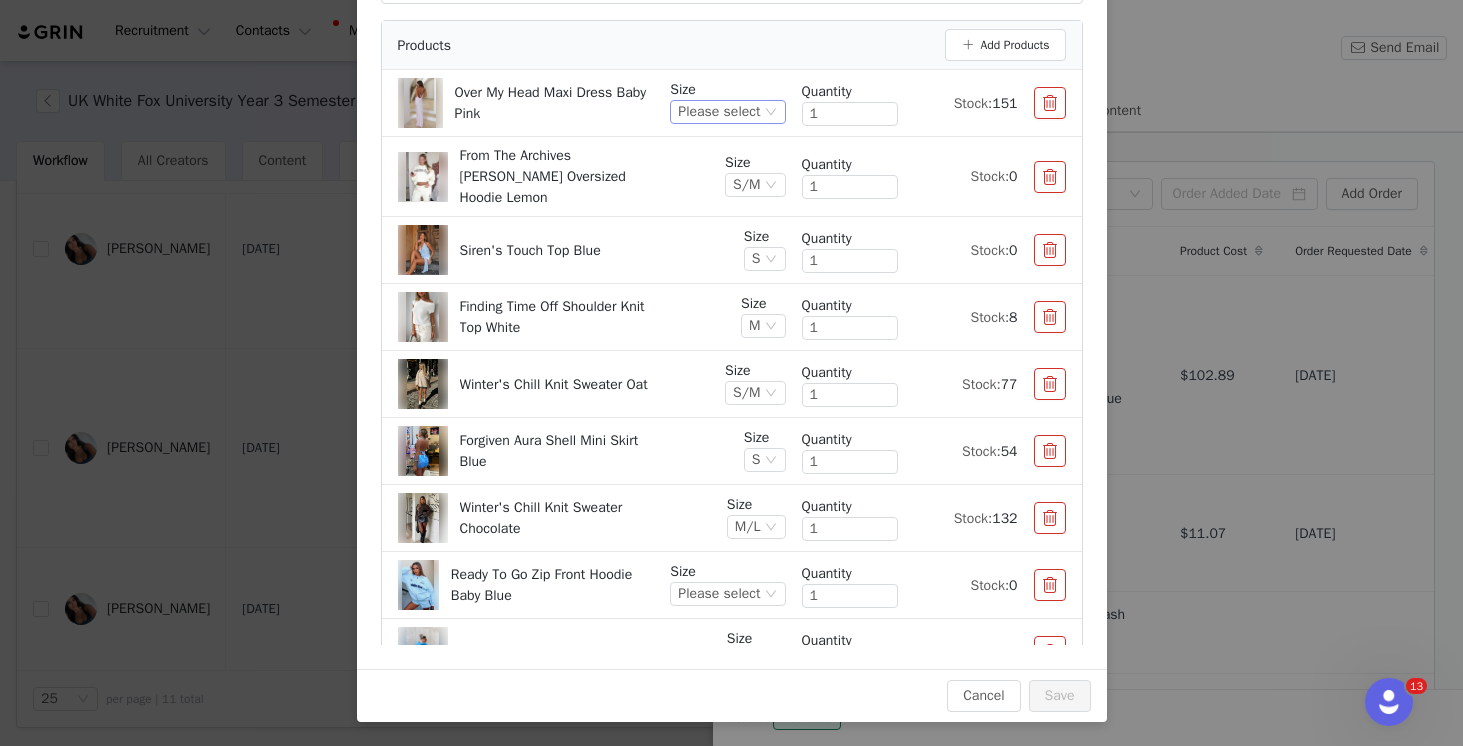 click on "Please select" at bounding box center (719, 112) 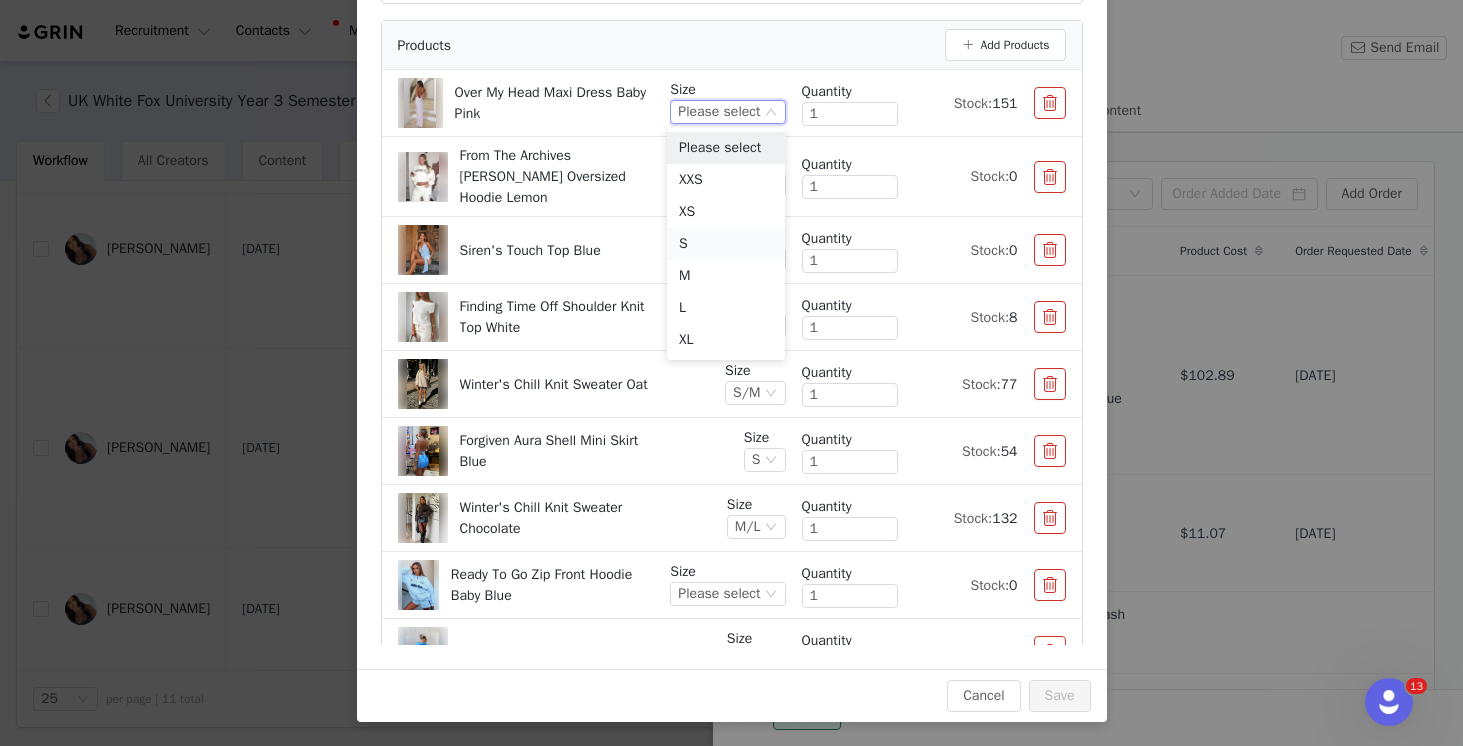click on "S" at bounding box center (726, 244) 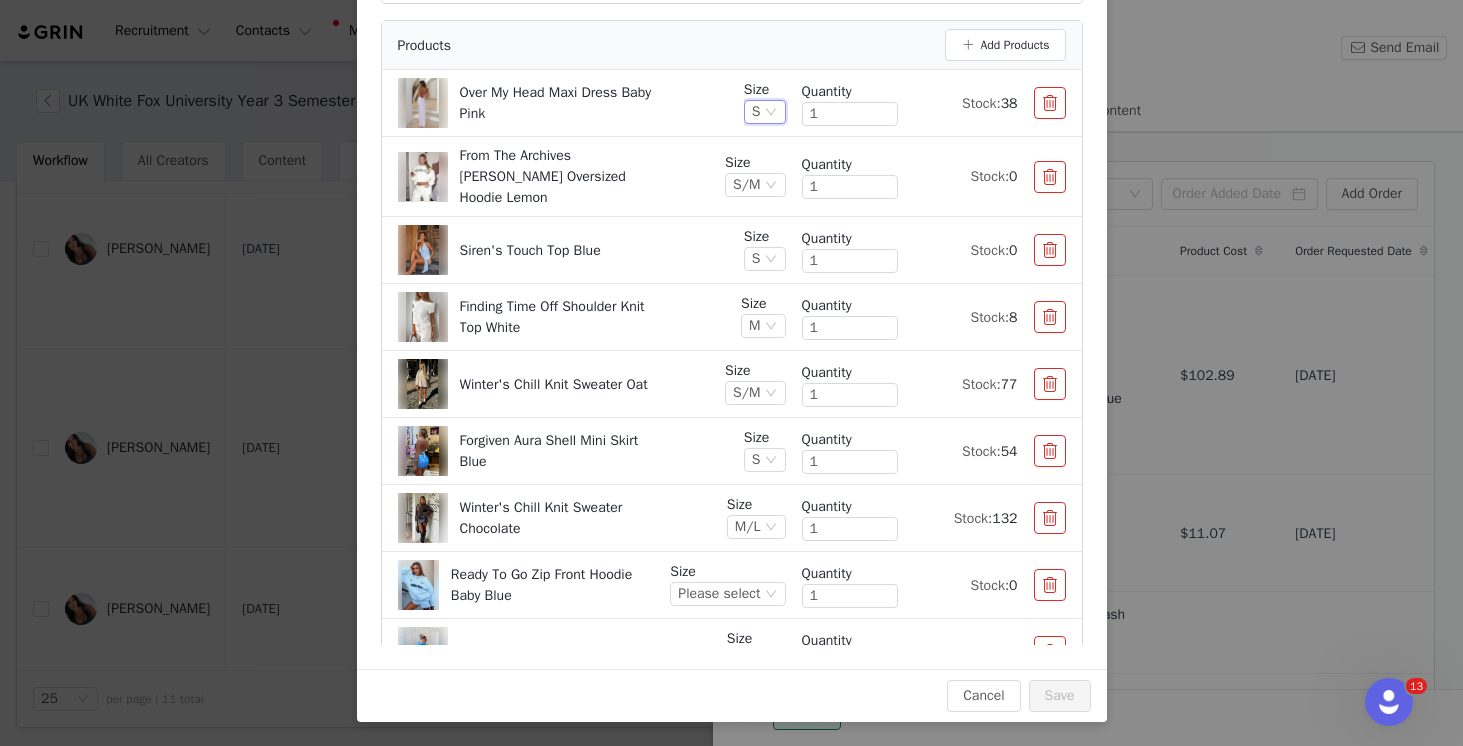 scroll, scrollTop: 95, scrollLeft: 0, axis: vertical 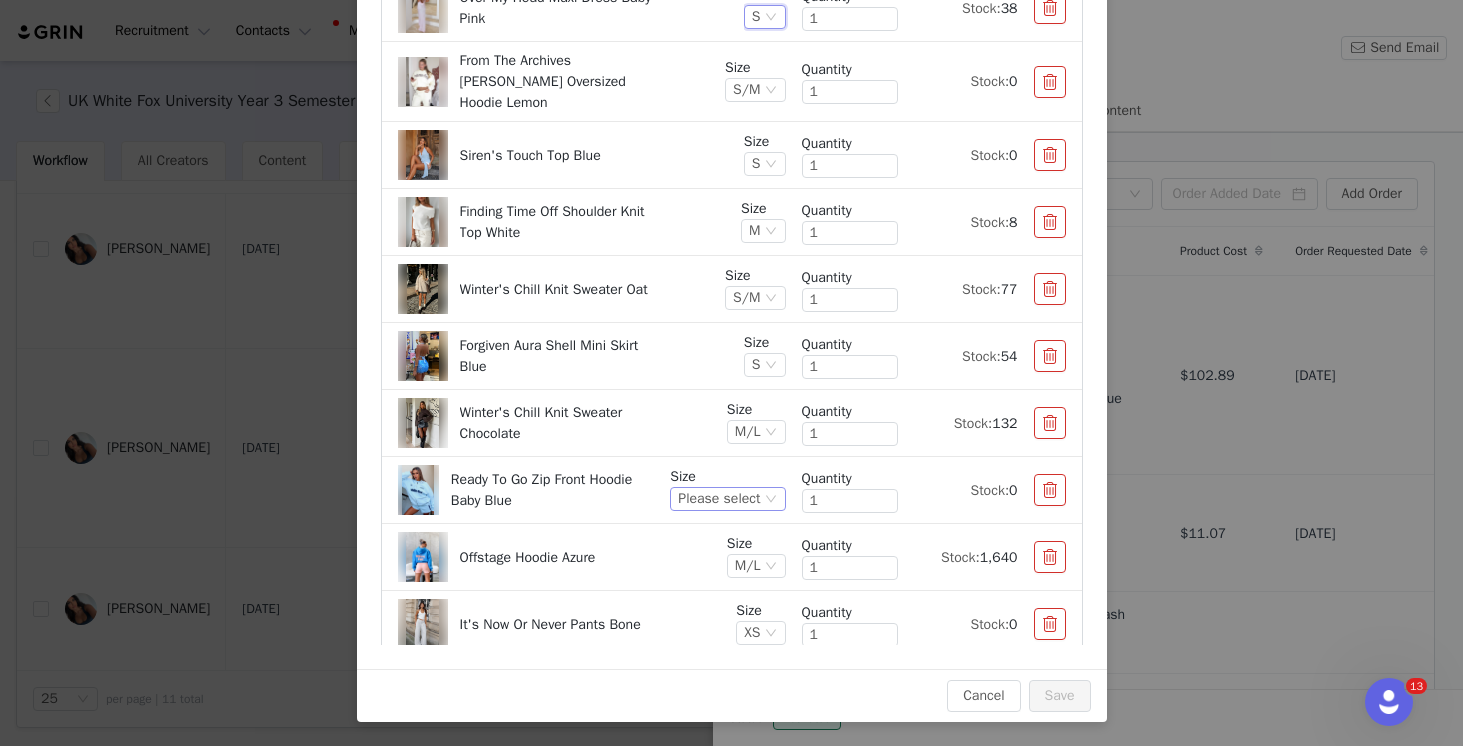 click on "Please select" at bounding box center [719, 499] 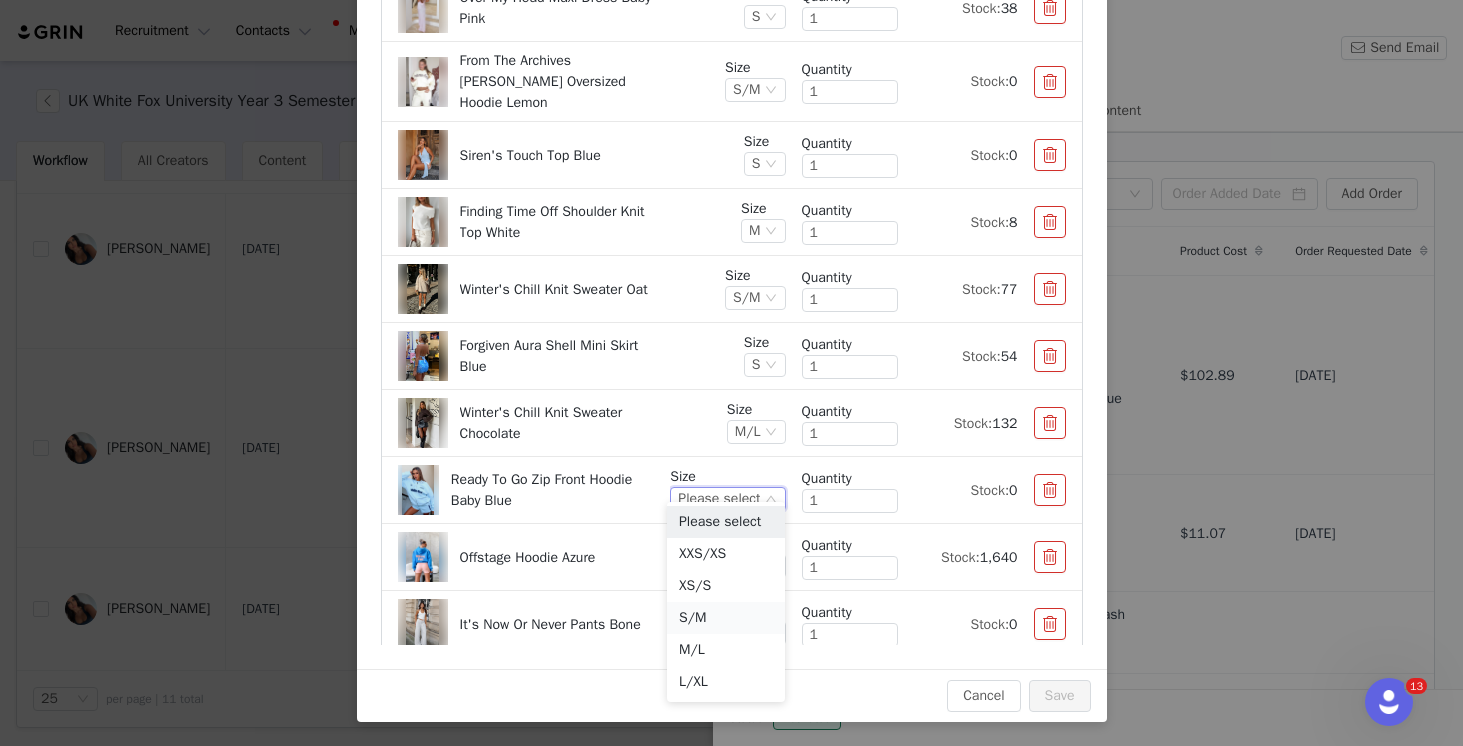 click on "S/M" at bounding box center (726, 618) 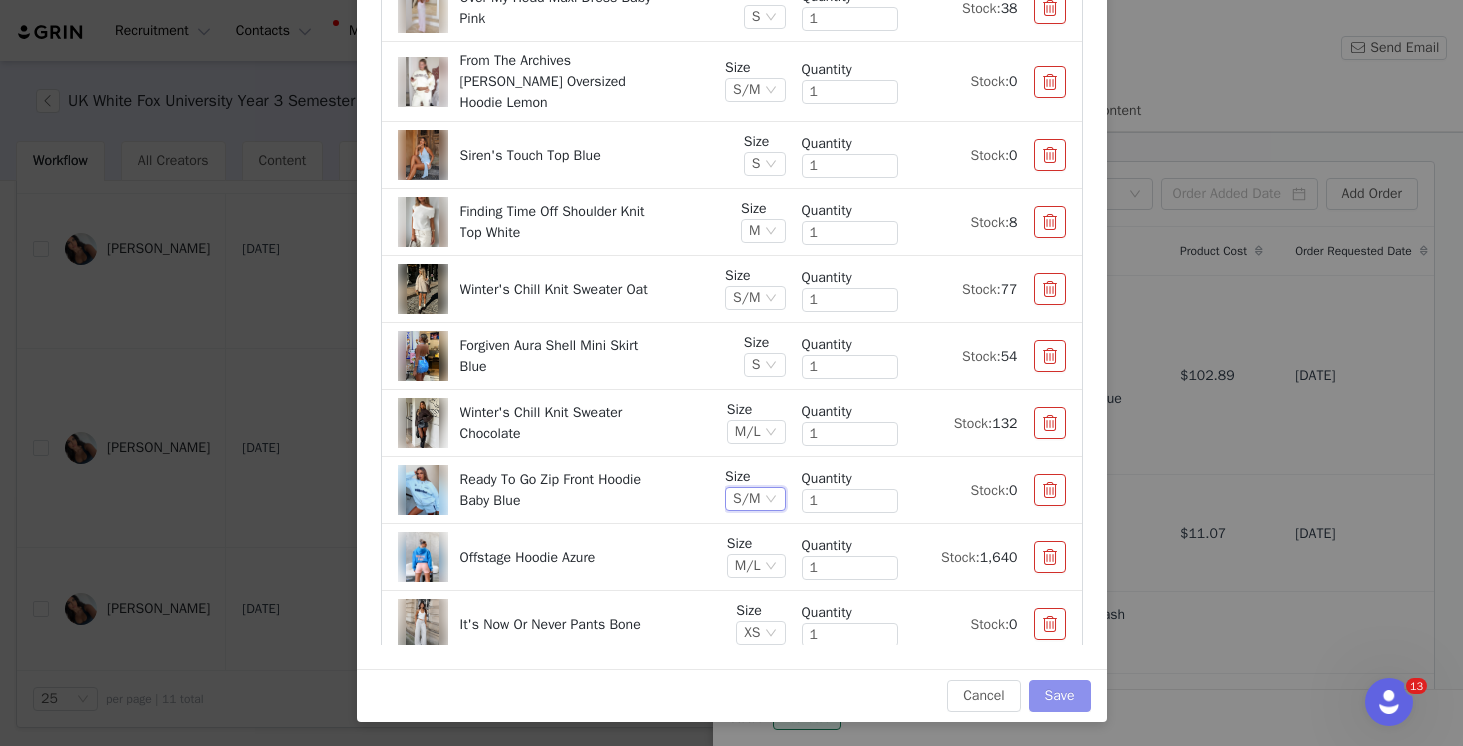 click on "Save" at bounding box center (1060, 696) 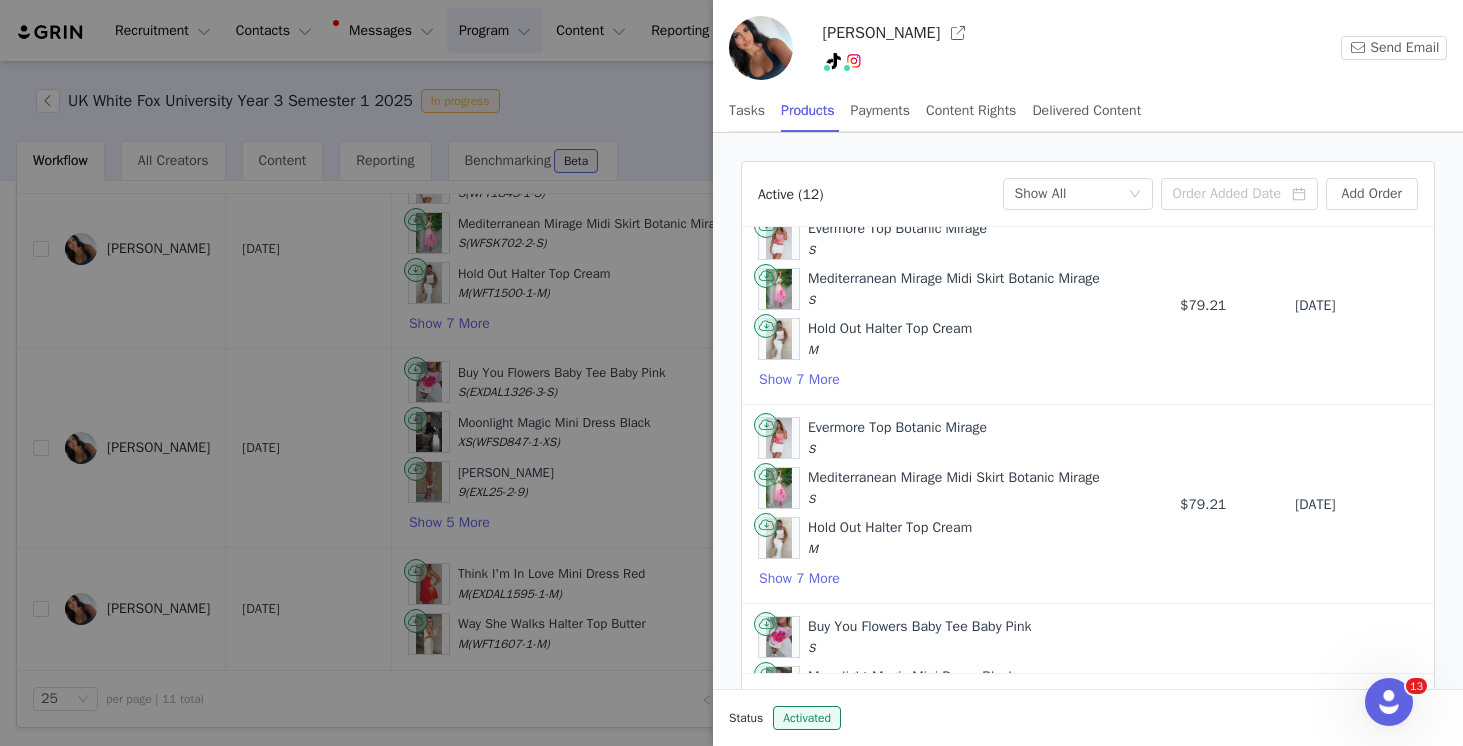 scroll, scrollTop: 1428, scrollLeft: 0, axis: vertical 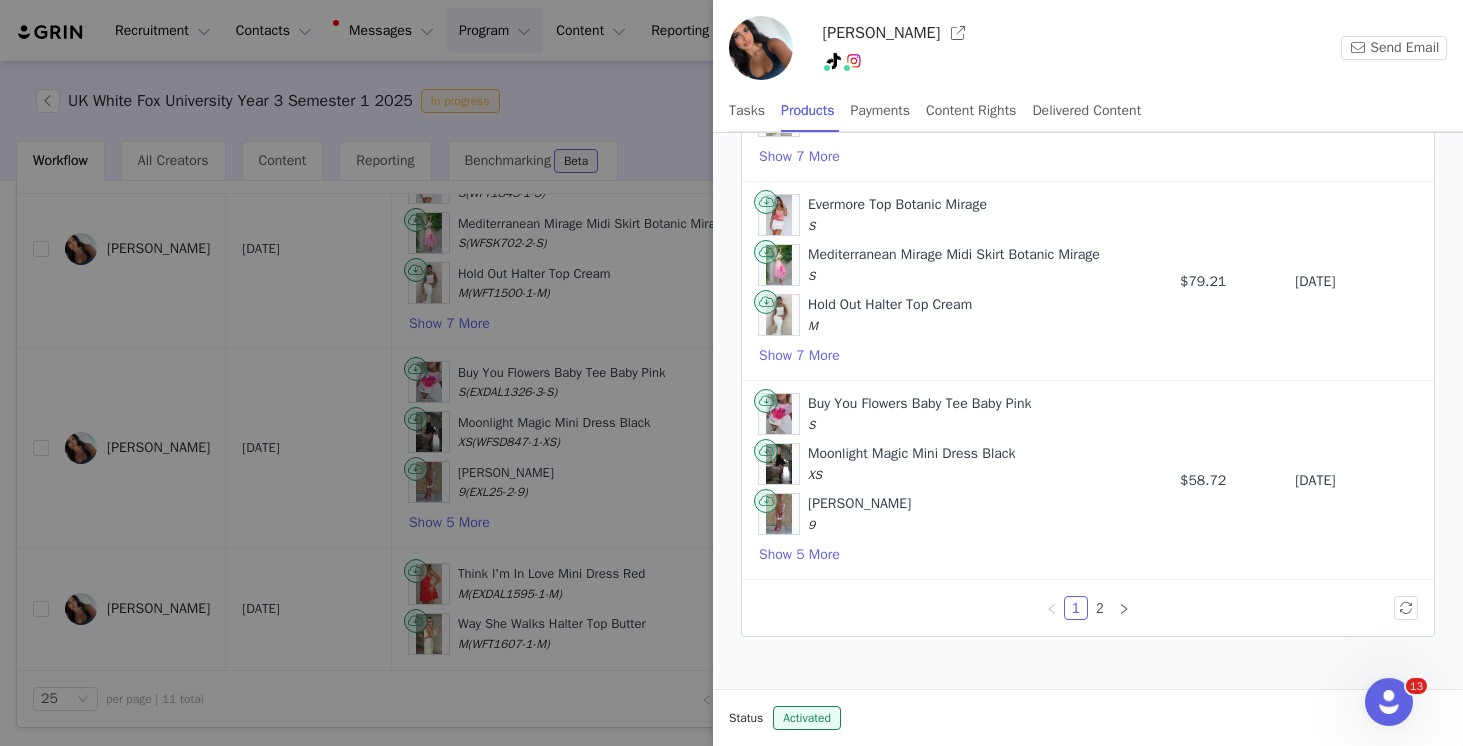 click at bounding box center [731, 373] 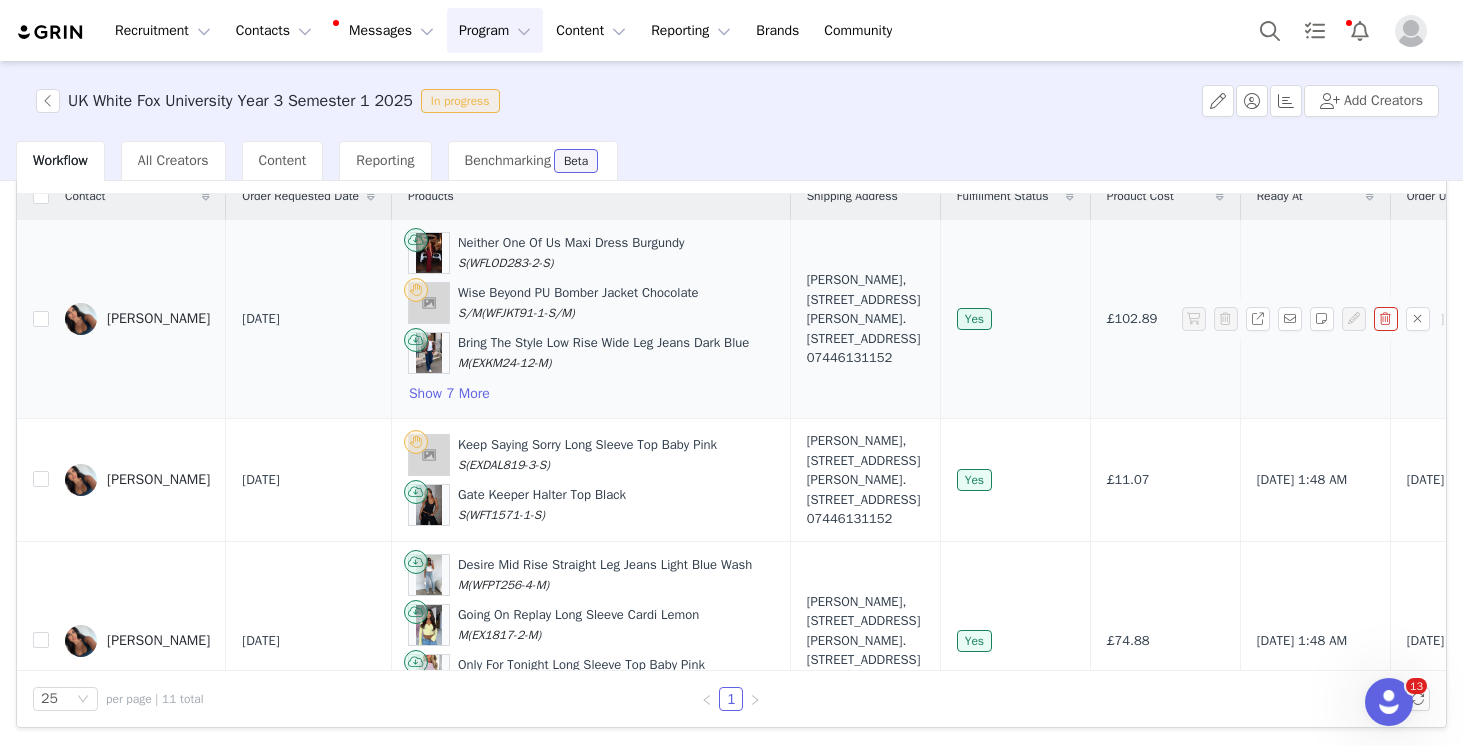 scroll, scrollTop: 0, scrollLeft: 0, axis: both 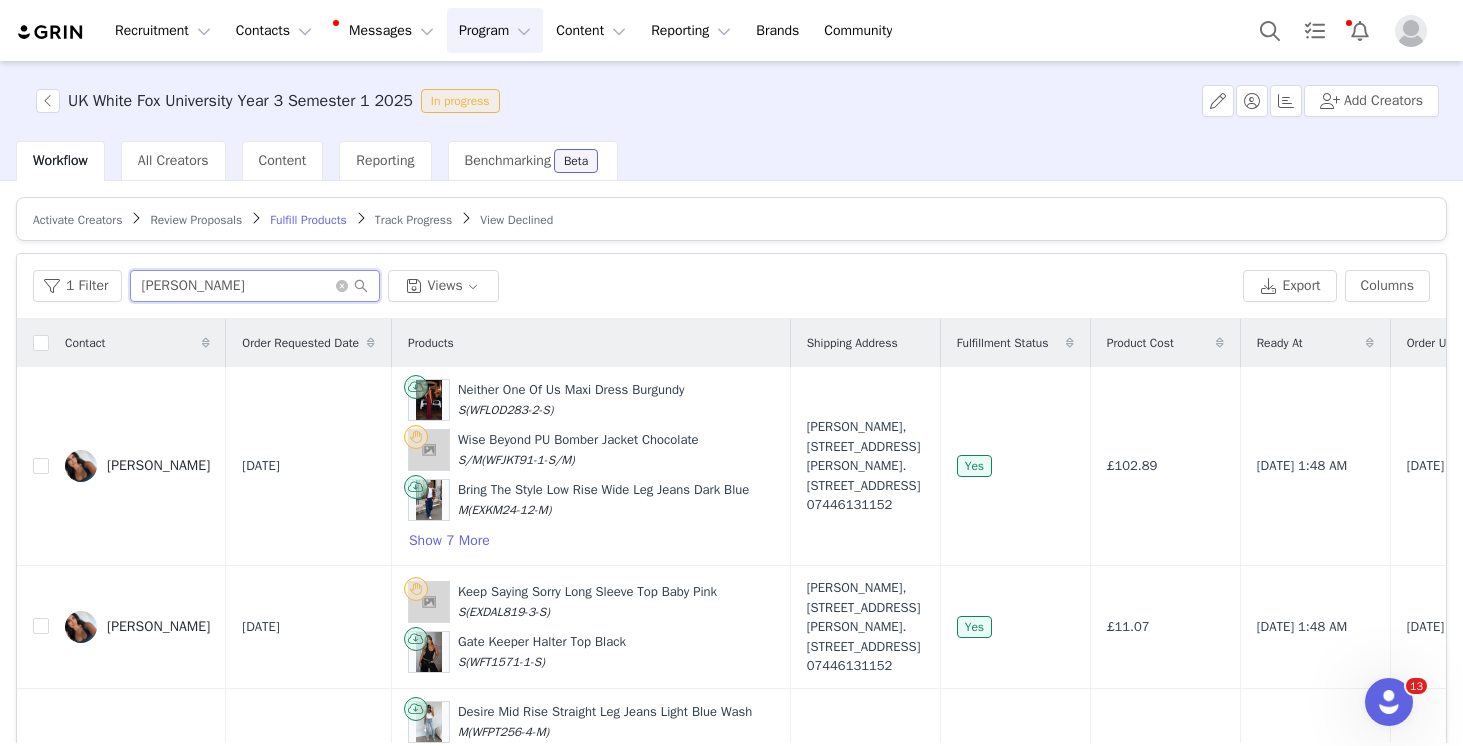 click on "joanna lo" at bounding box center (255, 286) 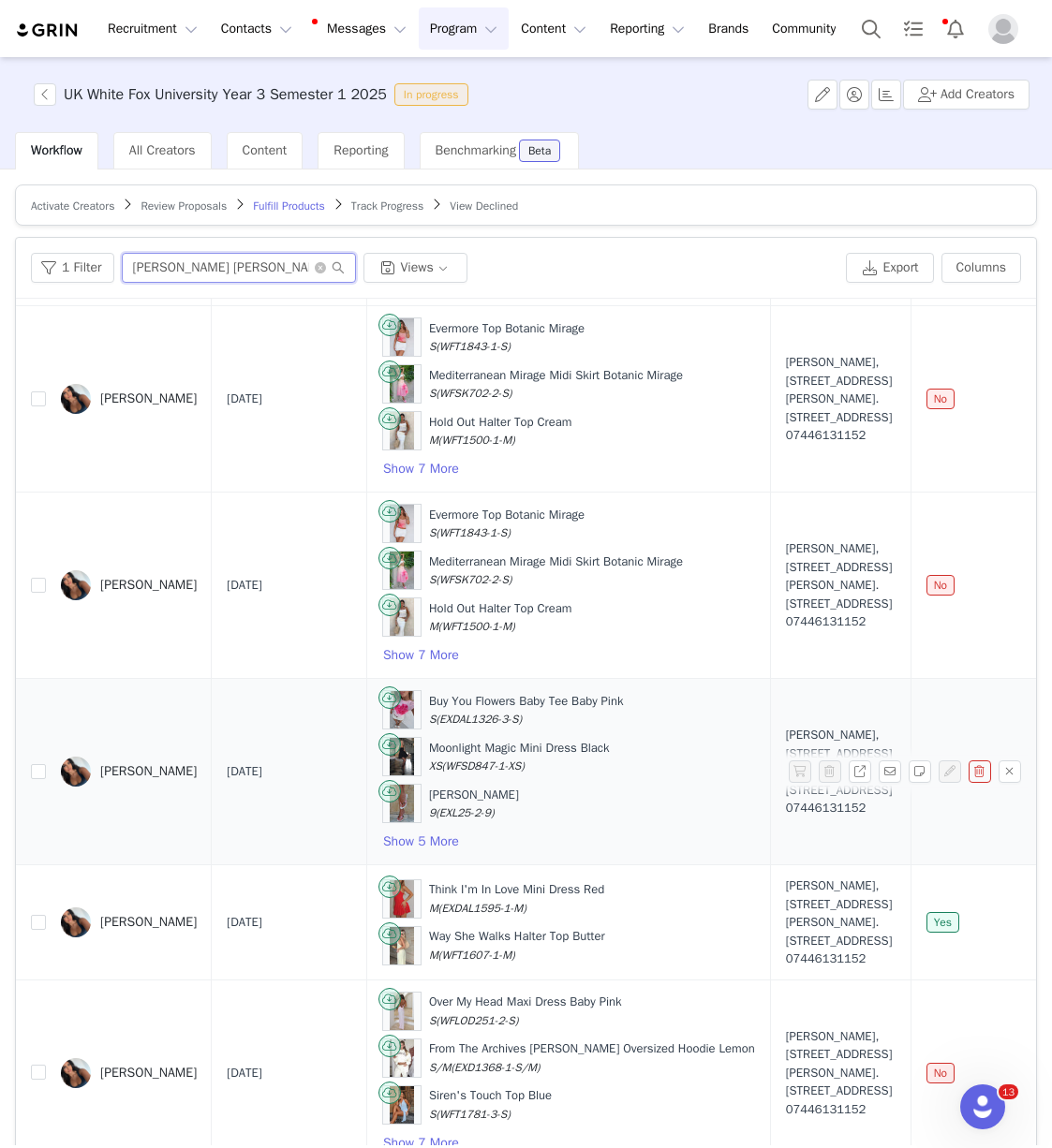 scroll, scrollTop: 1307, scrollLeft: 0, axis: vertical 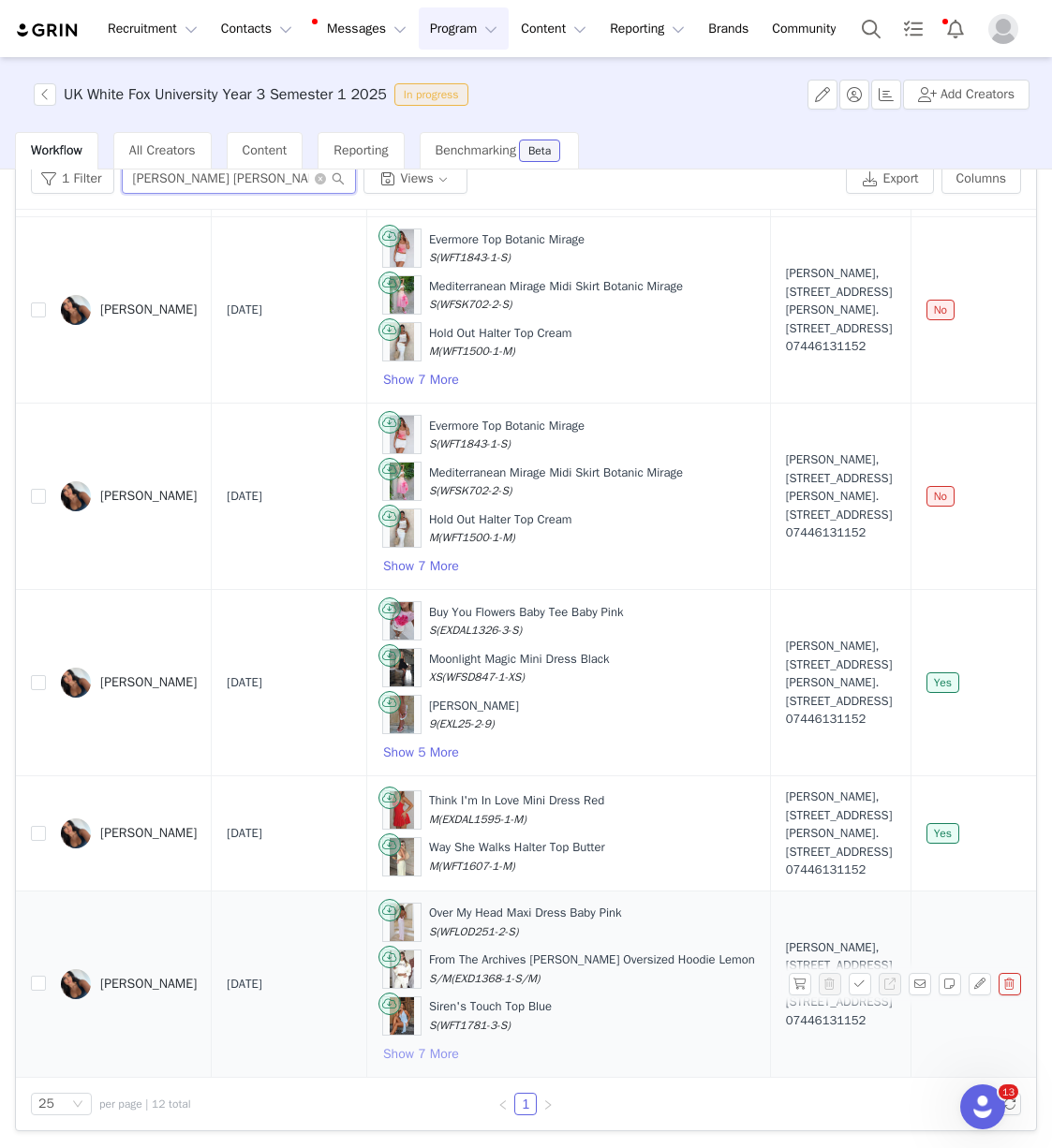 type on "joanna lou" 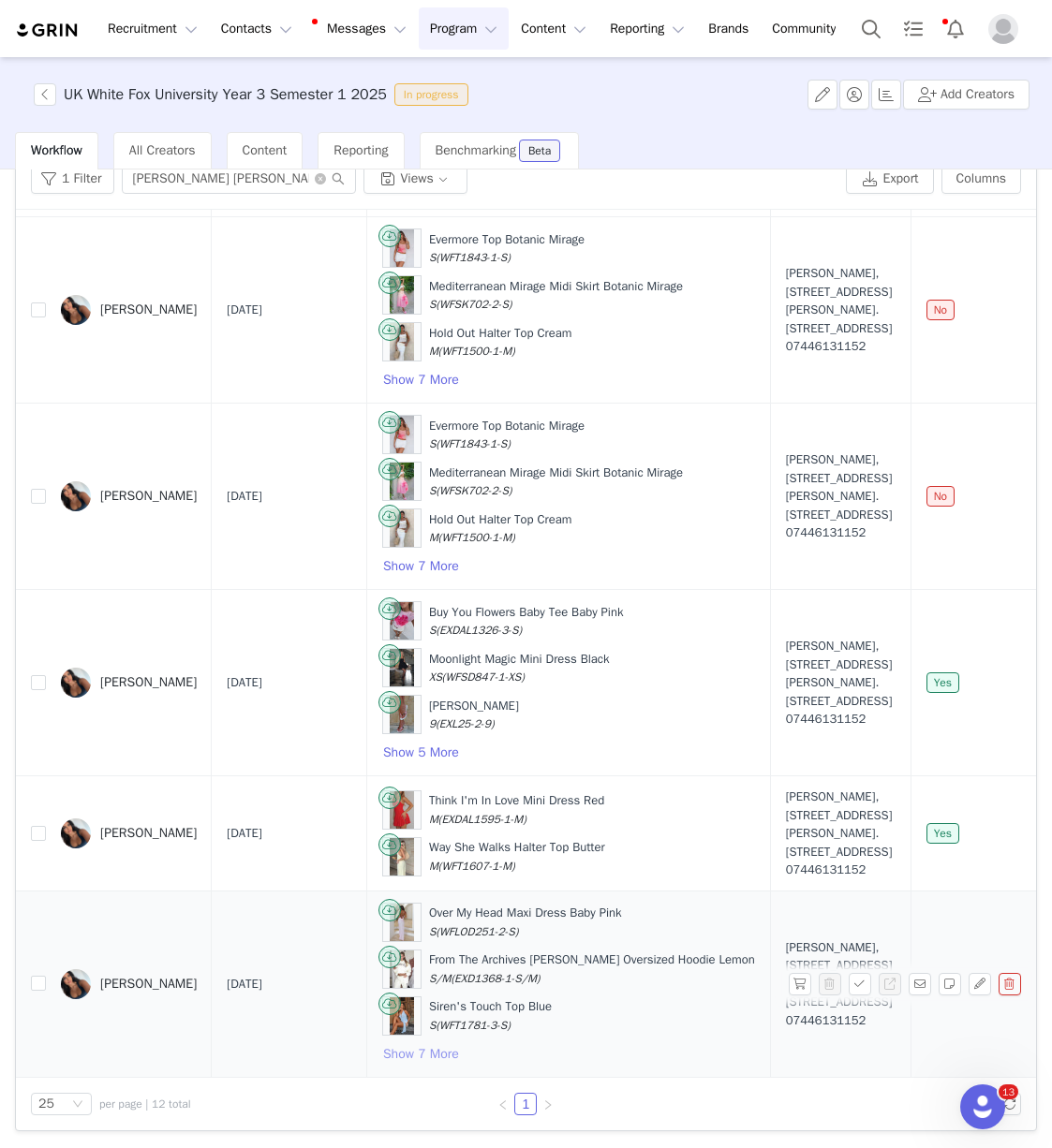 click on "Show 7 More" at bounding box center [421, 1054] 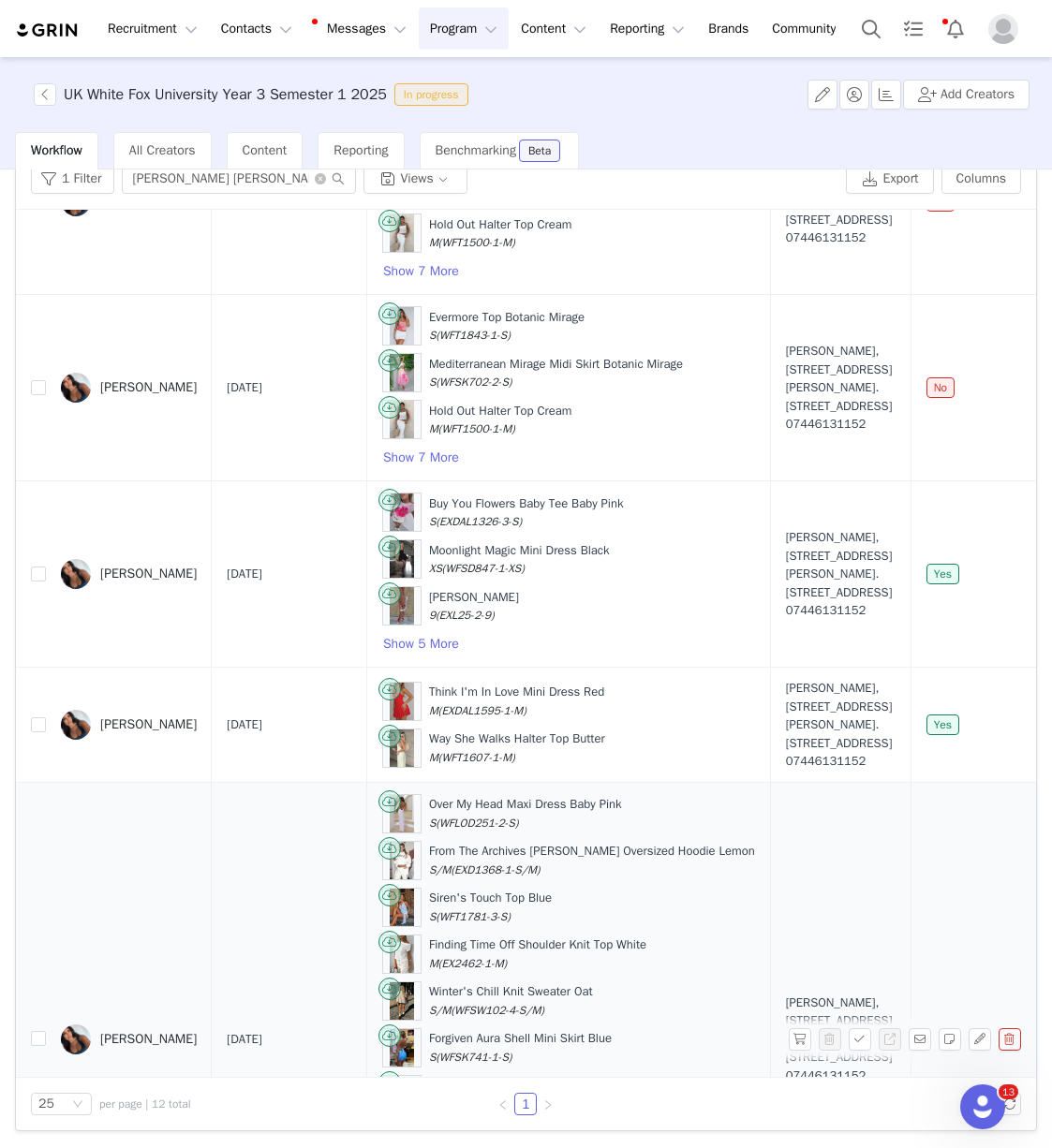 scroll, scrollTop: 1635, scrollLeft: 0, axis: vertical 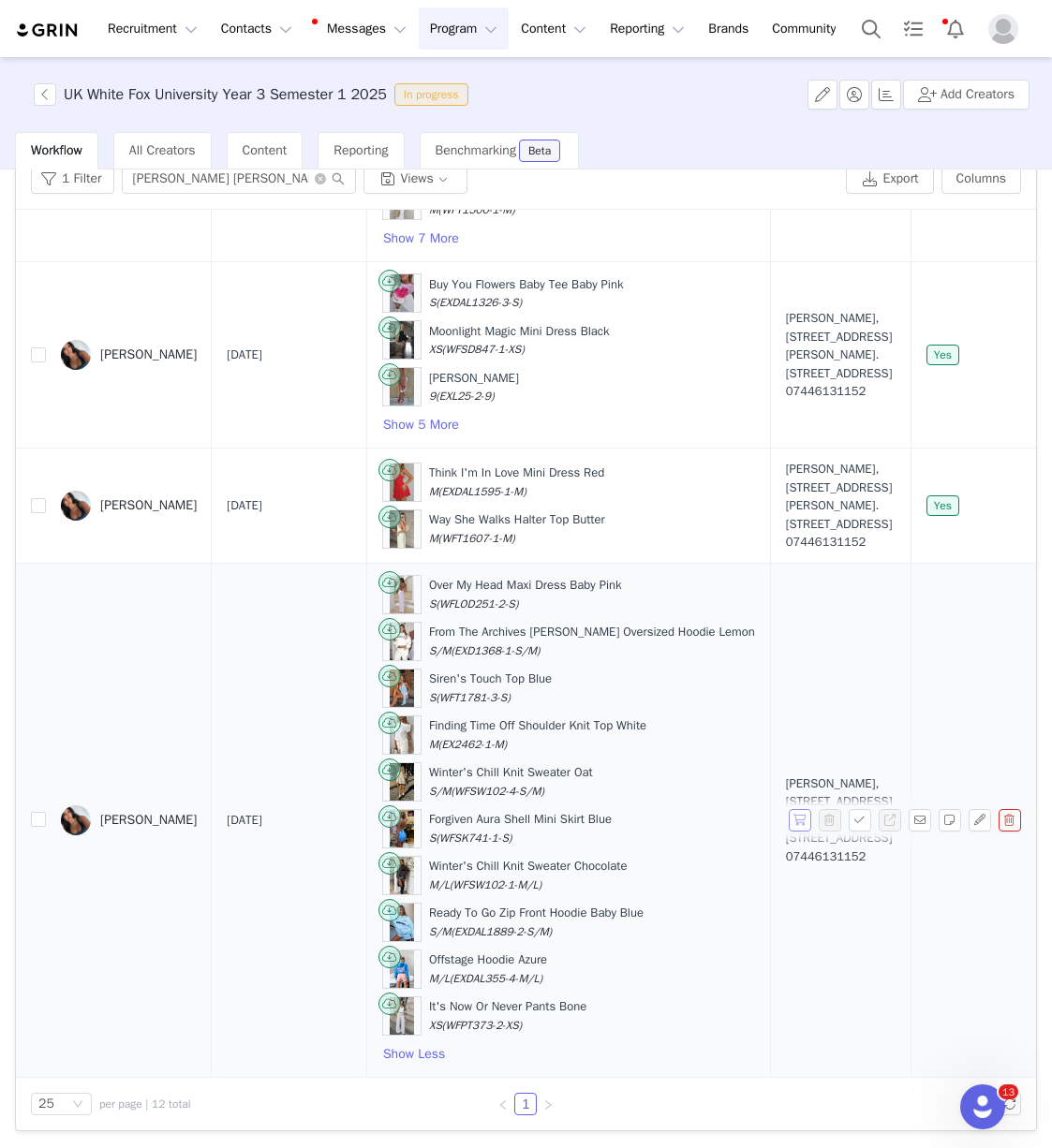 click at bounding box center [800, 820] 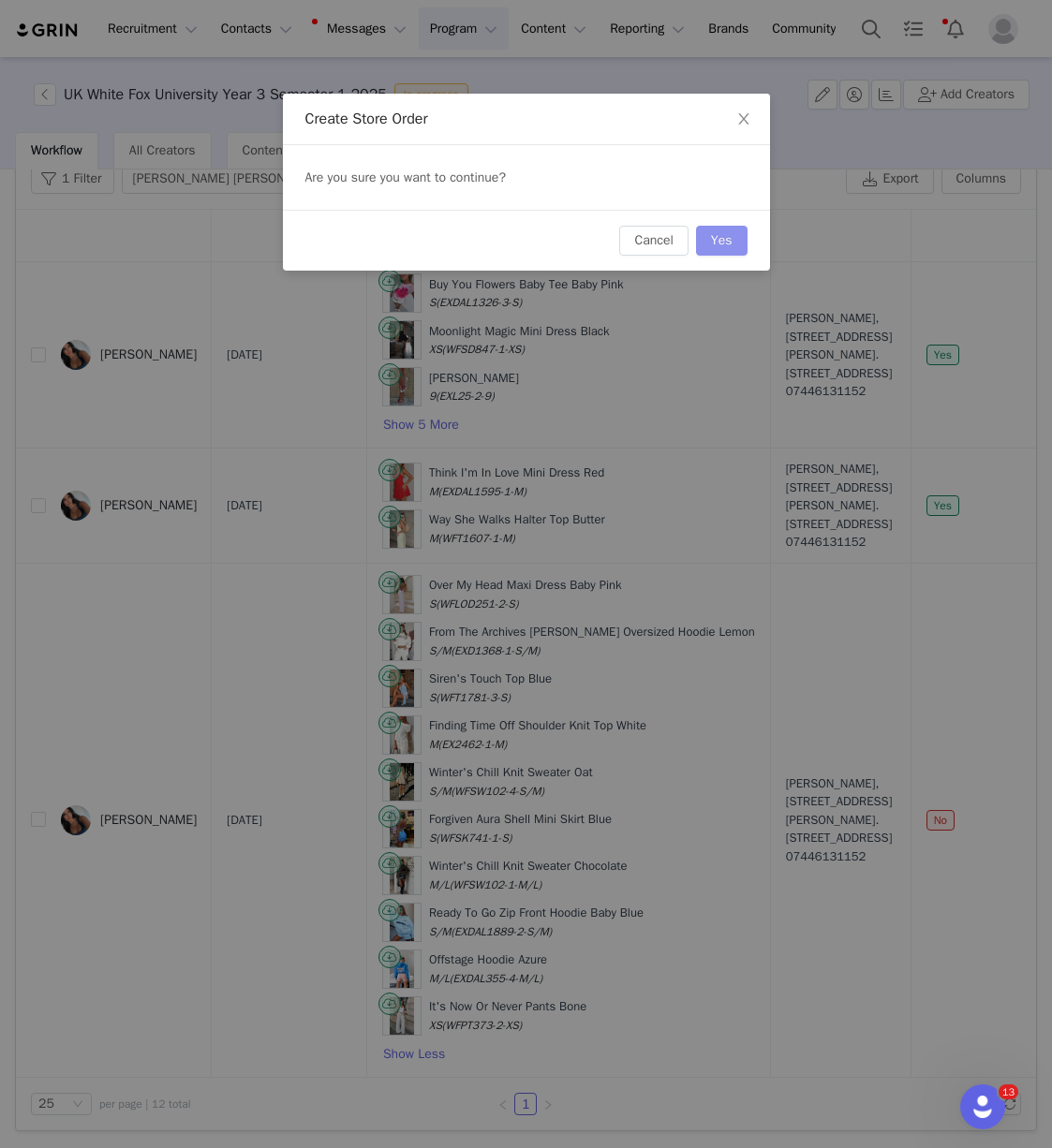 click on "Yes" at bounding box center [721, 241] 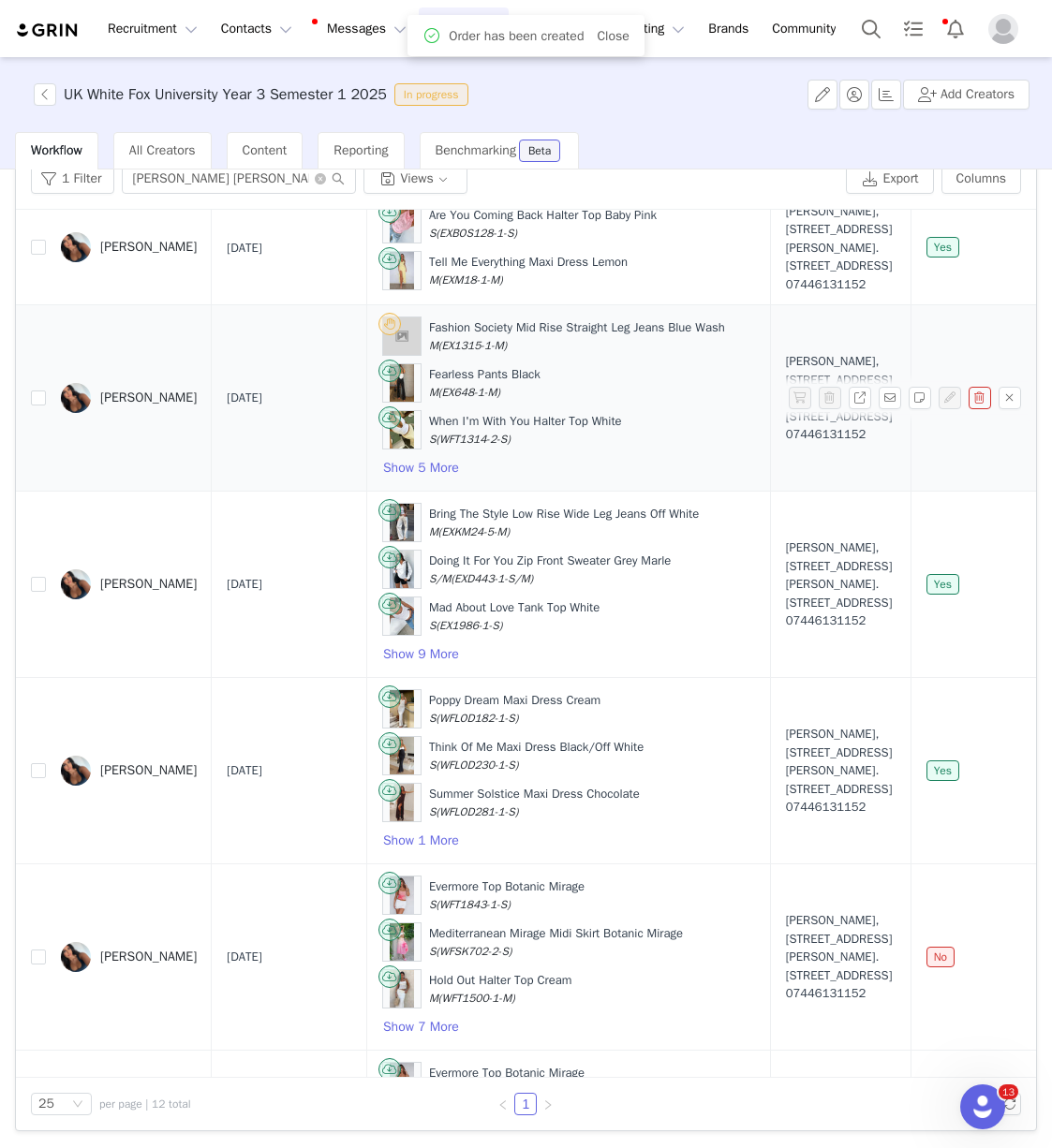 scroll, scrollTop: 1635, scrollLeft: 0, axis: vertical 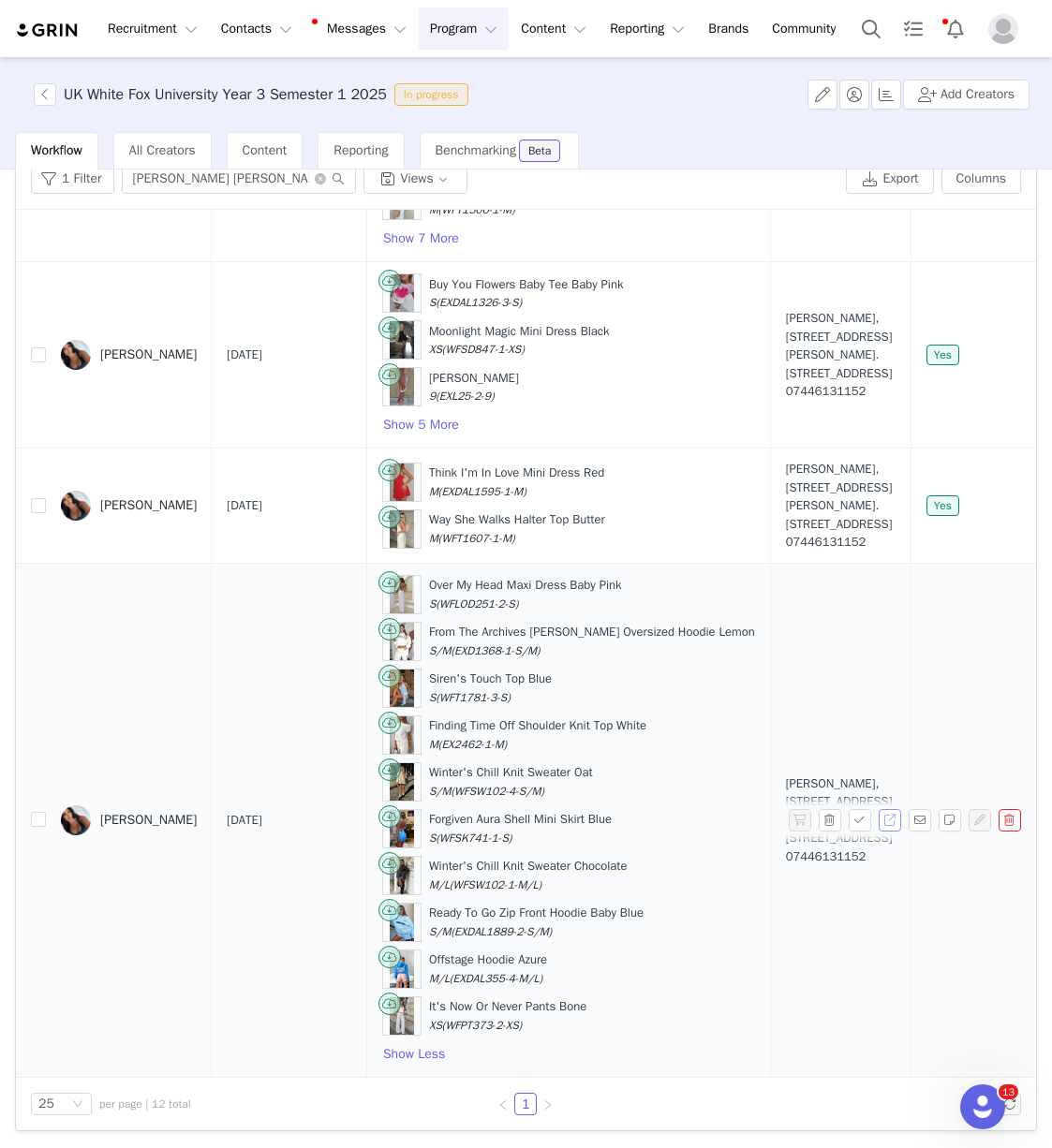 click at bounding box center [890, 820] 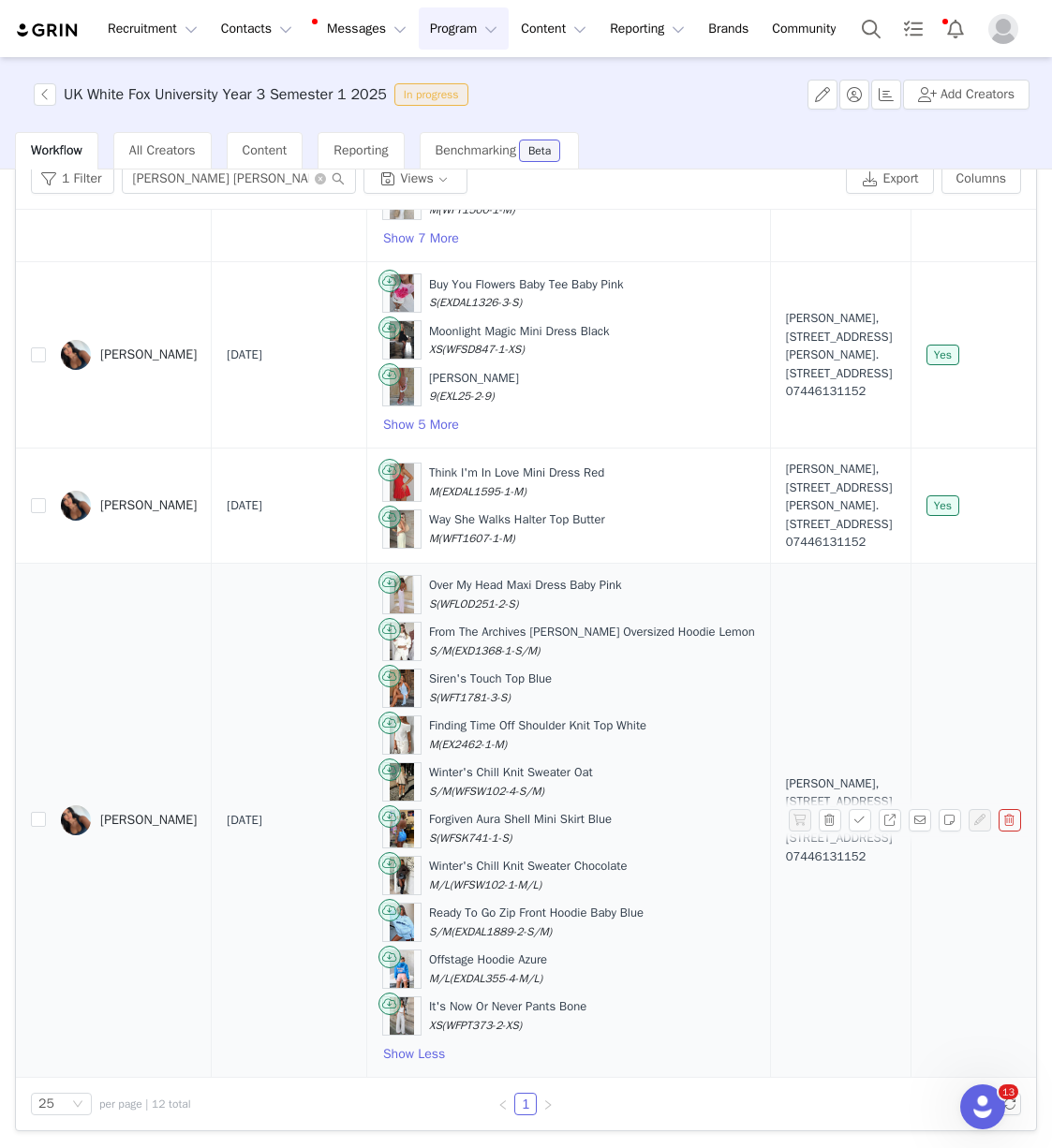 drag, startPoint x: 556, startPoint y: 1020, endPoint x: 292, endPoint y: 619, distance: 480.101 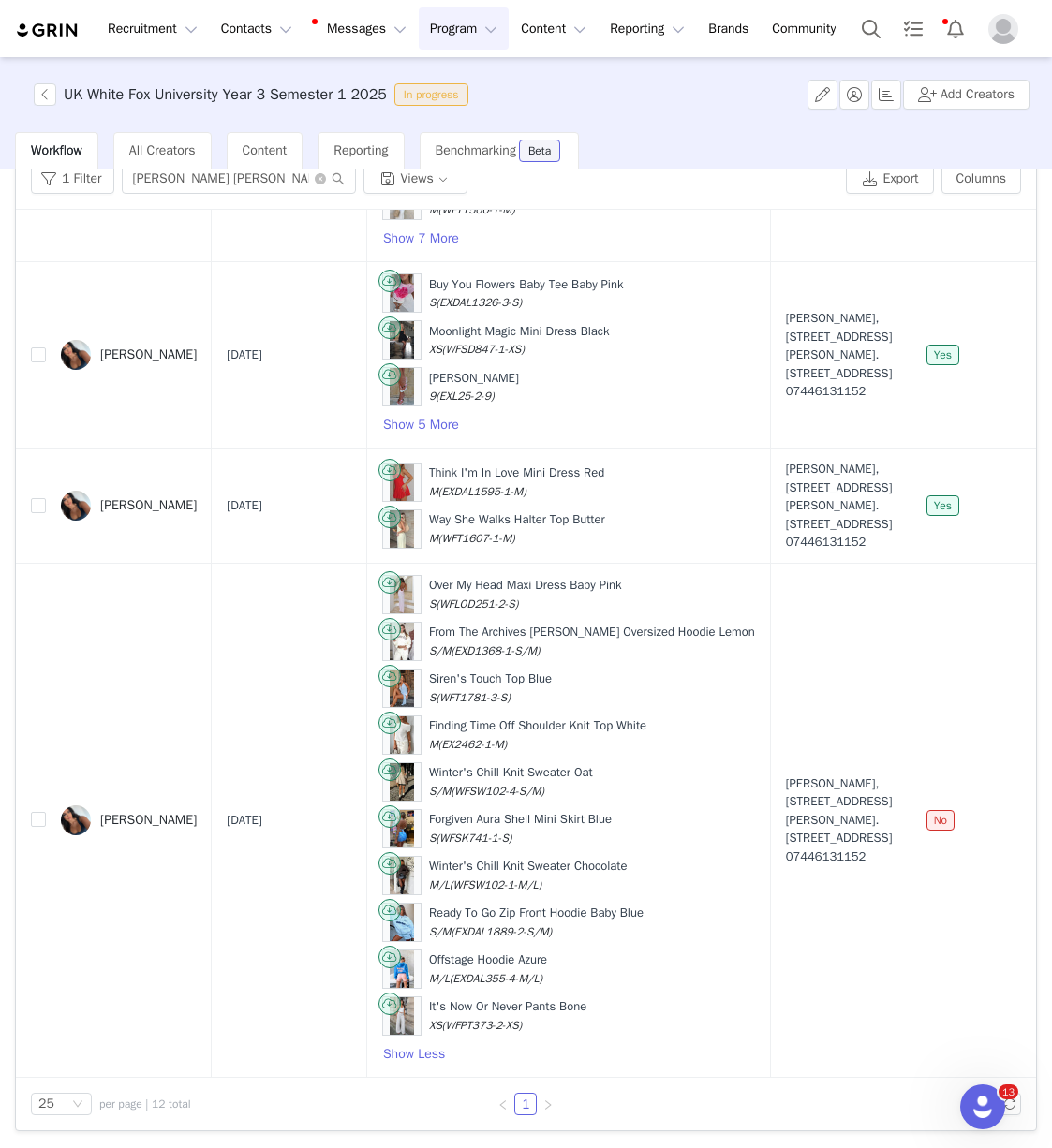 copy on "Over My Head Maxi Dress Baby Pink  S   (WFLOD251-2-S)   From The Archives Maya Oversized Hoodie Lemon  S/M   (EXD1368-1-S/M)   Siren's Touch Top Blue  S   (WFT1781-3-S)   Finding Time Off Shoulder Knit Top White  M   (EX2462-1-M)   Winter's Chill Knit Sweater Oat  S/M   (WFSW102-4-S/M)   Forgiven Aura Shell Mini Skirt Blue  S   (WFSK741-1-S)   Winter's Chill Knit Sweater Chocolate  M/L   (WFSW102-1-M/L)   Ready To Go Zip Front Hoodie Baby Blue  S/M   (EXDAL1889-2-S/M)   Offstage Hoodie Azure  M/L   (EXDAL355-4-M/L)   It's Now Or Never Pants Bone  XS   (WFPT373-2-XS)" 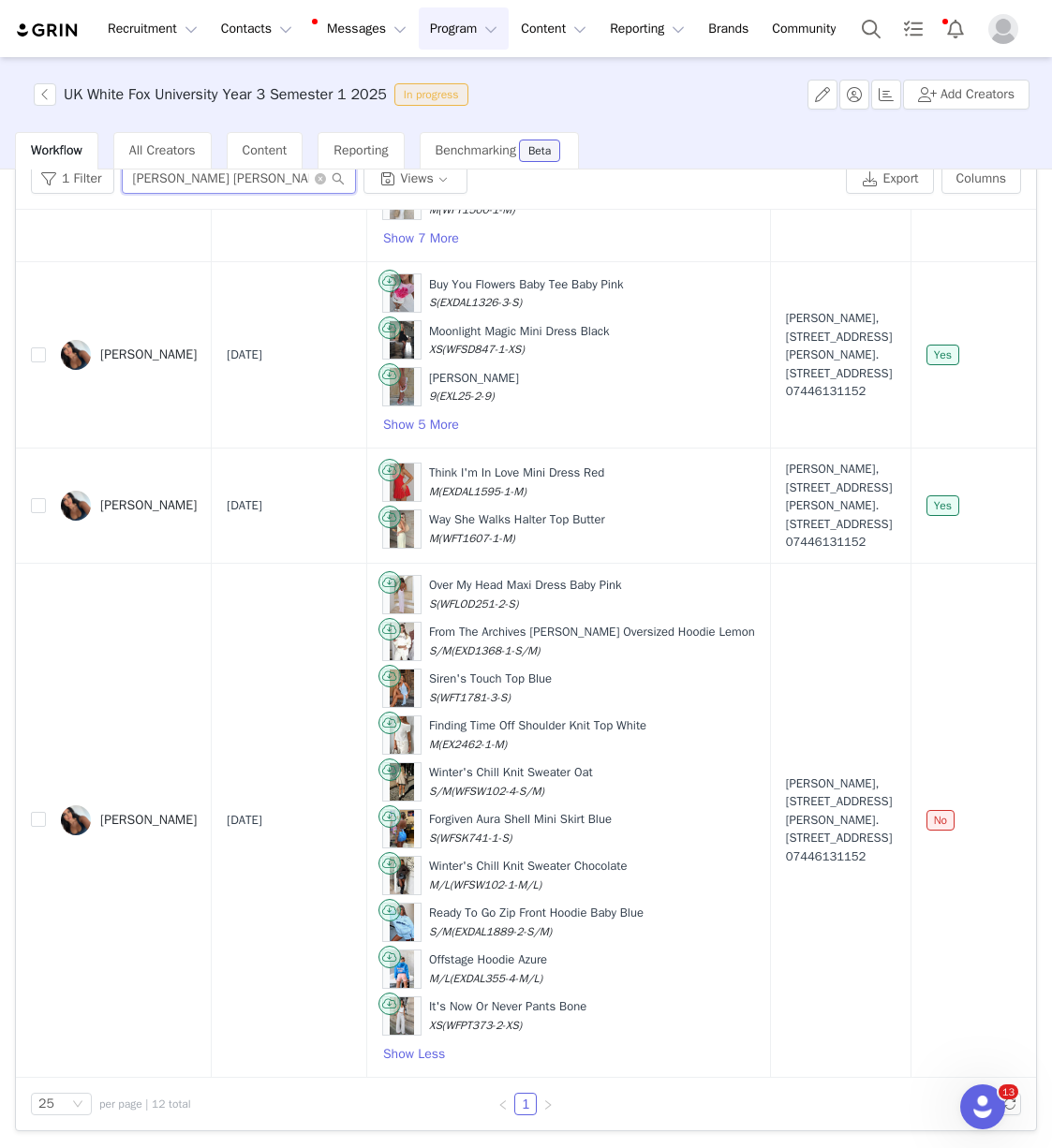 click on "joanna lou" at bounding box center [239, 179] 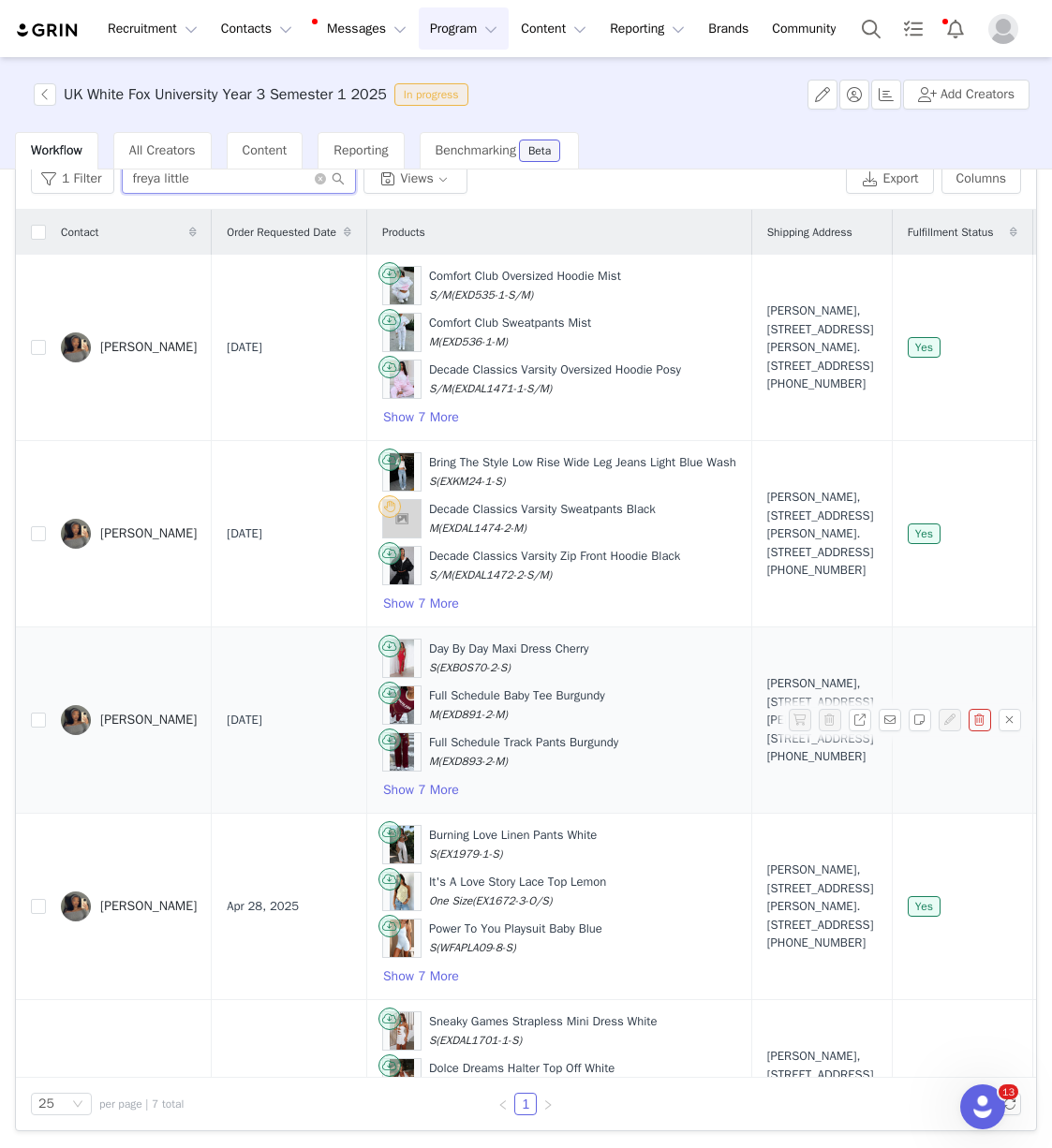 scroll, scrollTop: 451, scrollLeft: 0, axis: vertical 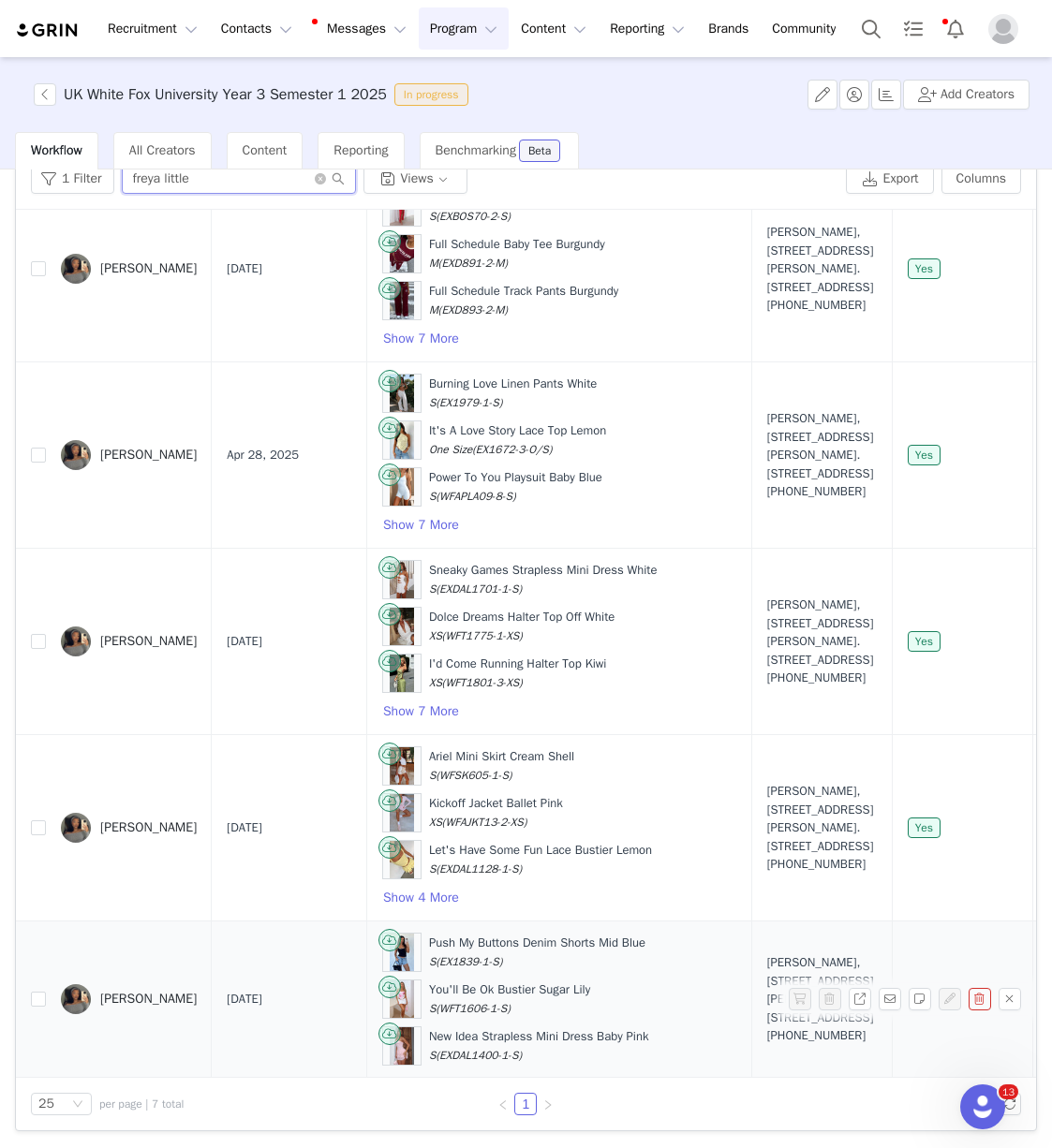type on "freya little" 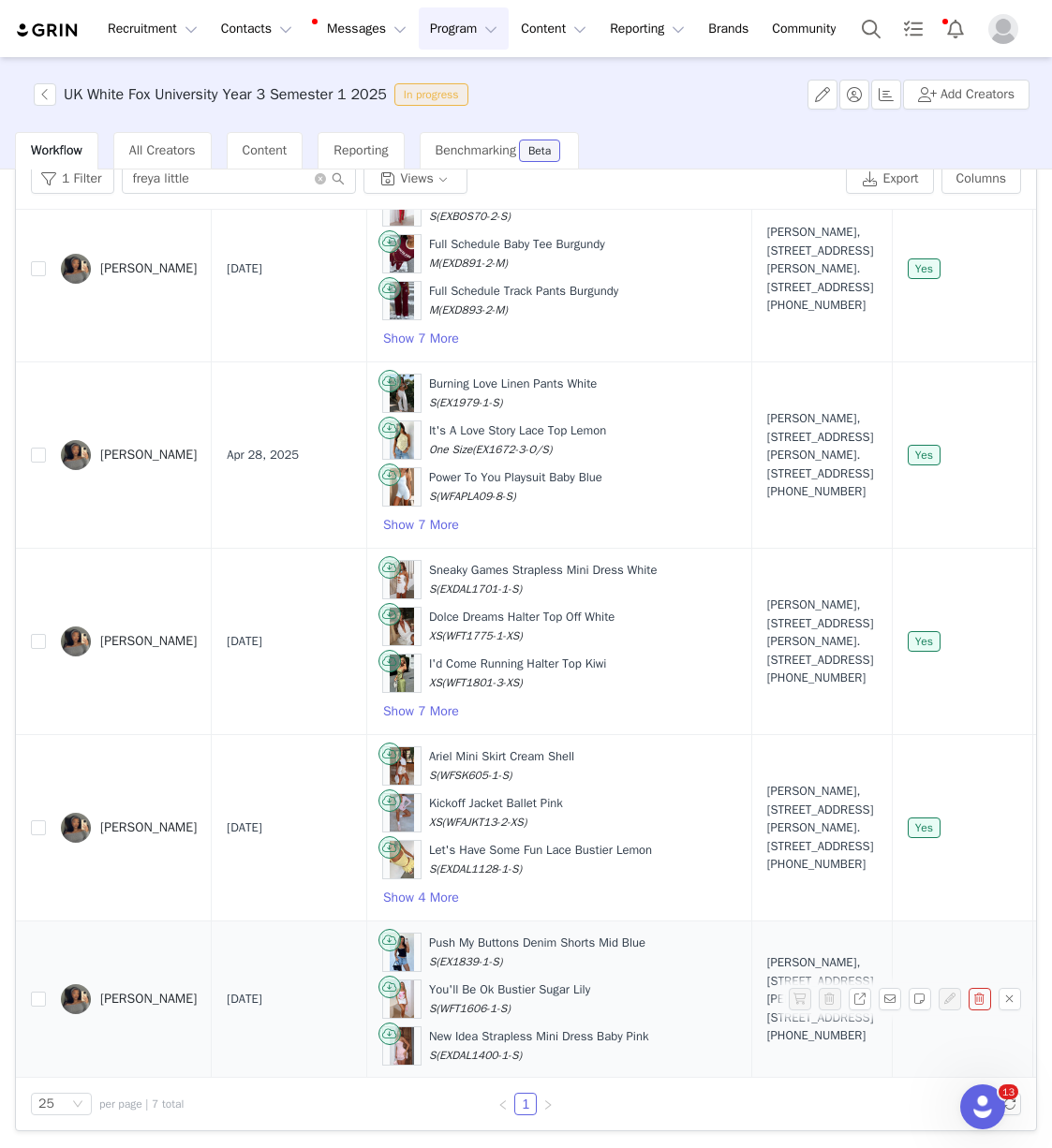 click on "Freya Little" at bounding box center [128, 999] 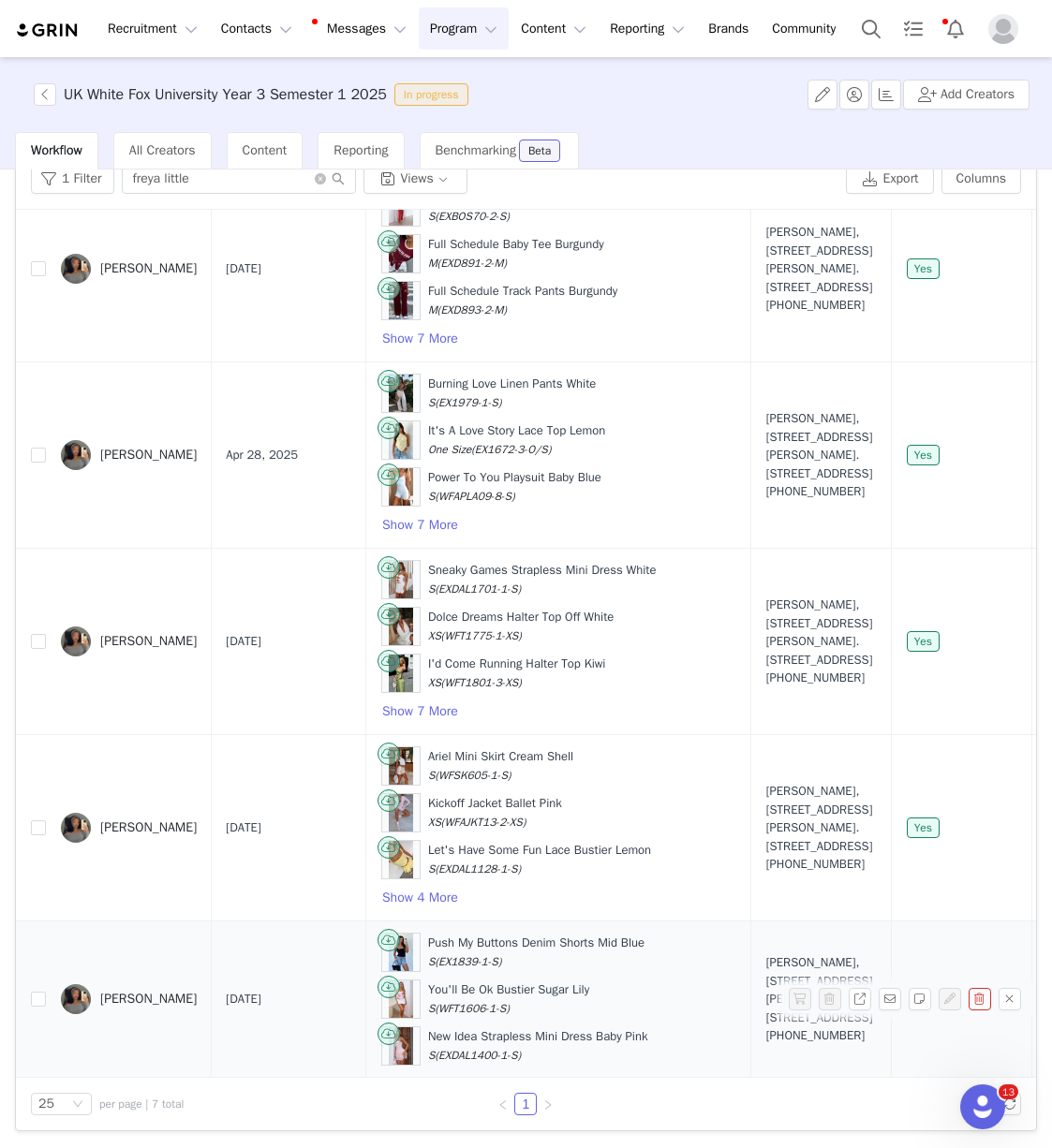 click on "UK White Fox University Year 3 Semester 1 2025 In progress     Add Creators Workflow All Creators Content Reporting Benchmarking Beta Activate Creators Review Proposals Fulfill Products Track Progress View Declined  Filters   Filter Logic  And Or  Activated Date   ~   Order Submitted Date   Fulfillment Status  Select  Shipment Status  Select  Owner  Select  Contact Tag  Select    Archived  Select No  Advanced Filters   + Add Field  Apply Filters Clear All 1 Filter freya little Views     Export     Columns  Contact   Order Requested Date   Products   Shipping Address   Fulfillment Status   Product Cost   Ready At   Order Updated Date   Order Number   Shipment Status   Tracking   Order Created Date   Order Status   Fulfillment Errors   Freya Little  Jan 15, 2025  Comfort Club Oversized Hoodie Mist  S/M   (EXD535-1-S/M)   Comfort Club Sweatpants Mist  M   (EXD536-1-M)   Decade Classics Varsity Oversized Hoodie Posy  S/M   (EXDAL1471-1-S/M)  Show 7 More  +447951750125   Yes  £80.13 Jul 8, 2025 1:46 AM #UK852336" at bounding box center (526, 601) 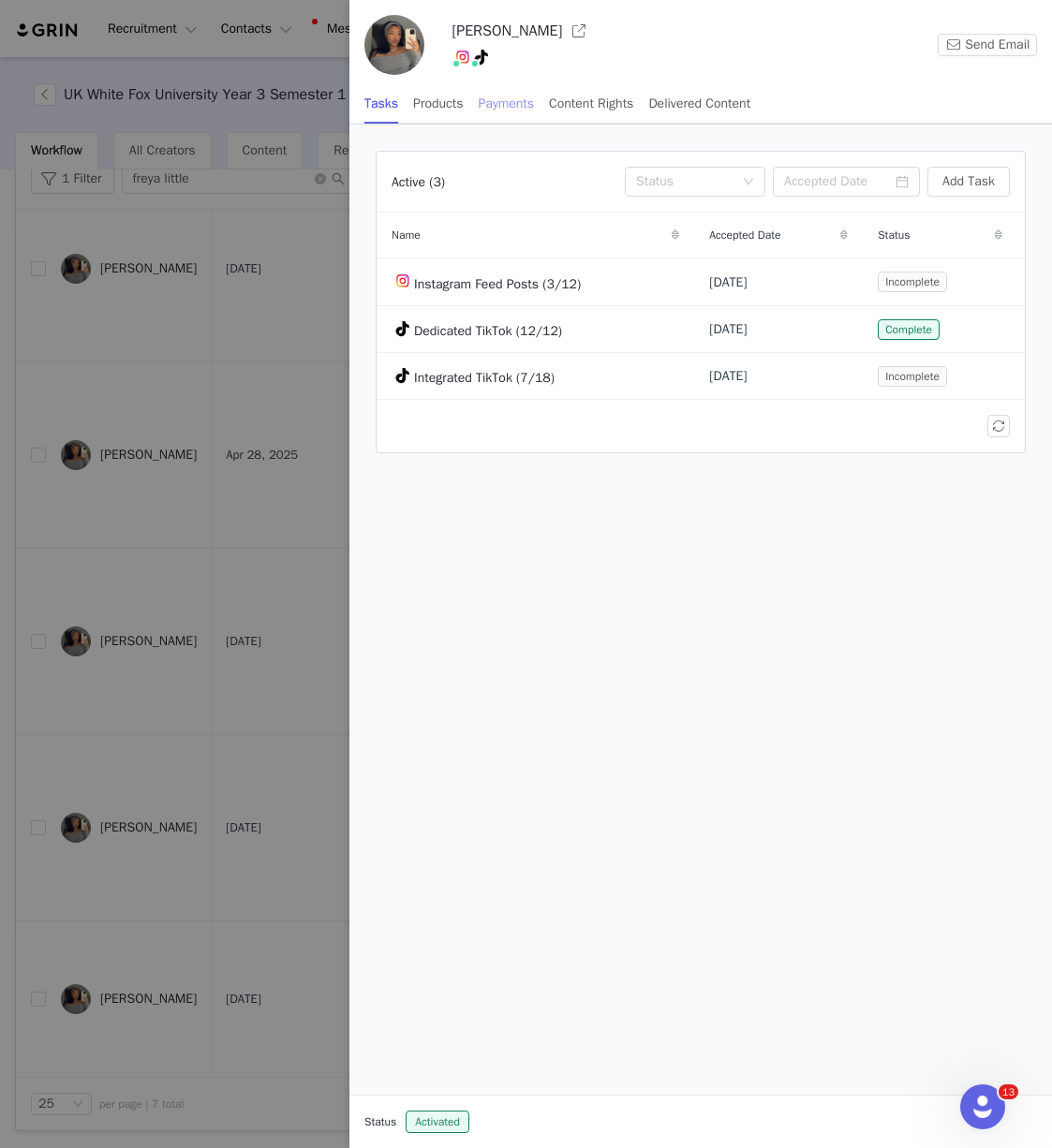 click on "Payments" at bounding box center [507, 103] 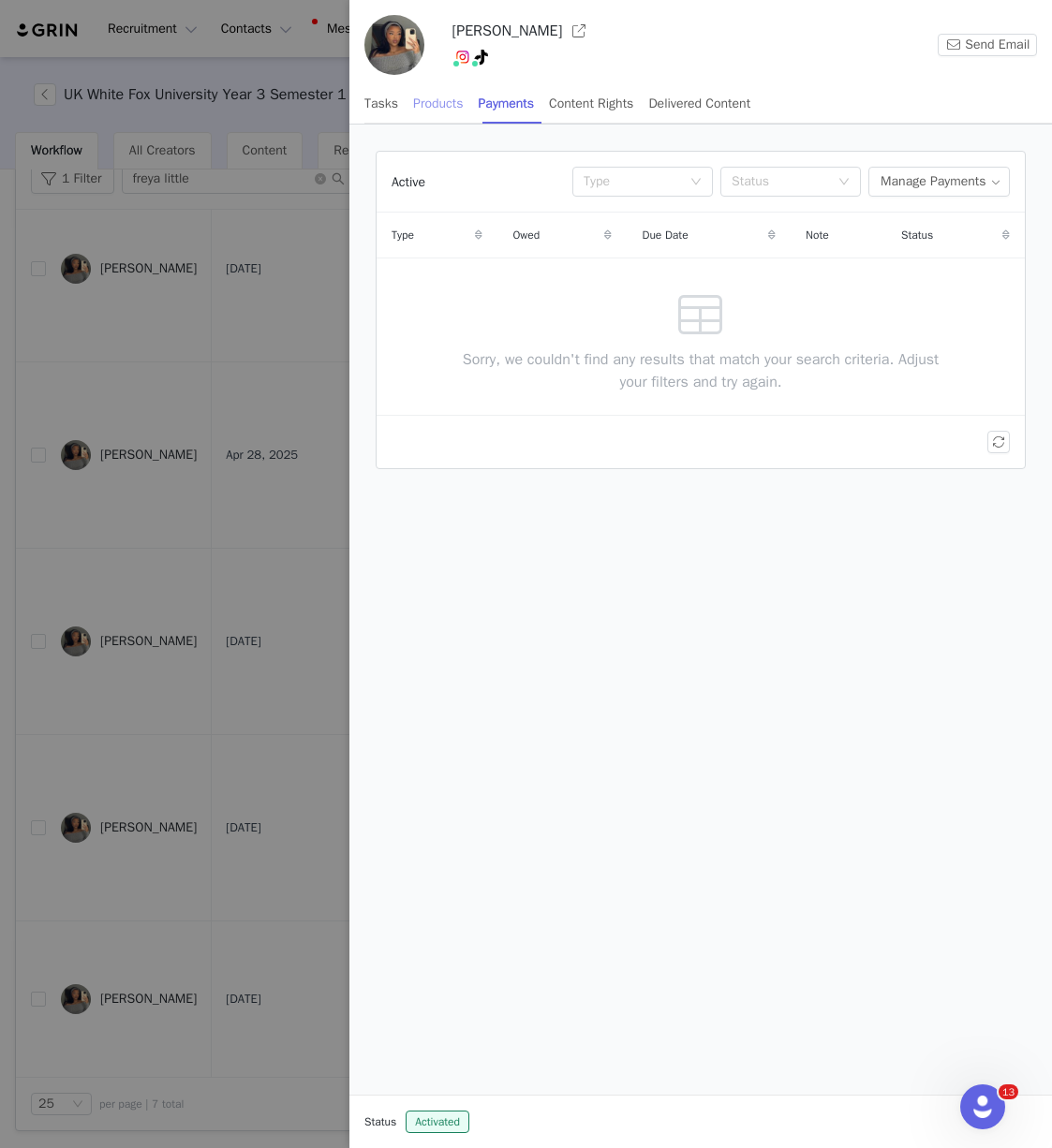 click on "Products" at bounding box center [437, 103] 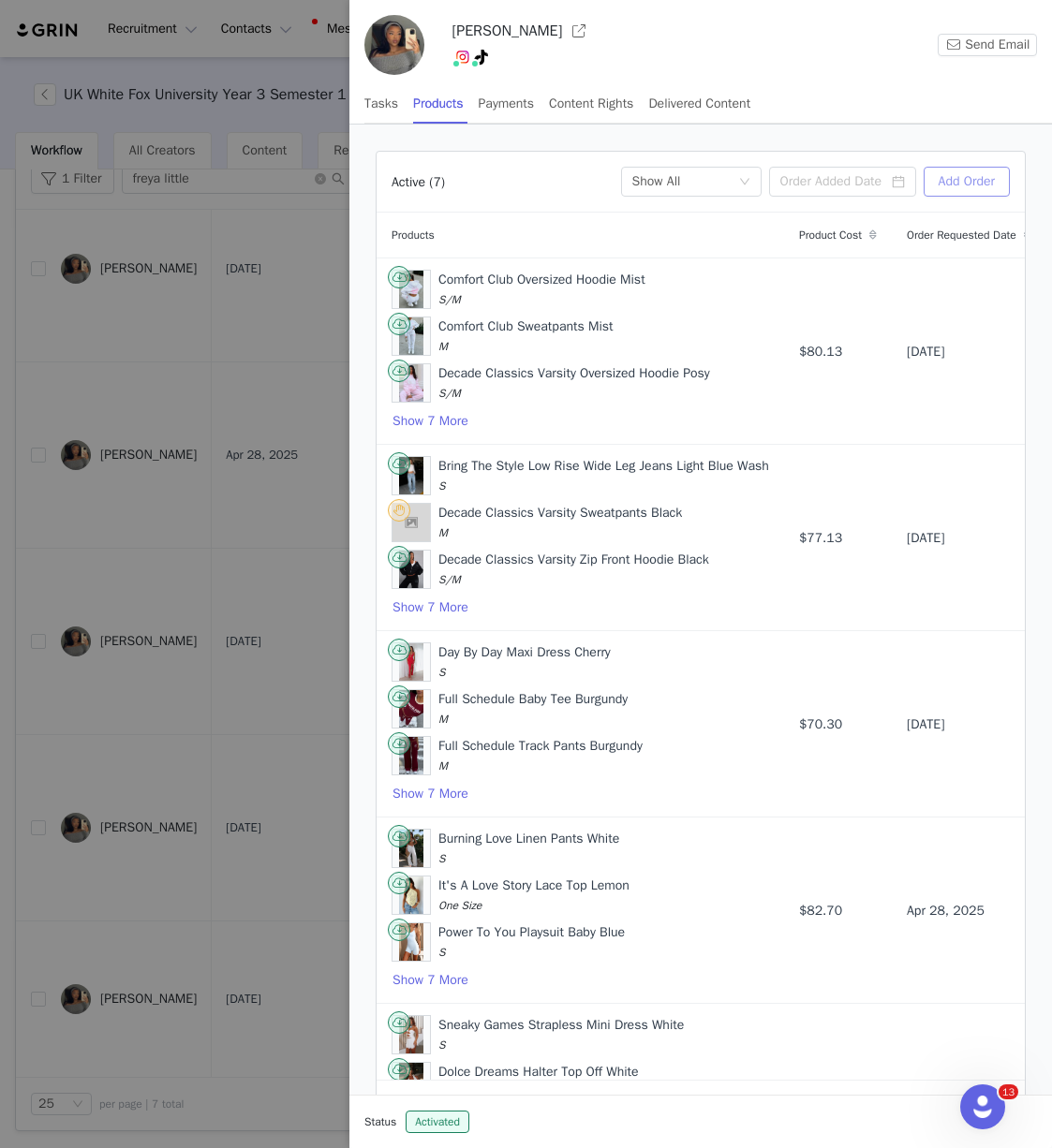 click on "Add Order" at bounding box center (967, 182) 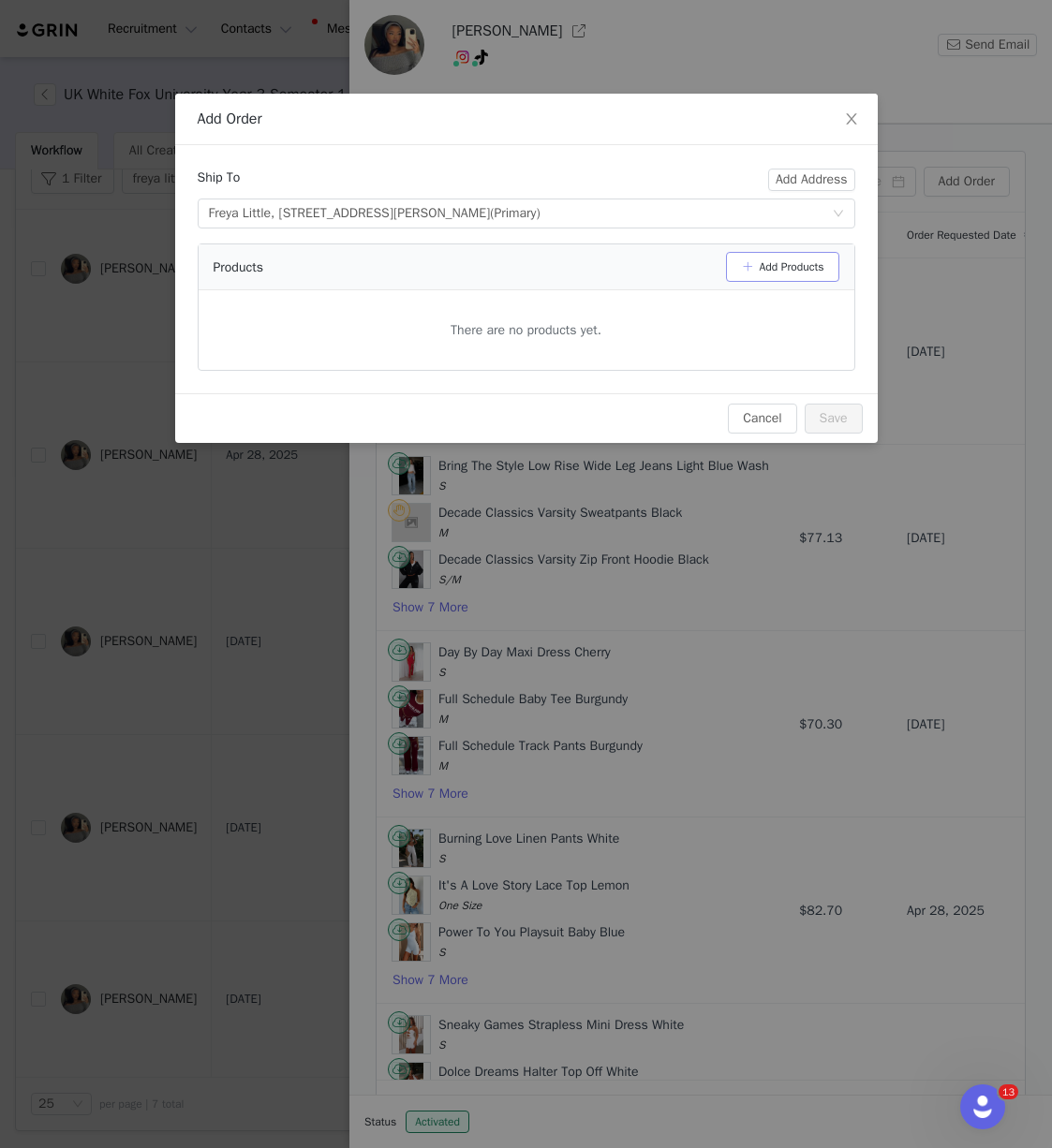 click on "Add Products" at bounding box center [782, 267] 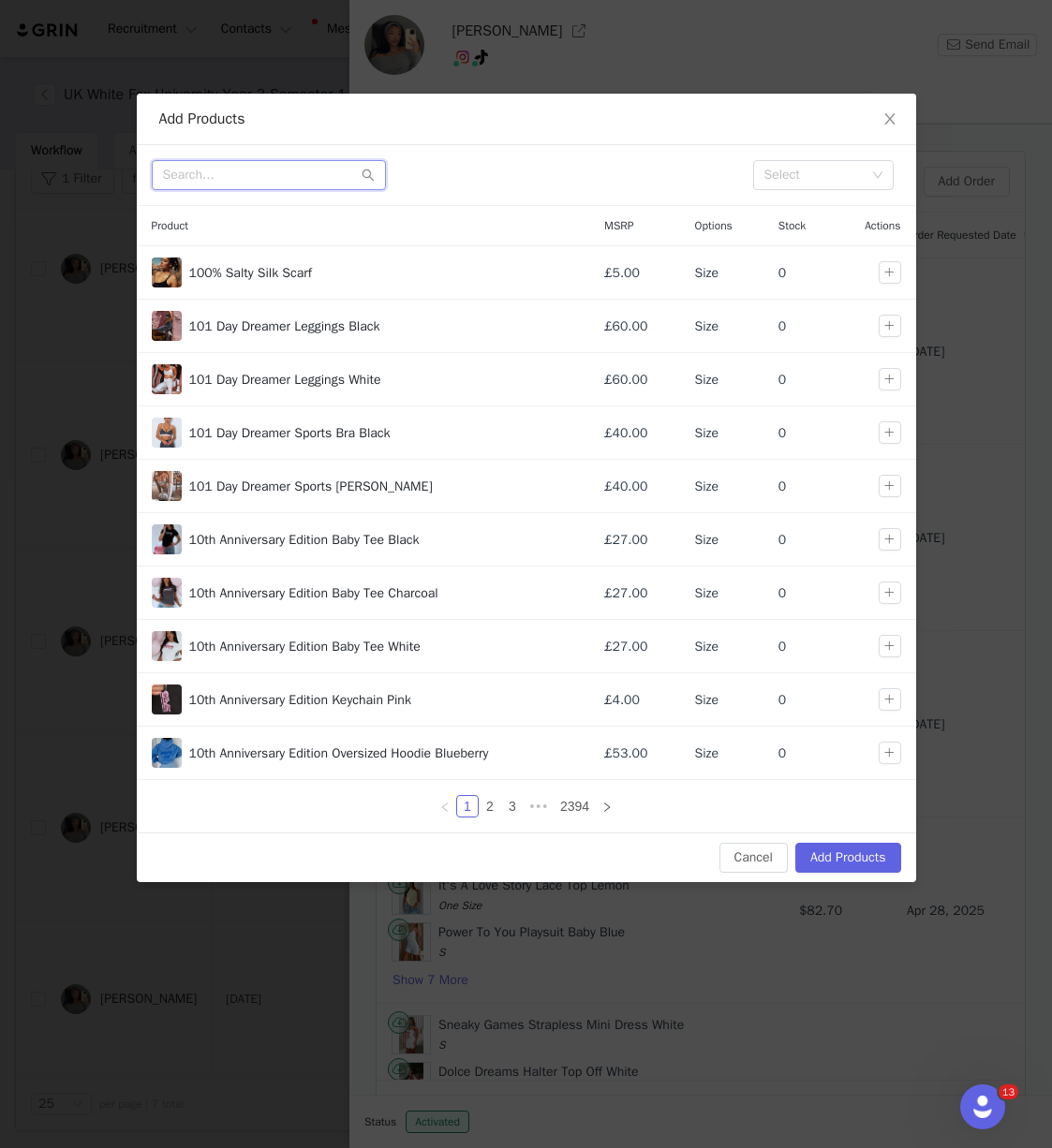 click at bounding box center (269, 175) 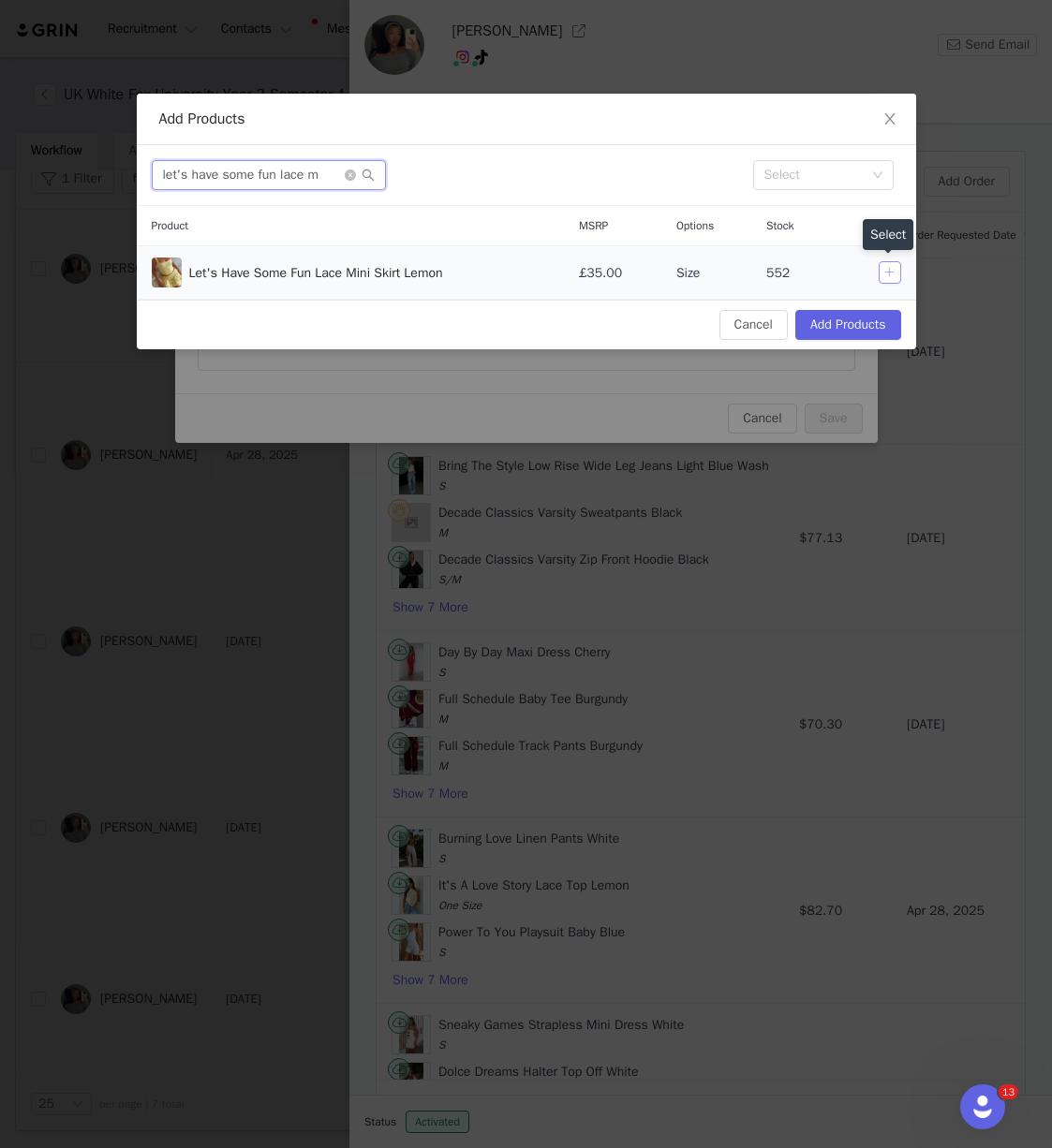 type on "let's have some fun lace m" 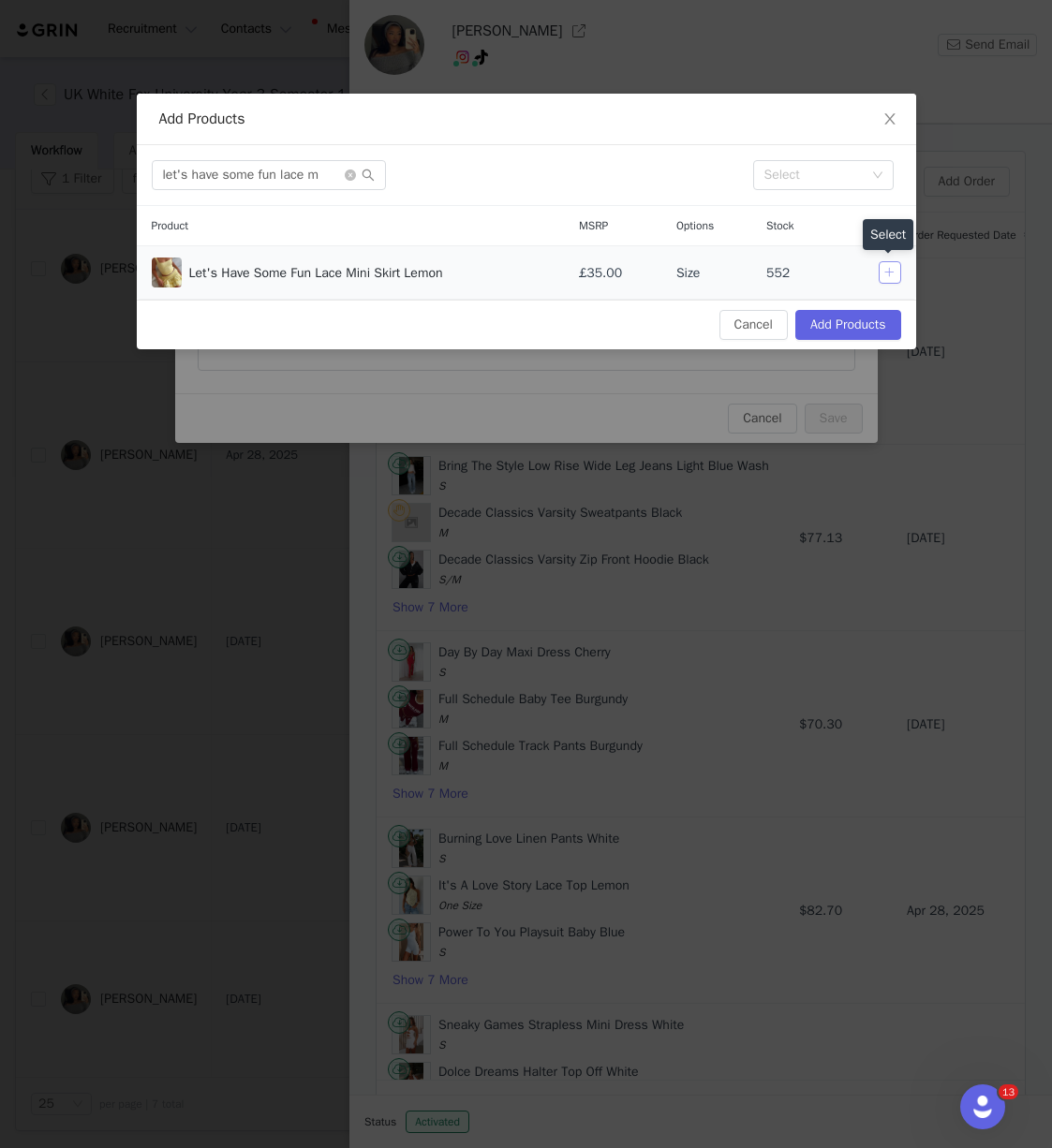click at bounding box center [890, 272] 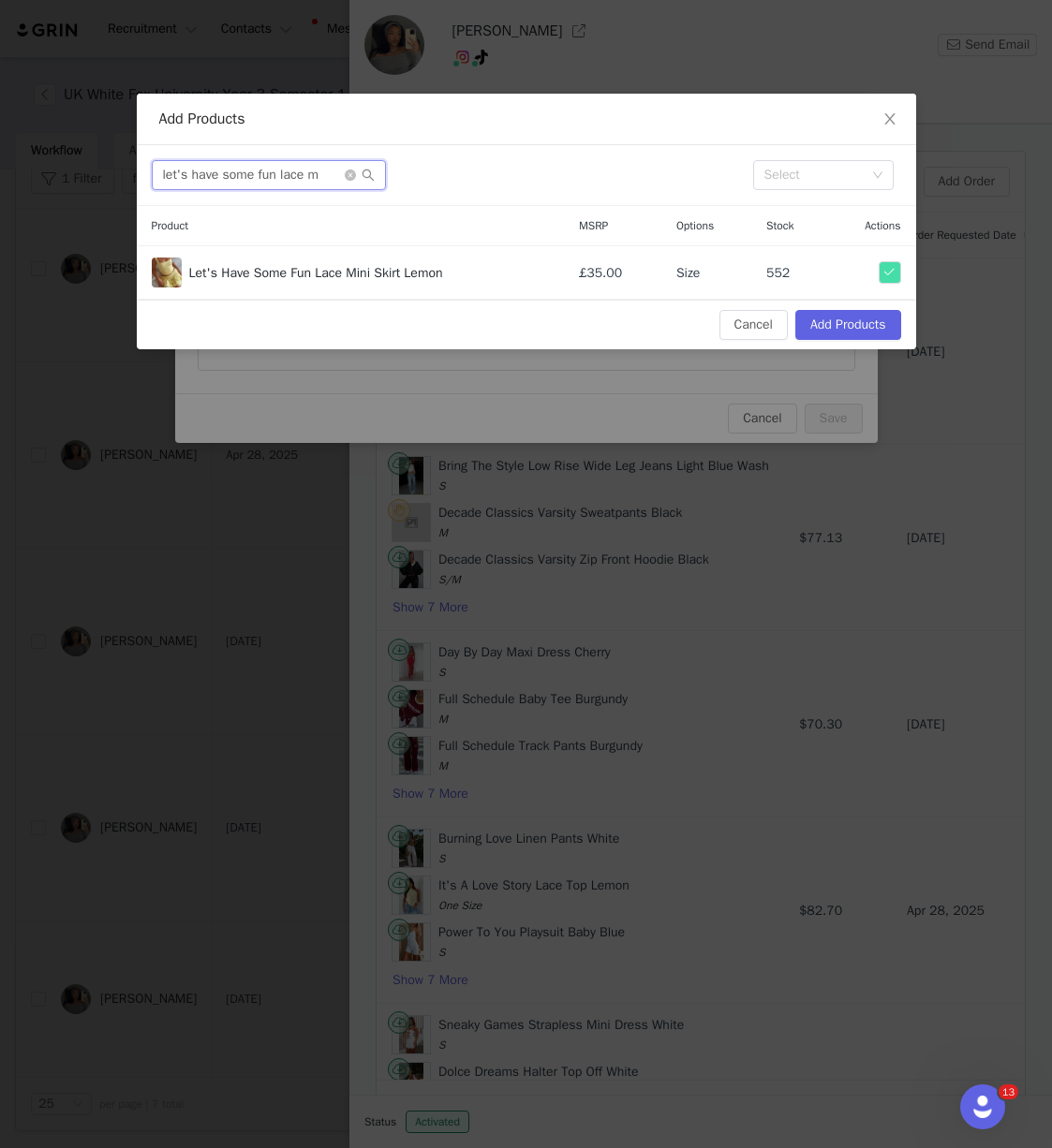 click on "let's have some fun lace m" at bounding box center (269, 175) 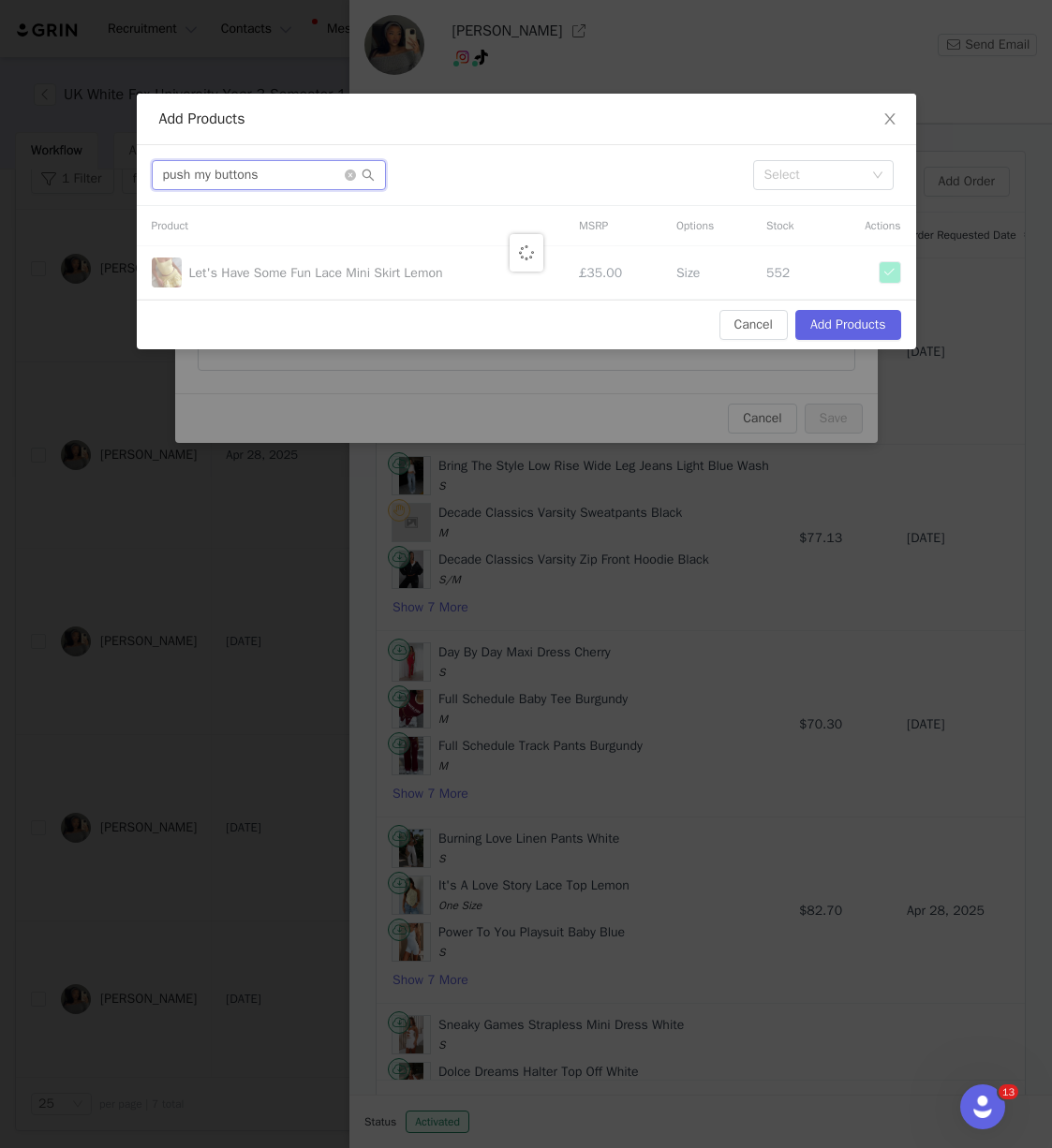 type on "push my buttons" 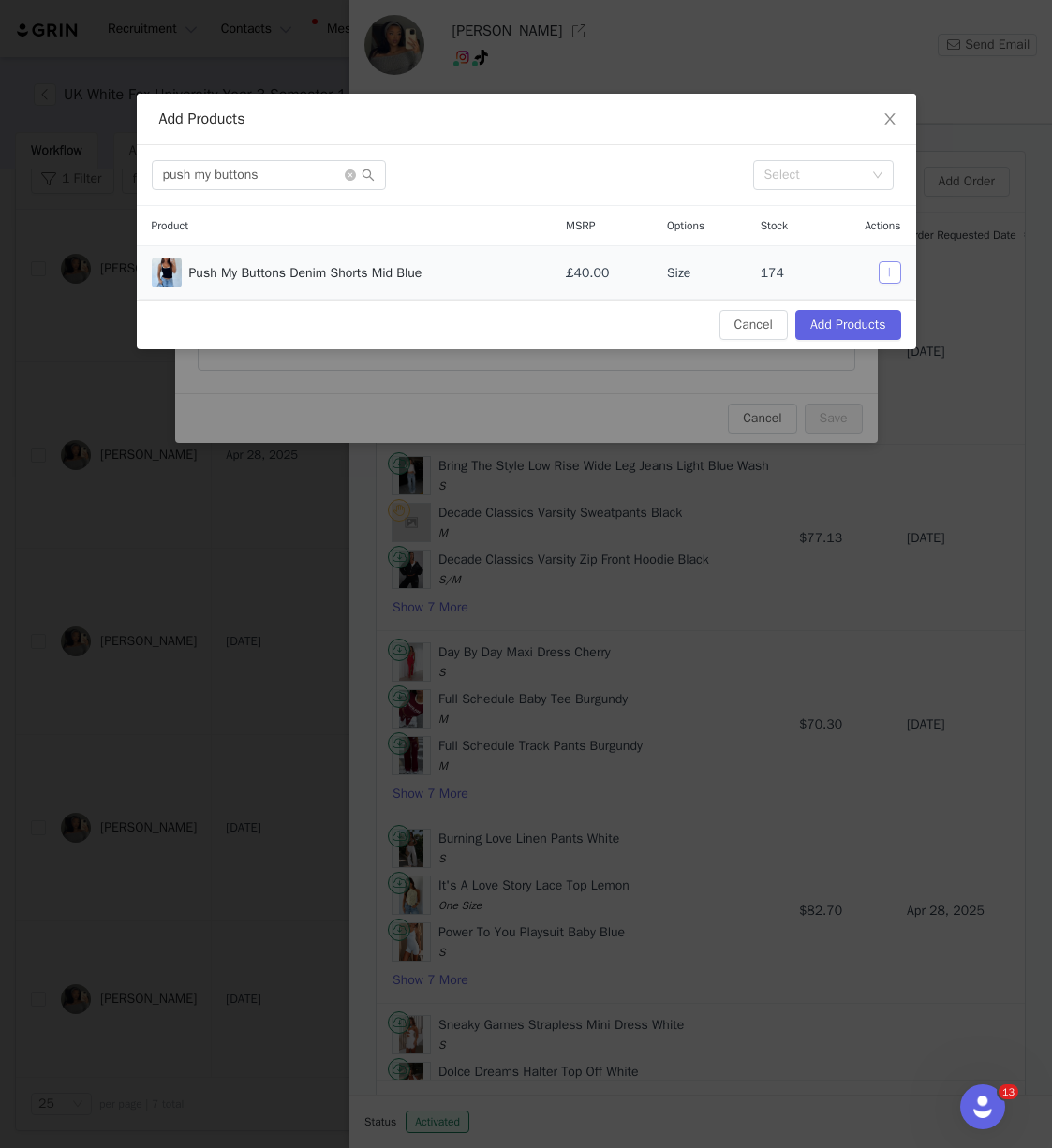 click at bounding box center (890, 272) 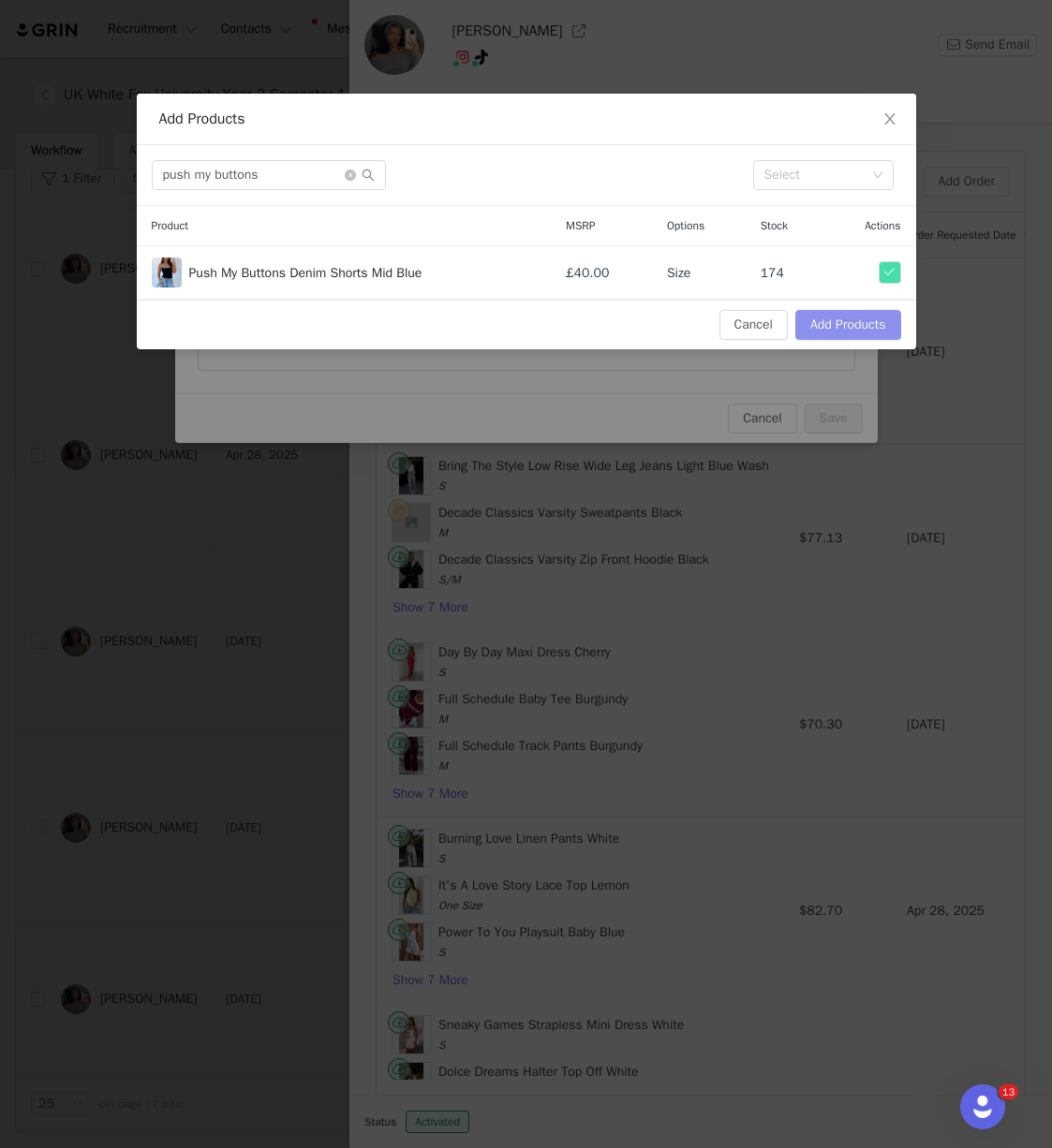click on "Add Products" at bounding box center [848, 325] 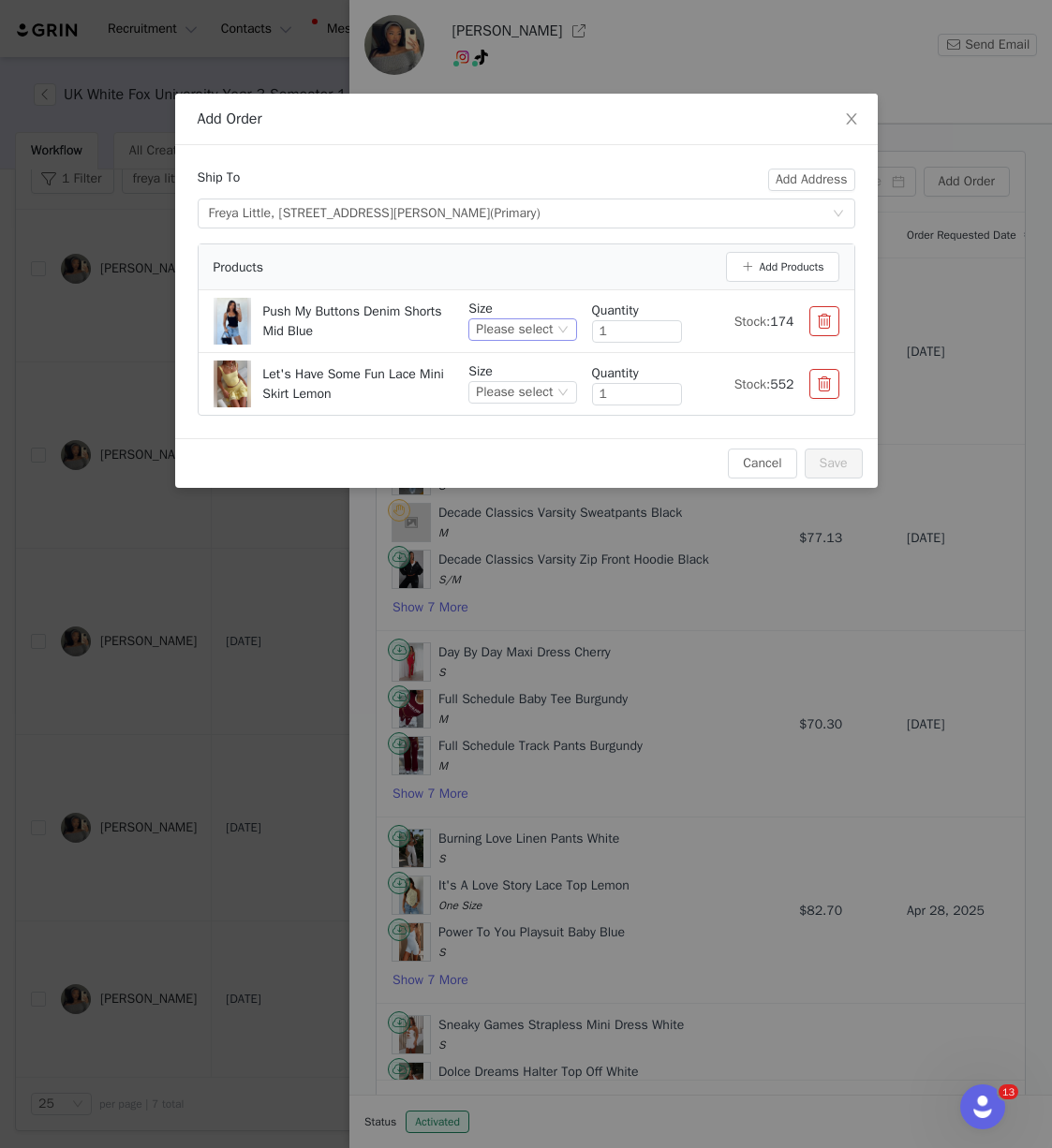 click on "Please select" at bounding box center (514, 330) 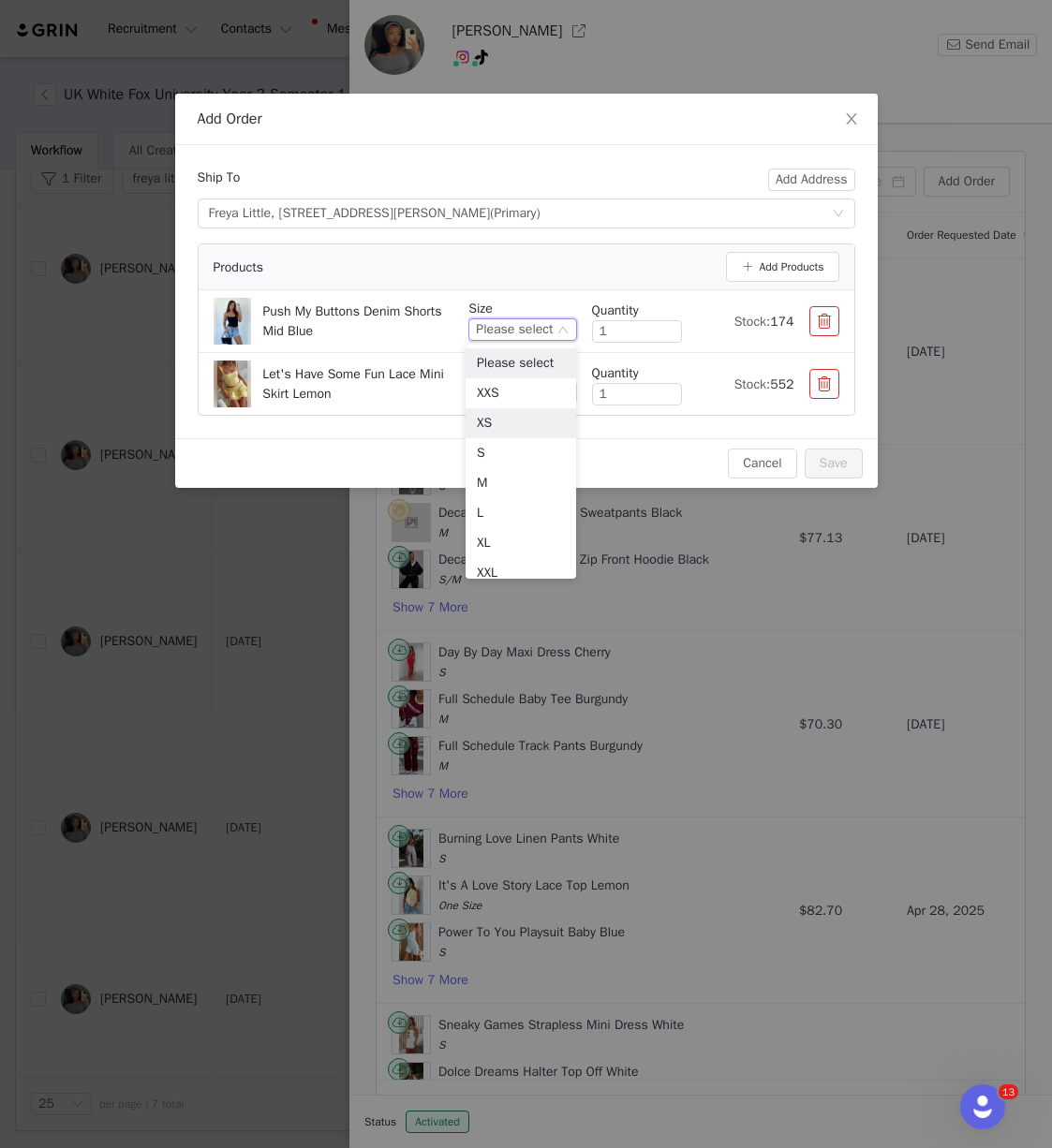 click on "XS" at bounding box center [521, 423] 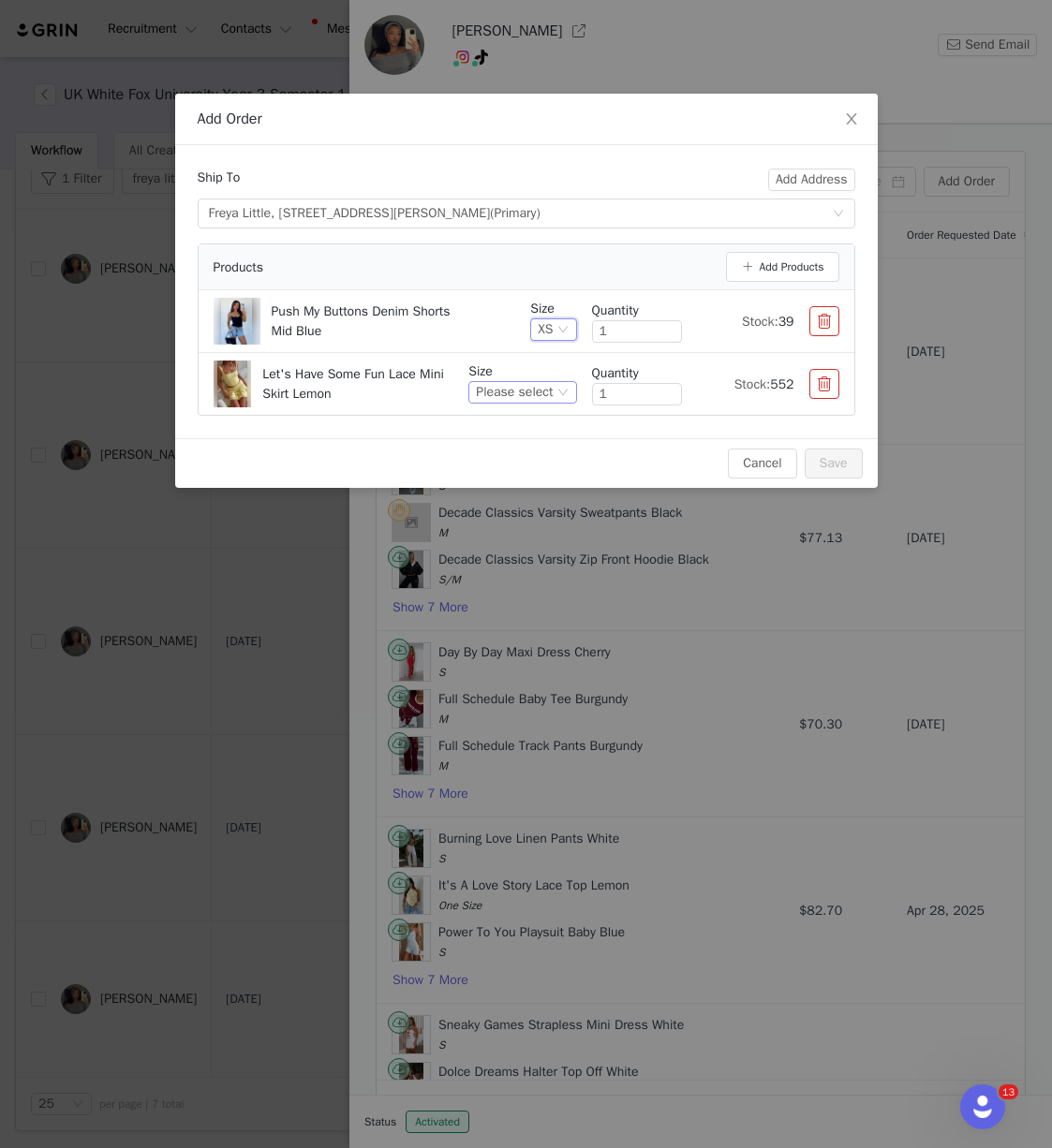 click on "Please select" at bounding box center (522, 392) 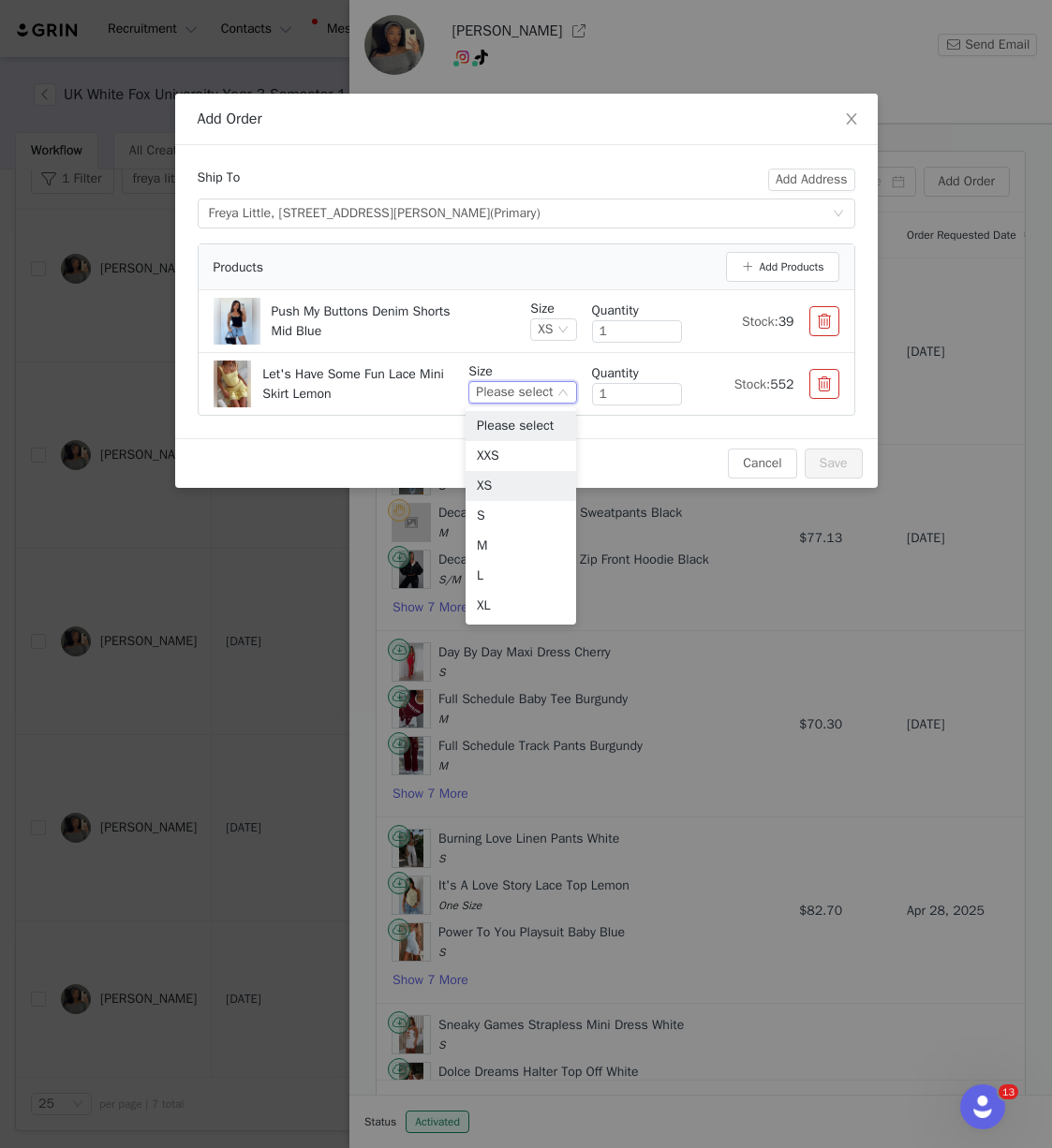 click on "XS" at bounding box center [521, 486] 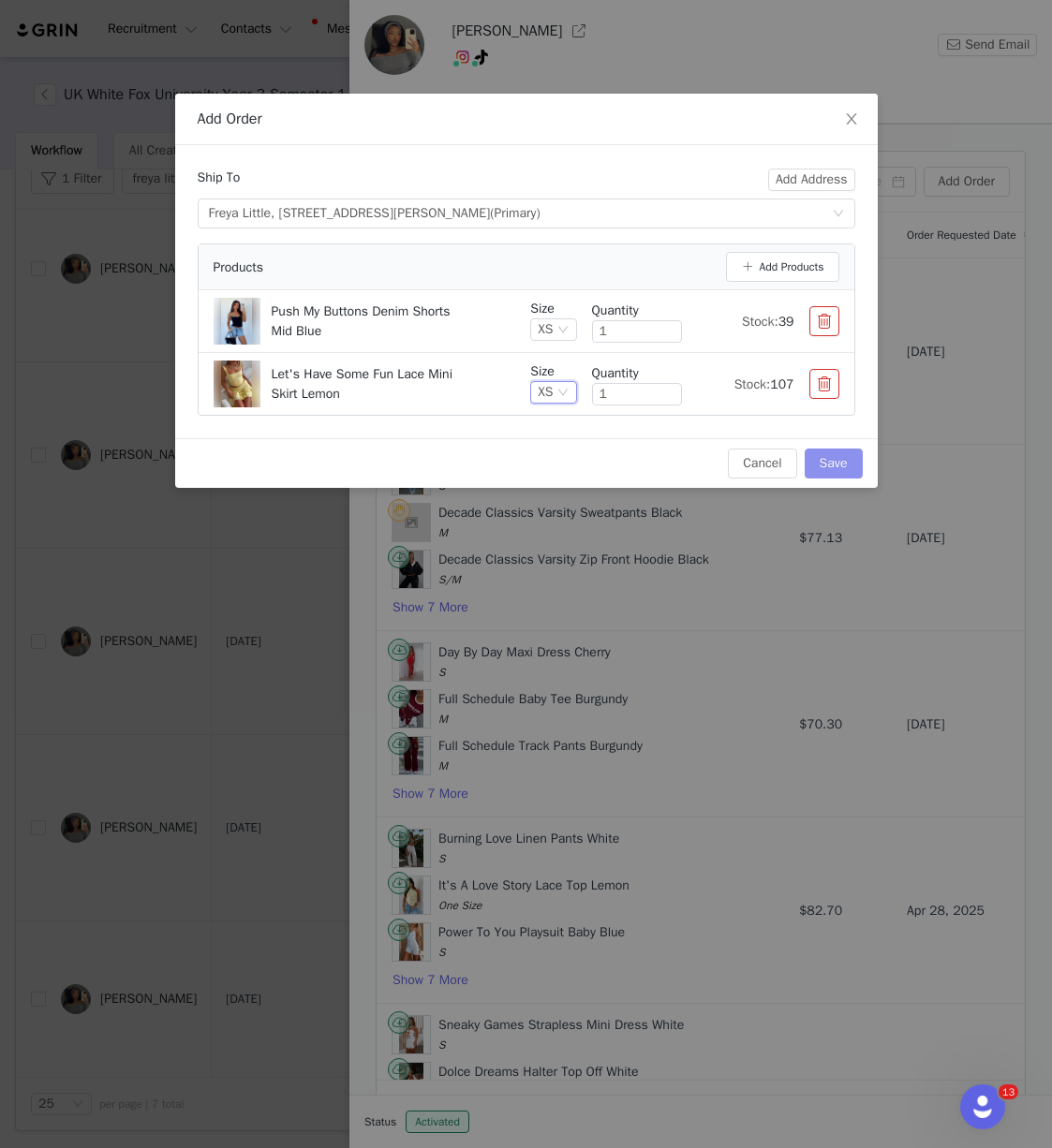 click on "Save" at bounding box center [834, 464] 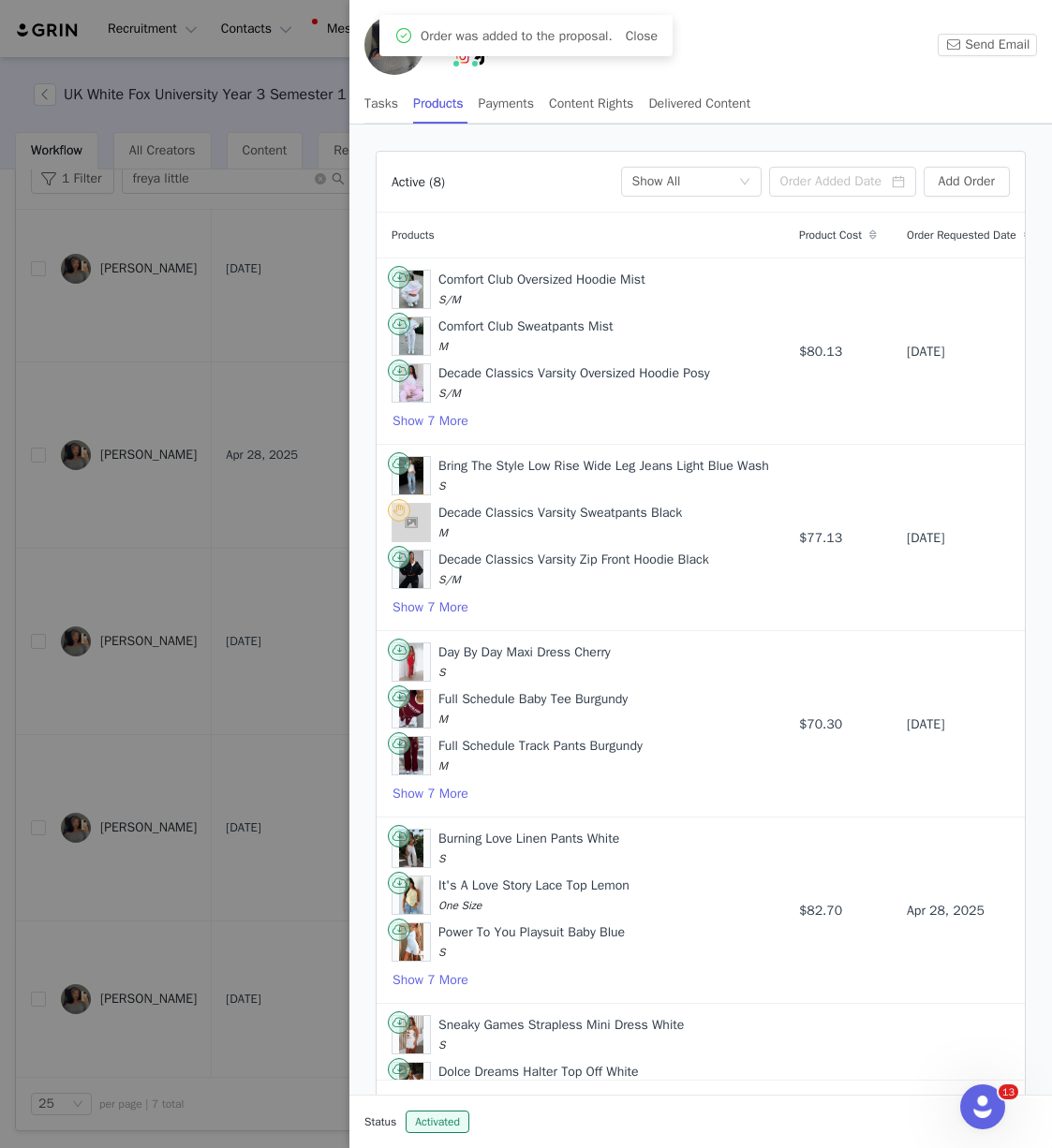 click at bounding box center [526, 574] 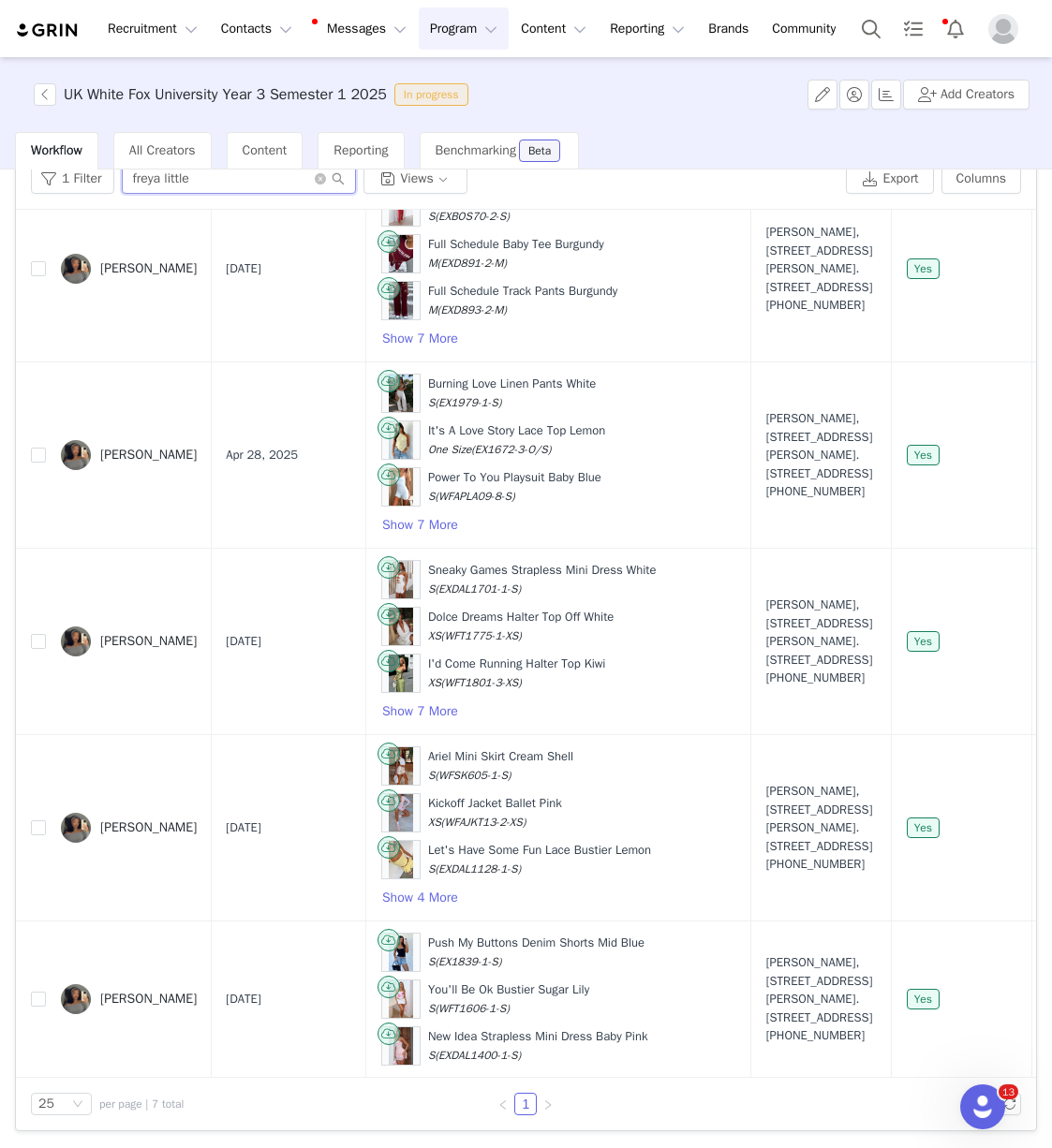 click on "freya little" at bounding box center [239, 179] 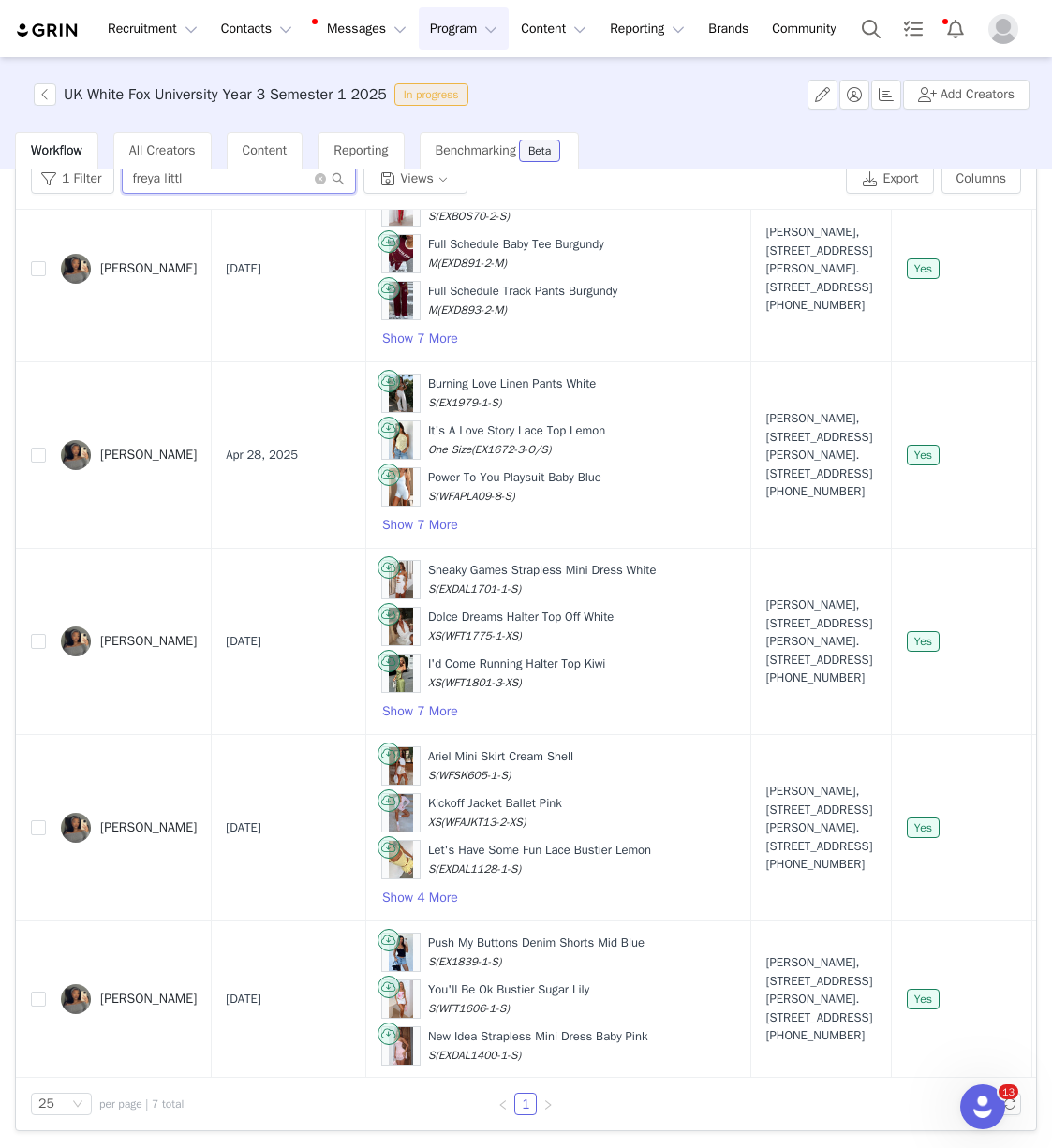 type on "freya little" 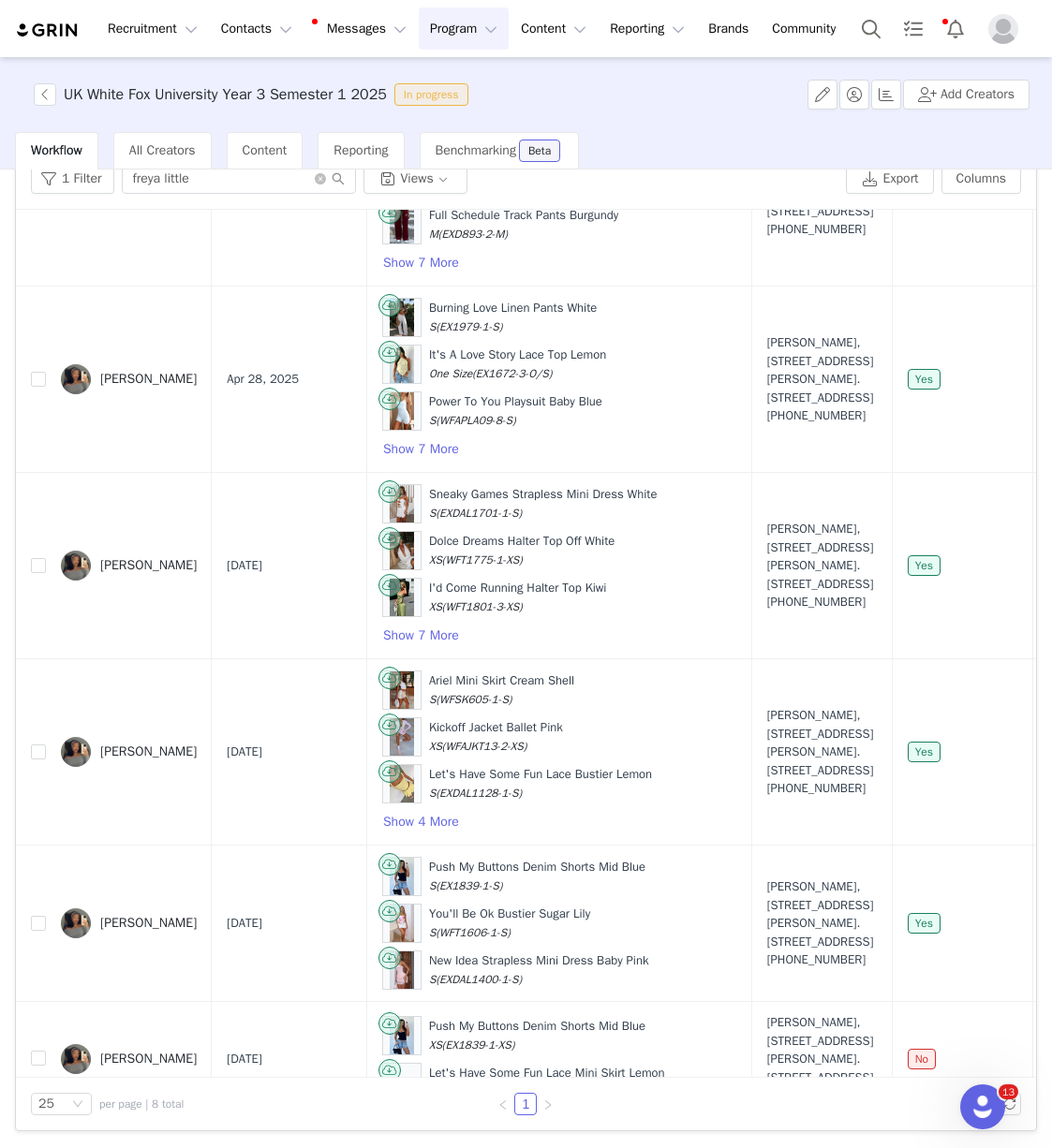 scroll, scrollTop: 566, scrollLeft: 0, axis: vertical 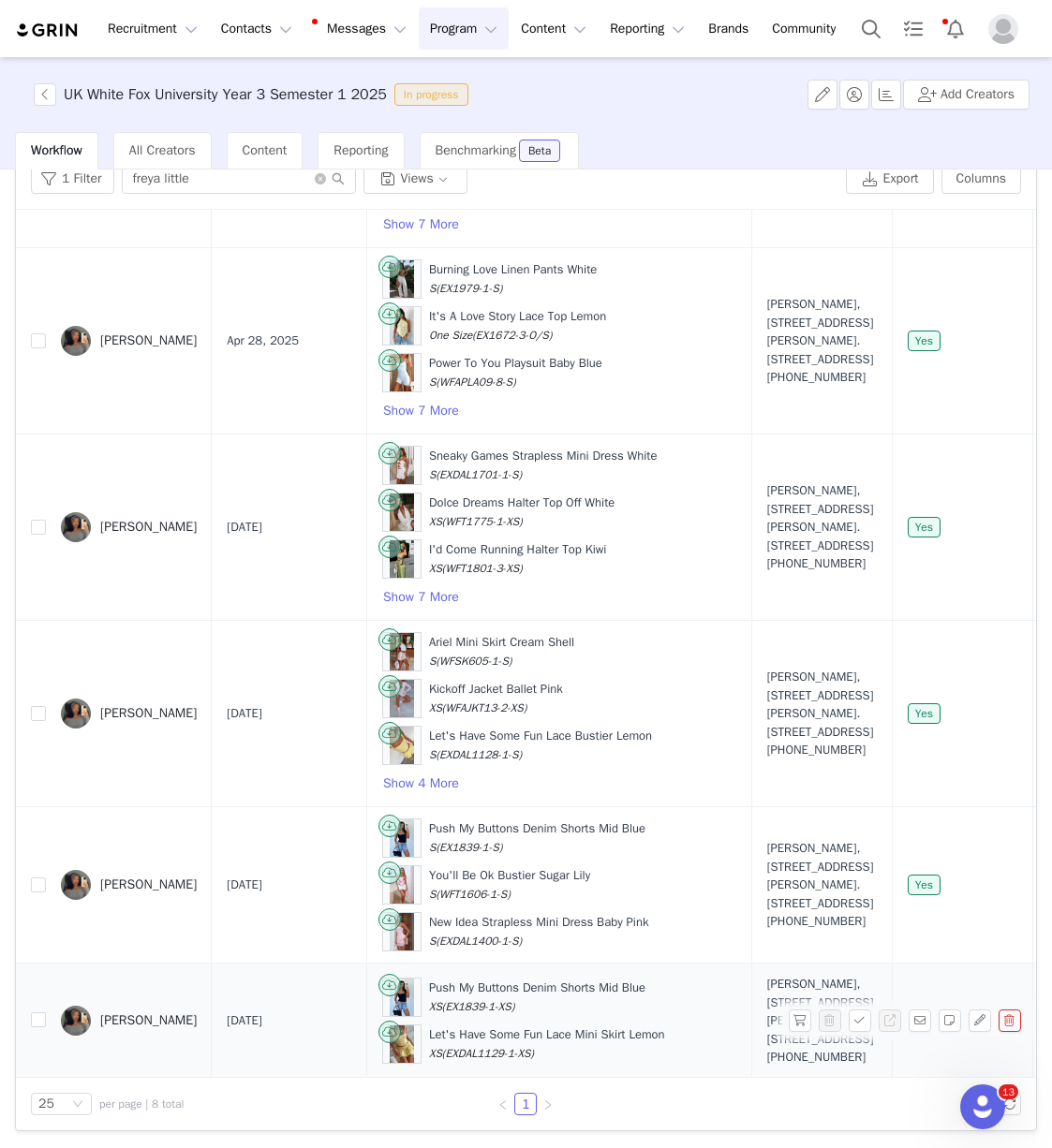 drag, startPoint x: 564, startPoint y: 1052, endPoint x: 37, endPoint y: 967, distance: 533.81083 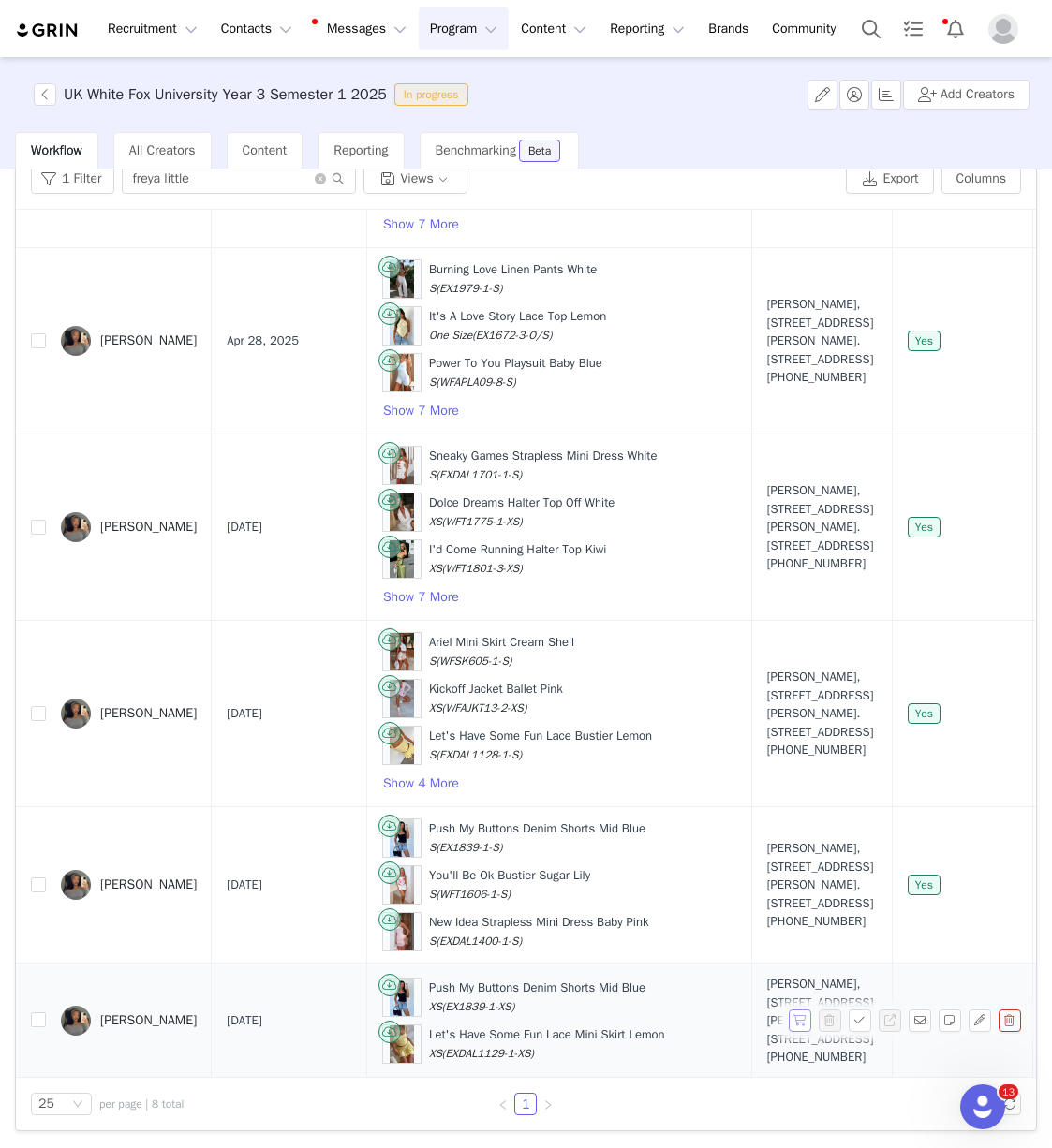 click at bounding box center [800, 1021] 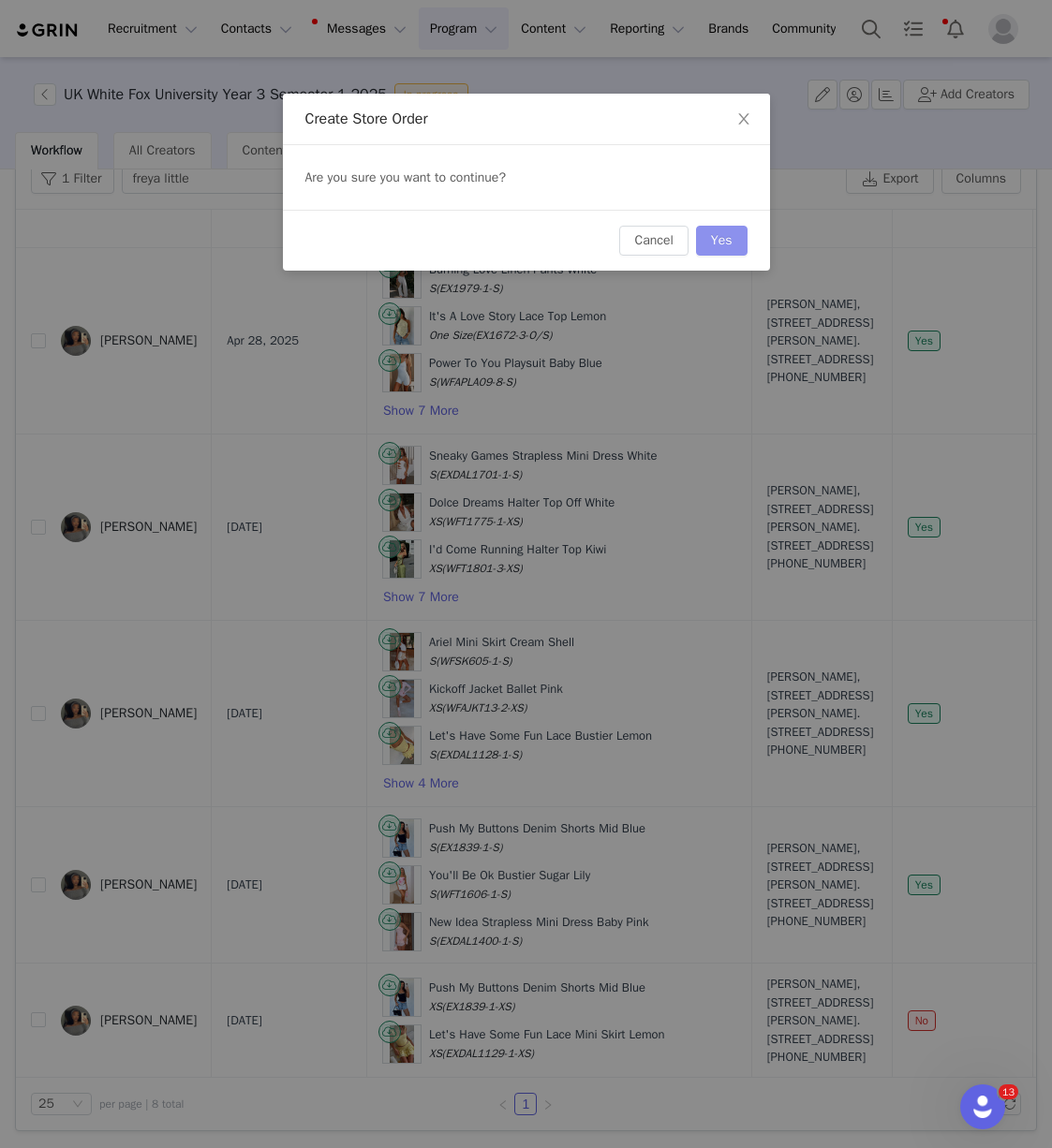 click on "Yes" at bounding box center (721, 241) 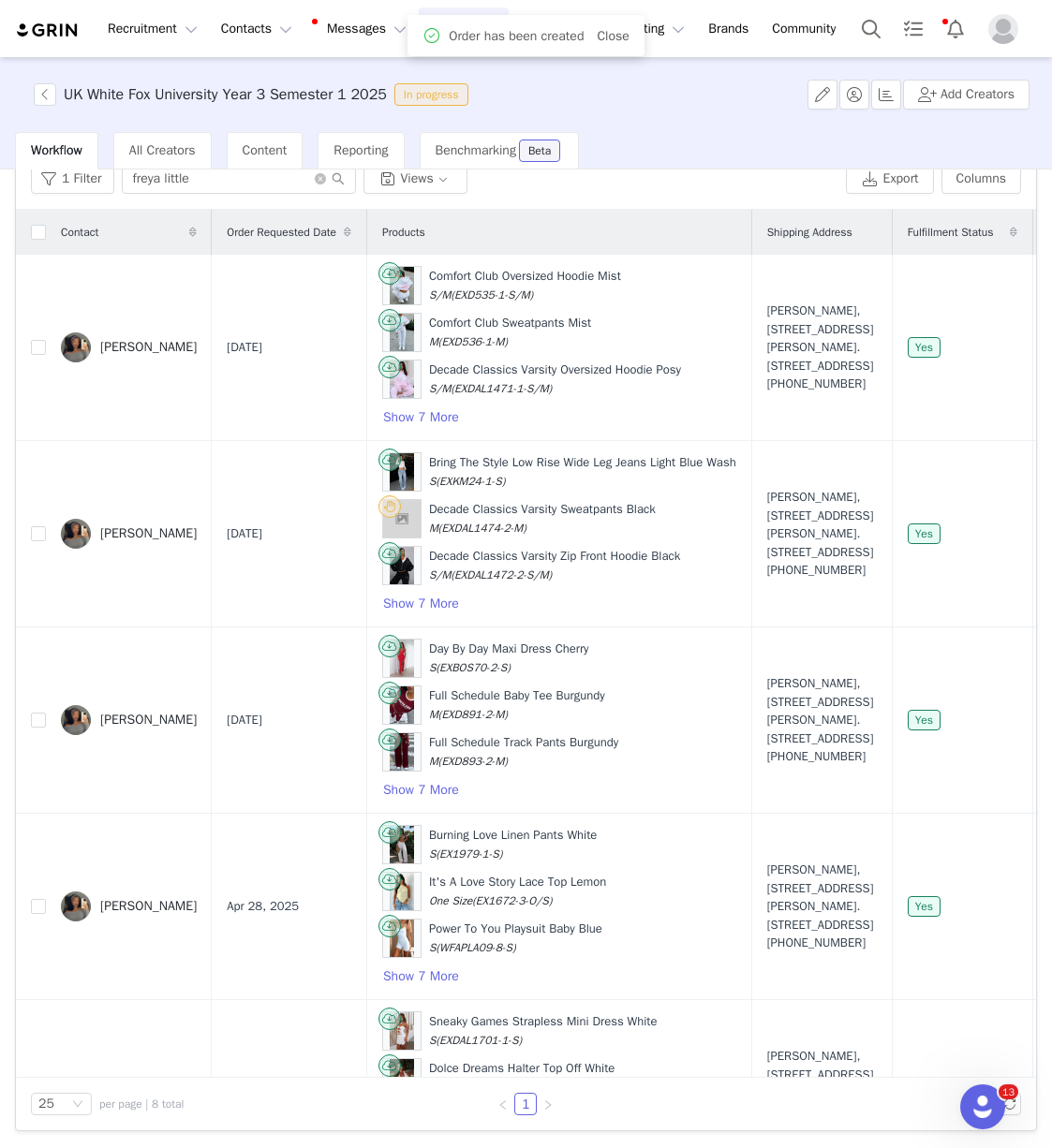 scroll, scrollTop: 566, scrollLeft: 0, axis: vertical 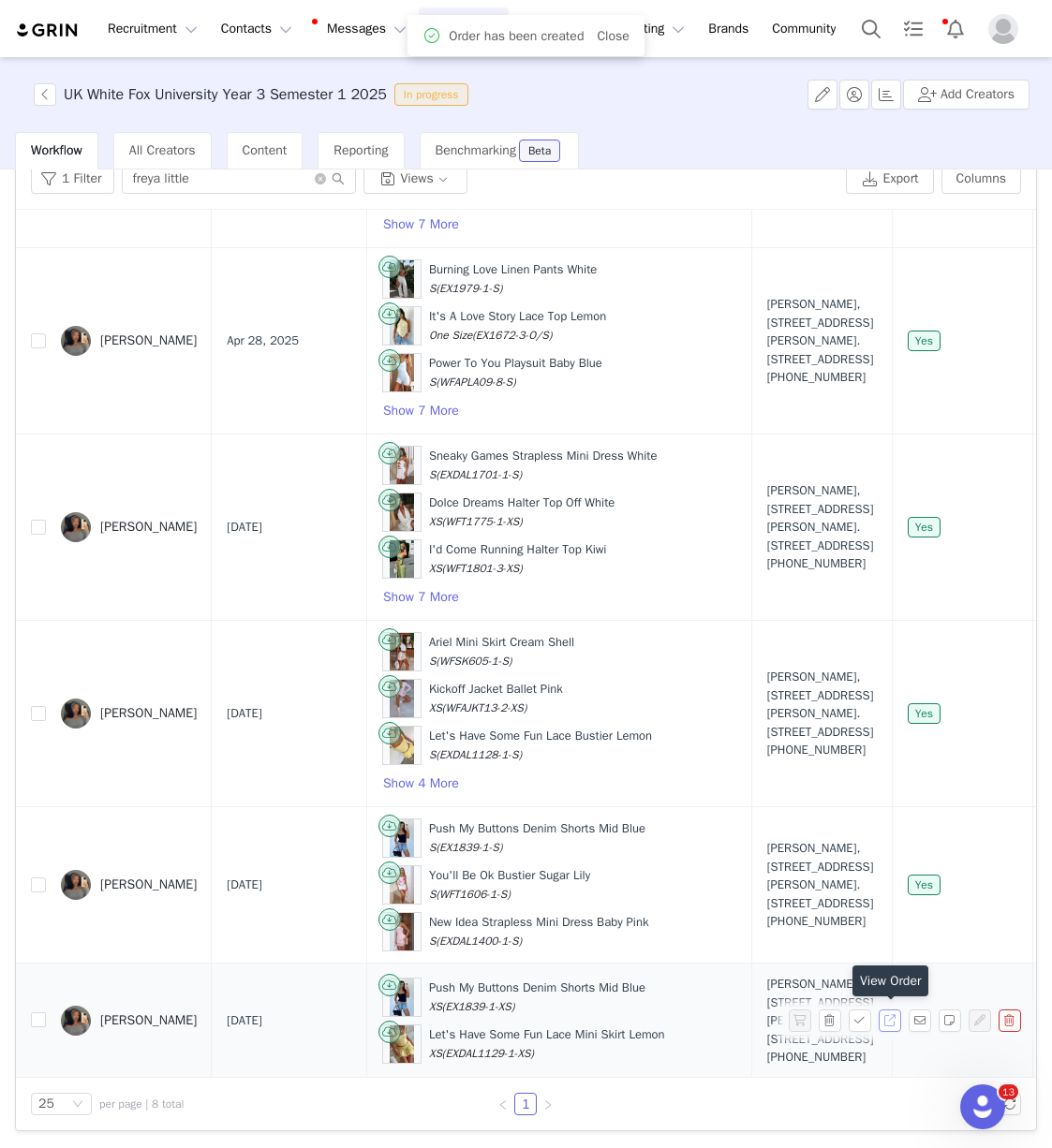click at bounding box center [890, 1021] 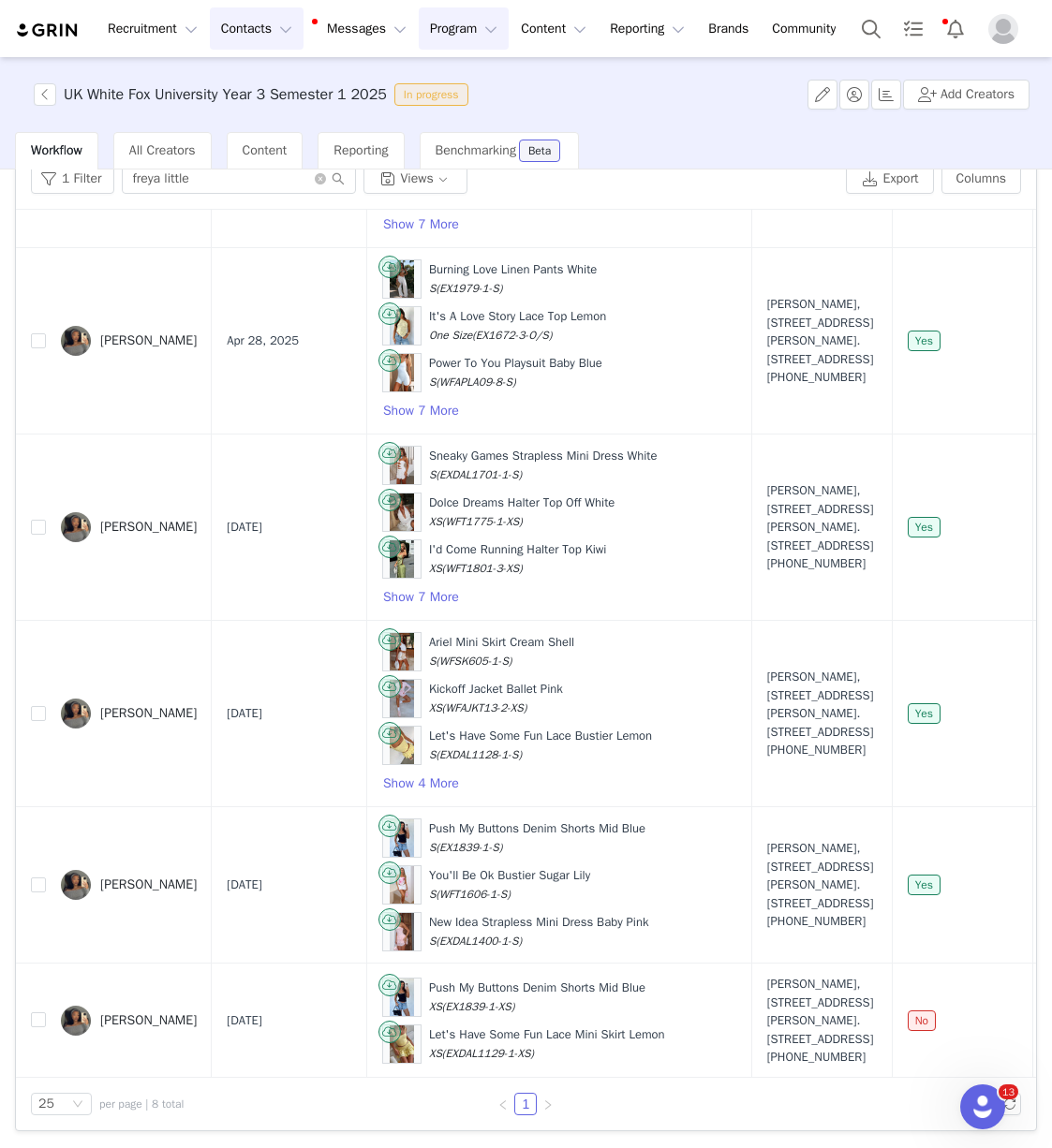click on "Contacts Contacts" at bounding box center (257, 28) 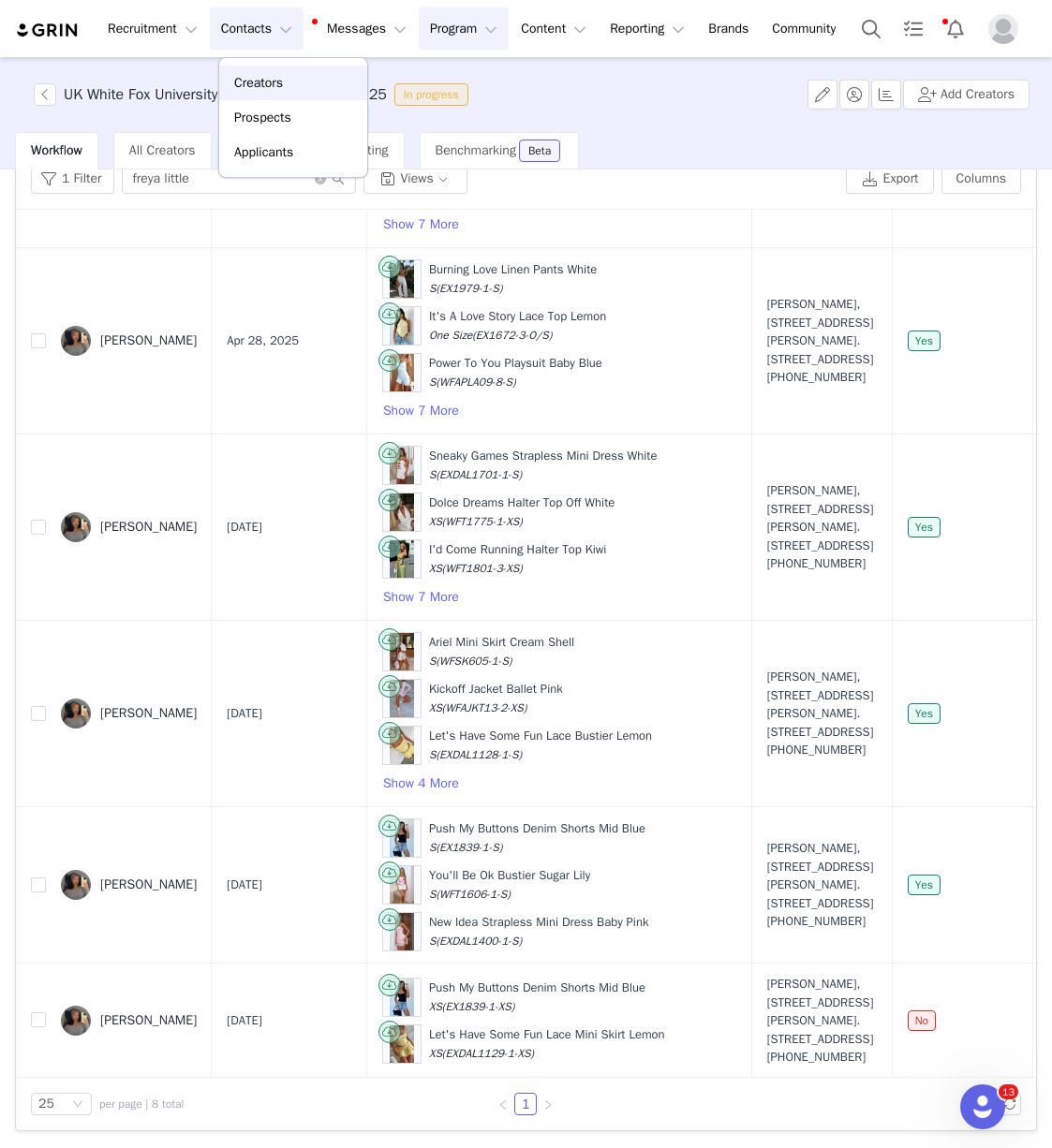 click on "Creators" at bounding box center [293, 82] 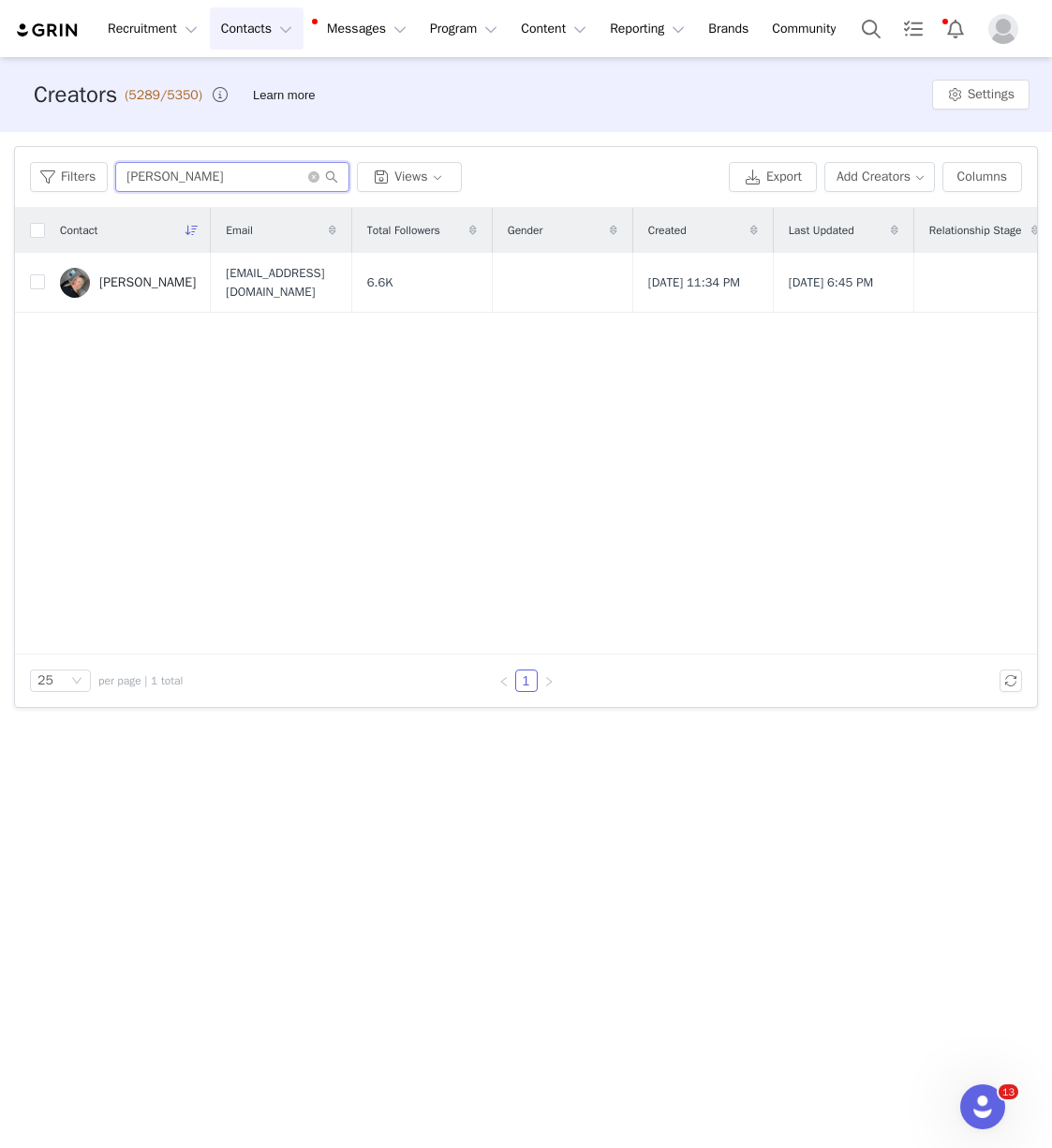 click on "nicole burton" at bounding box center [232, 177] 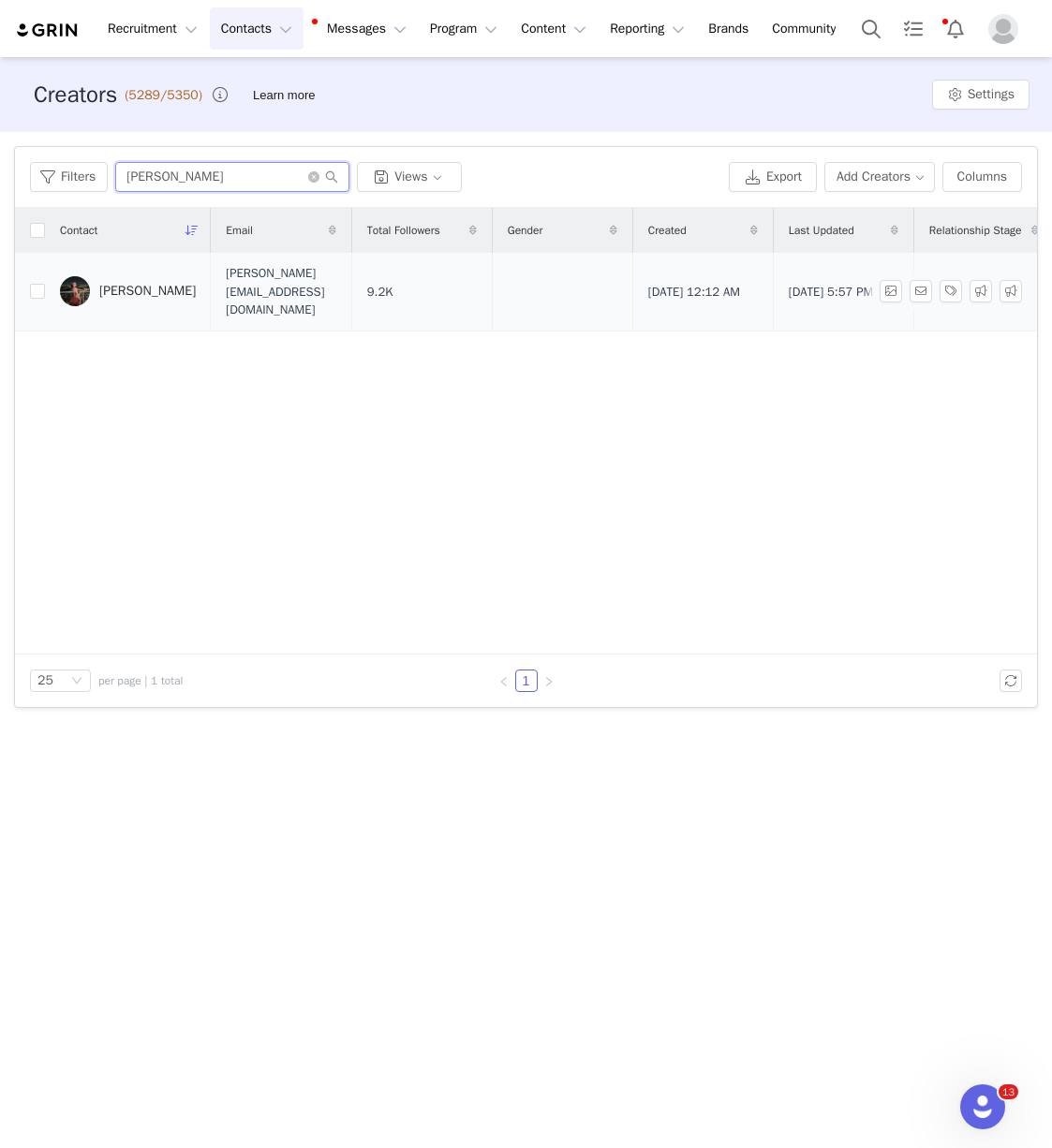 type on "amisha" 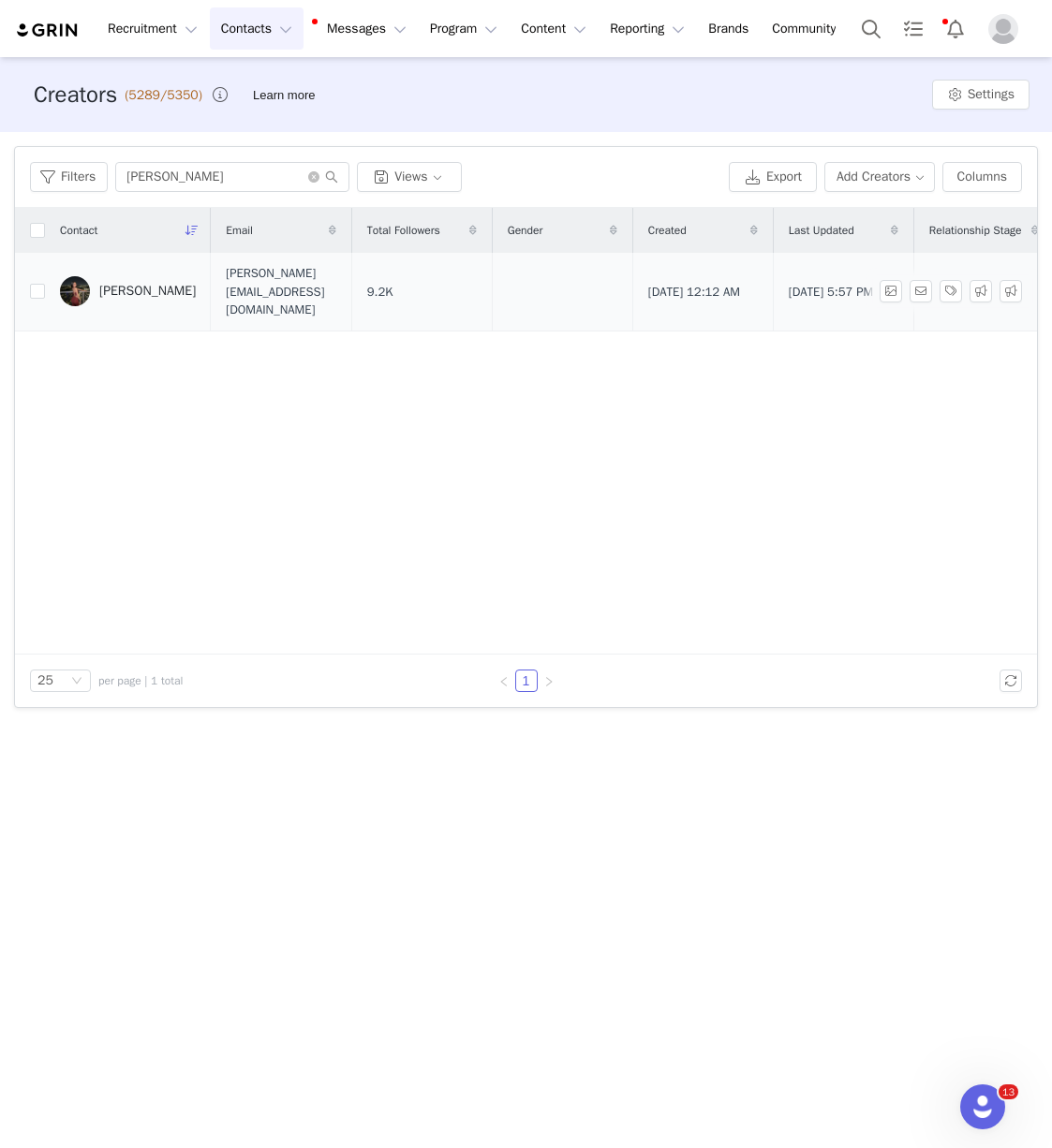 click on "Amisha K" at bounding box center (147, 291) 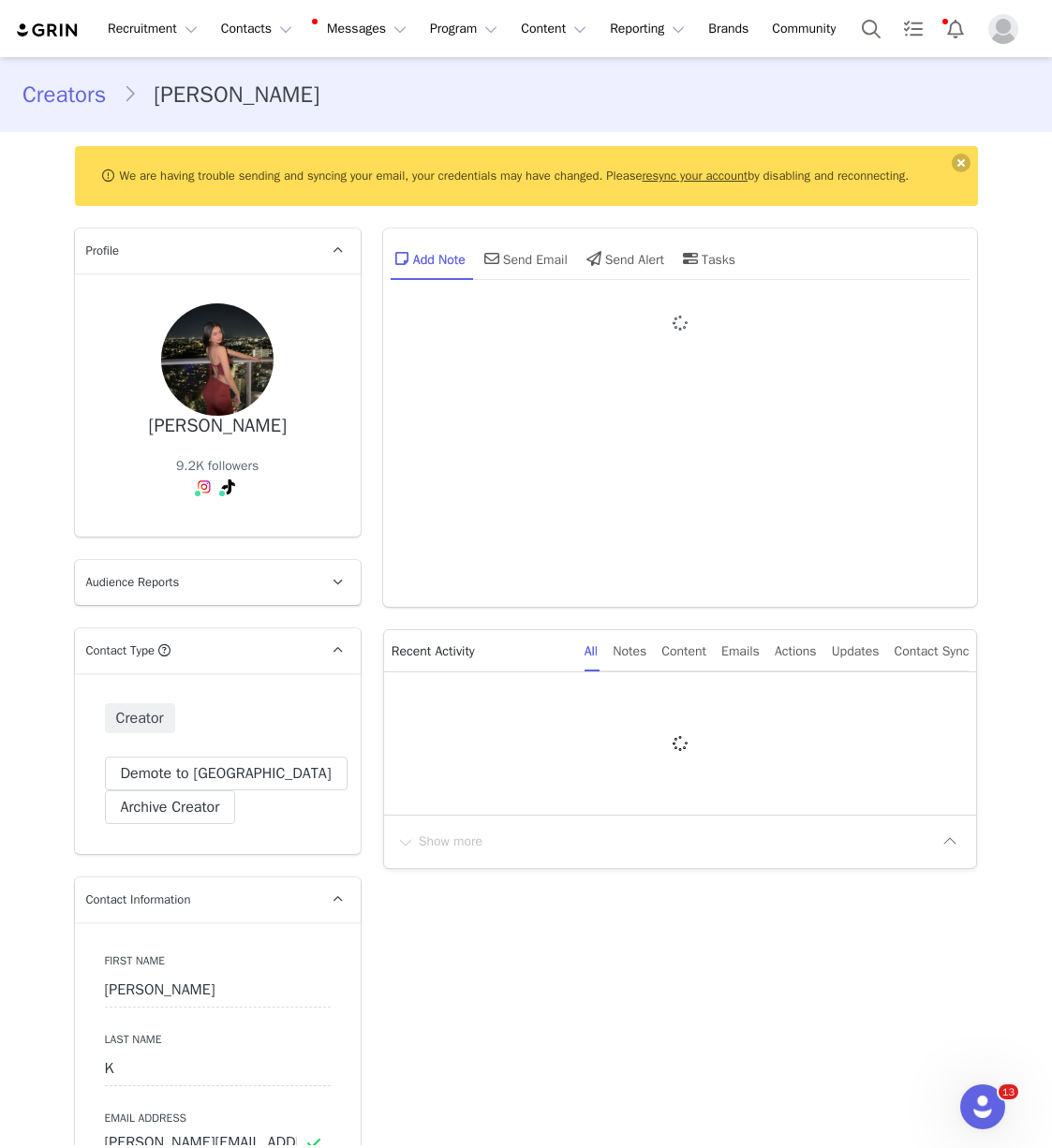 type on "+1 ([GEOGRAPHIC_DATA])" 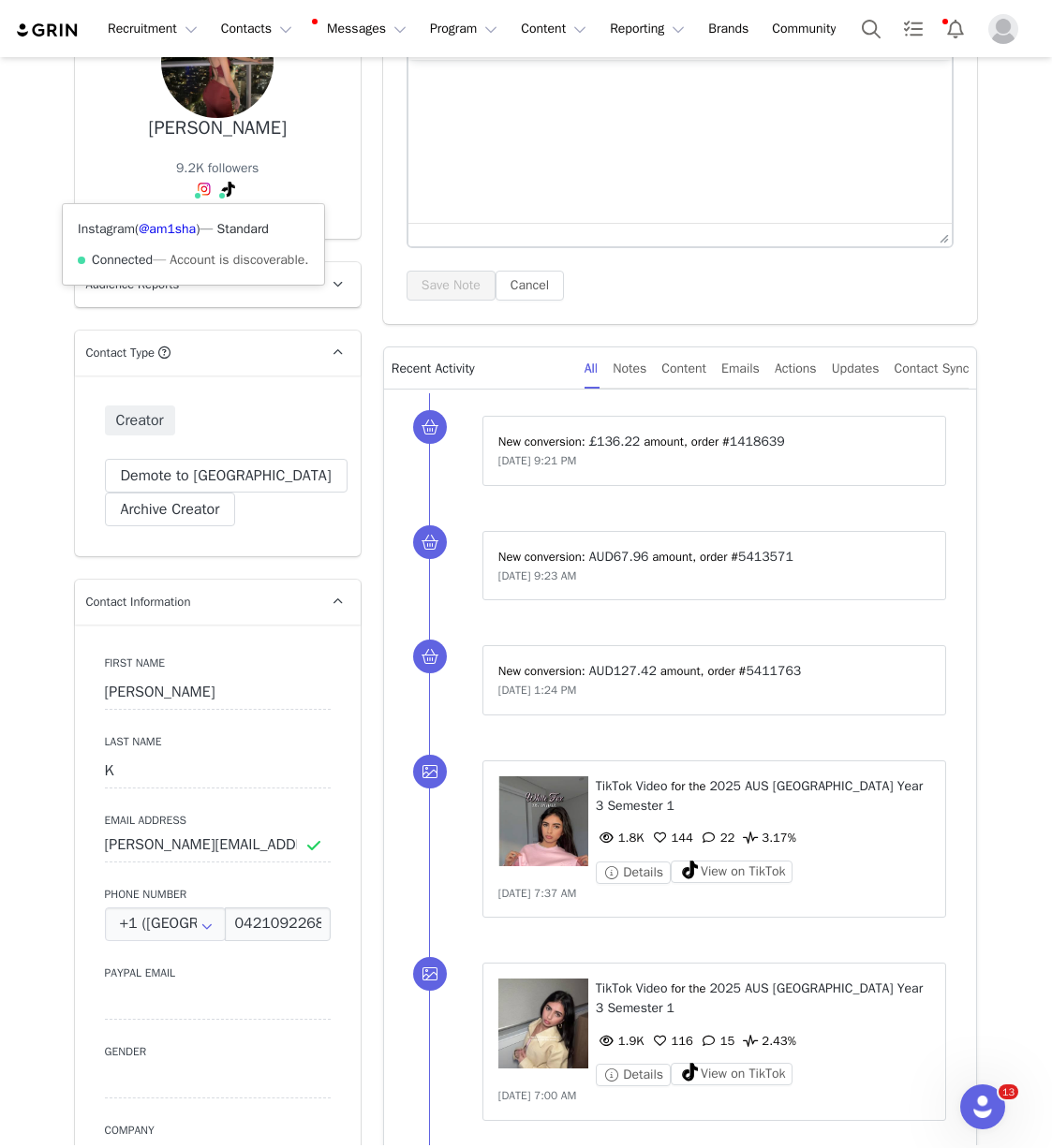 scroll, scrollTop: 735, scrollLeft: 0, axis: vertical 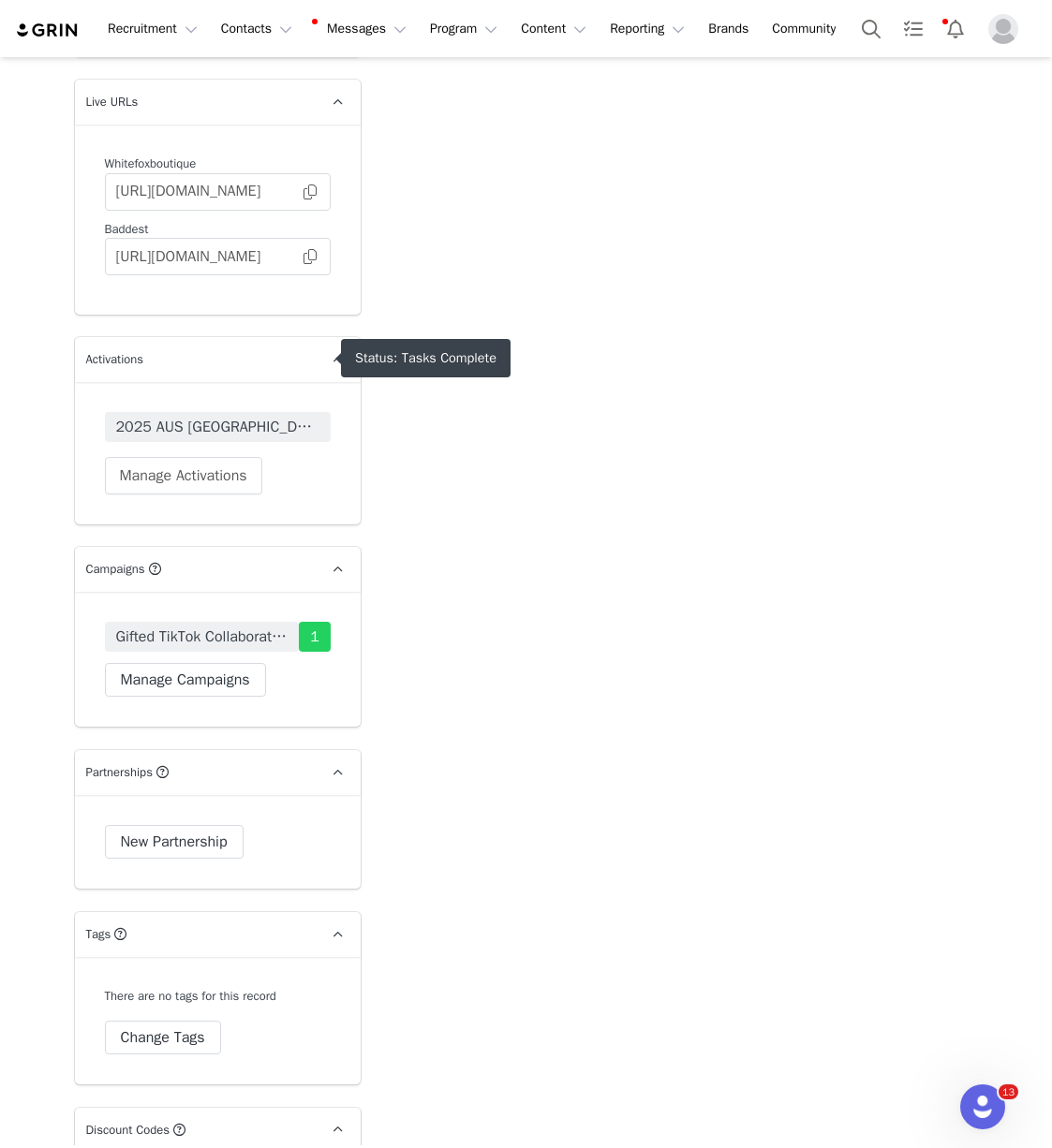 click on "2025 AUS White Fox University Year 3 Semester 1" at bounding box center [217, 427] 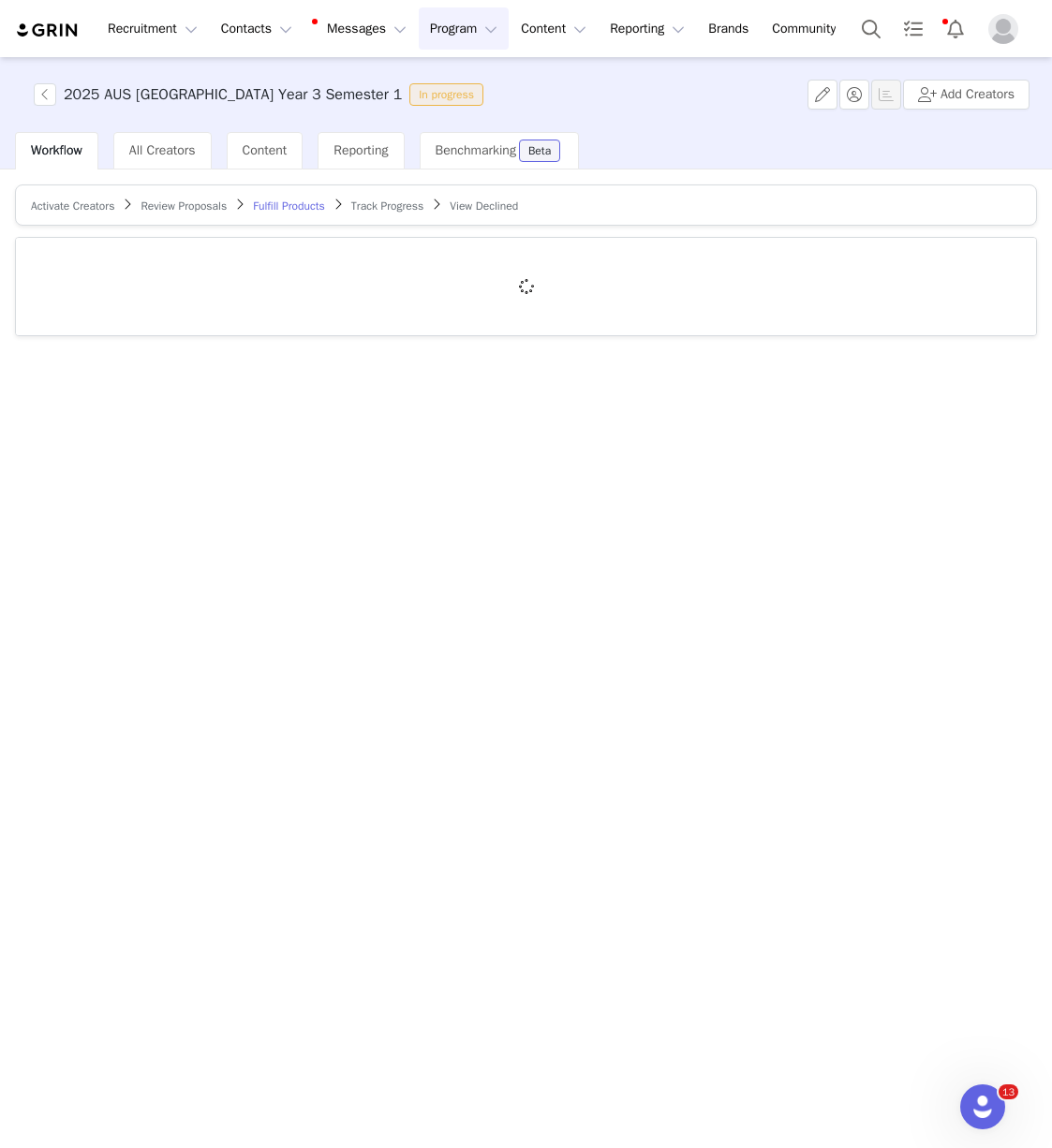 scroll, scrollTop: 0, scrollLeft: 0, axis: both 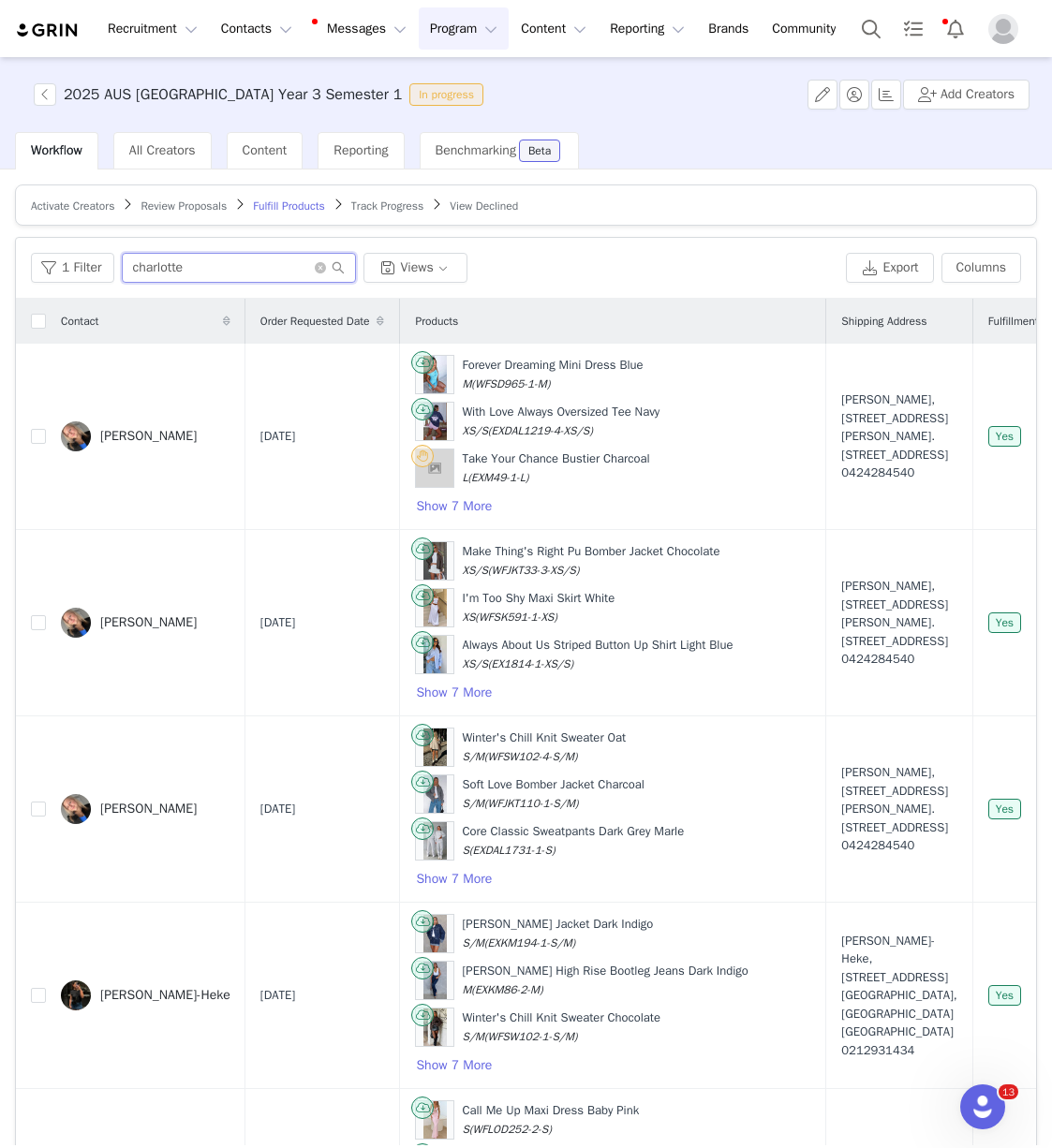 click on "charlotte" at bounding box center [239, 268] 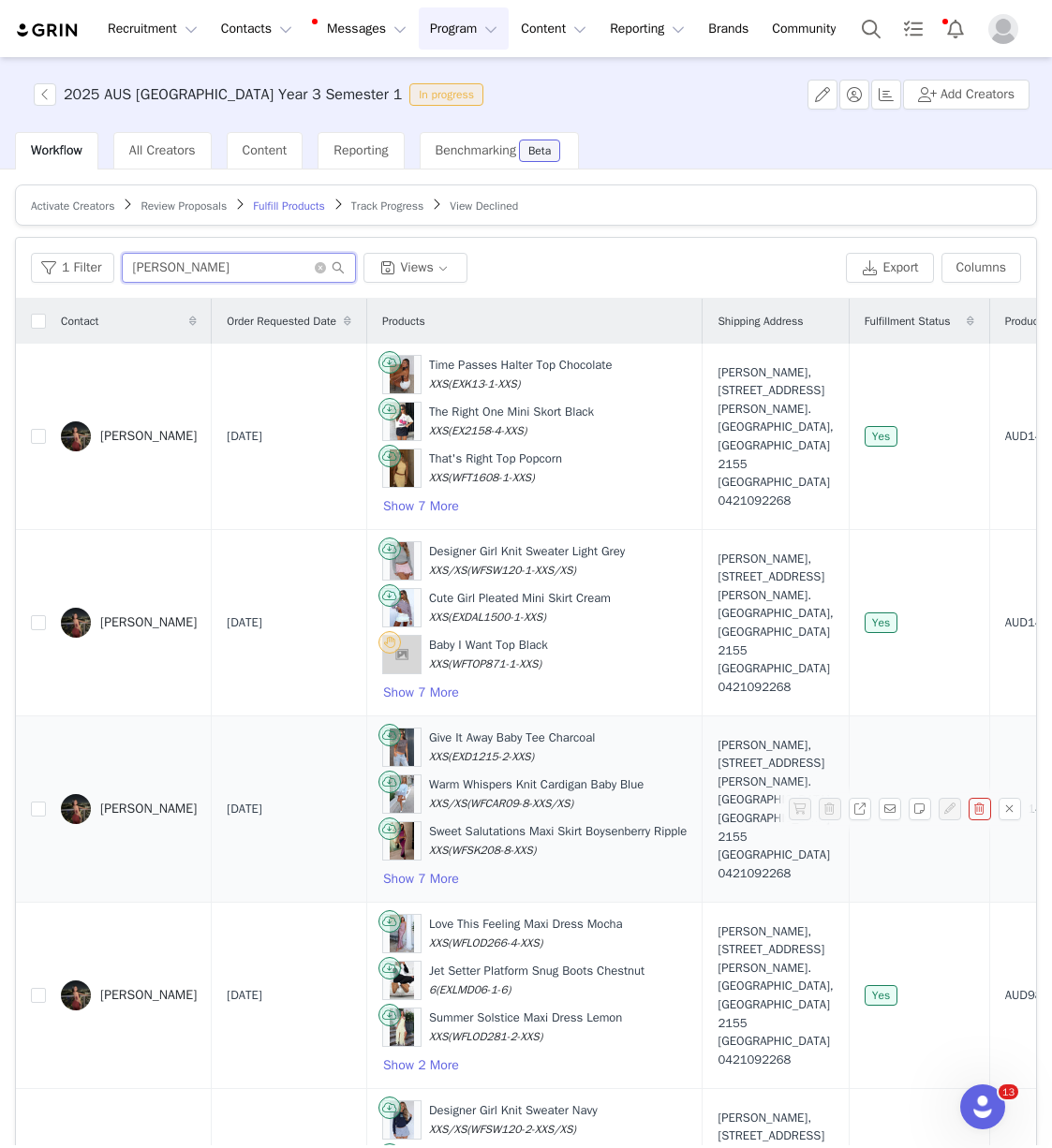 scroll, scrollTop: 295, scrollLeft: 0, axis: vertical 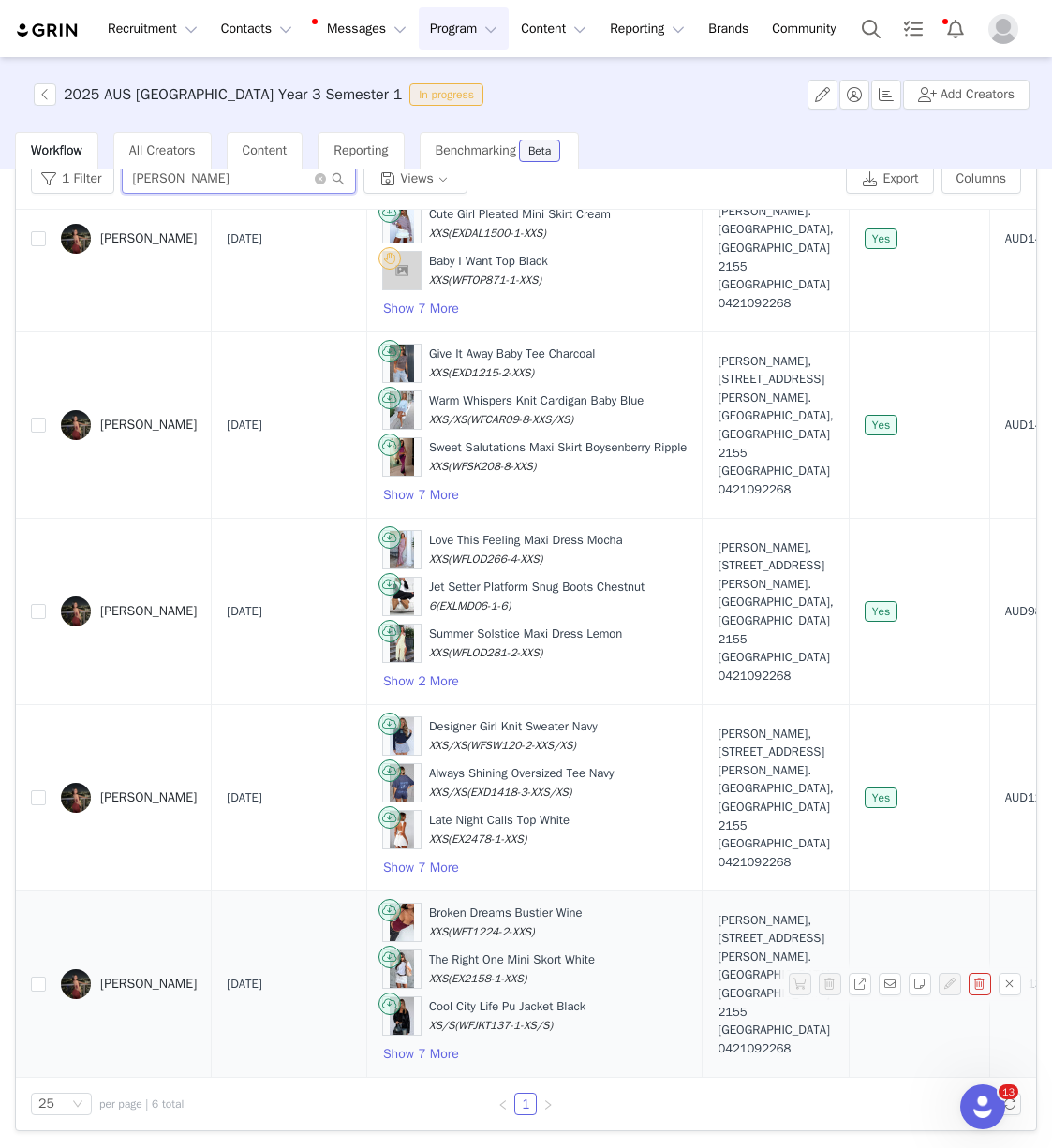 type on "amisha" 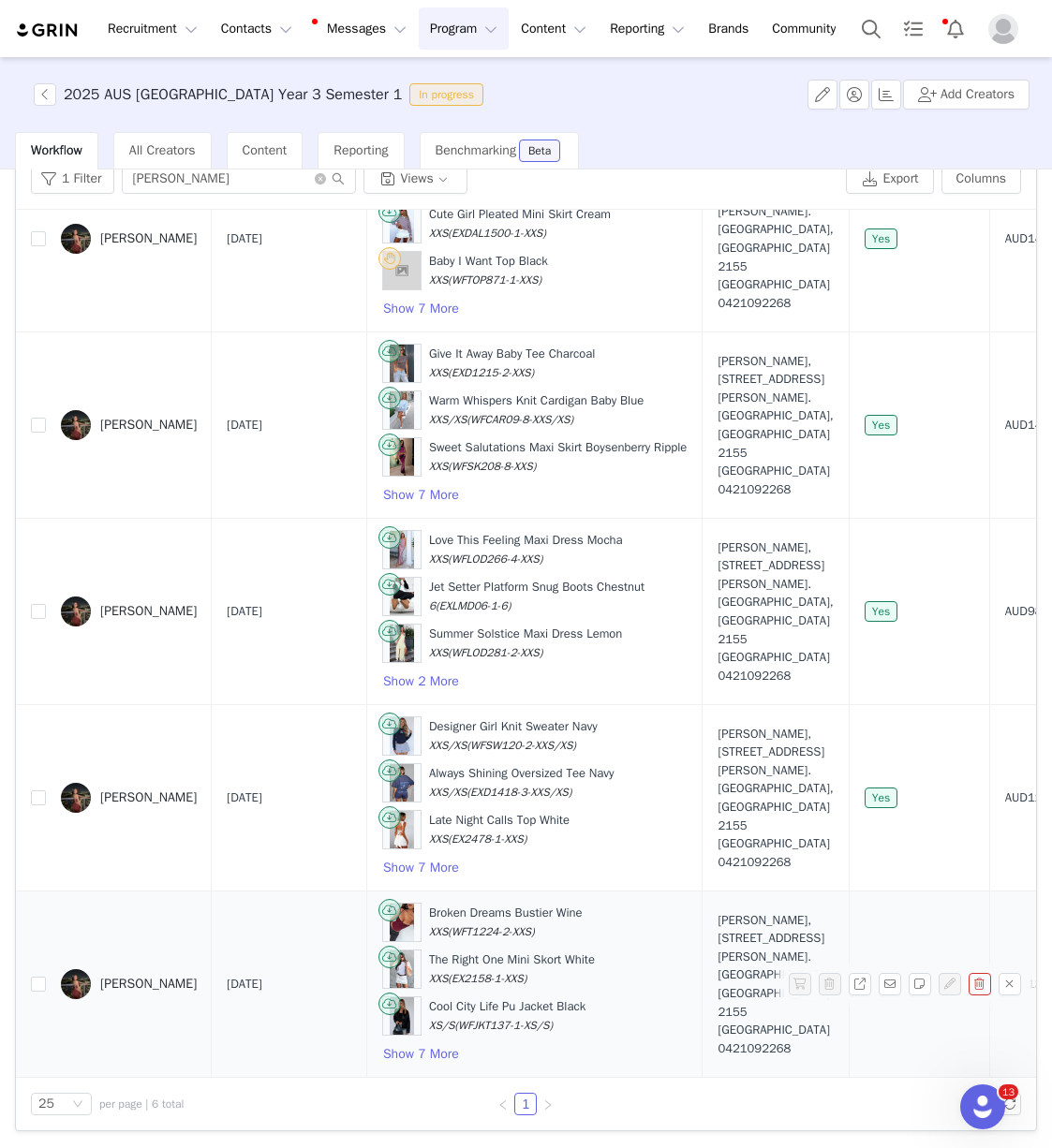click at bounding box center (76, 984) 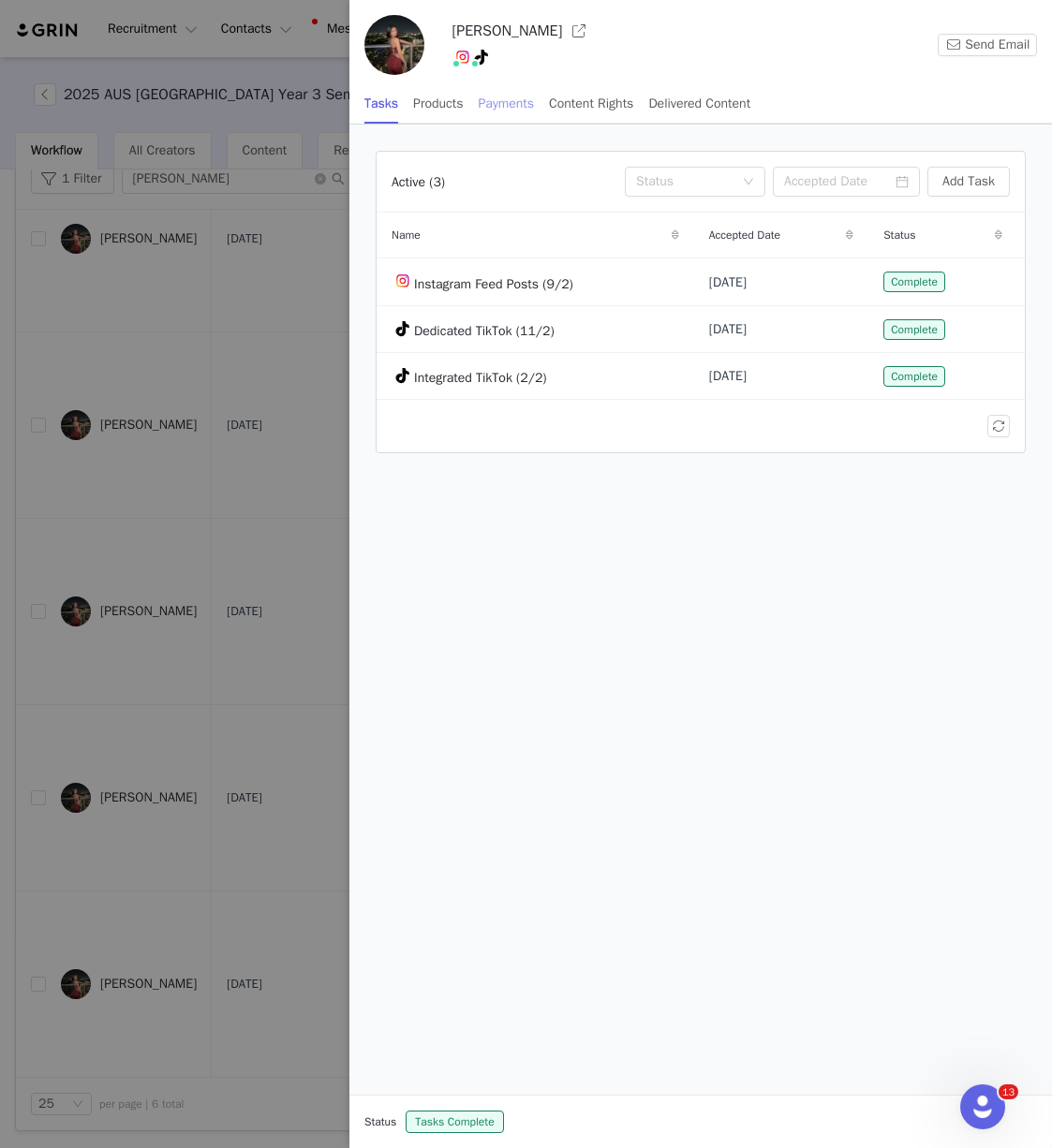 click on "Payments" at bounding box center [507, 103] 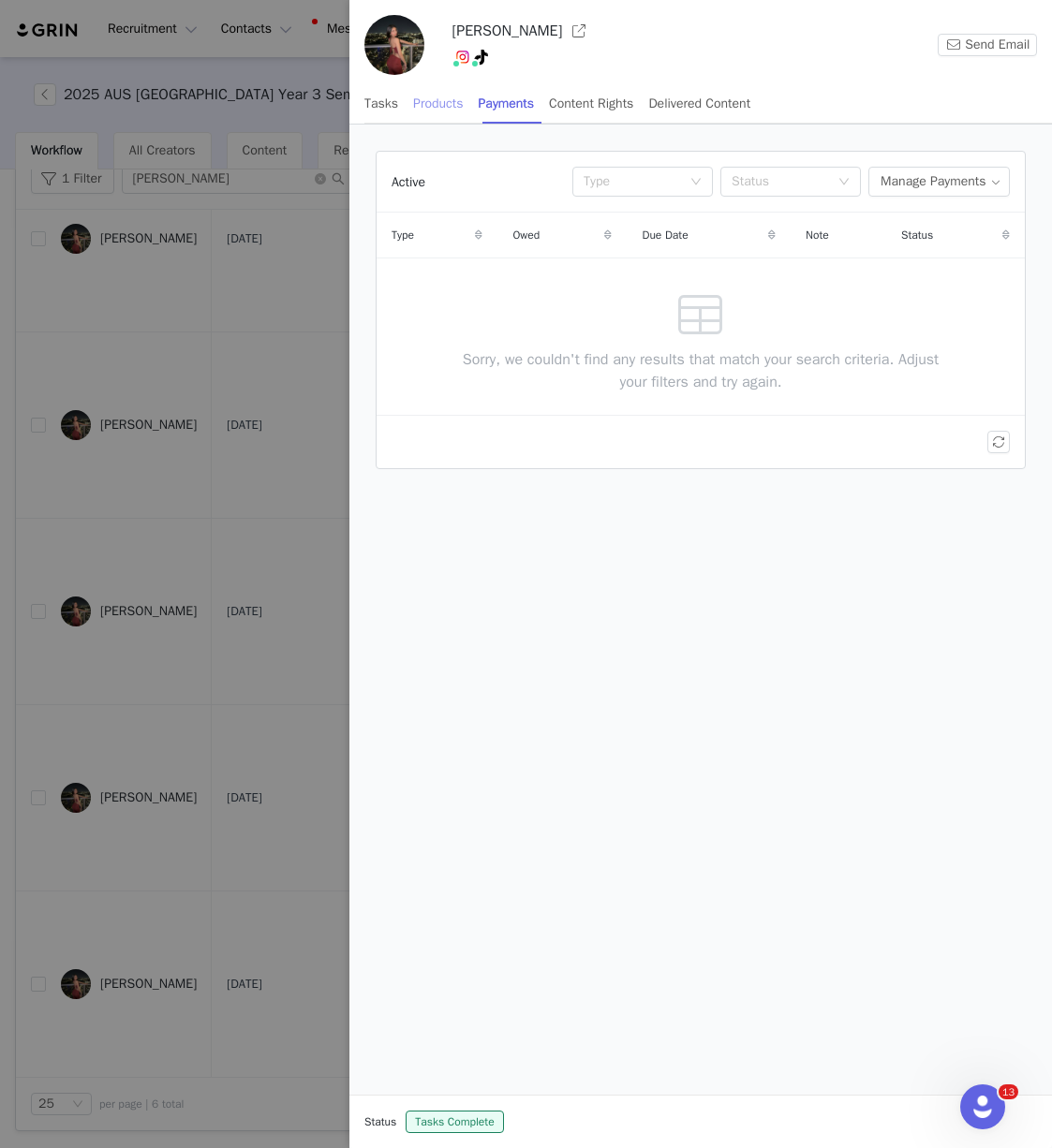 click on "Products" at bounding box center (437, 103) 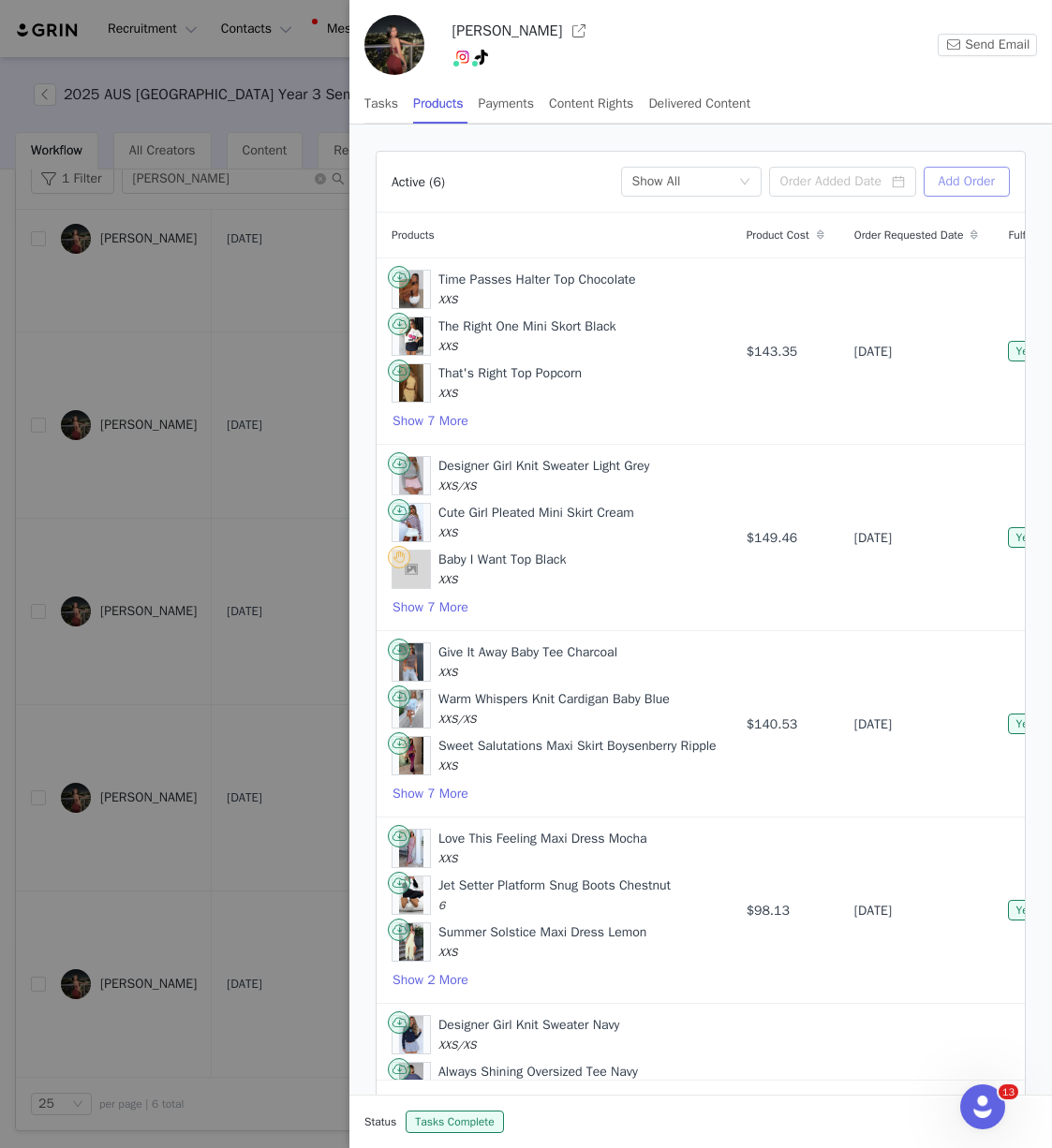click on "Add Order" at bounding box center (967, 182) 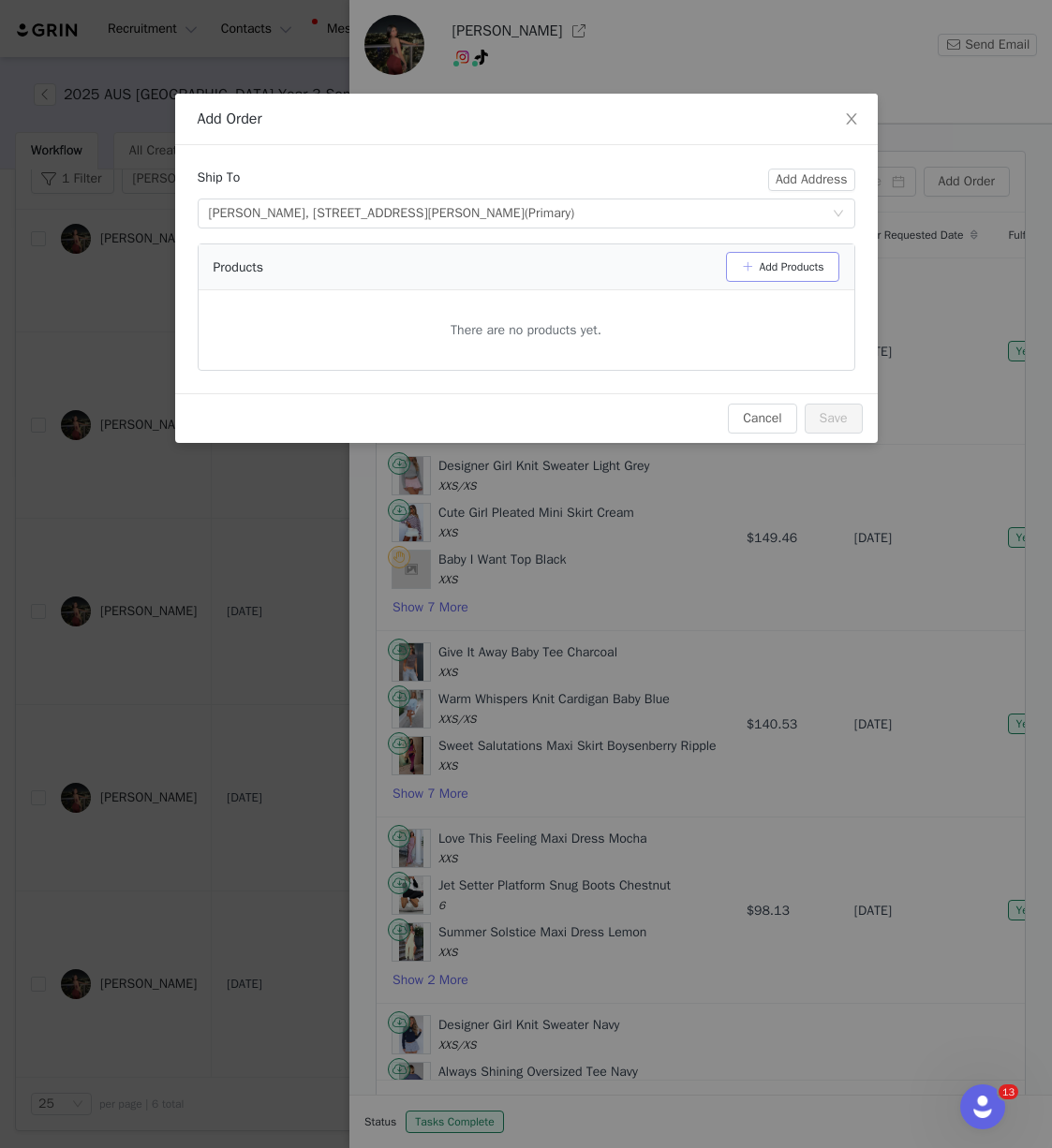 click on "Add Products" at bounding box center [782, 267] 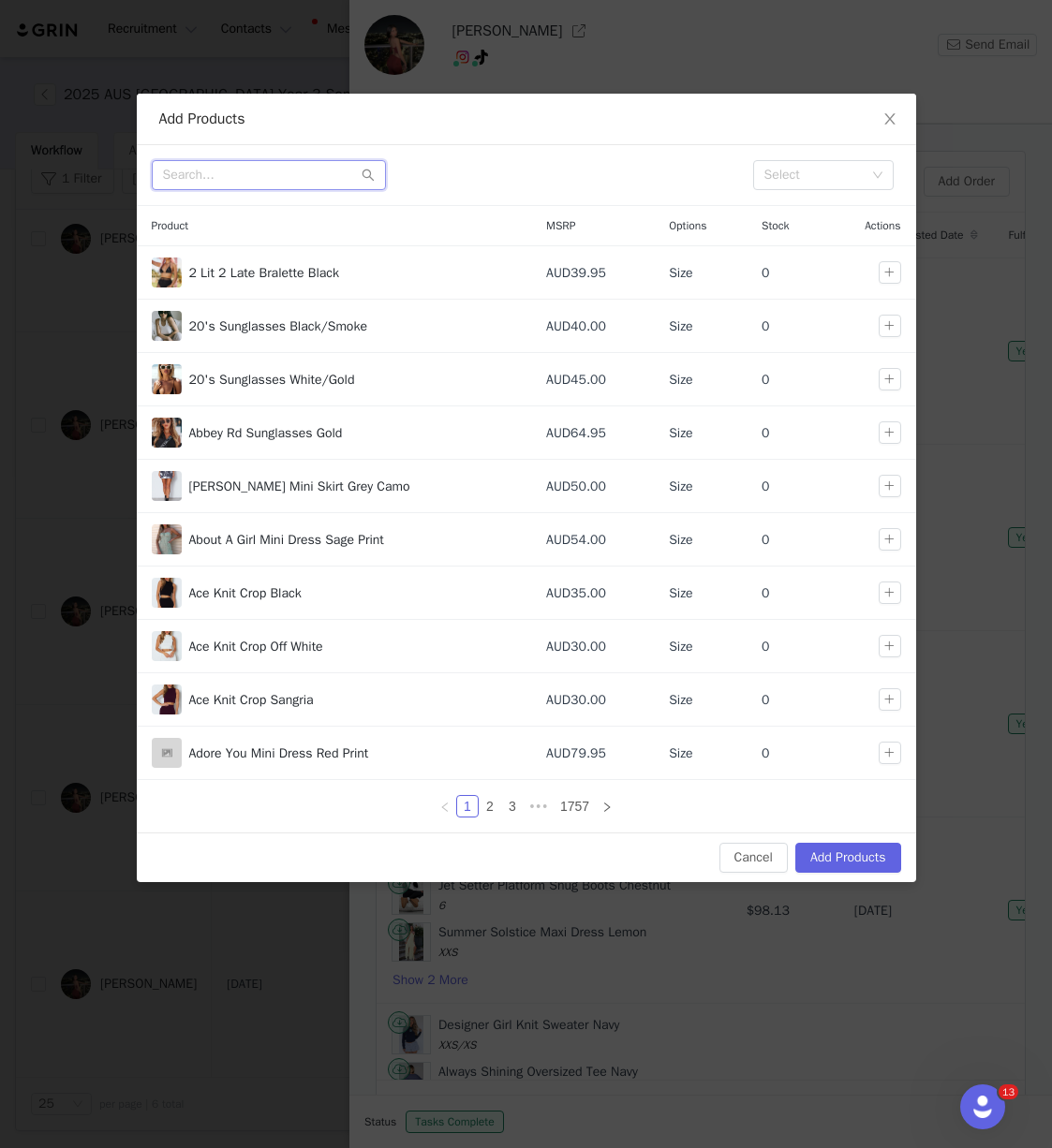 click at bounding box center [269, 175] 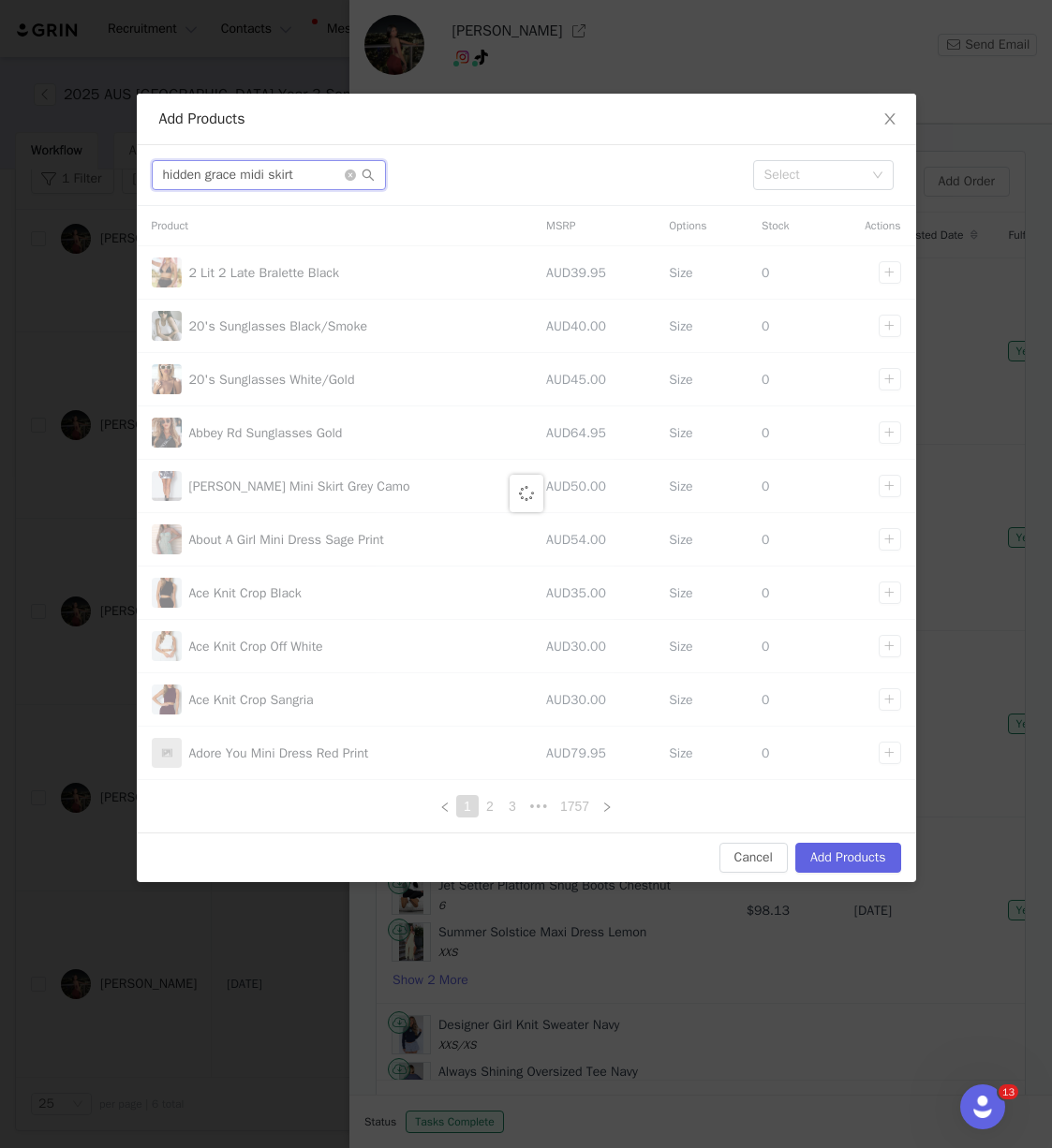 type on "hidden grace midi skirt" 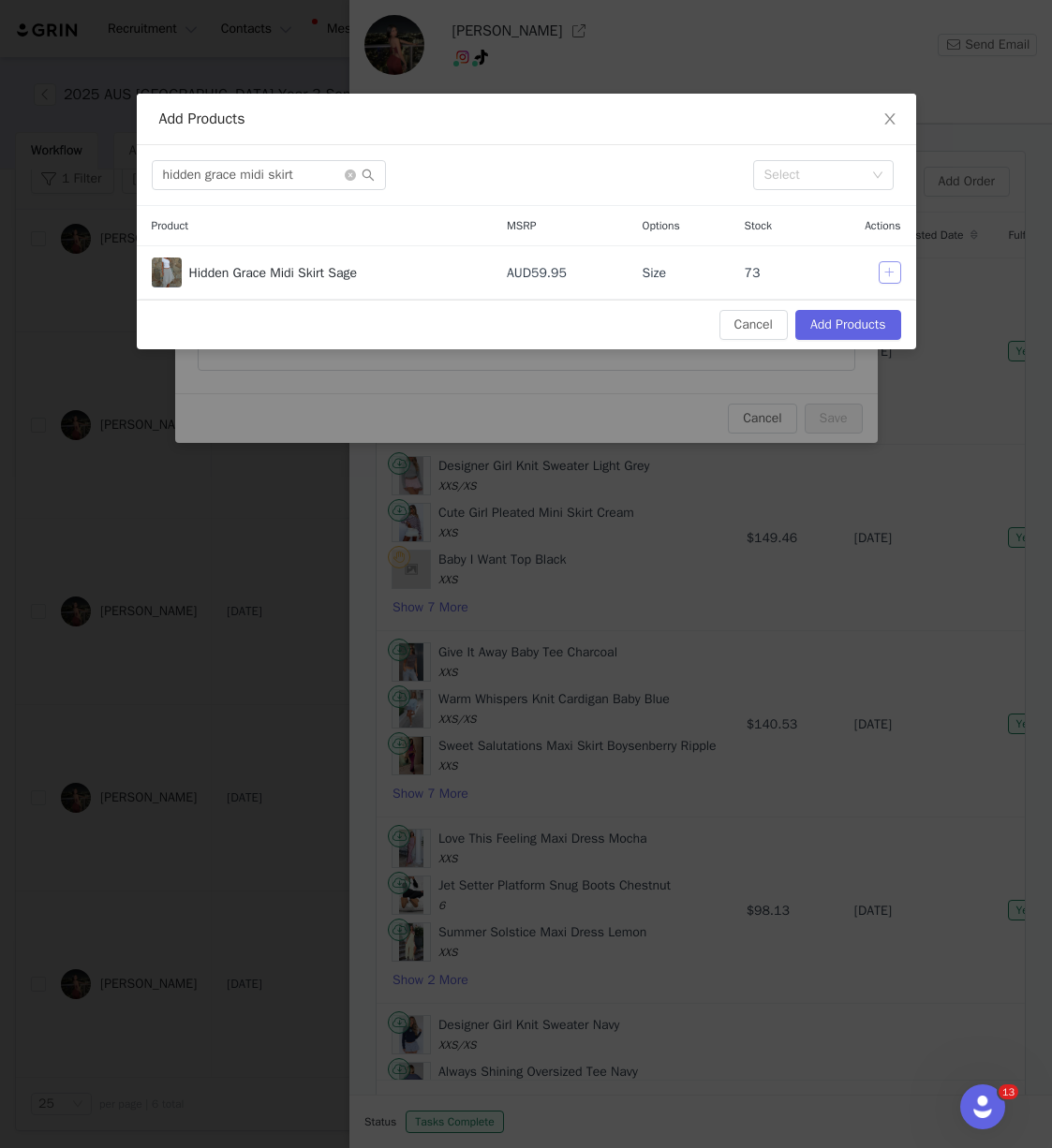drag, startPoint x: 885, startPoint y: 269, endPoint x: 626, endPoint y: 221, distance: 263.41033 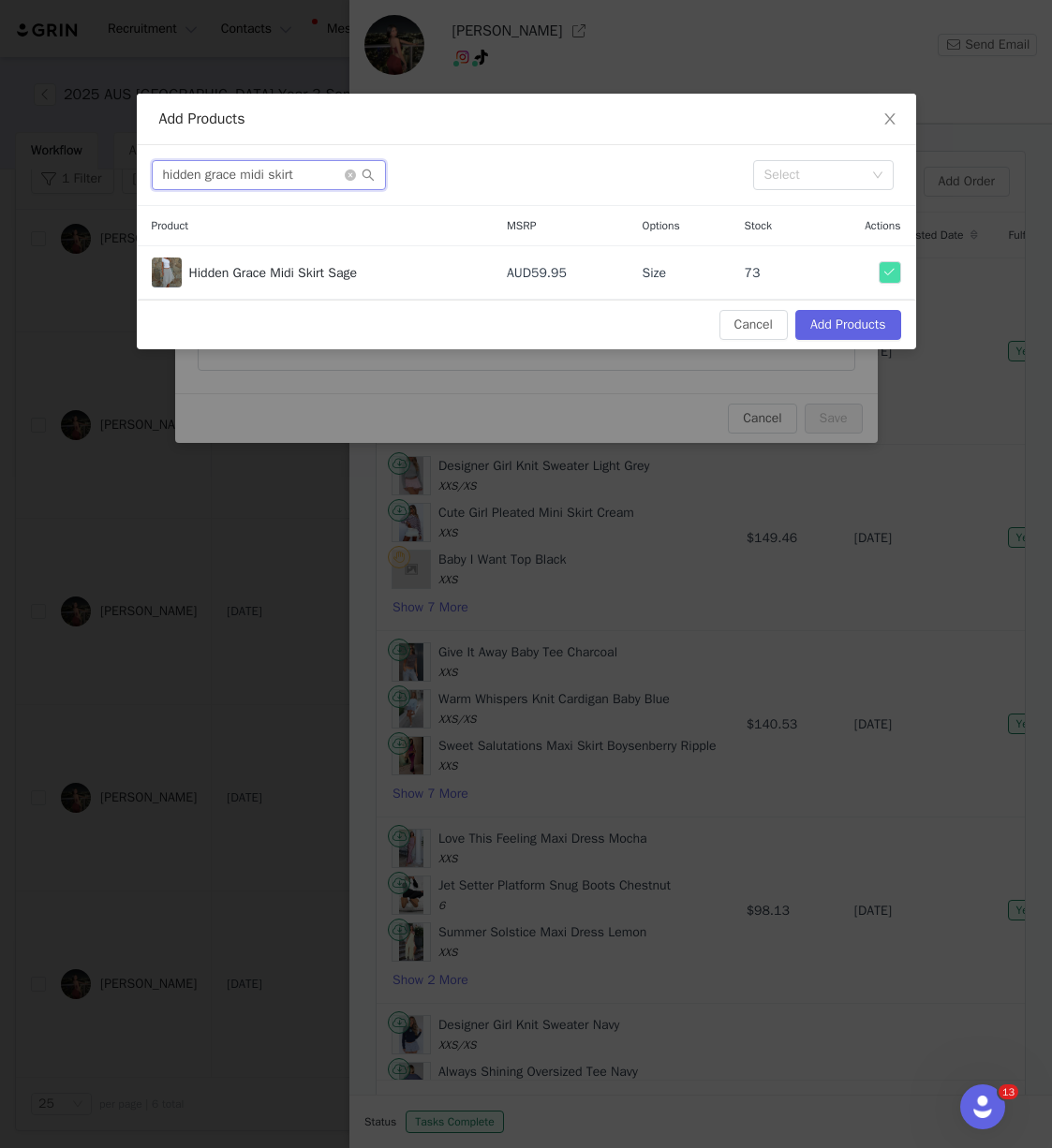 click on "hidden grace midi skirt" at bounding box center [269, 175] 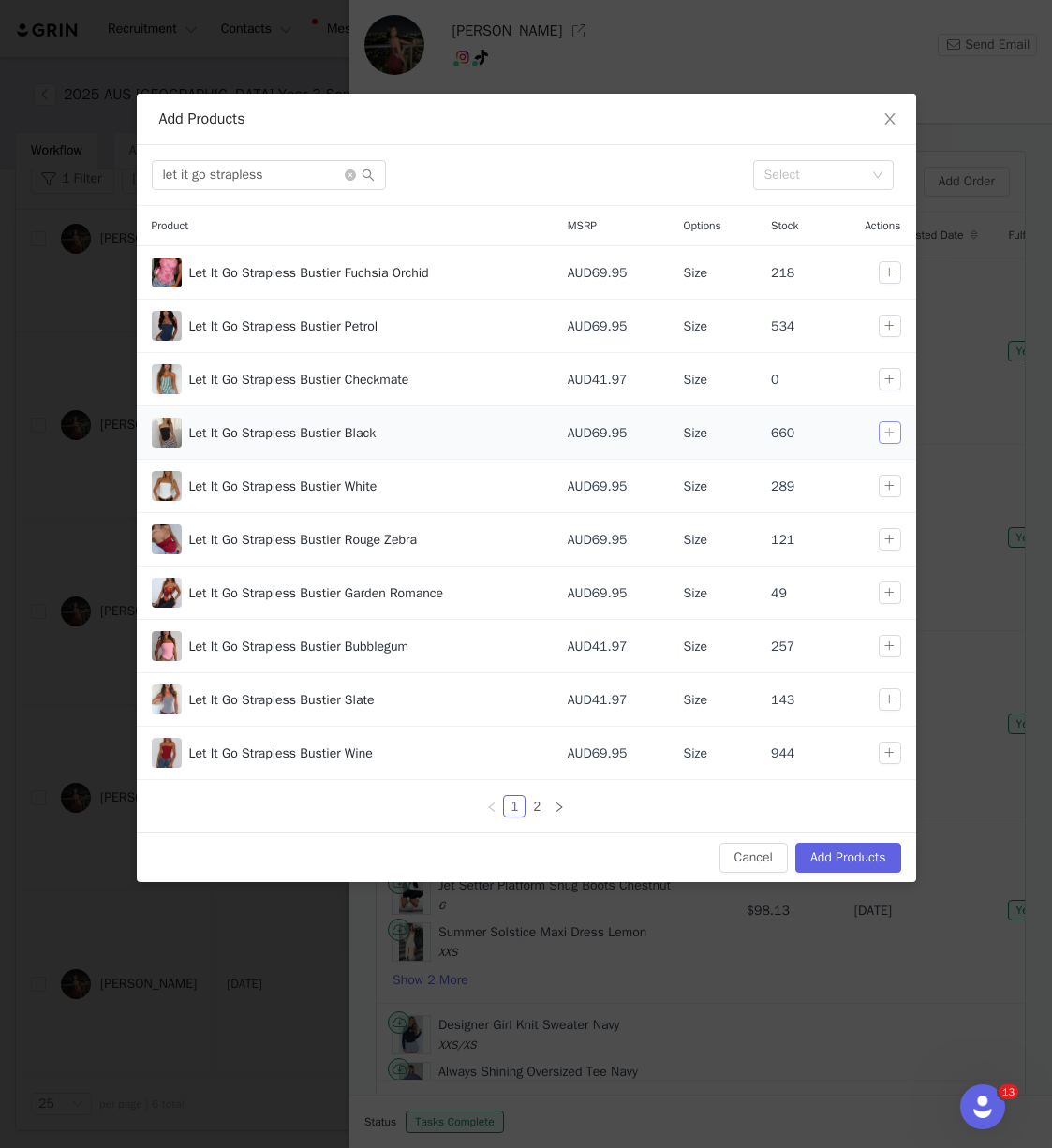 click at bounding box center [890, 433] 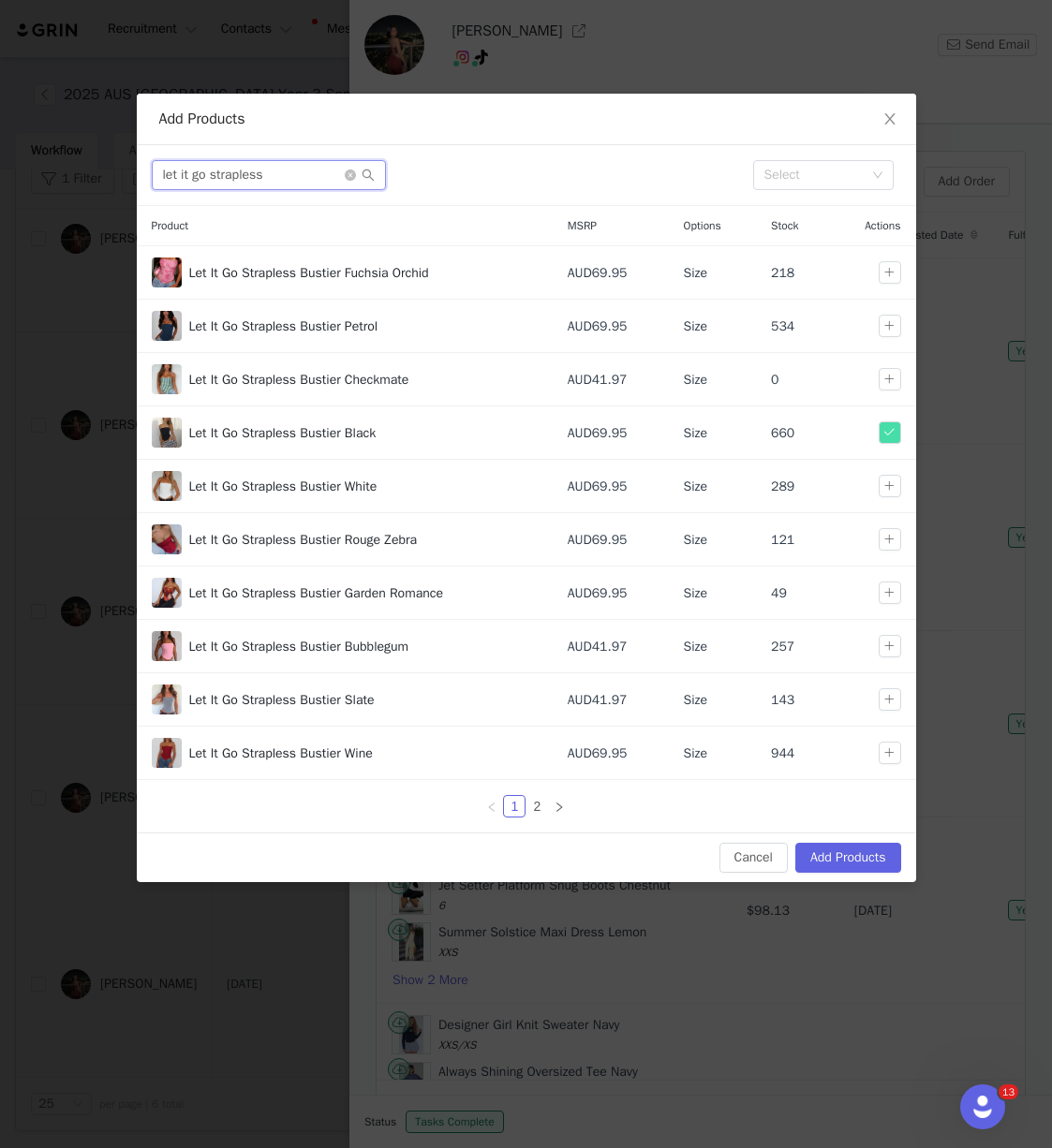 click on "let it go strapless" at bounding box center (269, 175) 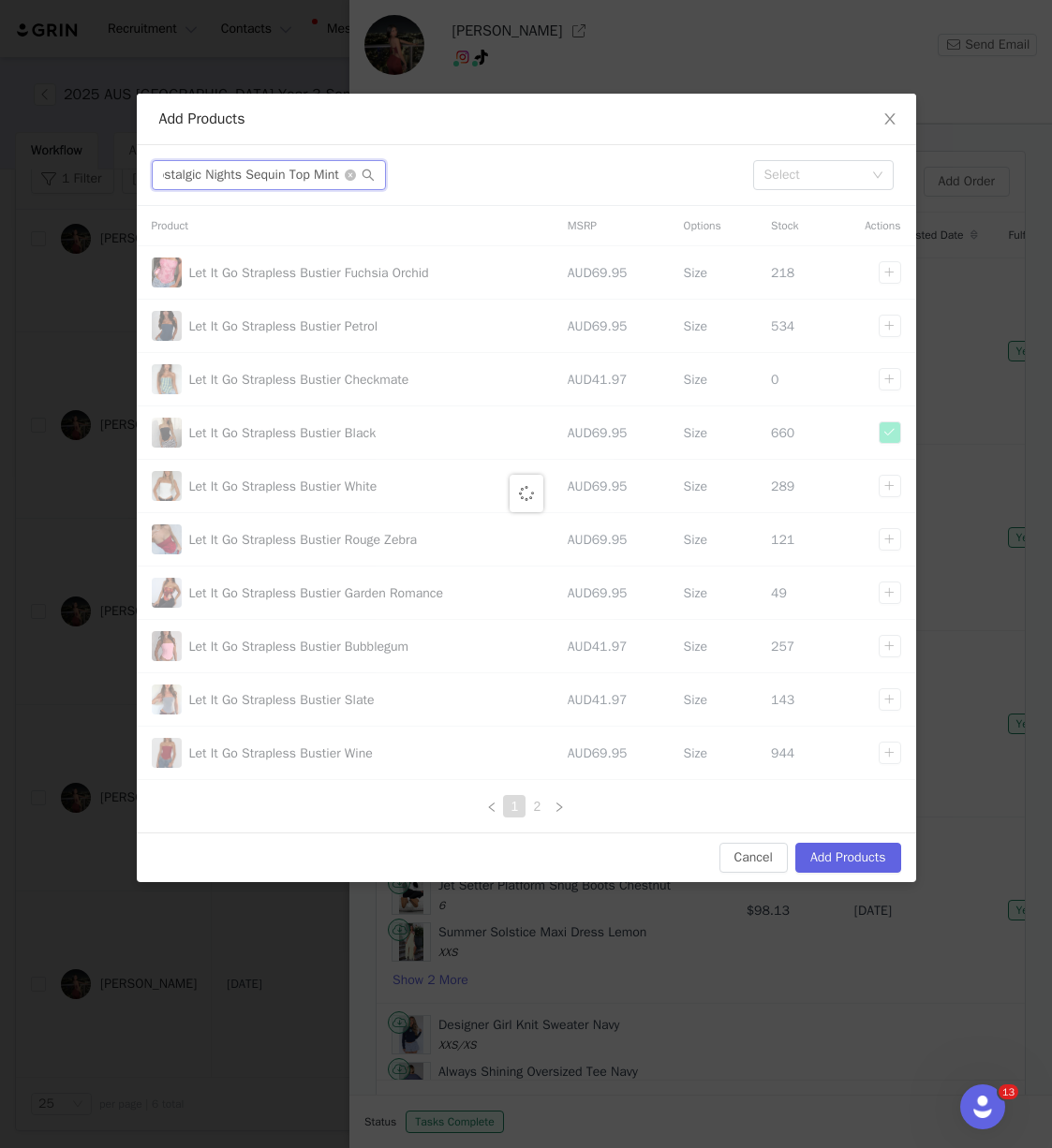 scroll, scrollTop: 0, scrollLeft: 24, axis: horizontal 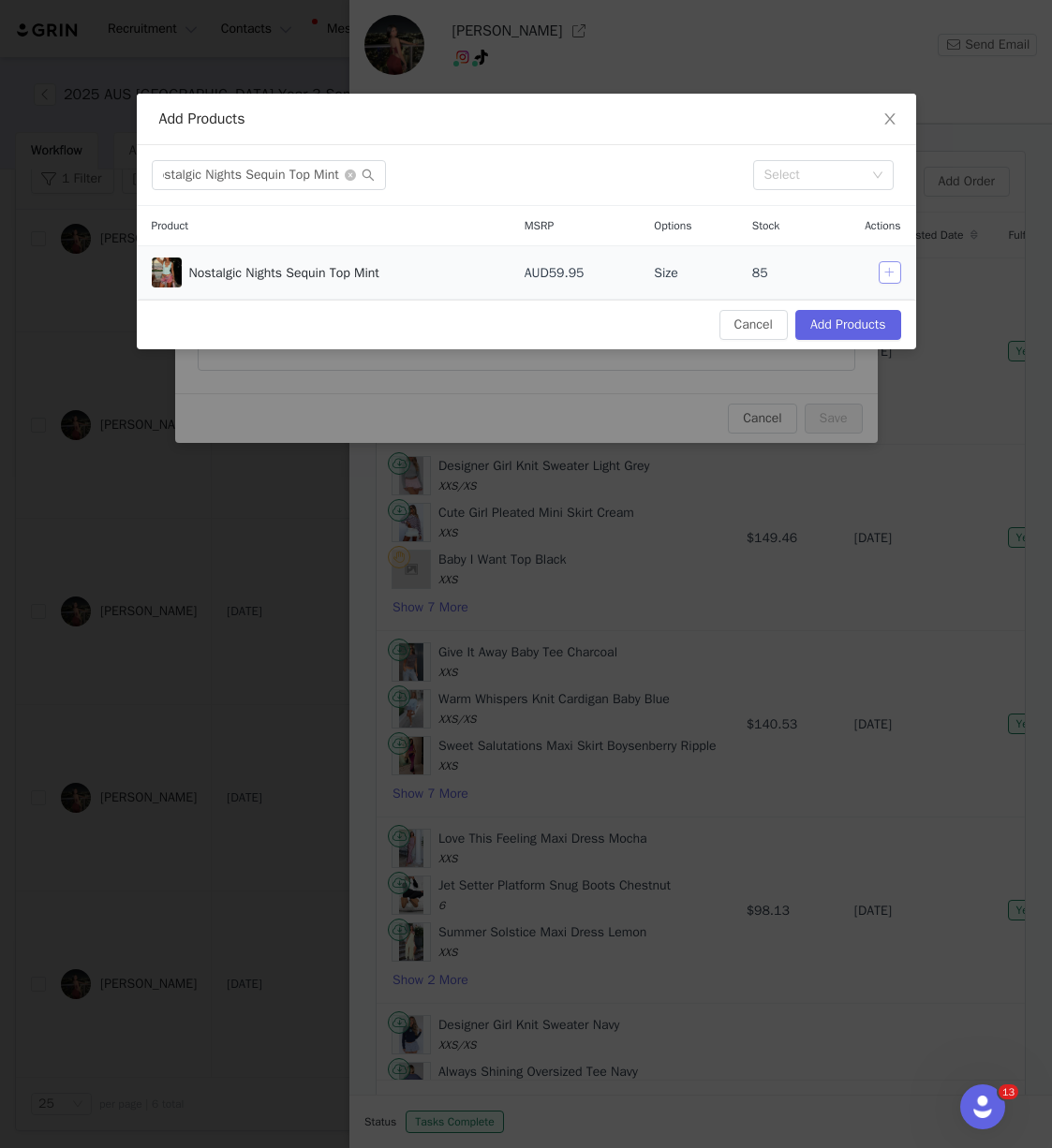 drag, startPoint x: 889, startPoint y: 271, endPoint x: 764, endPoint y: 281, distance: 125.39936 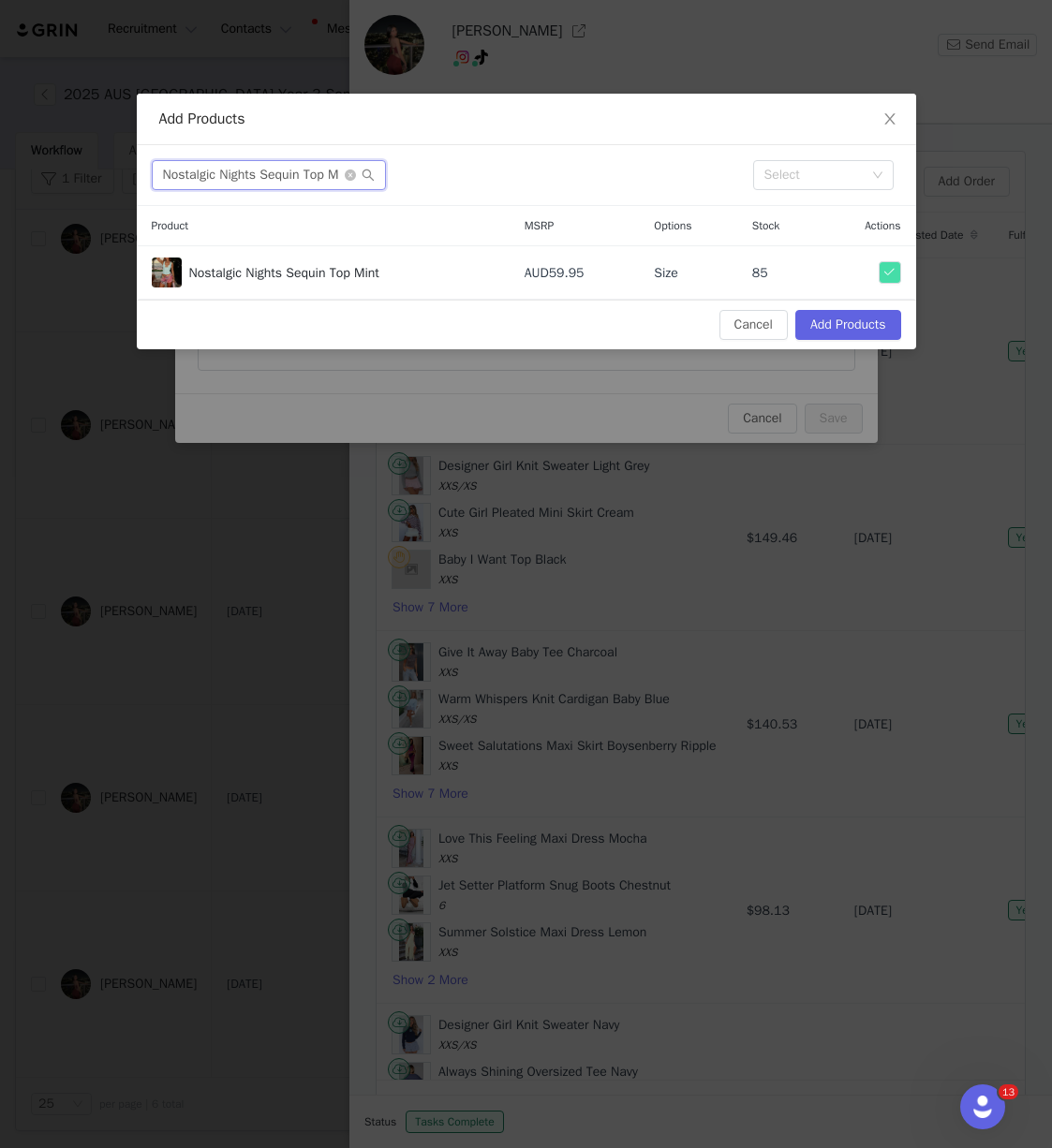click on "Nostalgic Nights Sequin Top Mint" at bounding box center (269, 175) 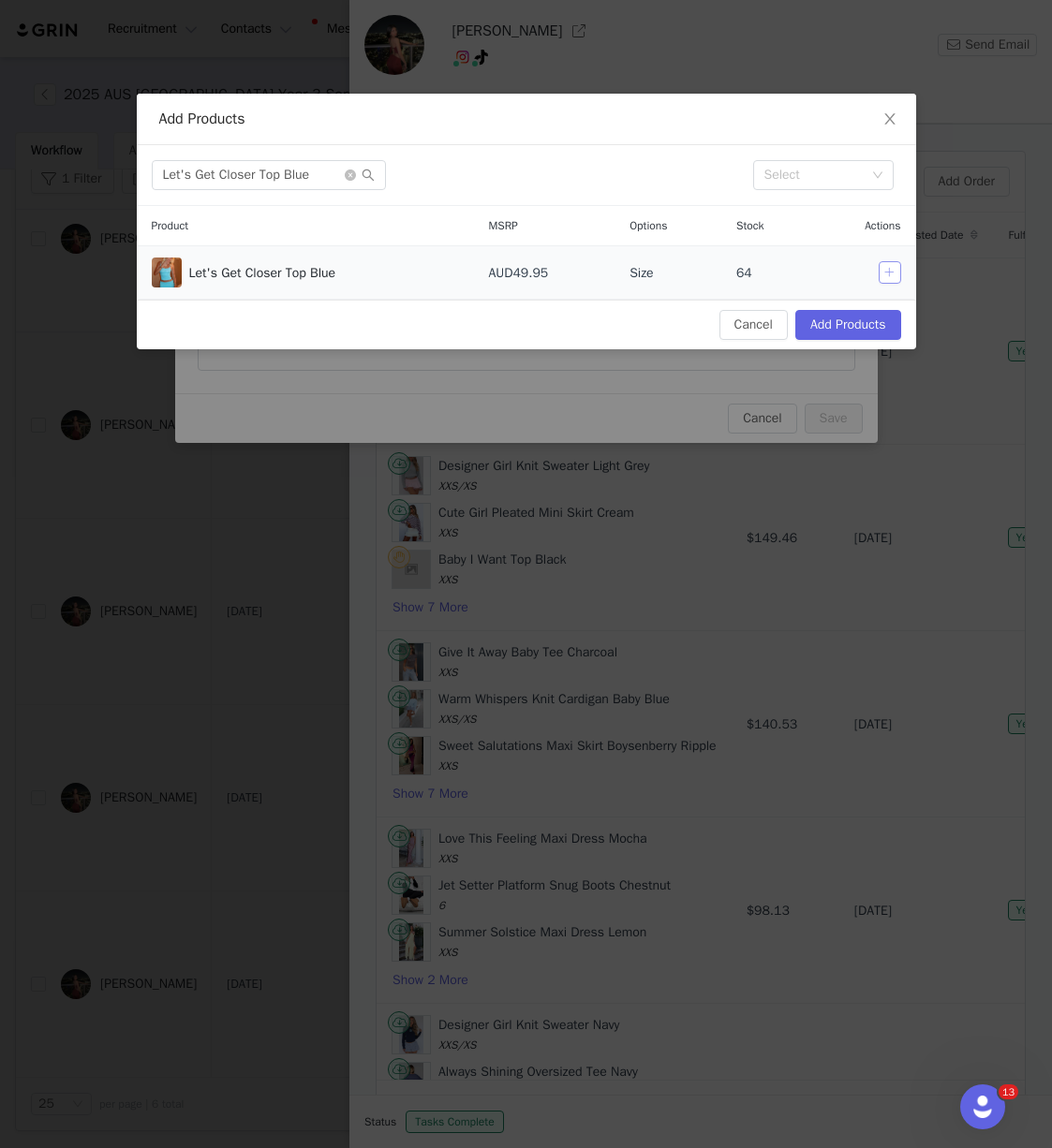 drag, startPoint x: 886, startPoint y: 272, endPoint x: 837, endPoint y: 278, distance: 49.36598 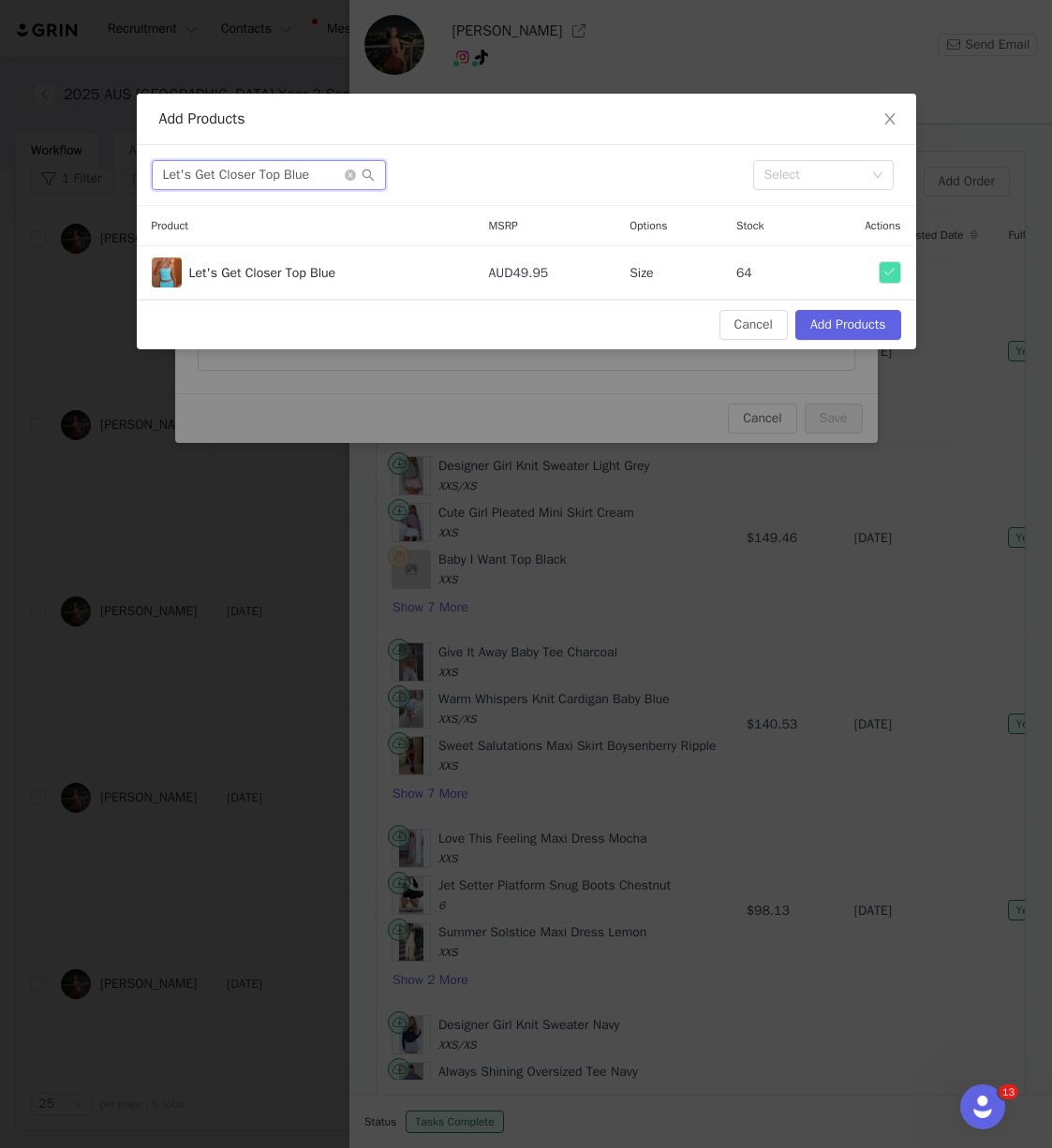 click on "Let's Get Closer Top Blue" at bounding box center [269, 175] 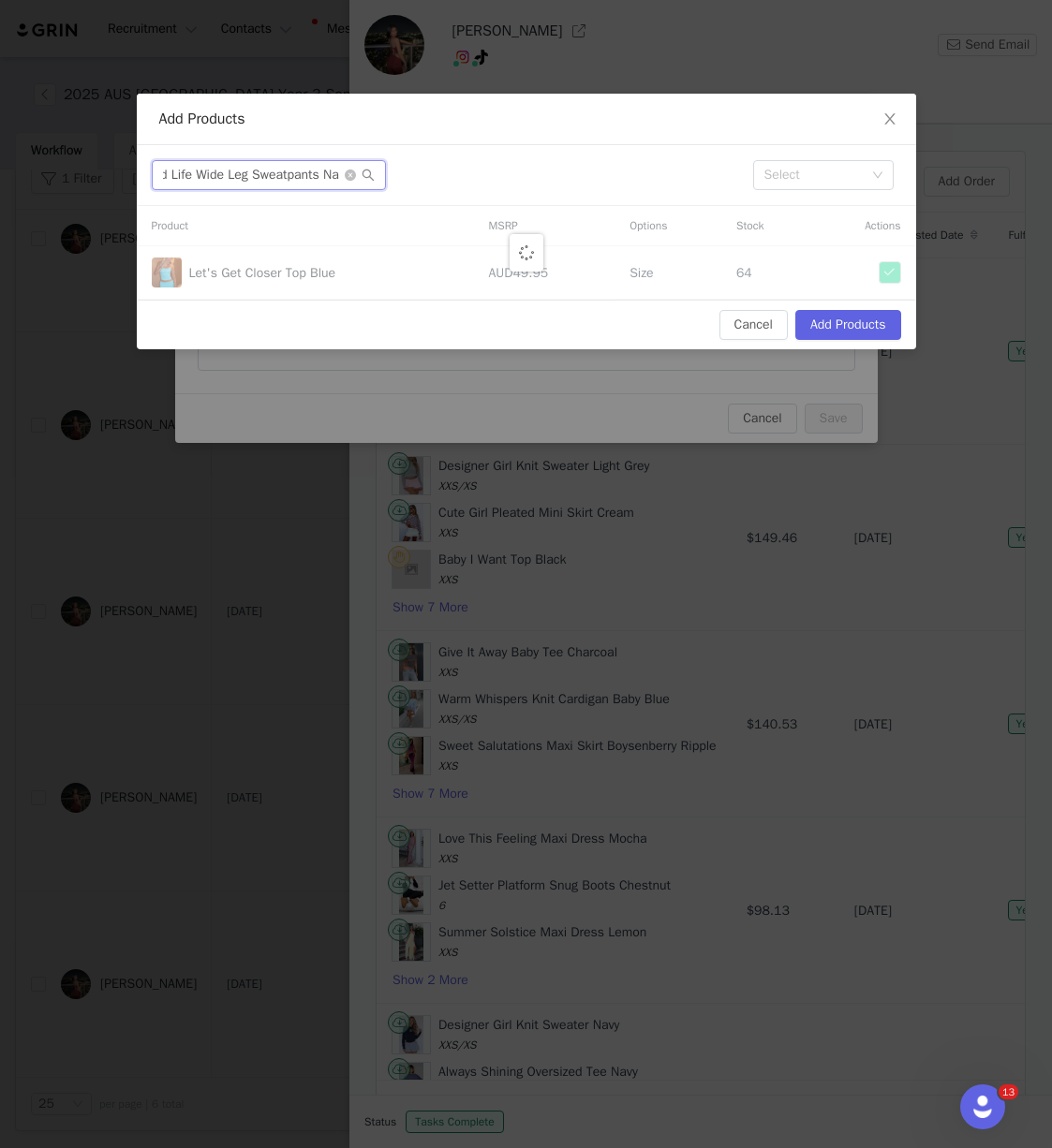 scroll, scrollTop: 0, scrollLeft: 63, axis: horizontal 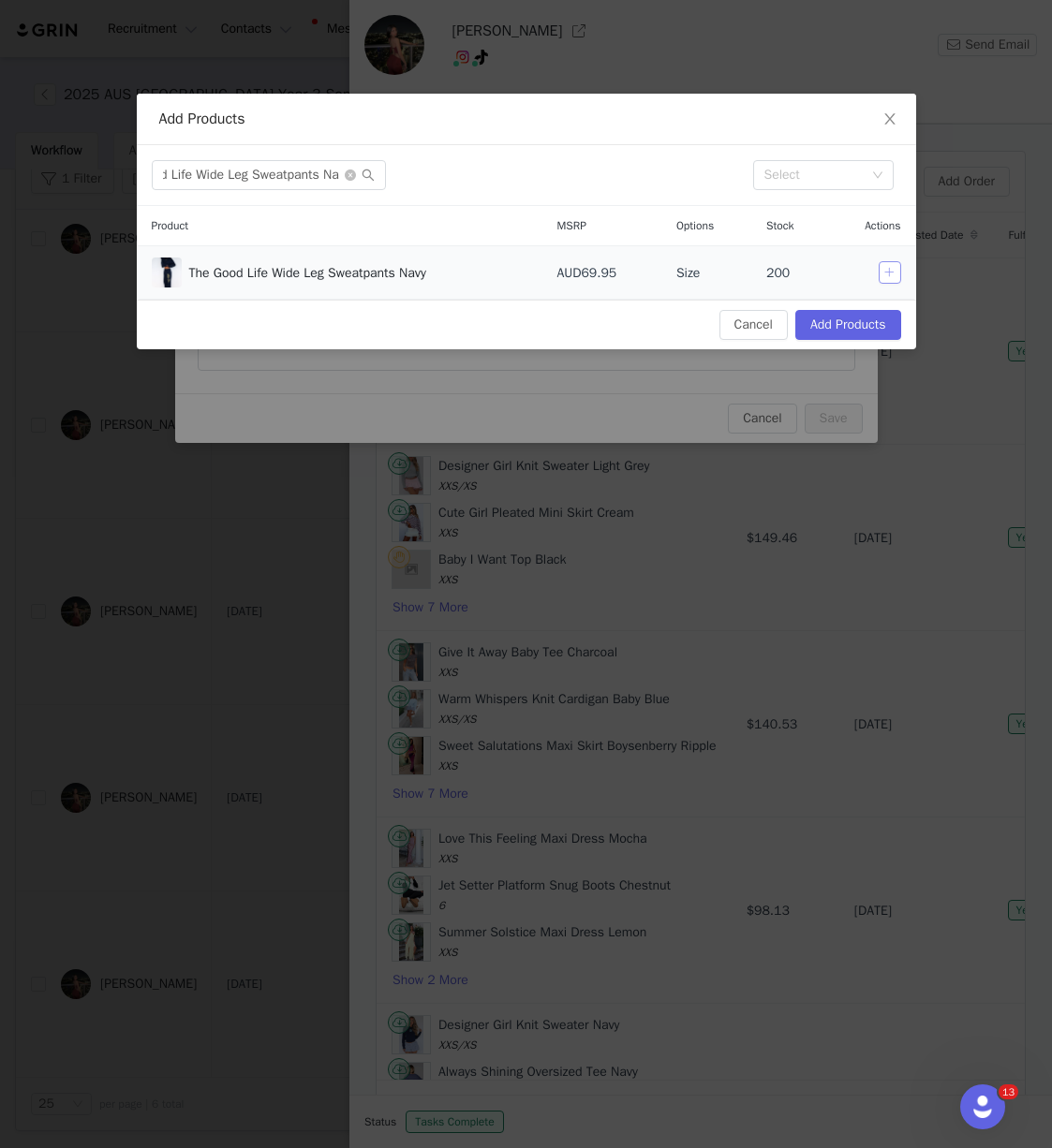 drag, startPoint x: 885, startPoint y: 265, endPoint x: 730, endPoint y: 273, distance: 155.20631 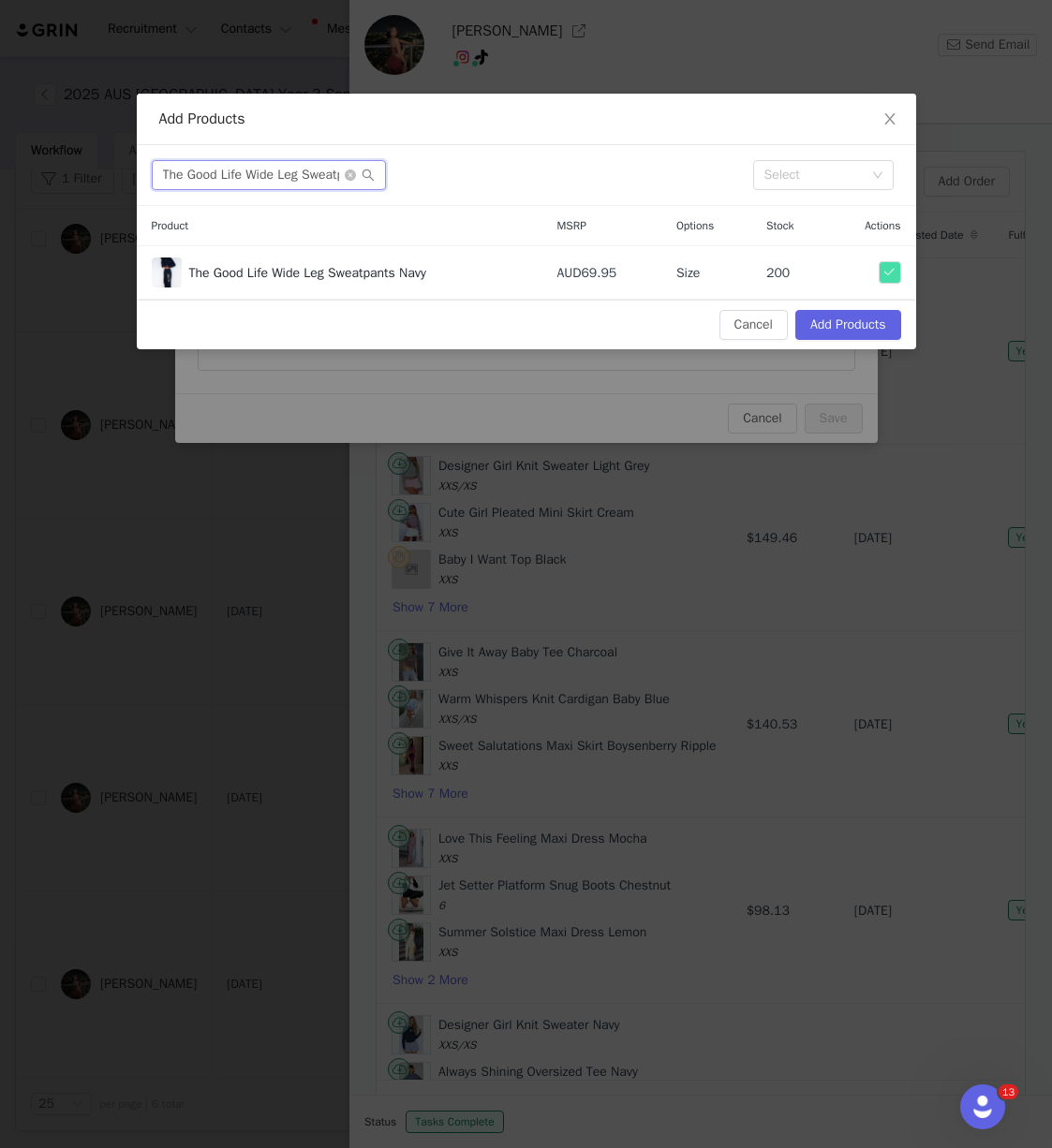 click on "The Good Life Wide Leg Sweatpants Na" at bounding box center [269, 175] 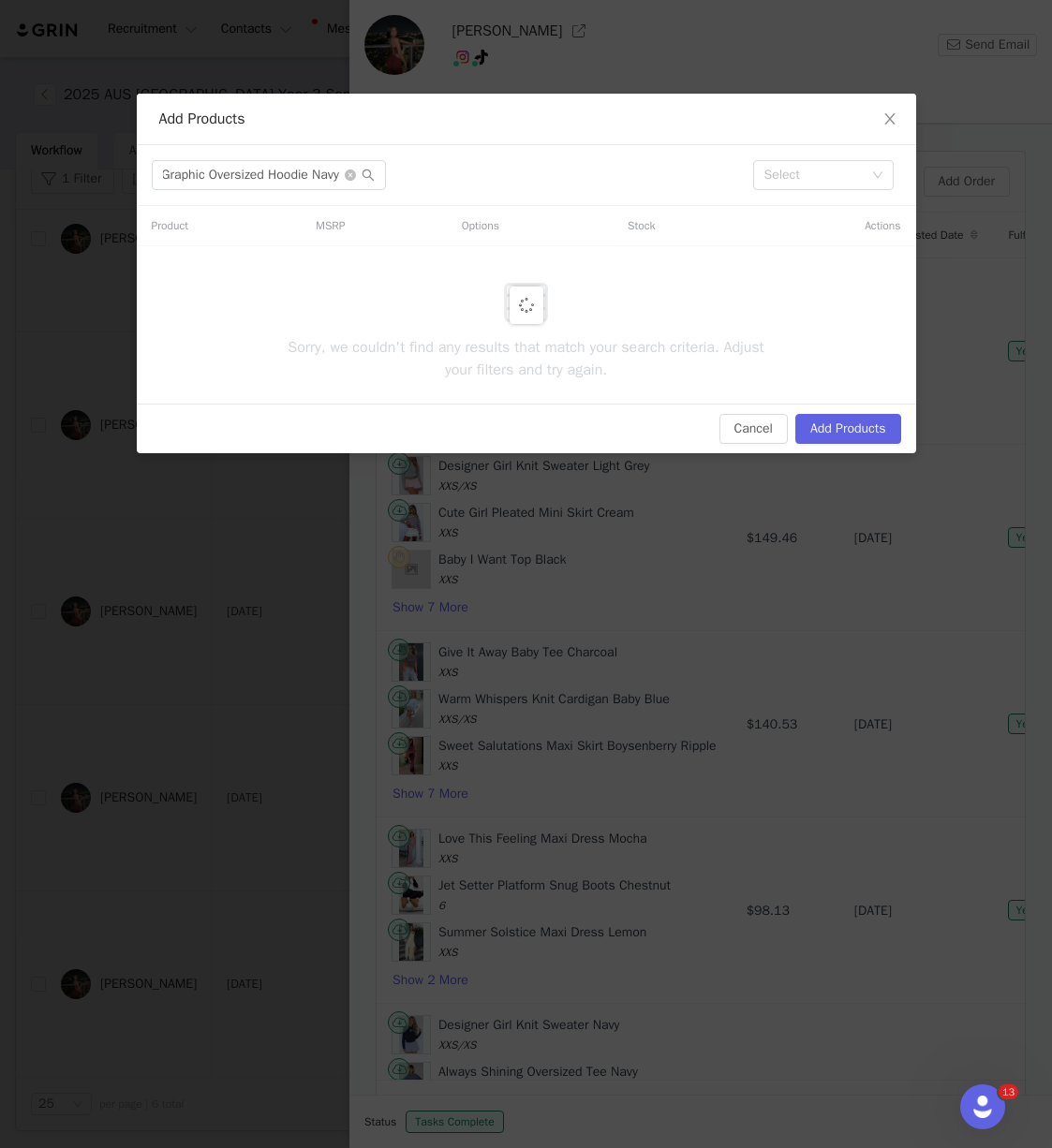 scroll, scrollTop: 0, scrollLeft: 0, axis: both 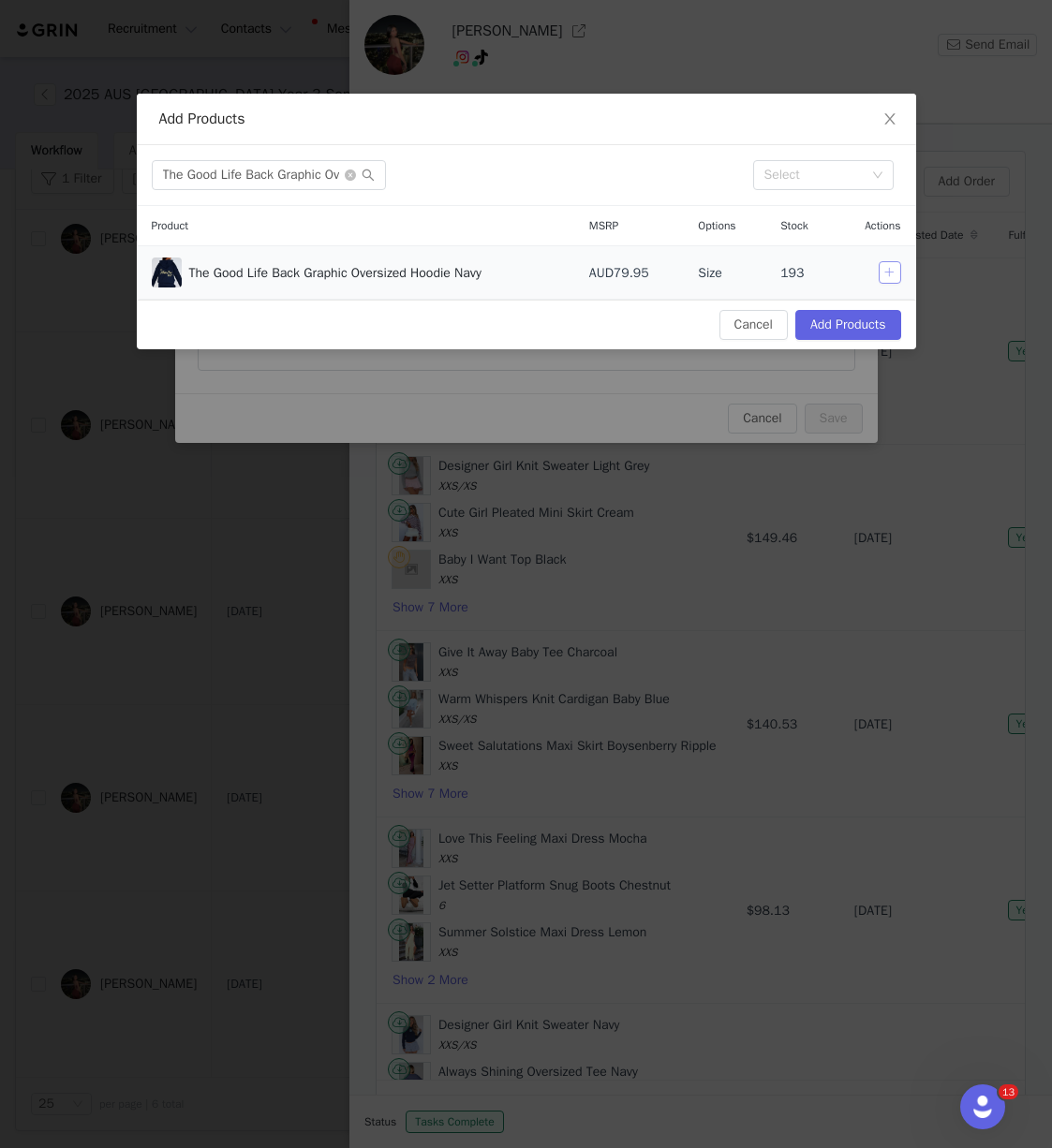 click at bounding box center [890, 272] 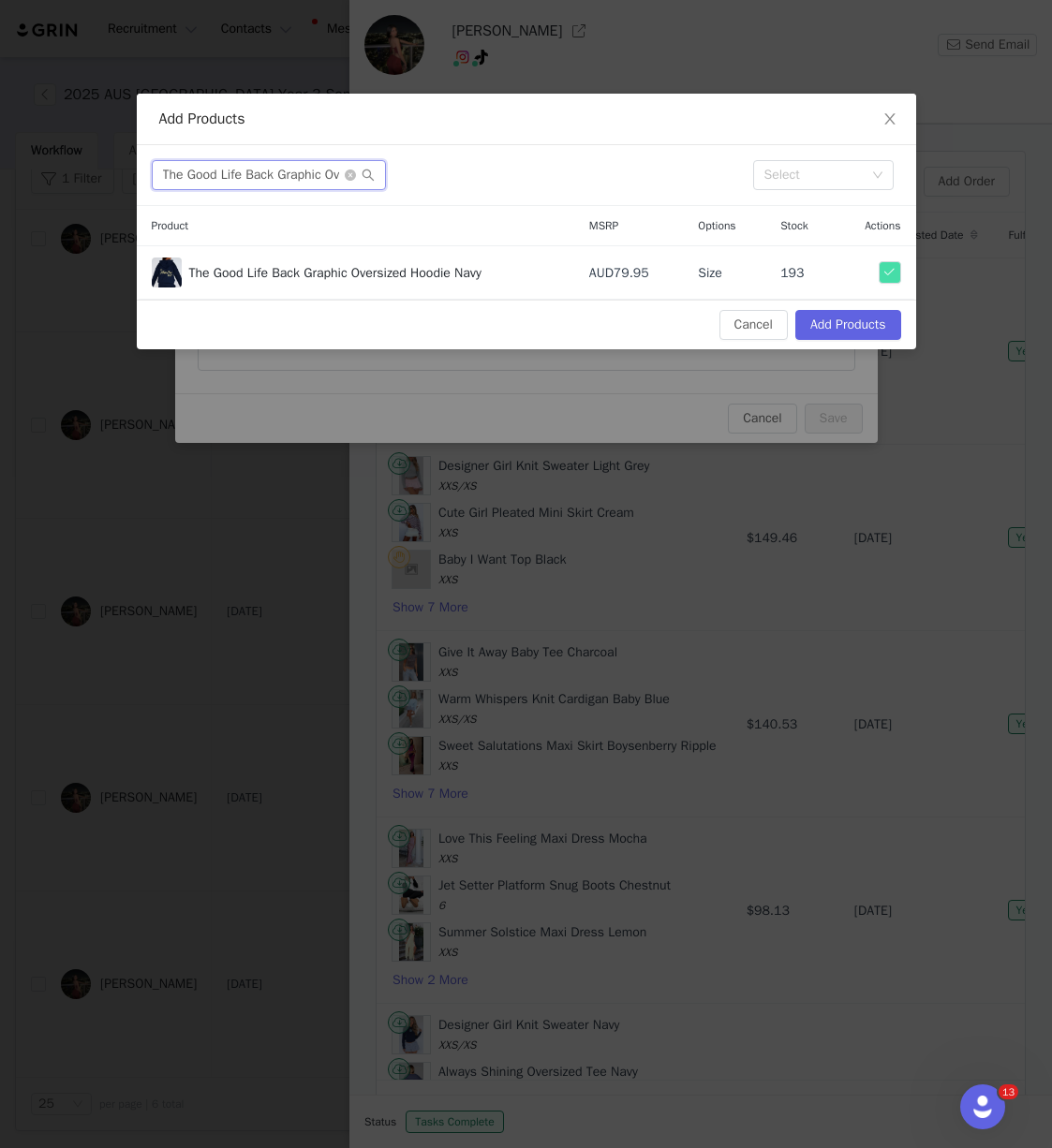 click on "The Good Life Back Graphic Oversized Hoodie Navy" at bounding box center (269, 175) 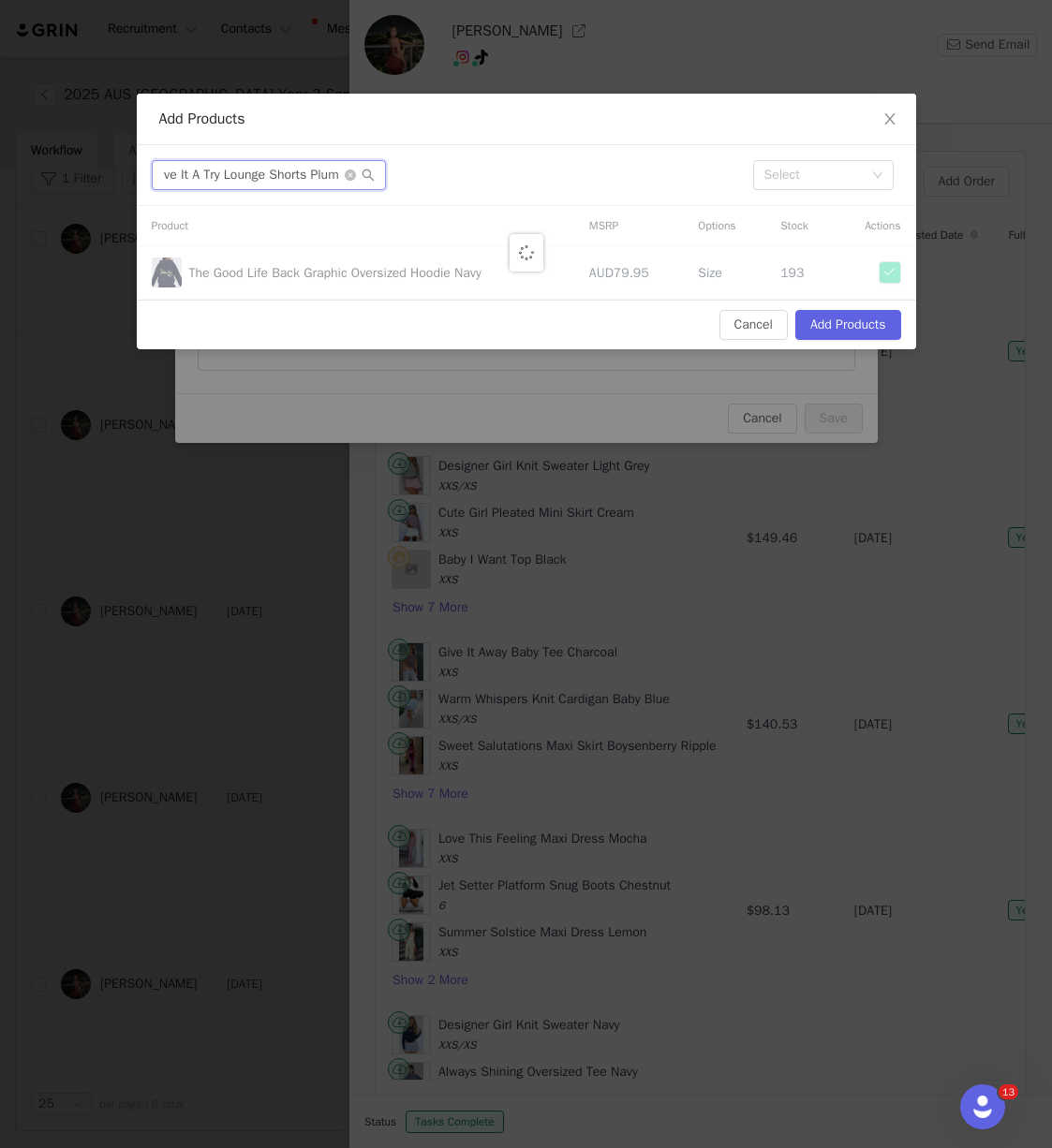 scroll, scrollTop: 0, scrollLeft: 22, axis: horizontal 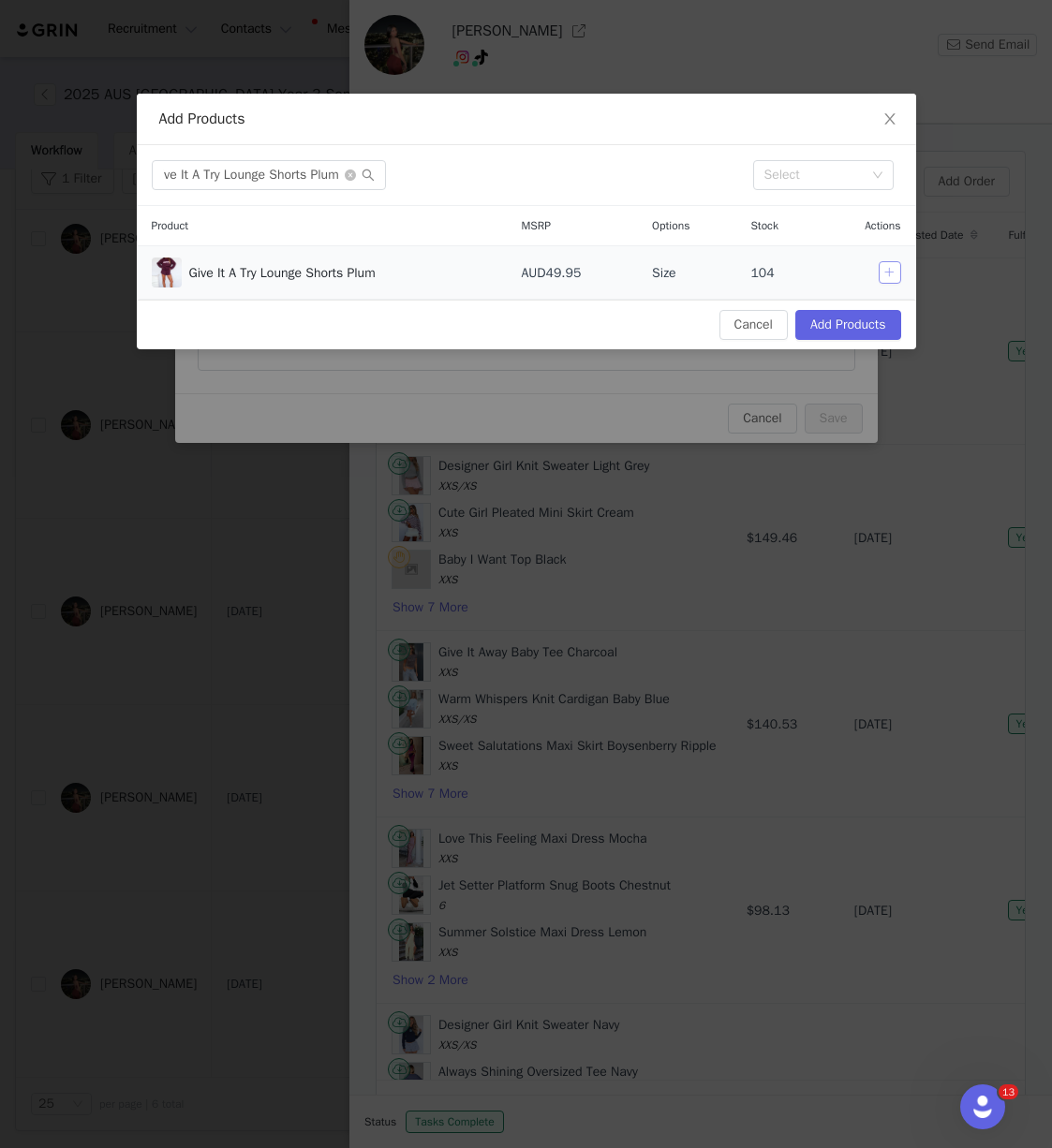 click at bounding box center [890, 272] 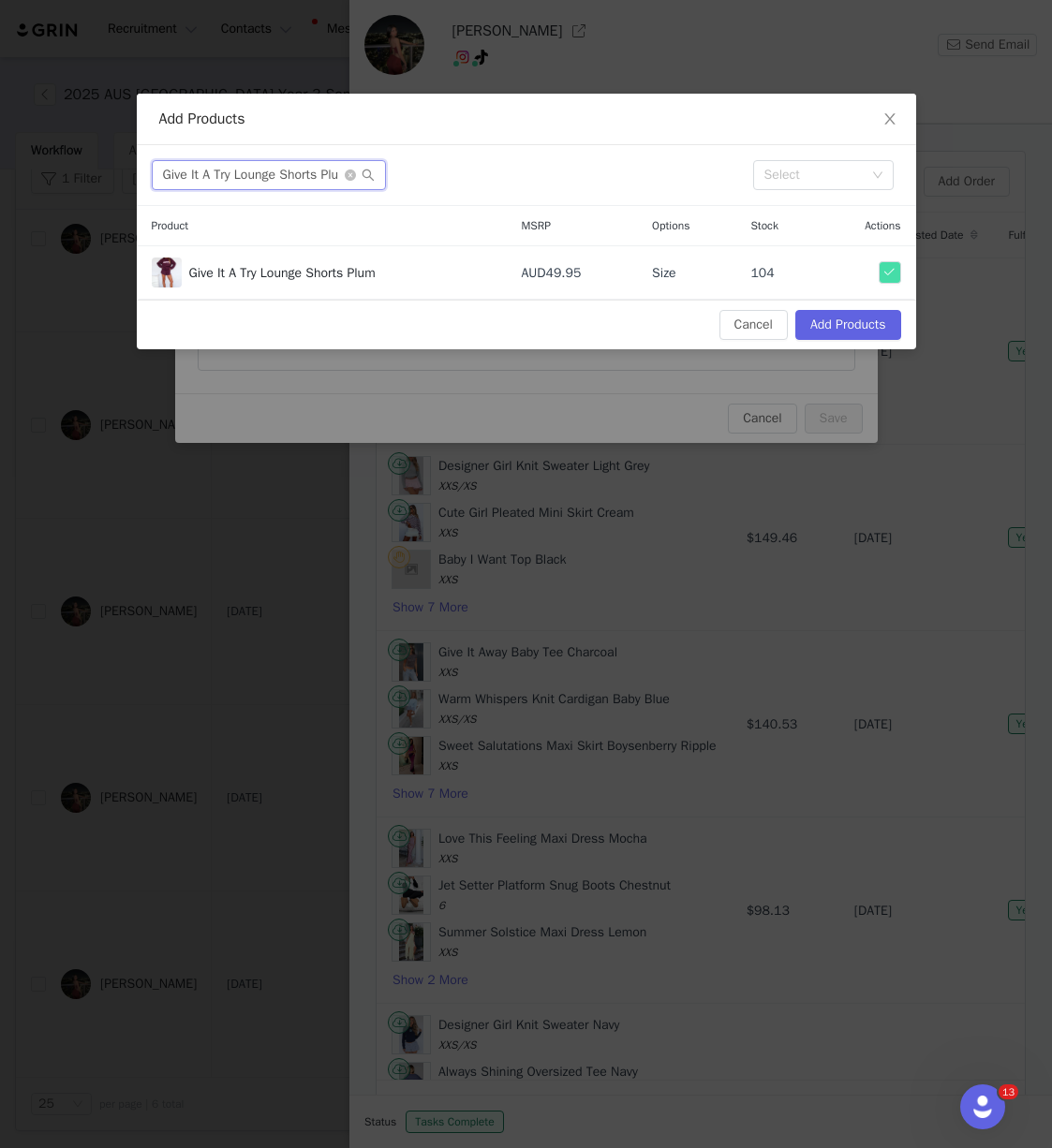 click on "Give It A Try Lounge Shorts Plum" at bounding box center [269, 175] 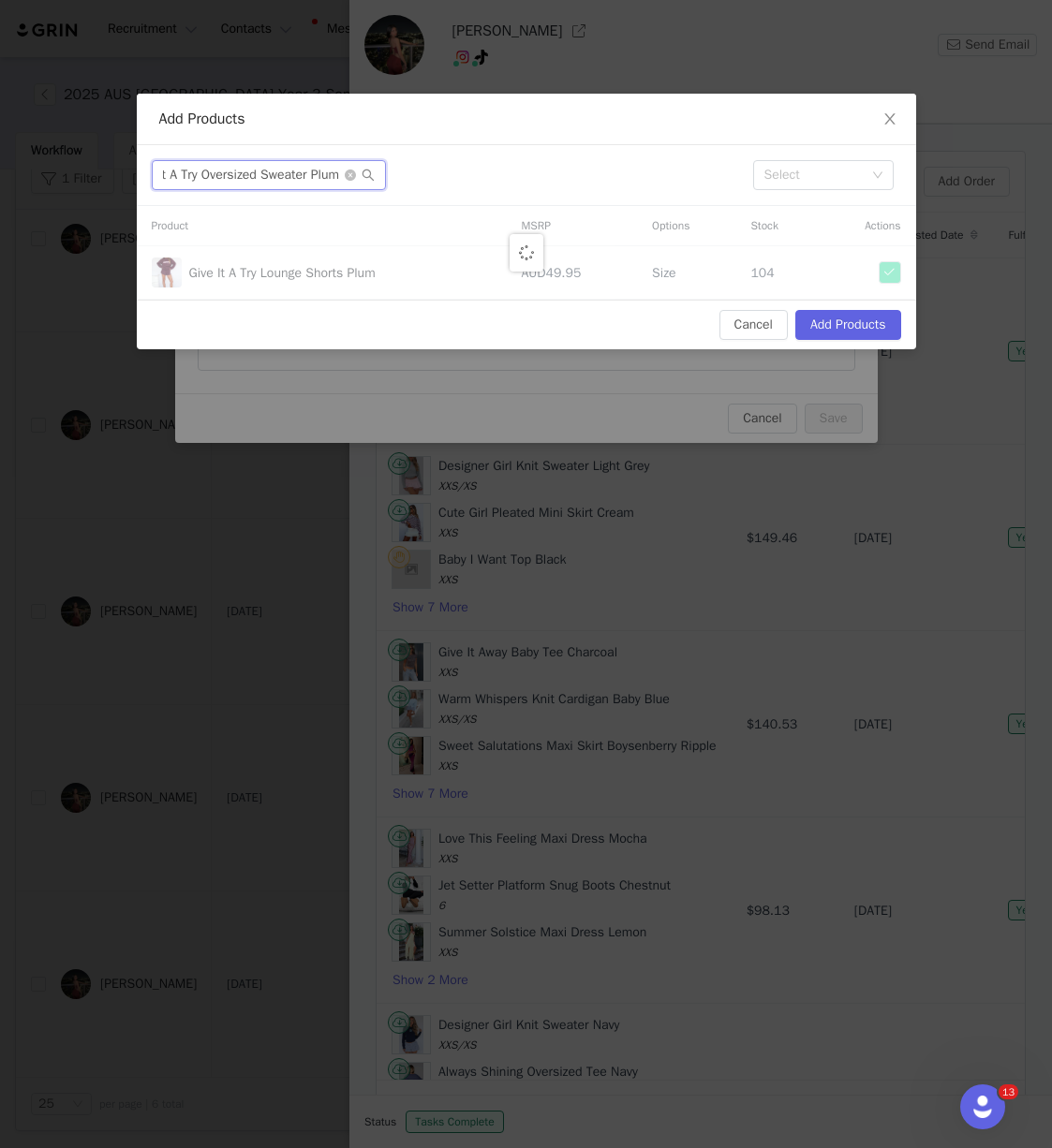 scroll, scrollTop: 0, scrollLeft: 47, axis: horizontal 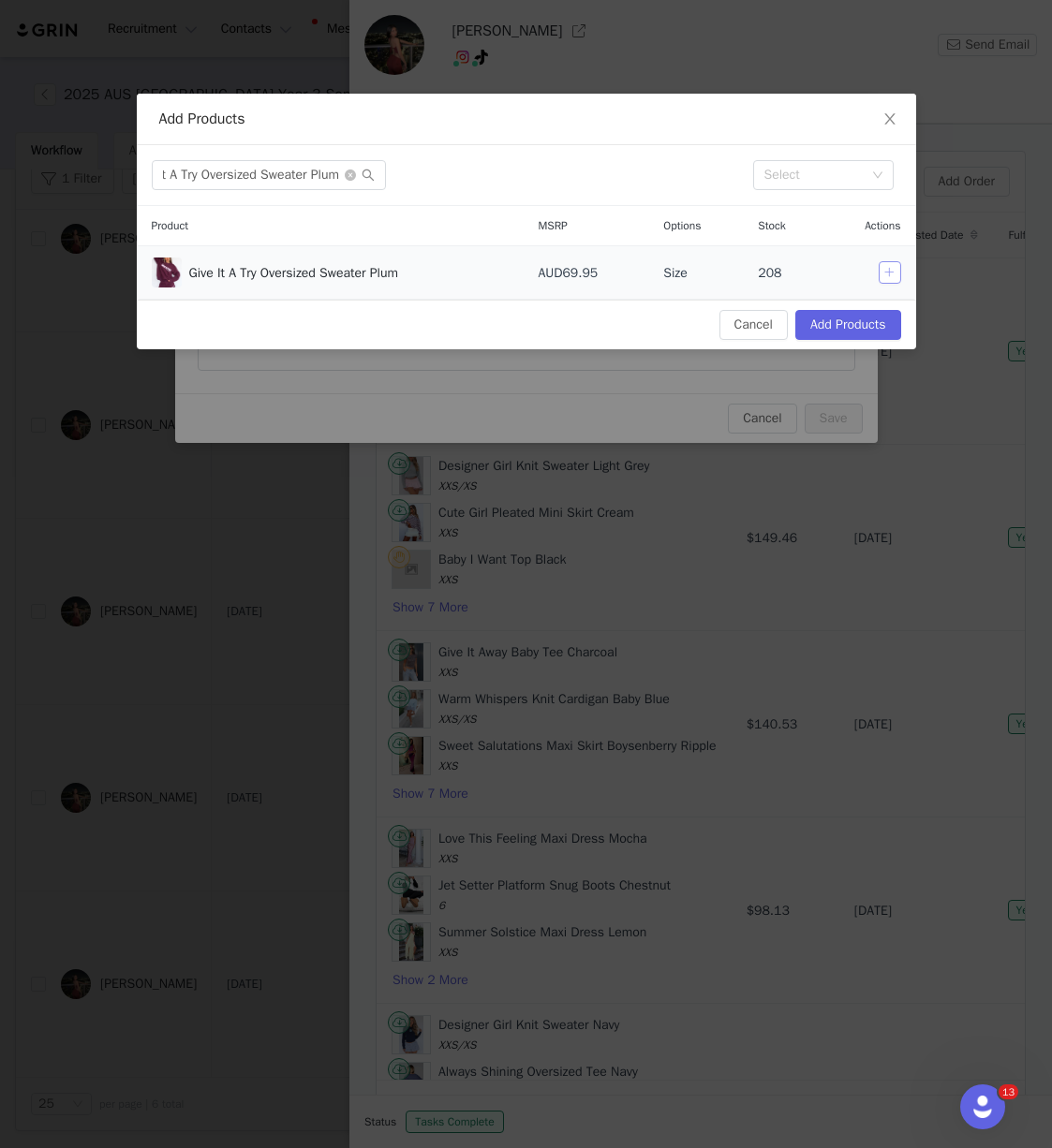 drag, startPoint x: 886, startPoint y: 274, endPoint x: 874, endPoint y: 279, distance: 13 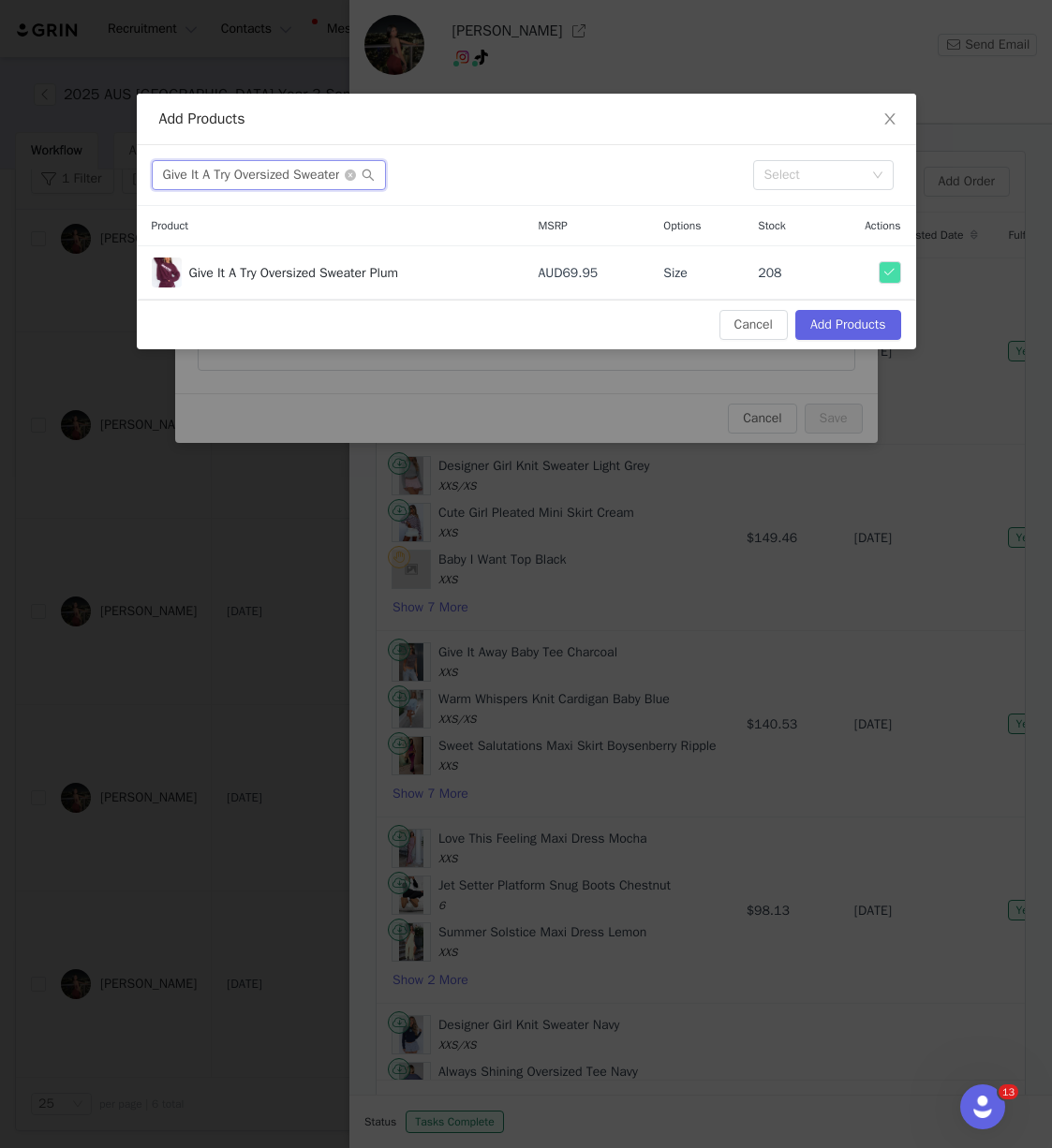 click on "Give It A Try Oversized Sweater Plum" at bounding box center (269, 175) 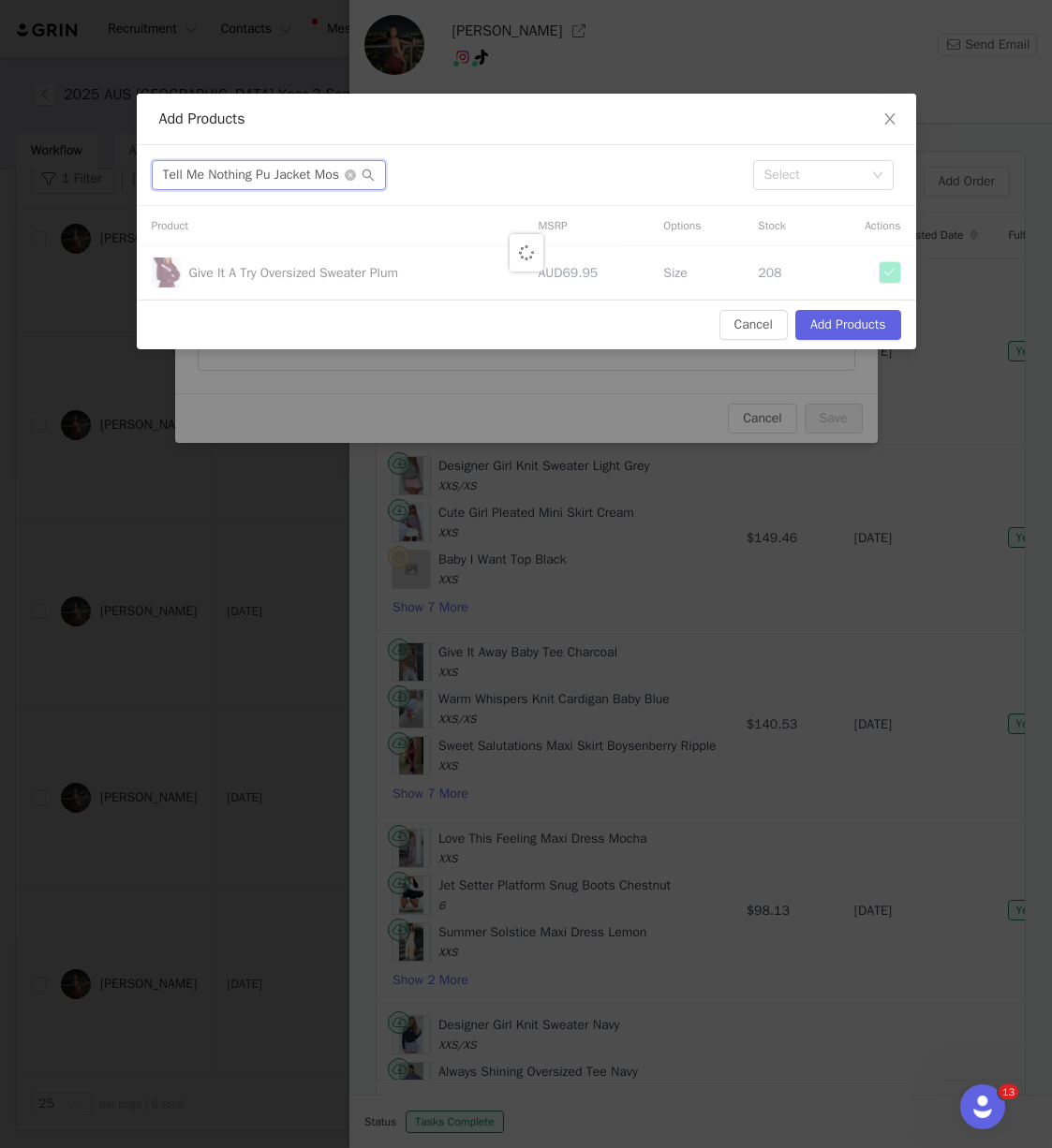 scroll, scrollTop: 0, scrollLeft: 9, axis: horizontal 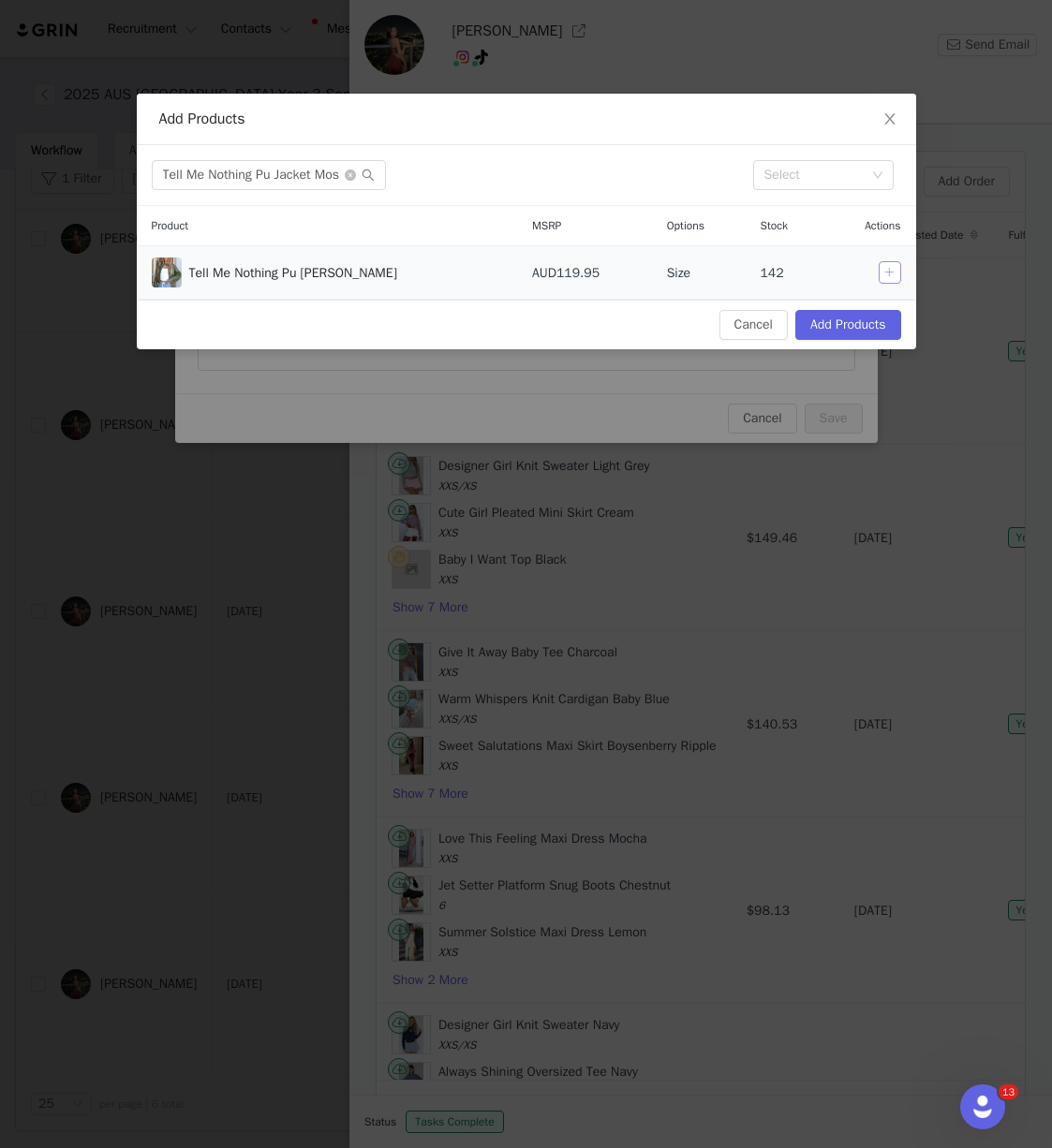 click at bounding box center (890, 272) 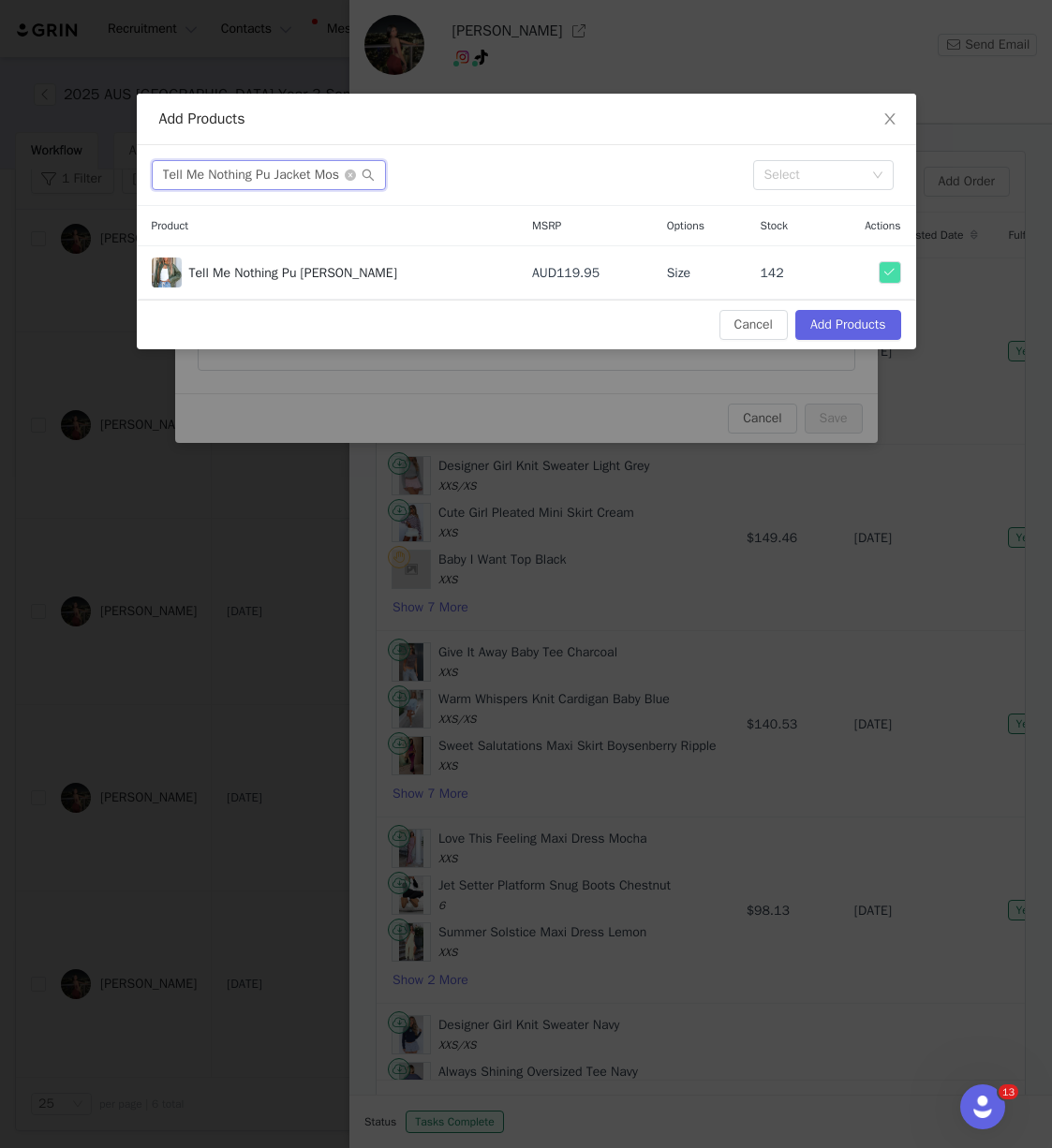 click on "Tell Me Nothing Pu Jacket Mos" at bounding box center [269, 175] 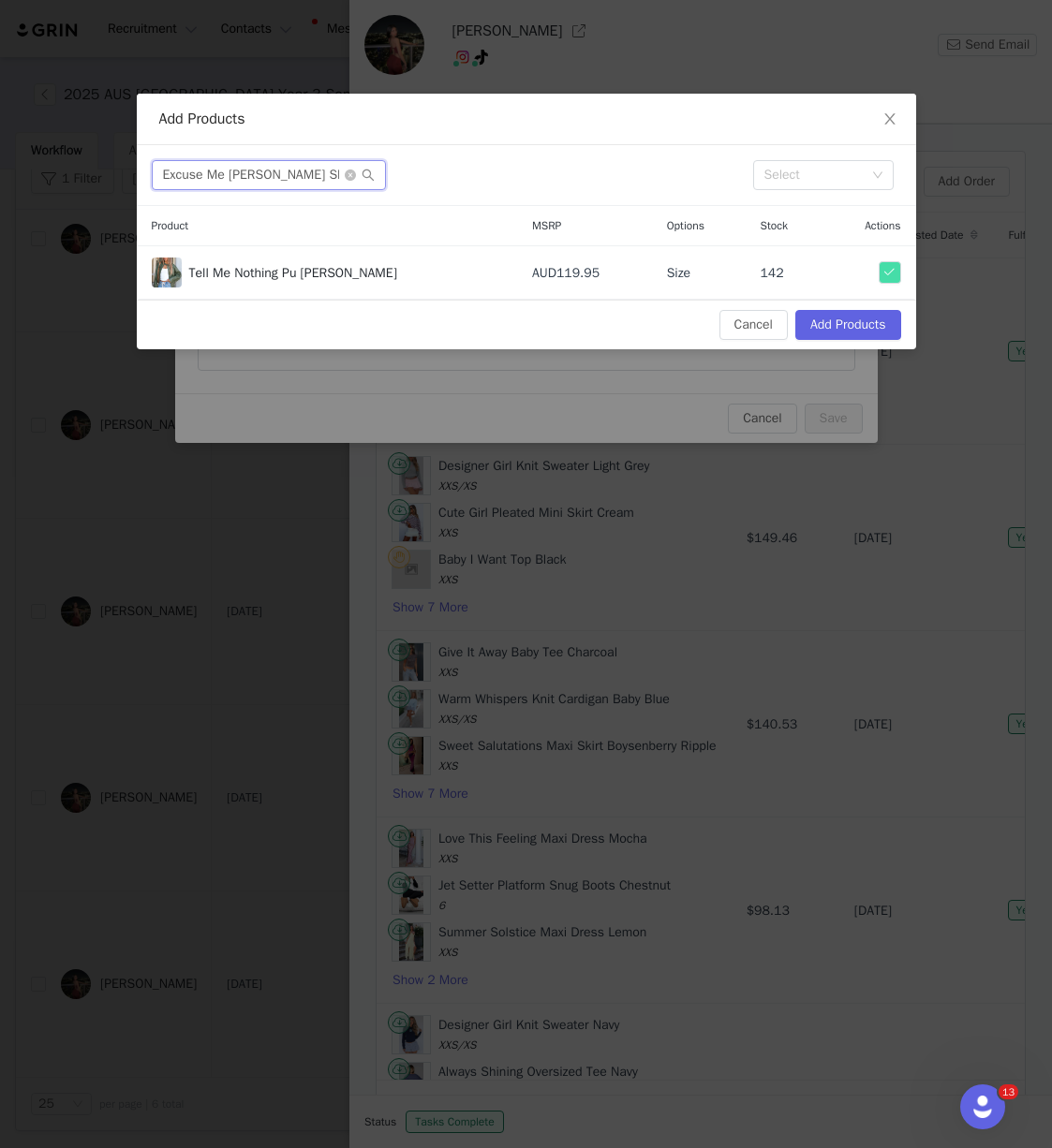scroll, scrollTop: 0, scrollLeft: 97, axis: horizontal 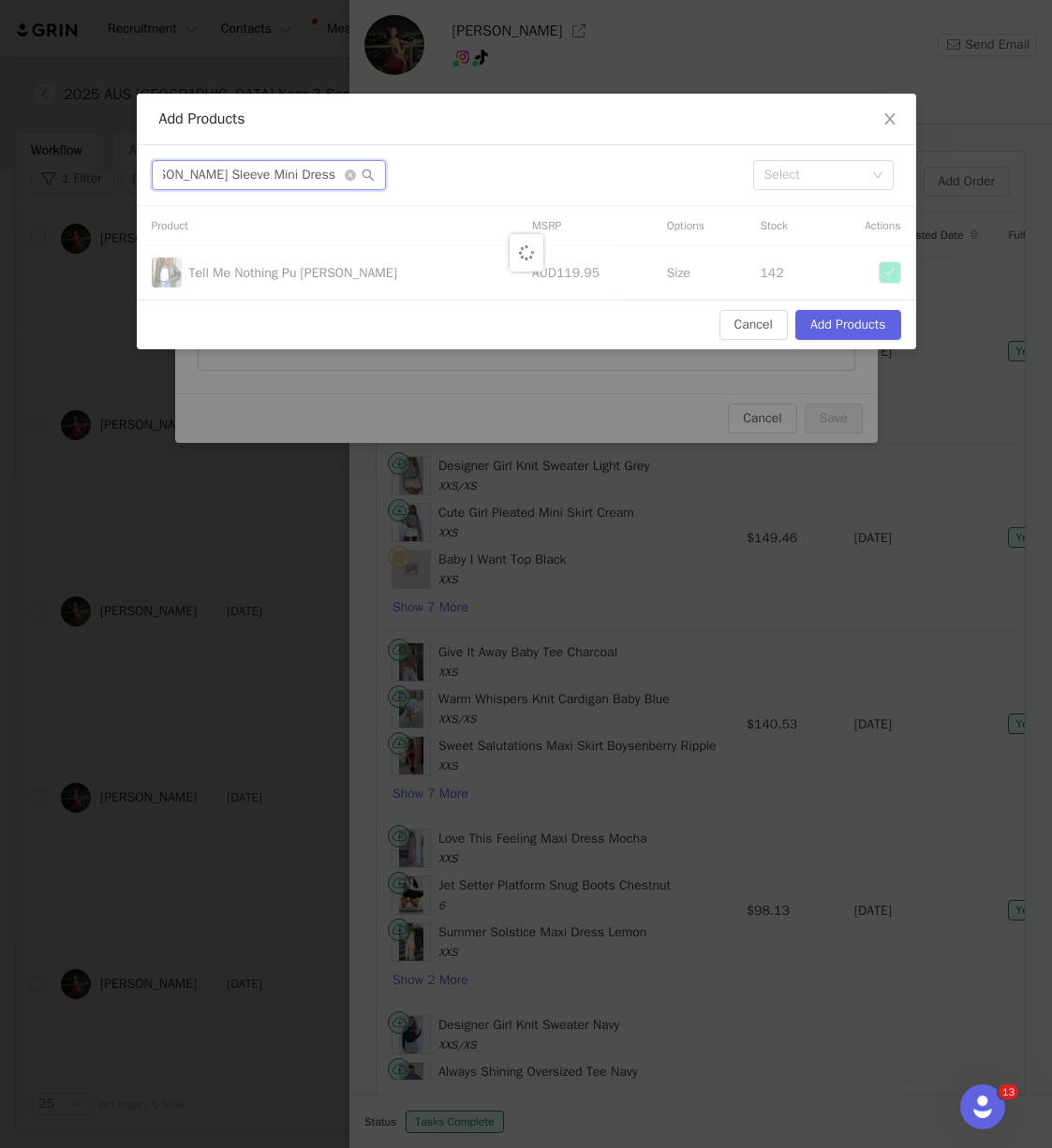 type on "Excuse Me Miss Long Sleeve Mini Dress Wine" 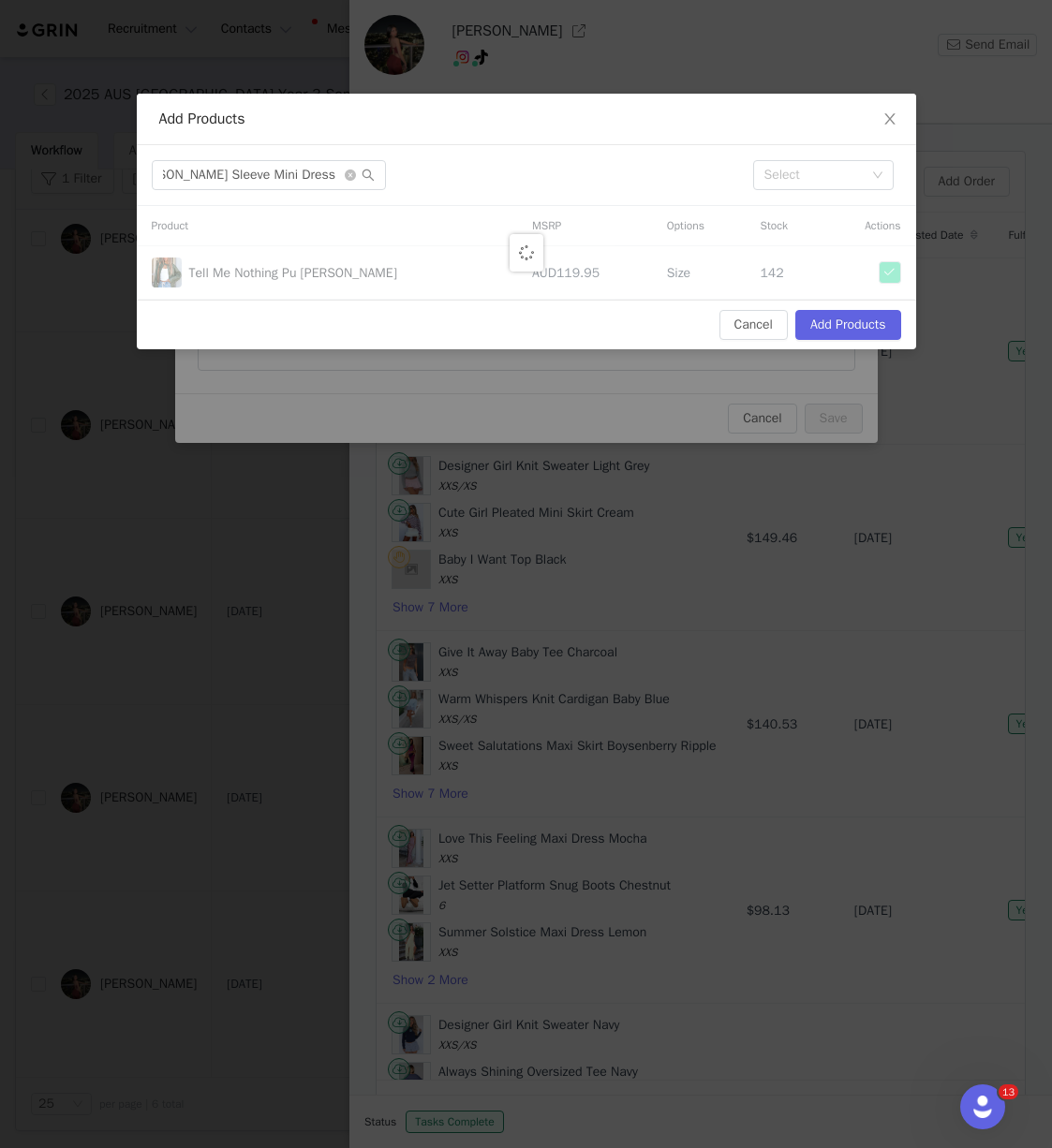 scroll, scrollTop: 0, scrollLeft: 0, axis: both 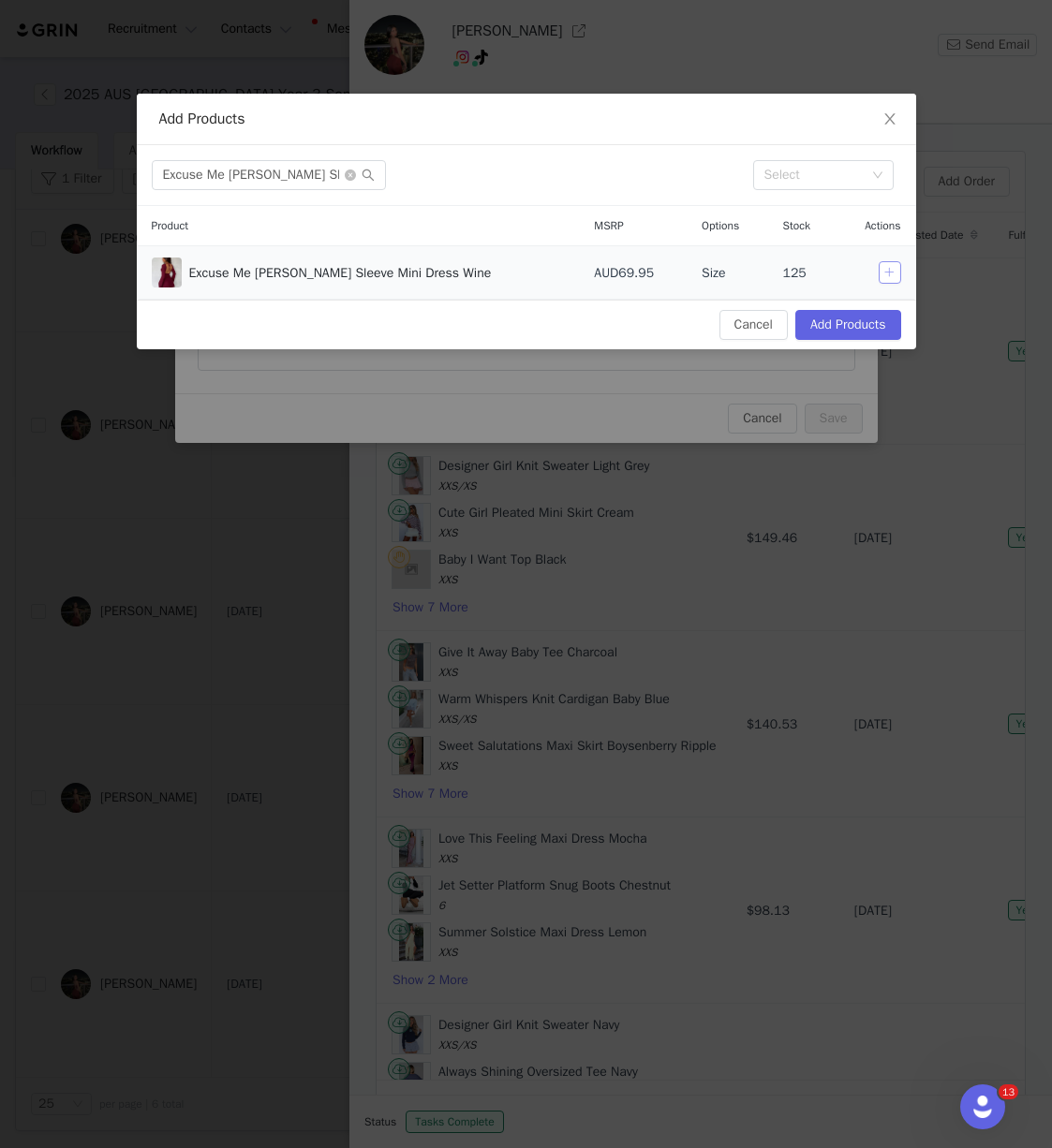 drag, startPoint x: 887, startPoint y: 267, endPoint x: 863, endPoint y: 268, distance: 24.020824 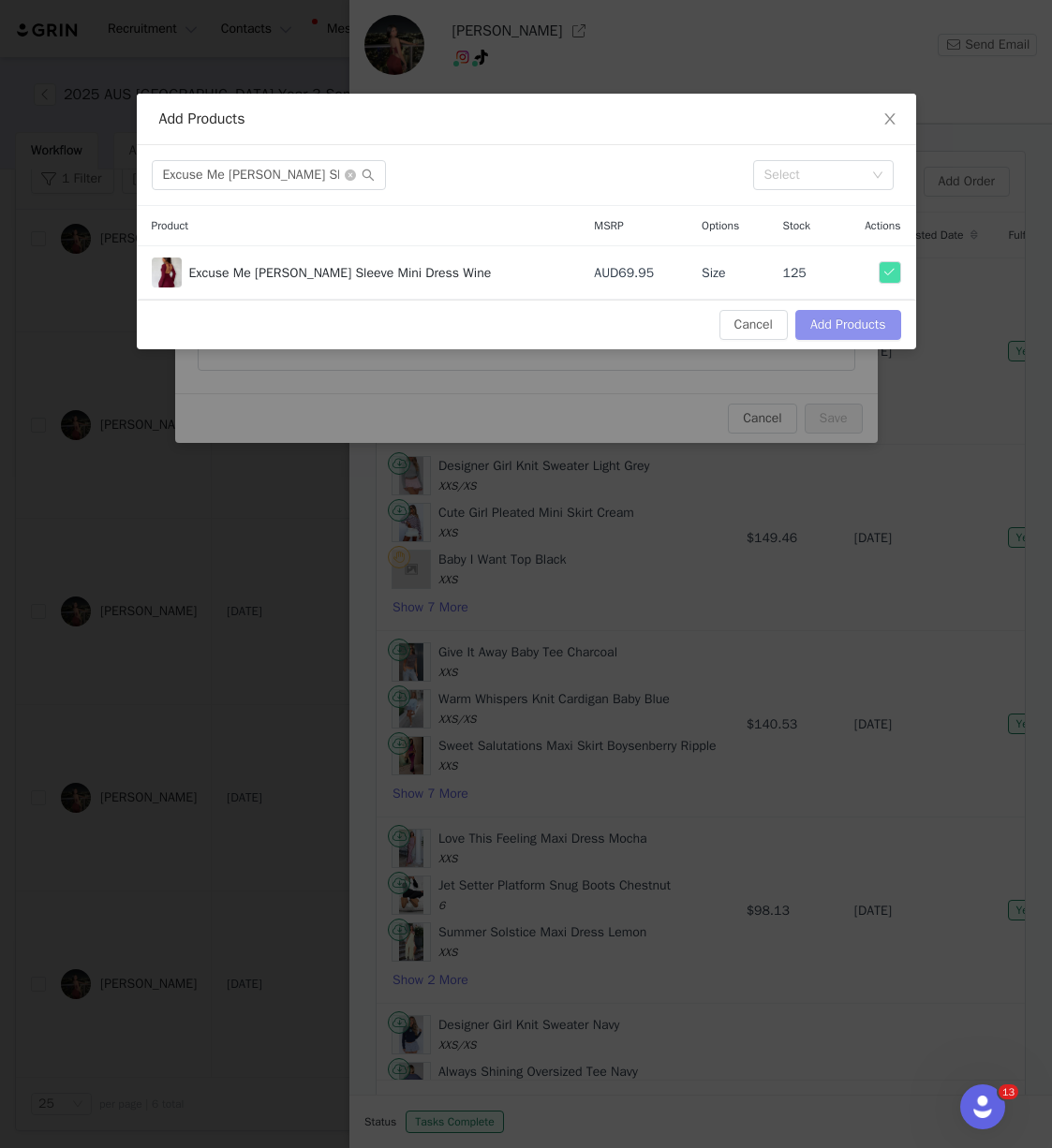 click on "Add Products" at bounding box center (848, 325) 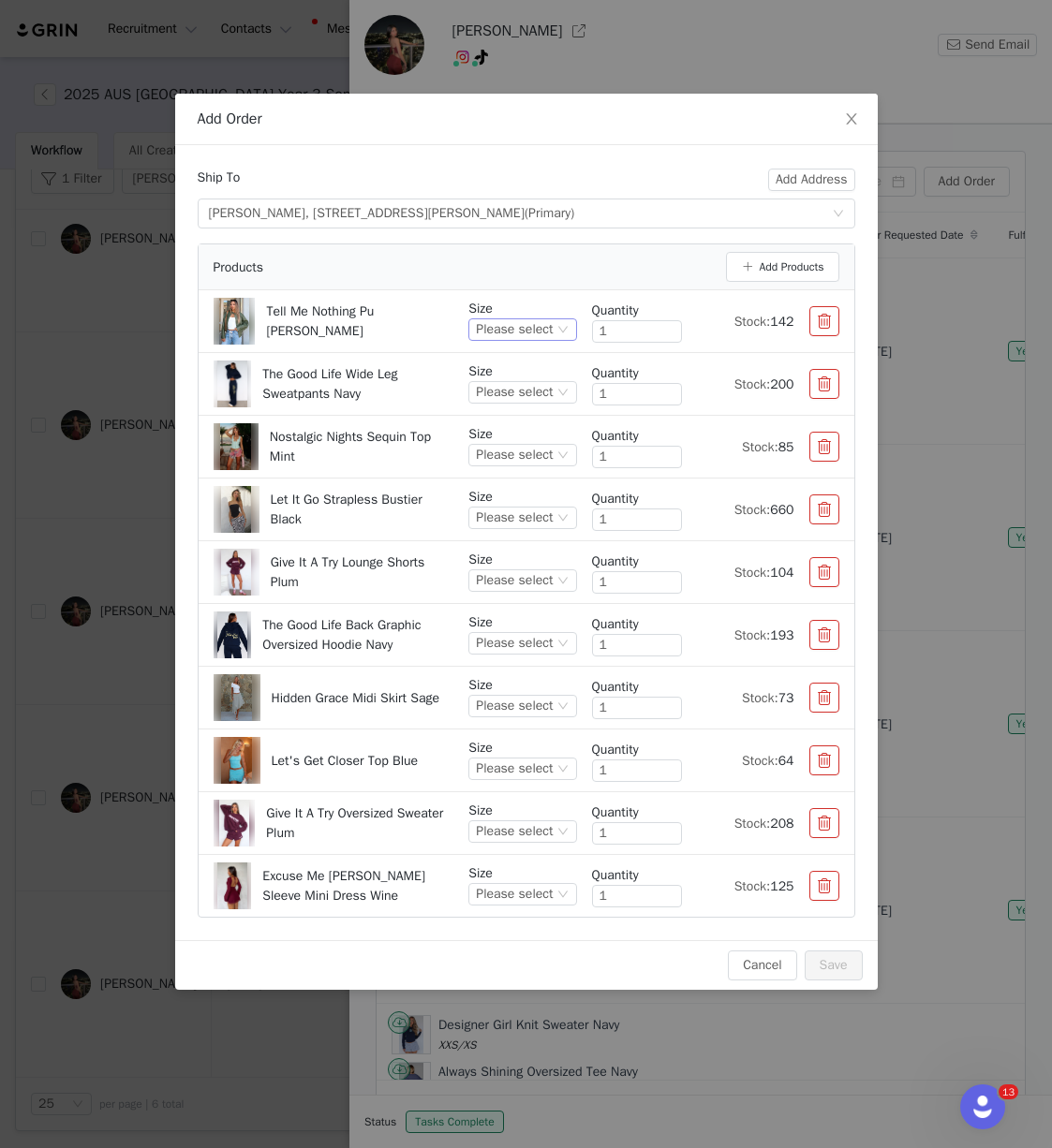 click on "Please select" at bounding box center (514, 330) 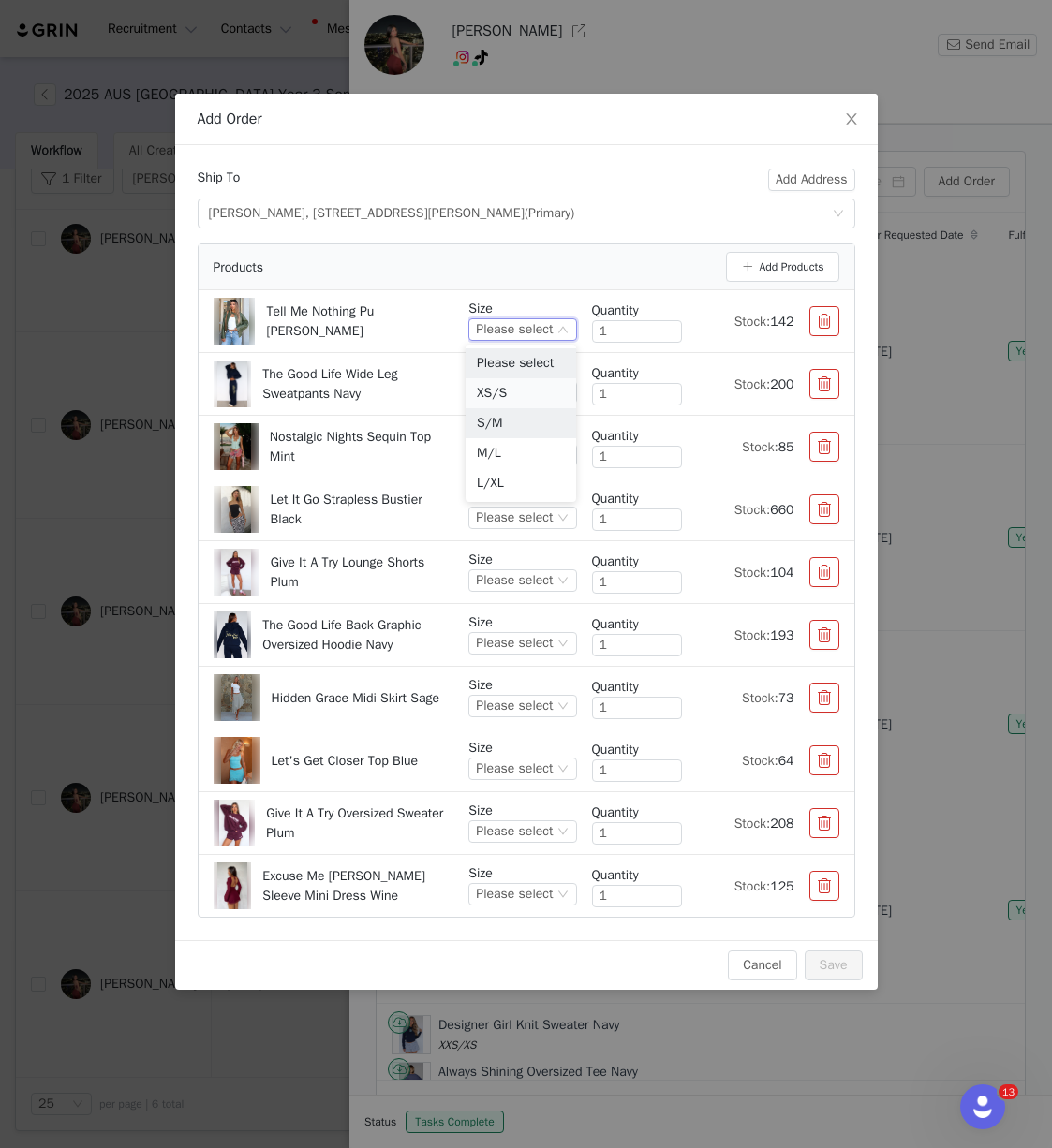 click on "XS/S" at bounding box center (521, 393) 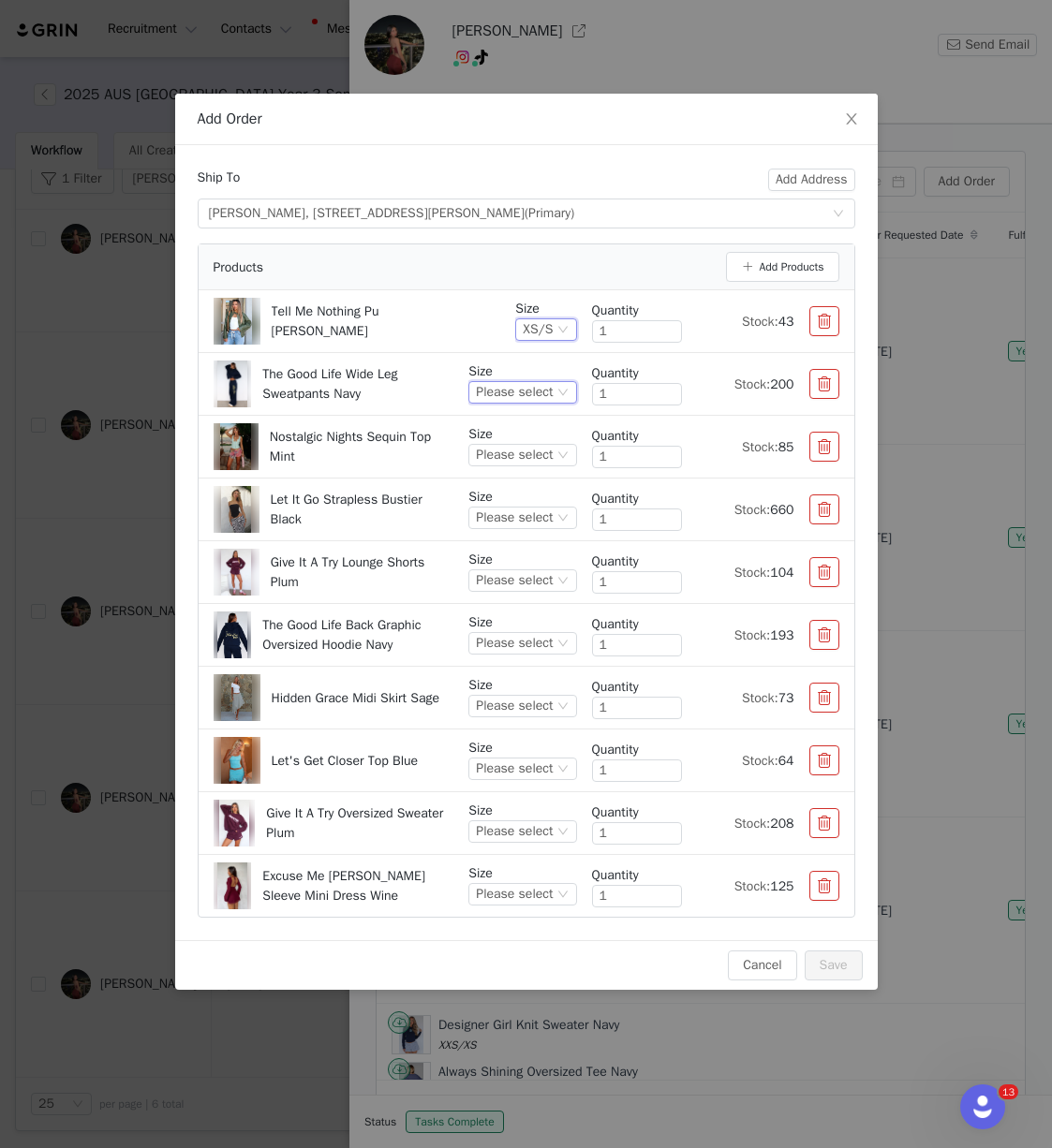 click on "Please select" at bounding box center [514, 392] 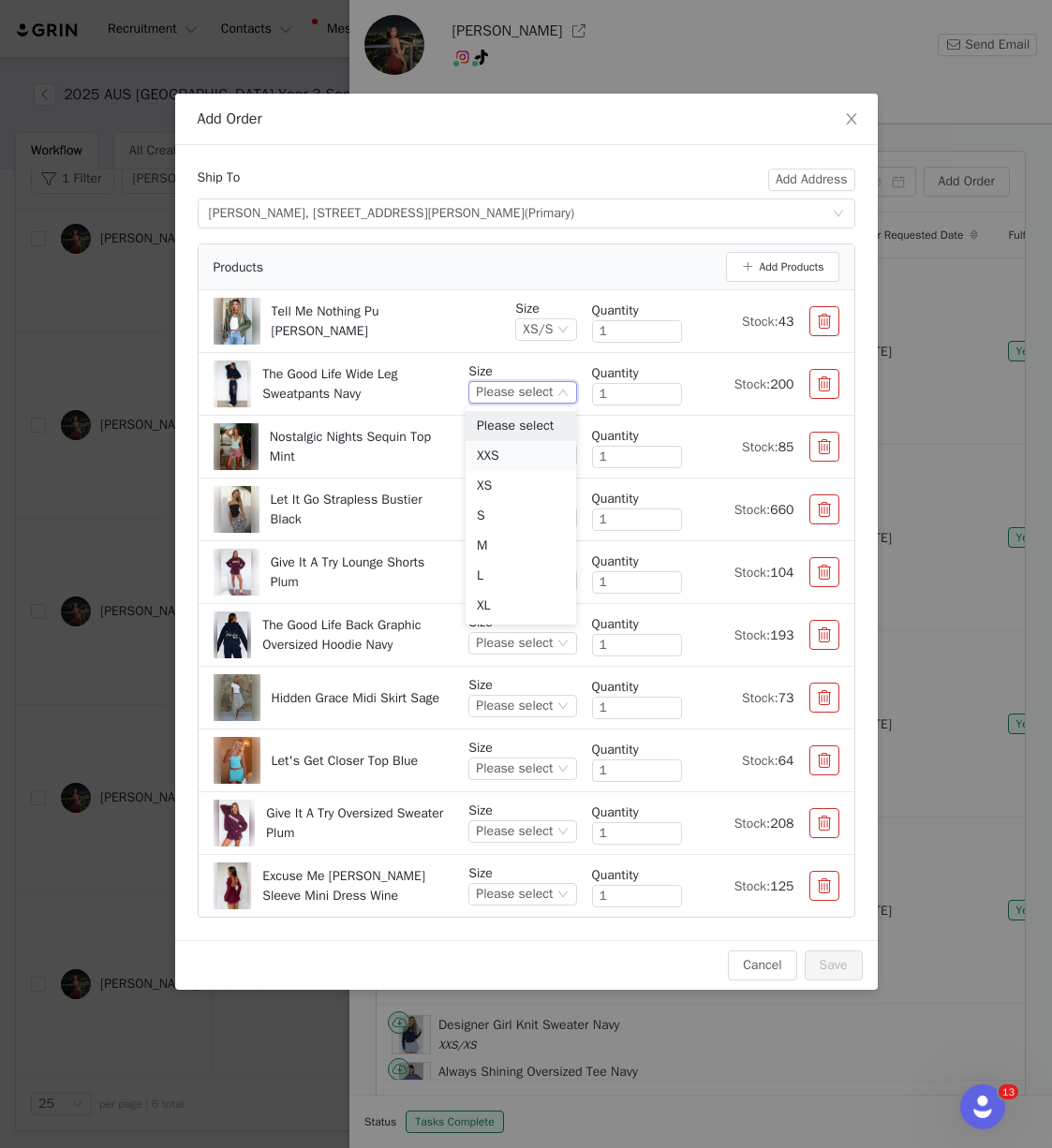 click on "XXS" at bounding box center [521, 456] 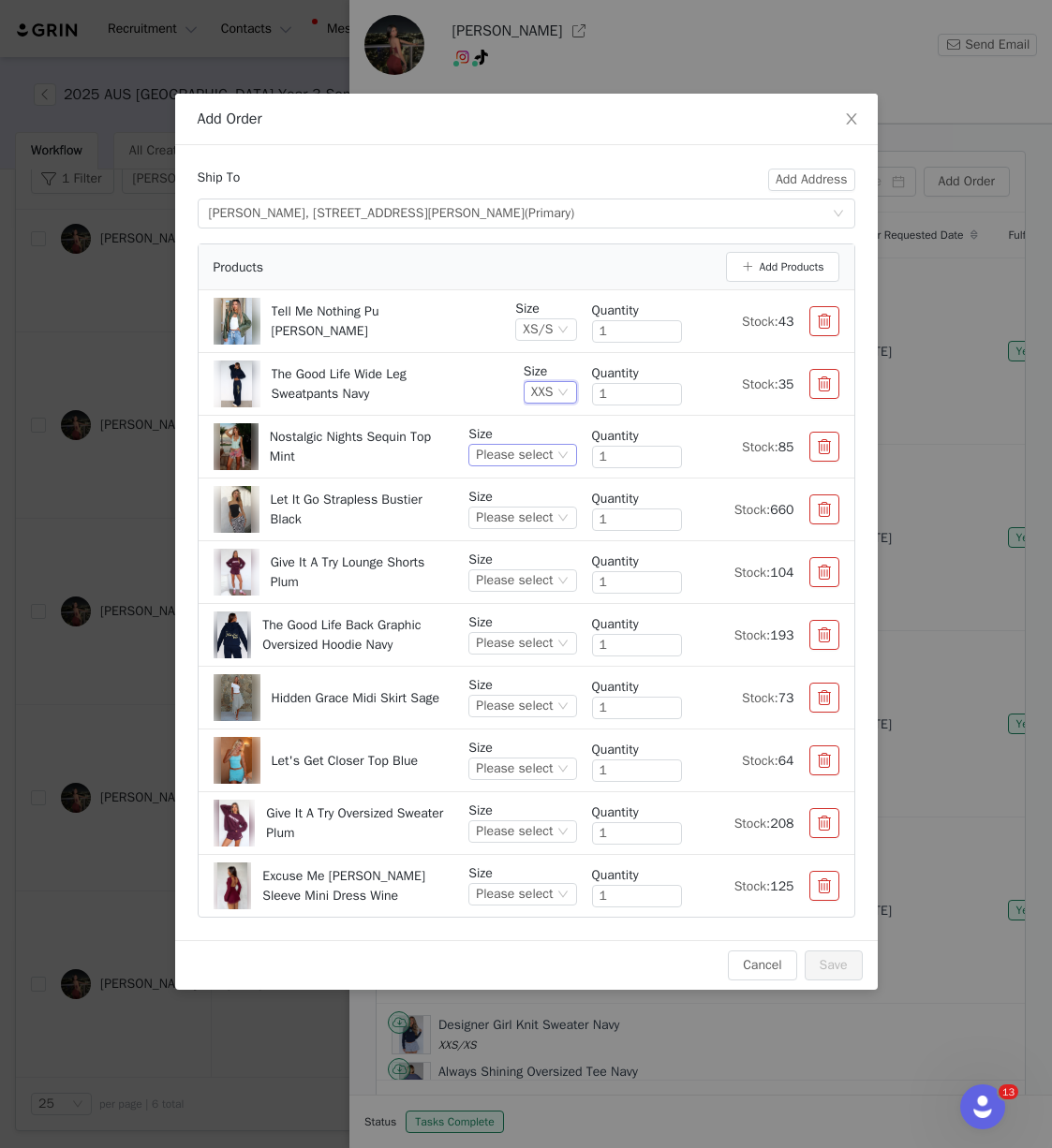 click on "Please select" at bounding box center (514, 455) 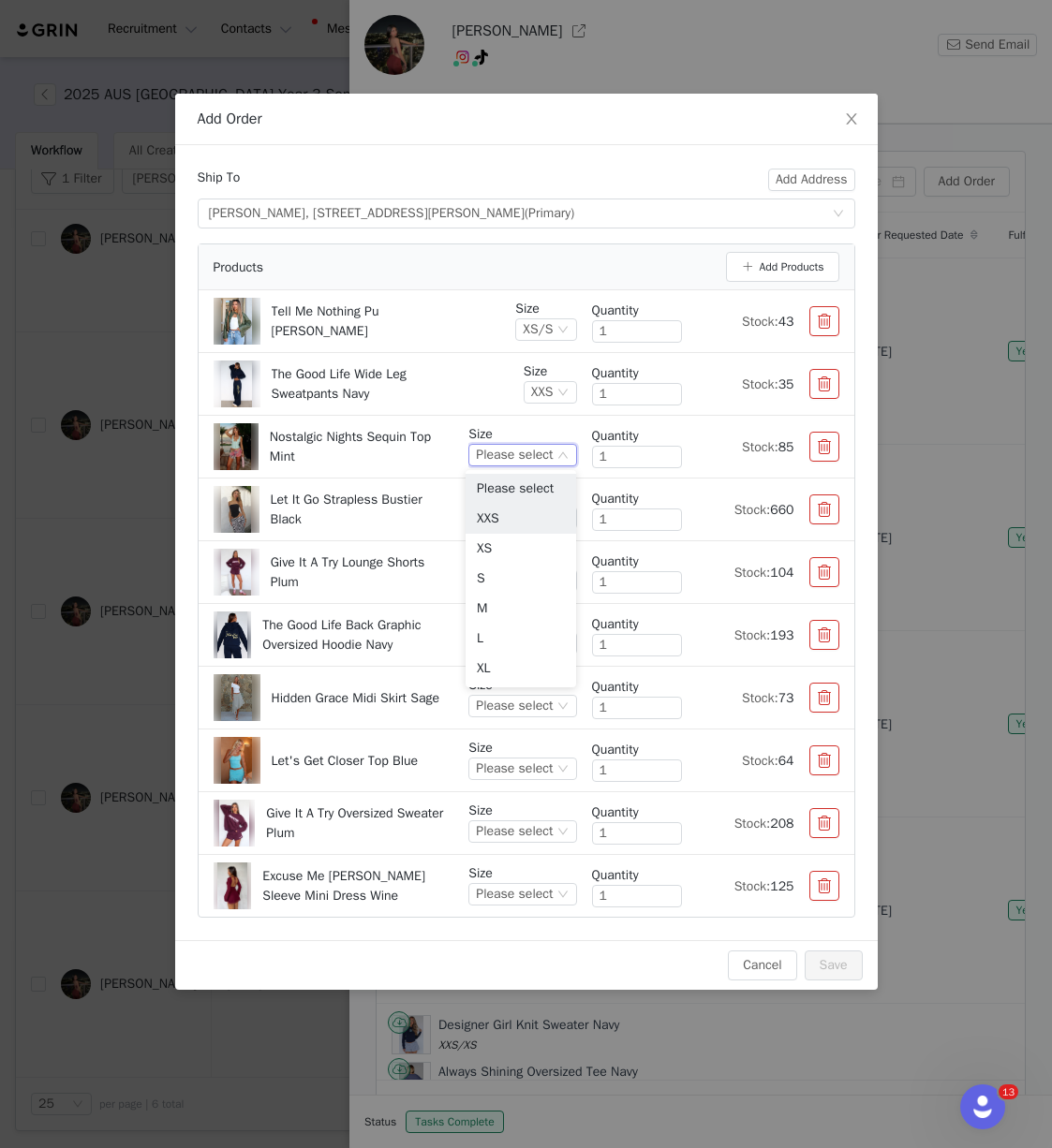 drag, startPoint x: 524, startPoint y: 511, endPoint x: 542, endPoint y: 543, distance: 36.71512 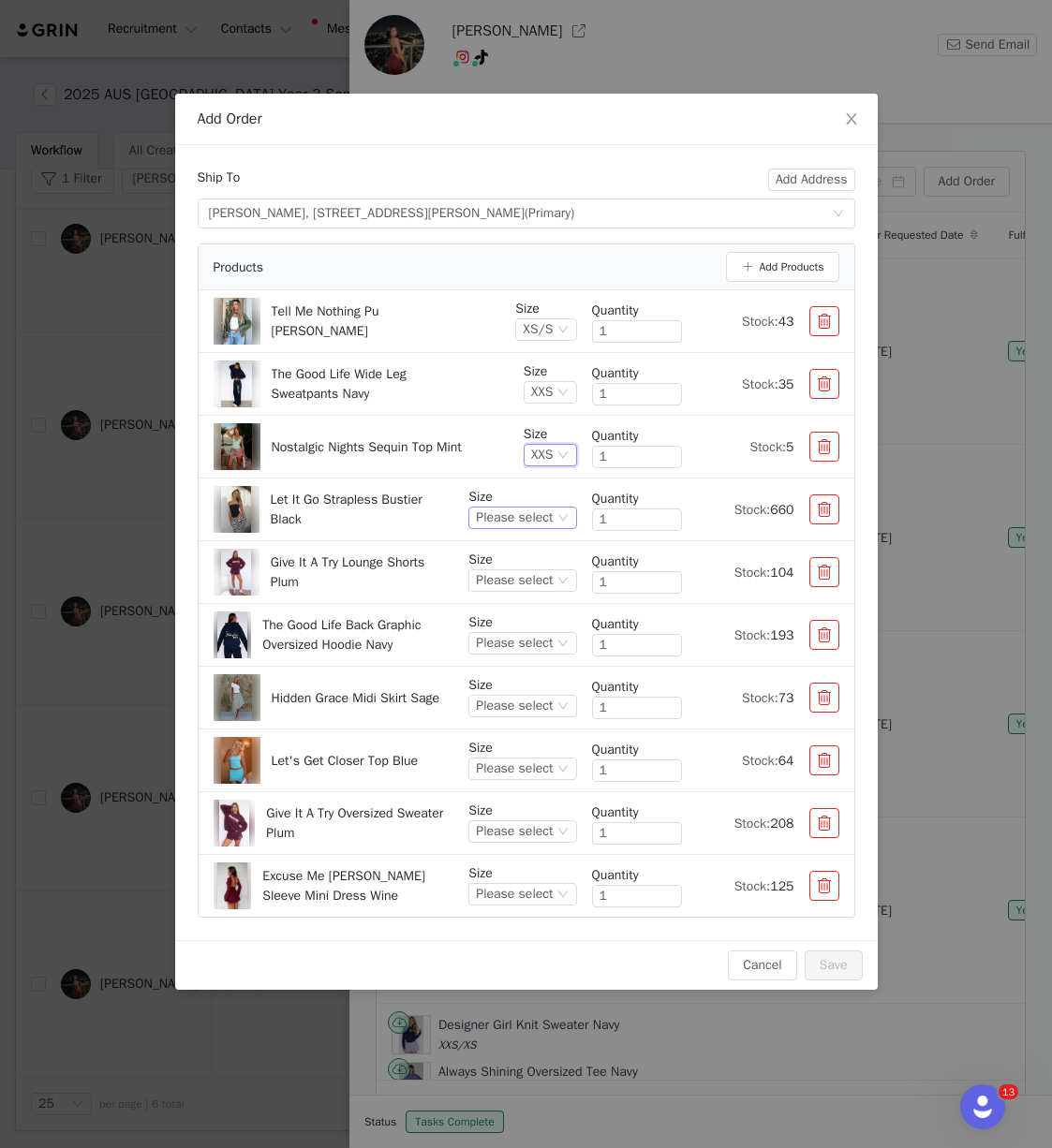 click on "Please select" at bounding box center [514, 518] 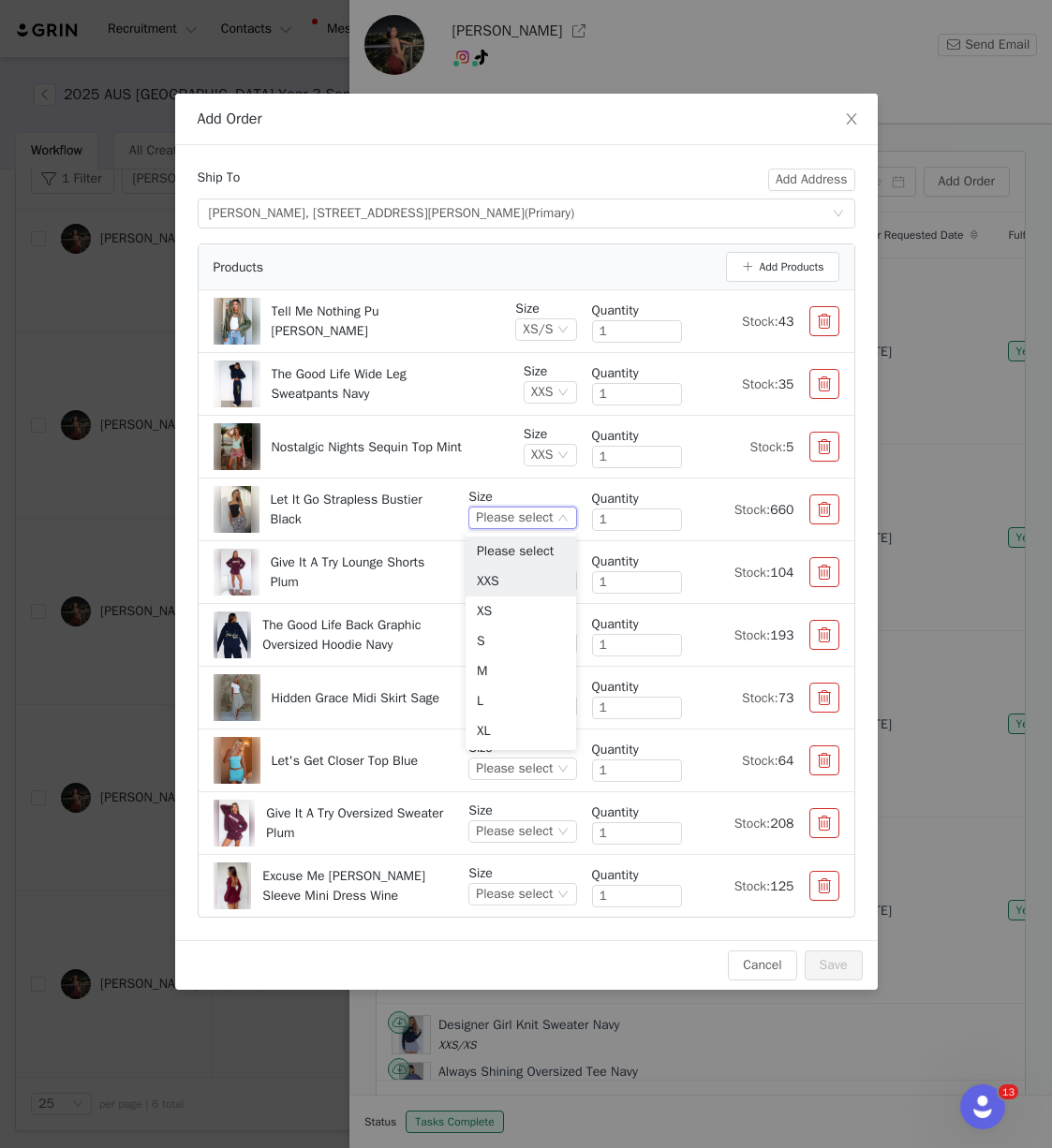 drag, startPoint x: 523, startPoint y: 581, endPoint x: 544, endPoint y: 608, distance: 34.20526 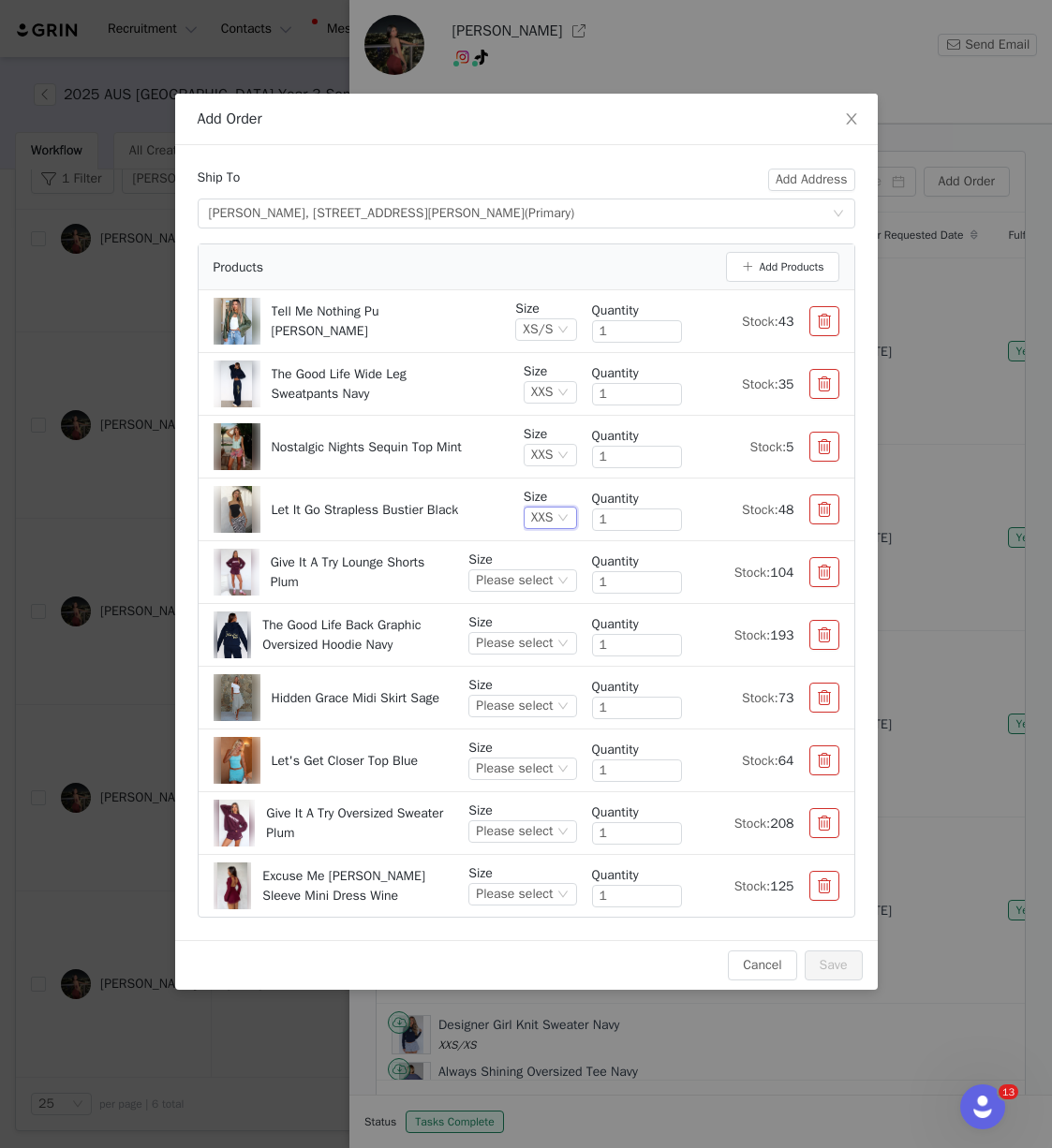 click on "Please select" at bounding box center (514, 581) 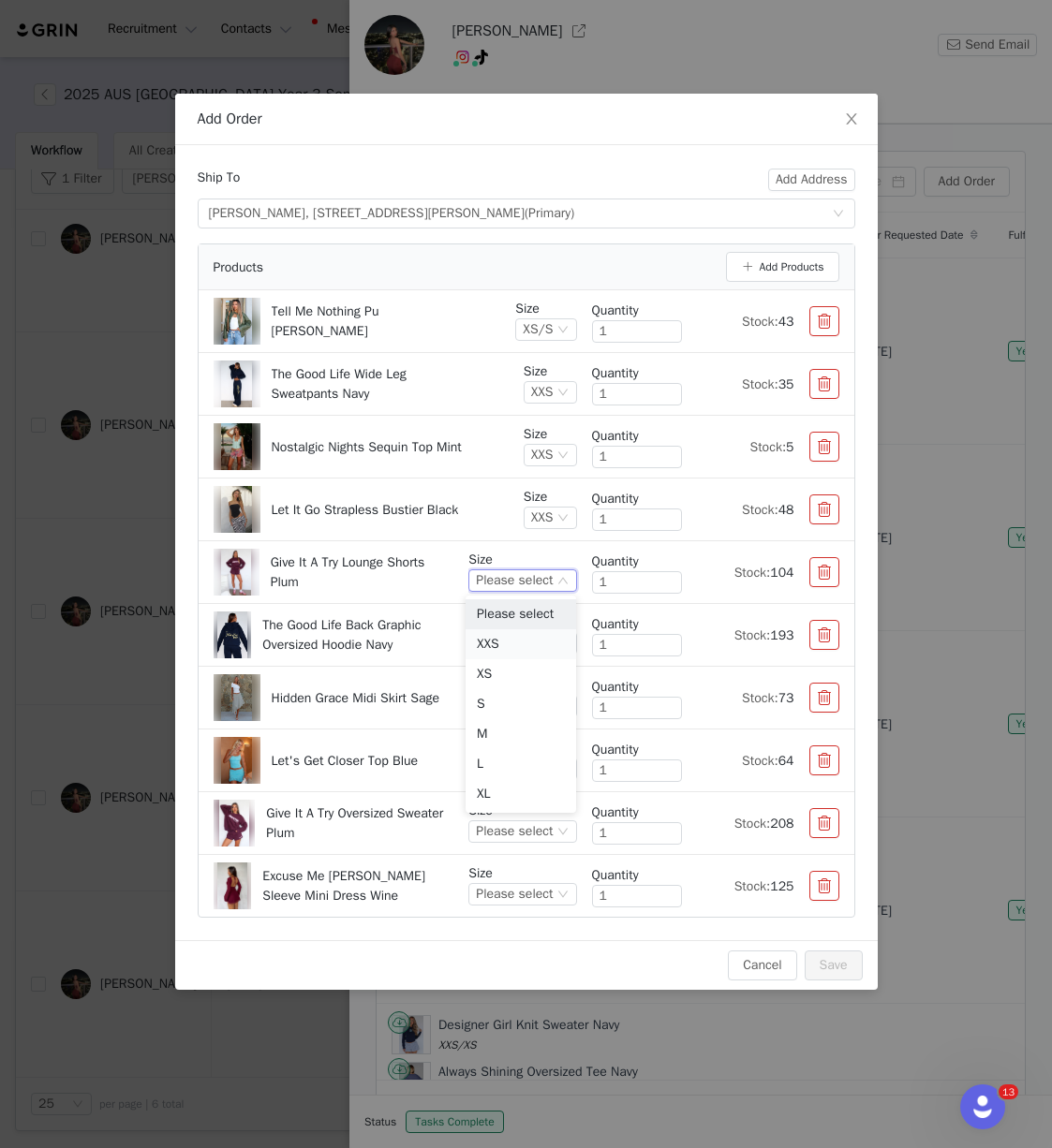 click on "XXS" at bounding box center (521, 644) 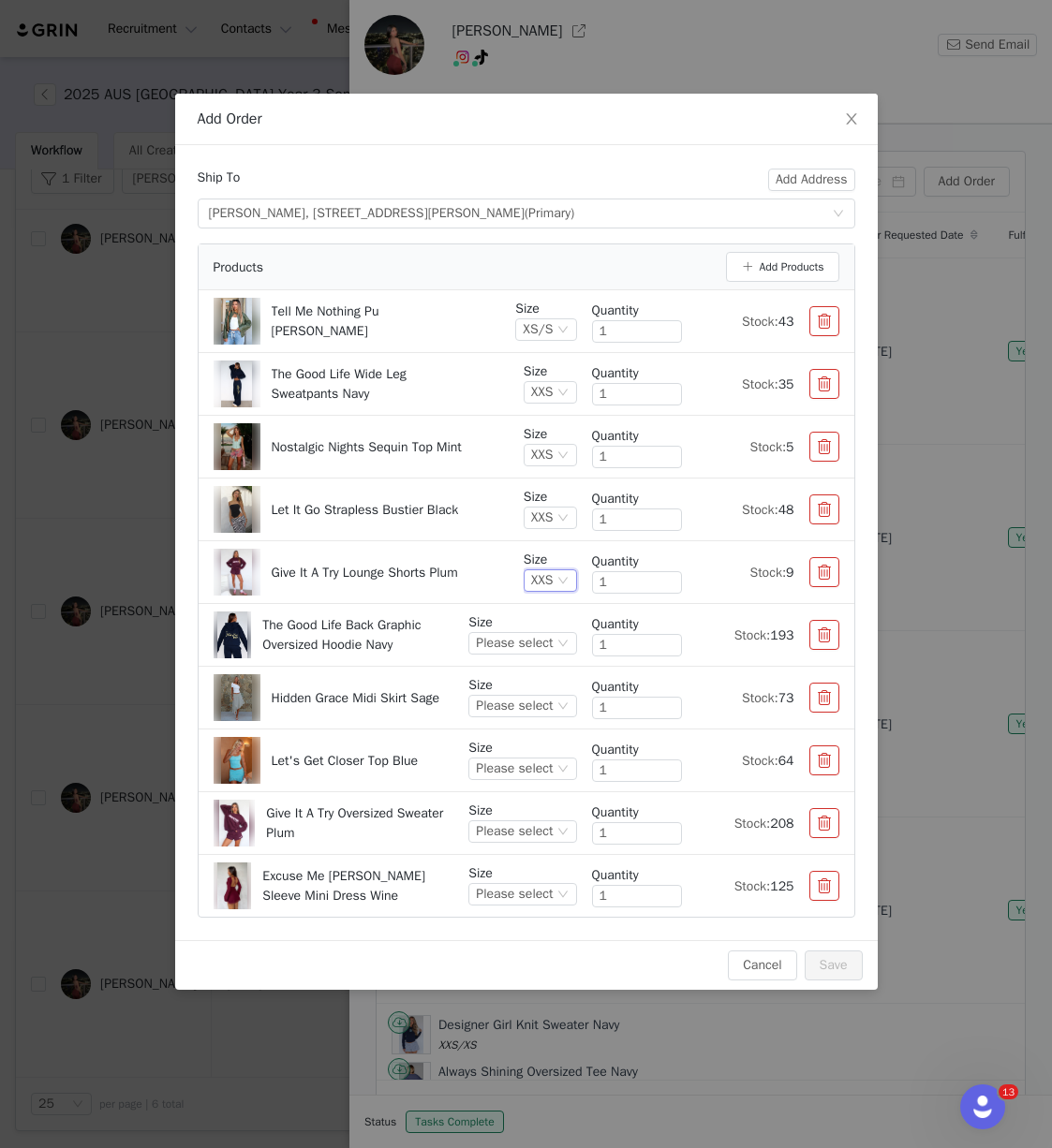click on "Please select" at bounding box center [514, 643] 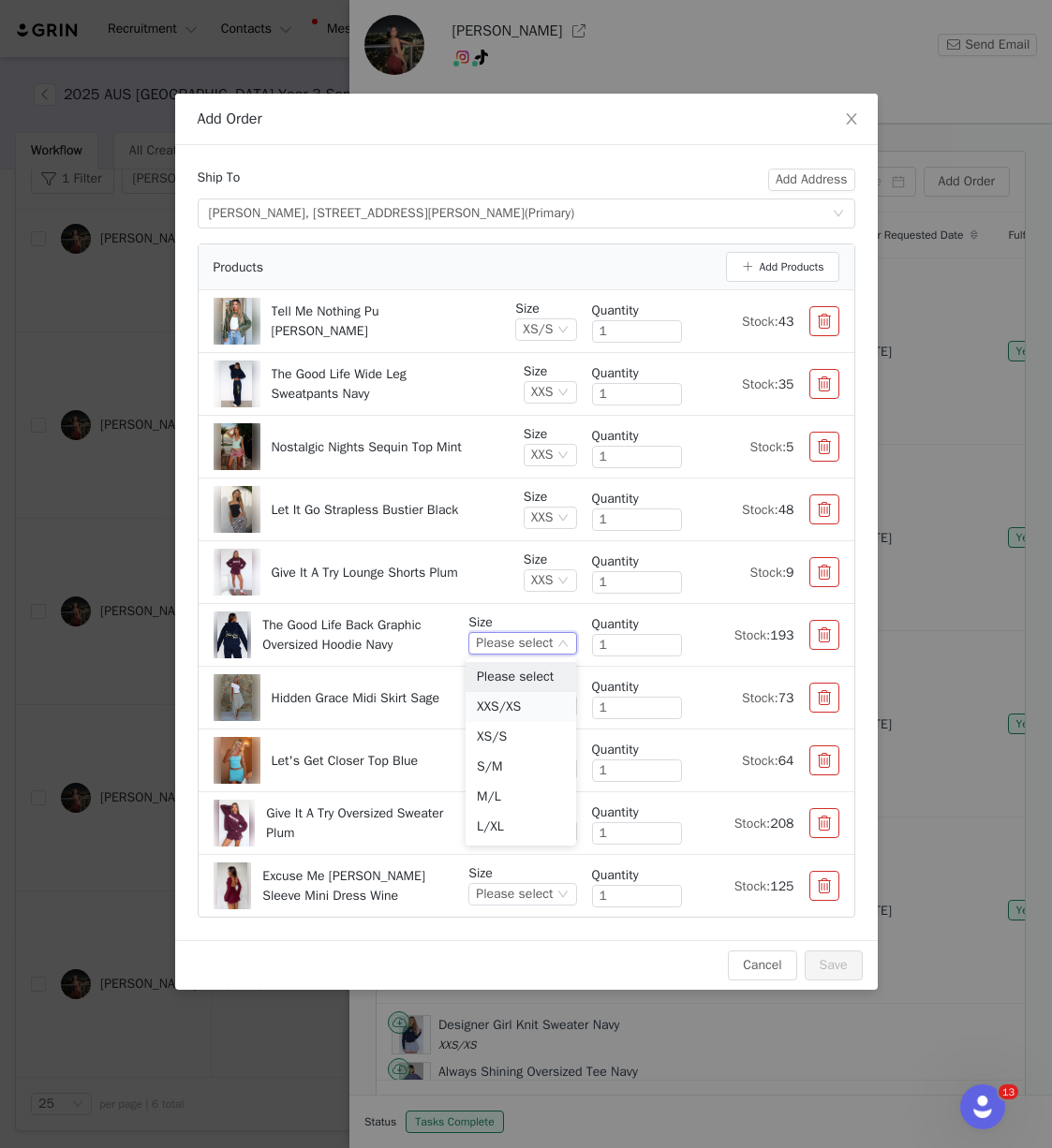 click on "XXS/XS" at bounding box center (521, 707) 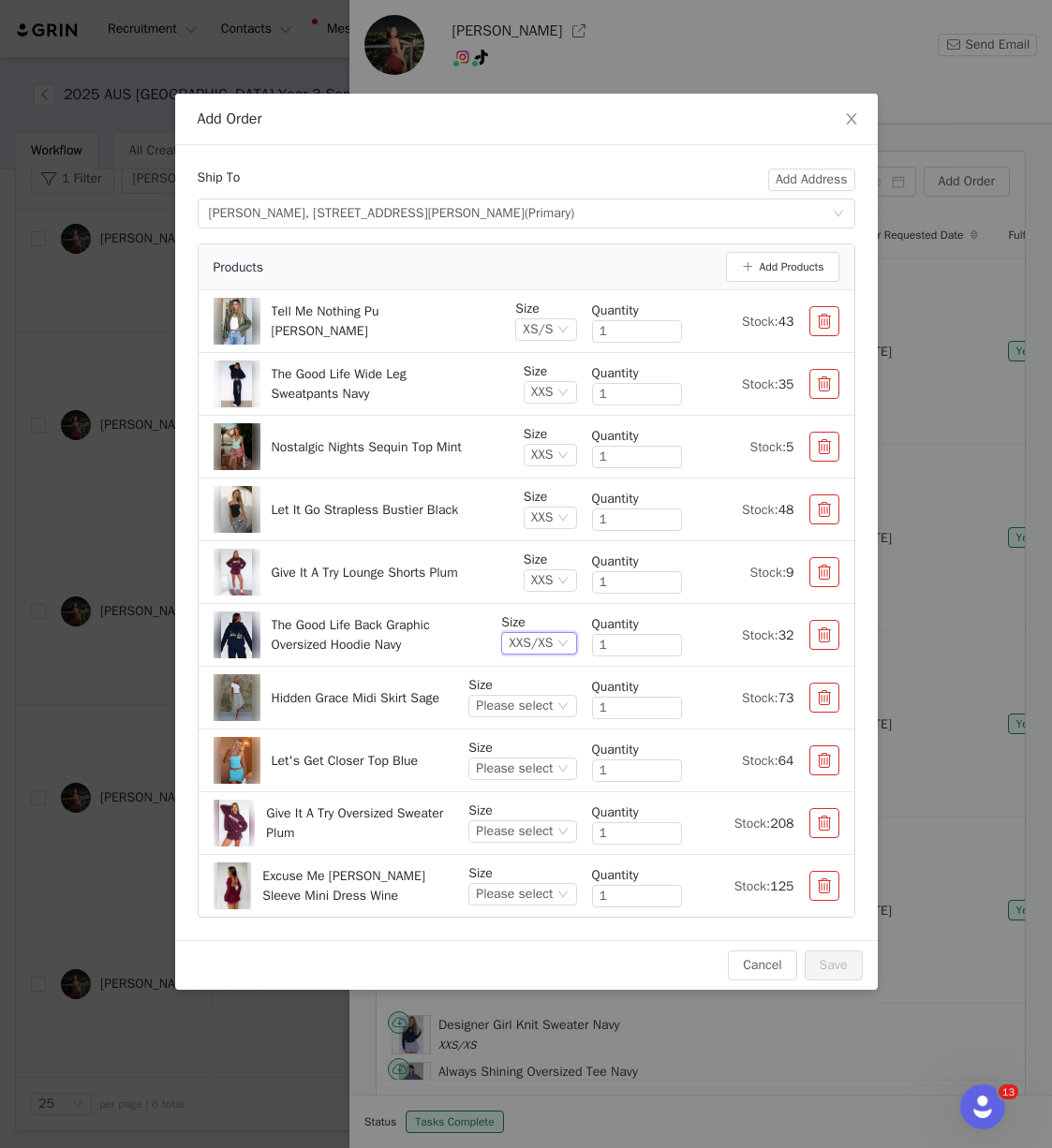drag, startPoint x: 526, startPoint y: 706, endPoint x: 534, endPoint y: 718, distance: 14.422205 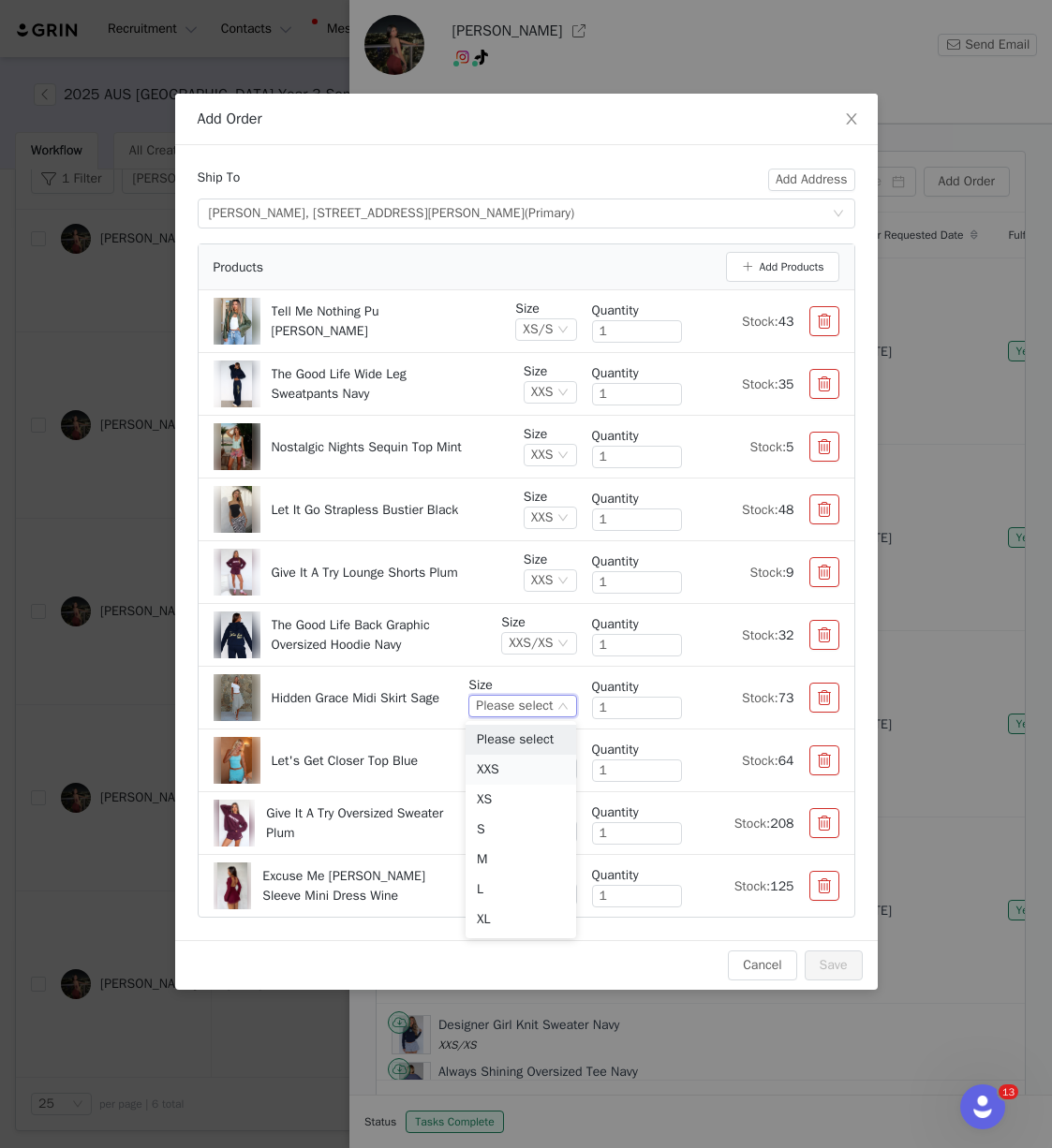 click on "XXS" at bounding box center [521, 770] 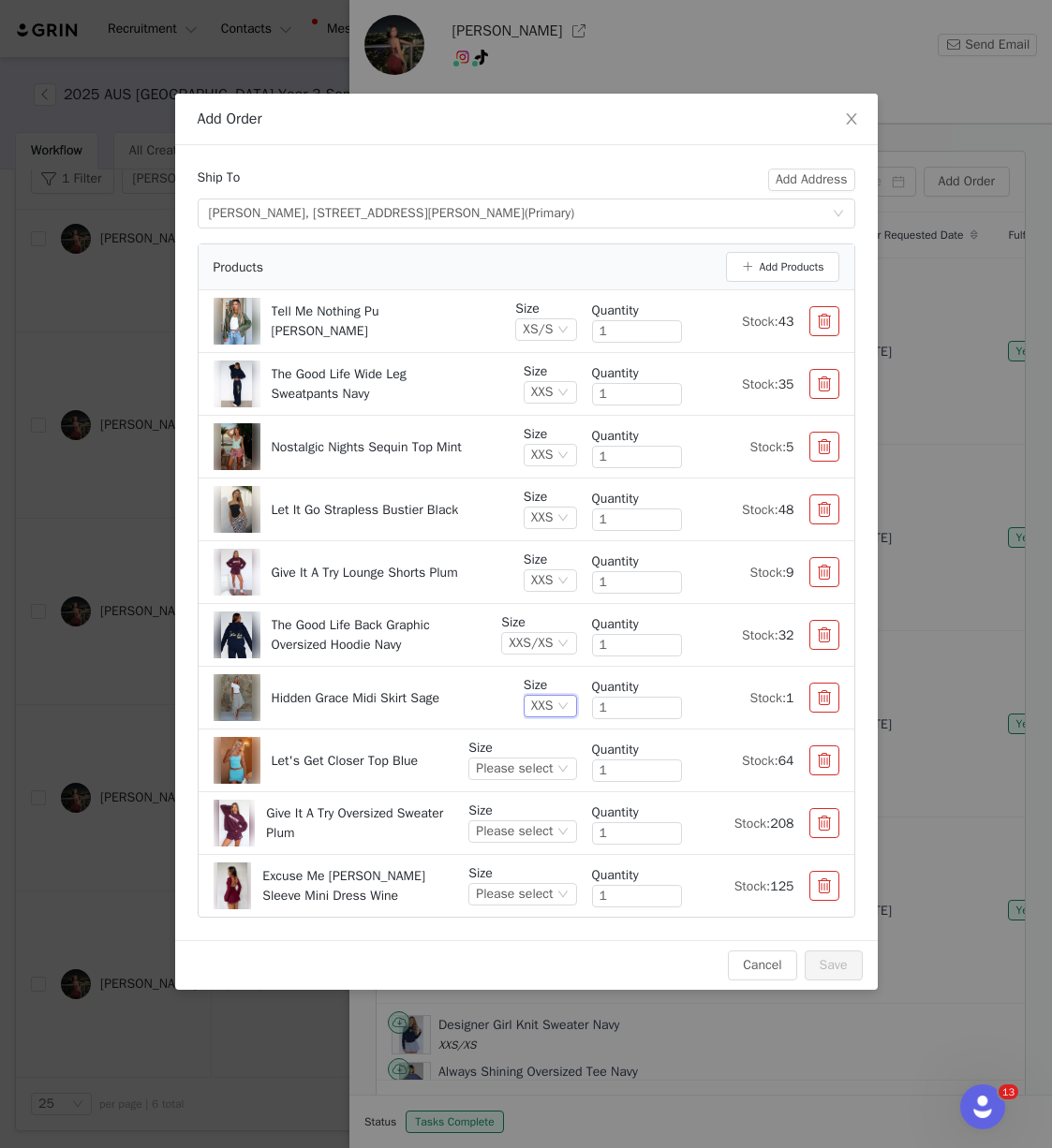 drag, startPoint x: 504, startPoint y: 767, endPoint x: 503, endPoint y: 782, distance: 15.0333 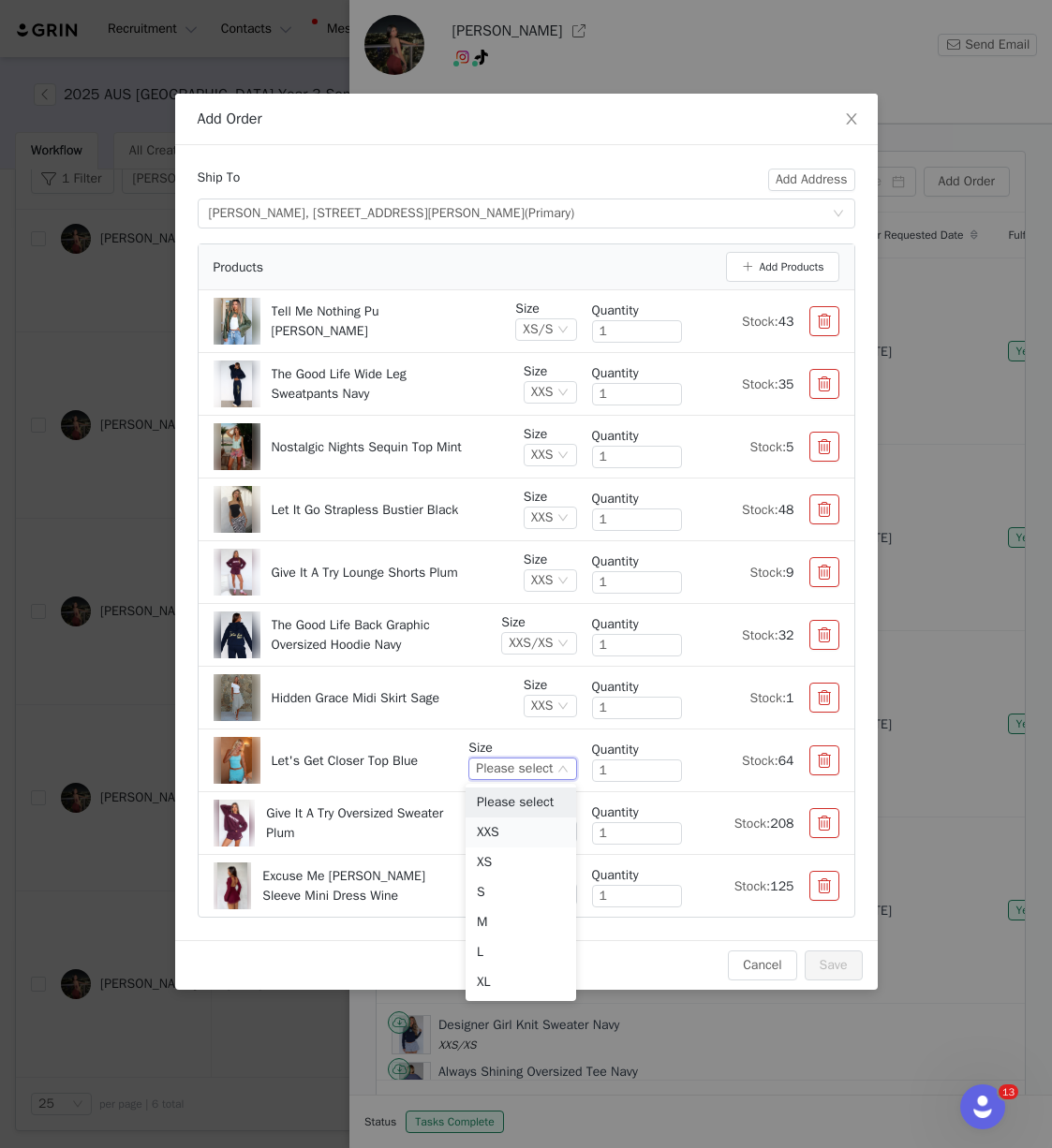 click on "XXS" at bounding box center (521, 832) 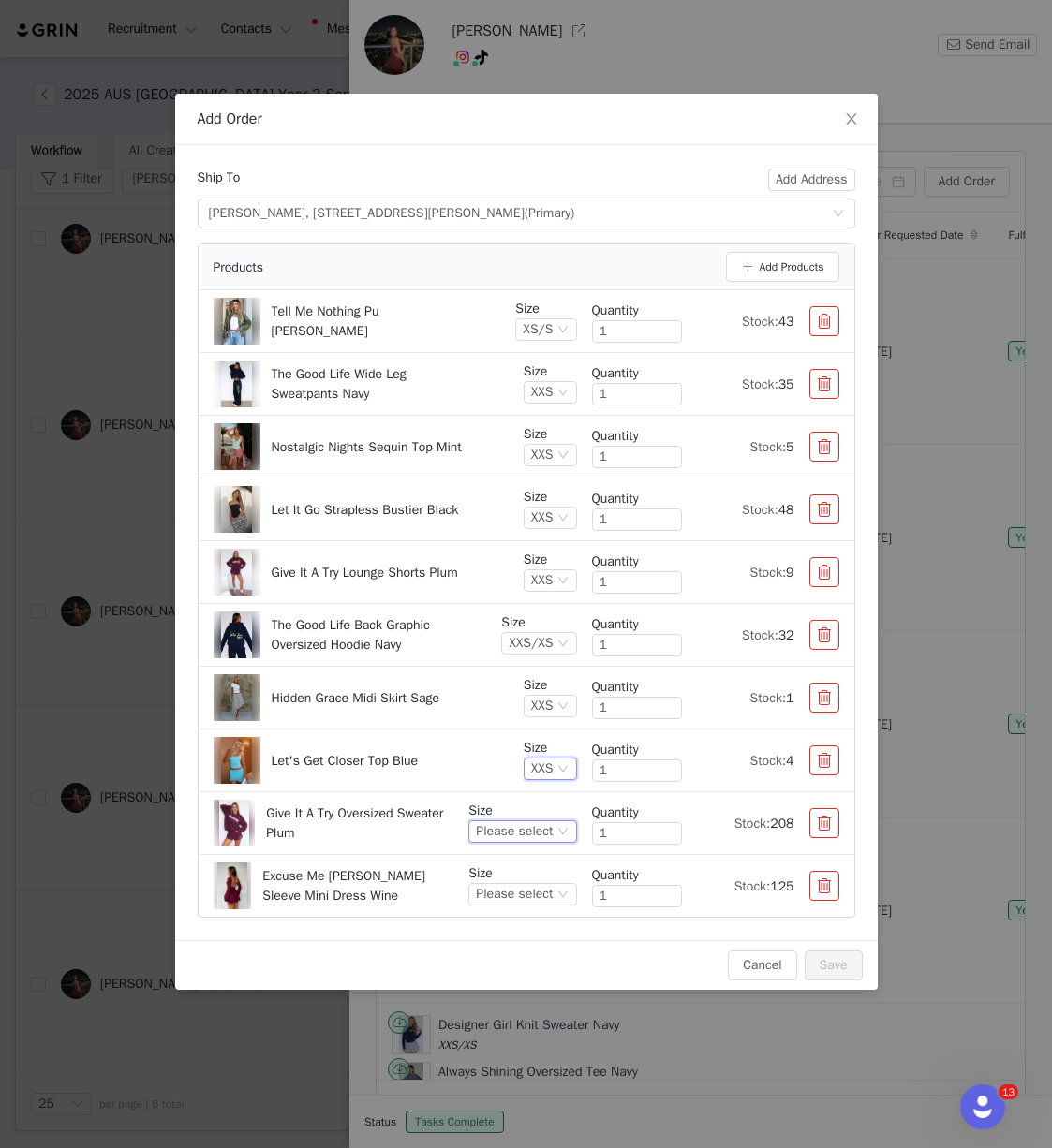 click on "Please select" at bounding box center (514, 832) 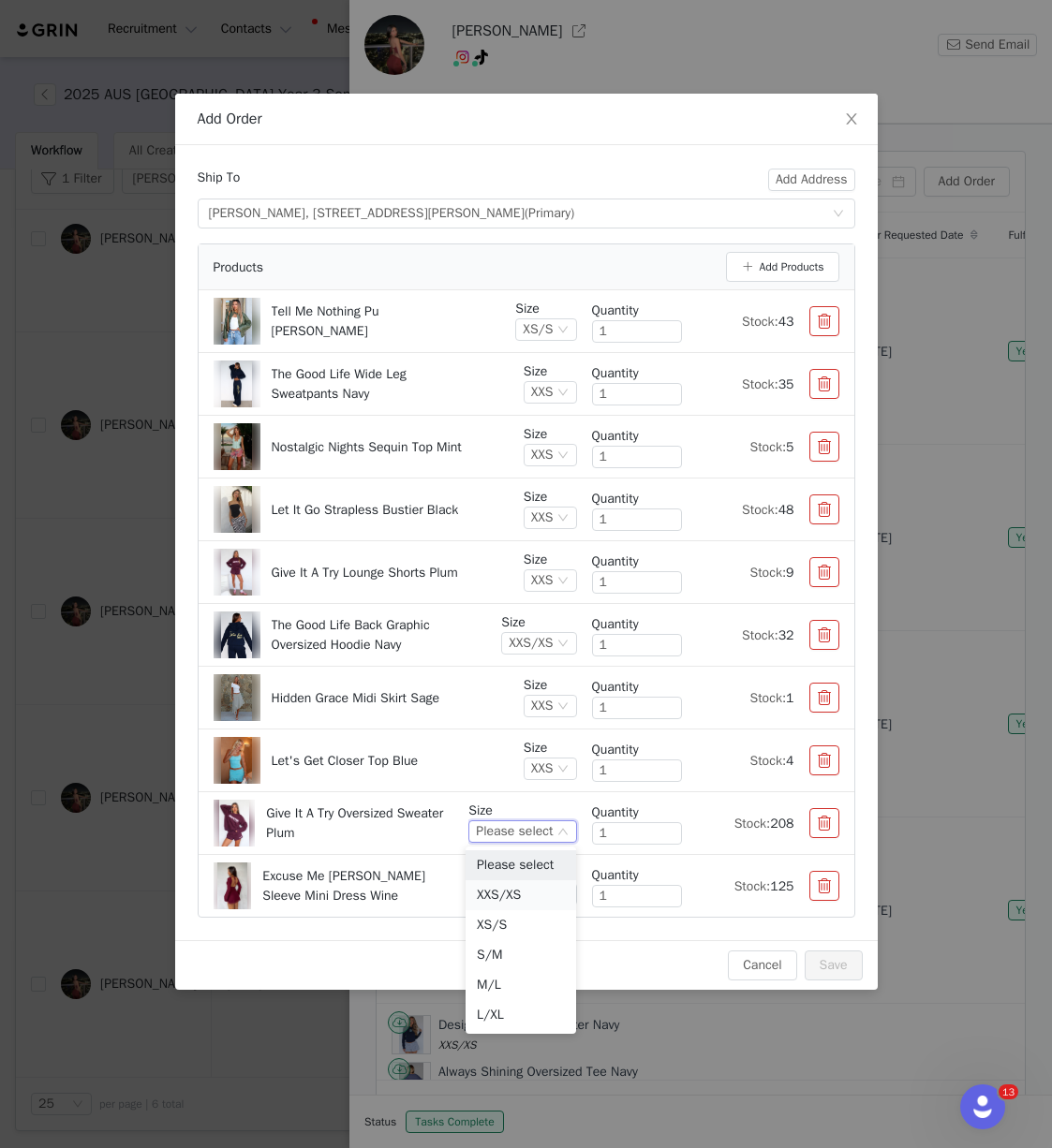 click on "XXS/XS" at bounding box center (521, 895) 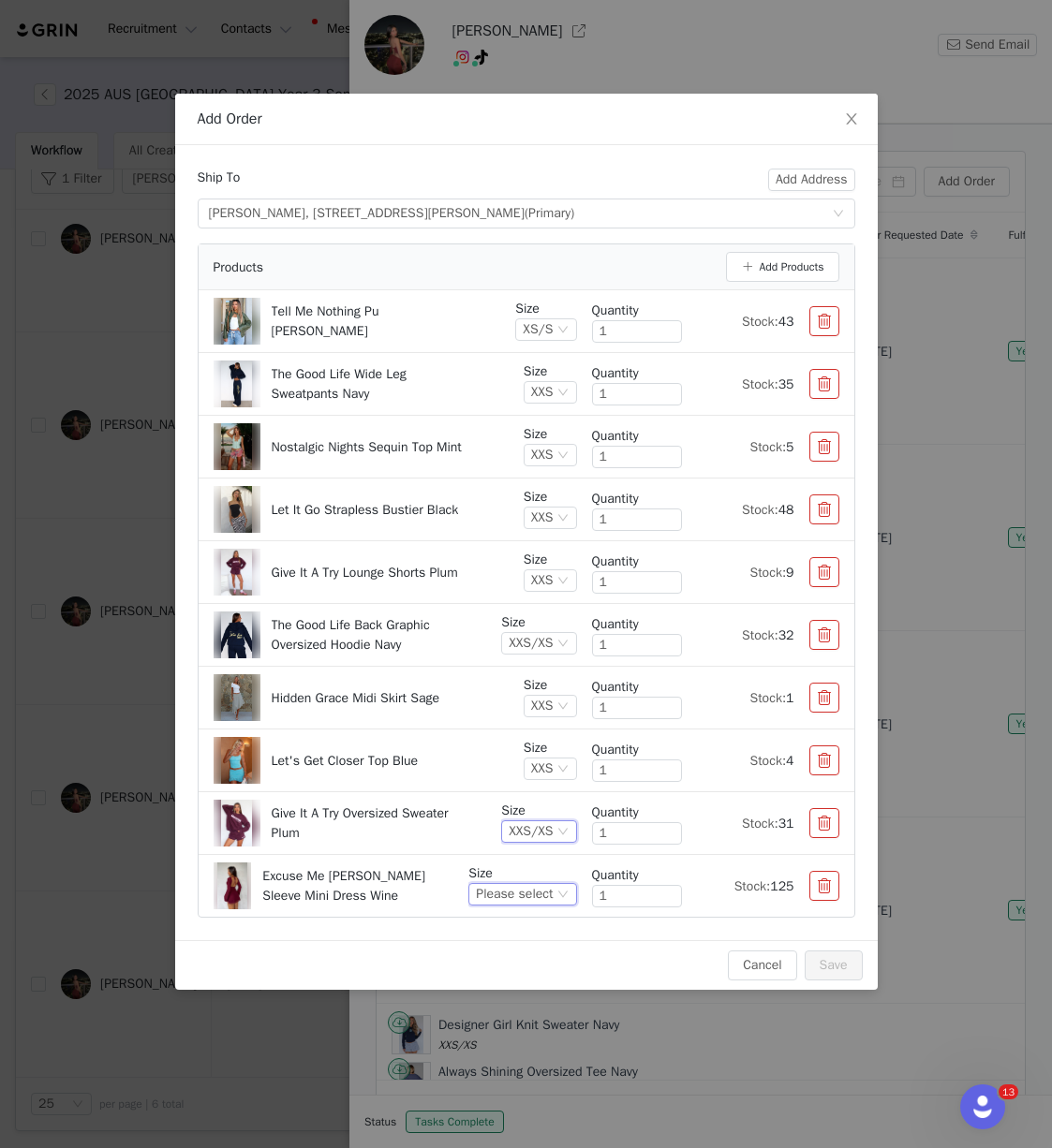 drag, startPoint x: 517, startPoint y: 895, endPoint x: 519, endPoint y: 905, distance: 10.19804 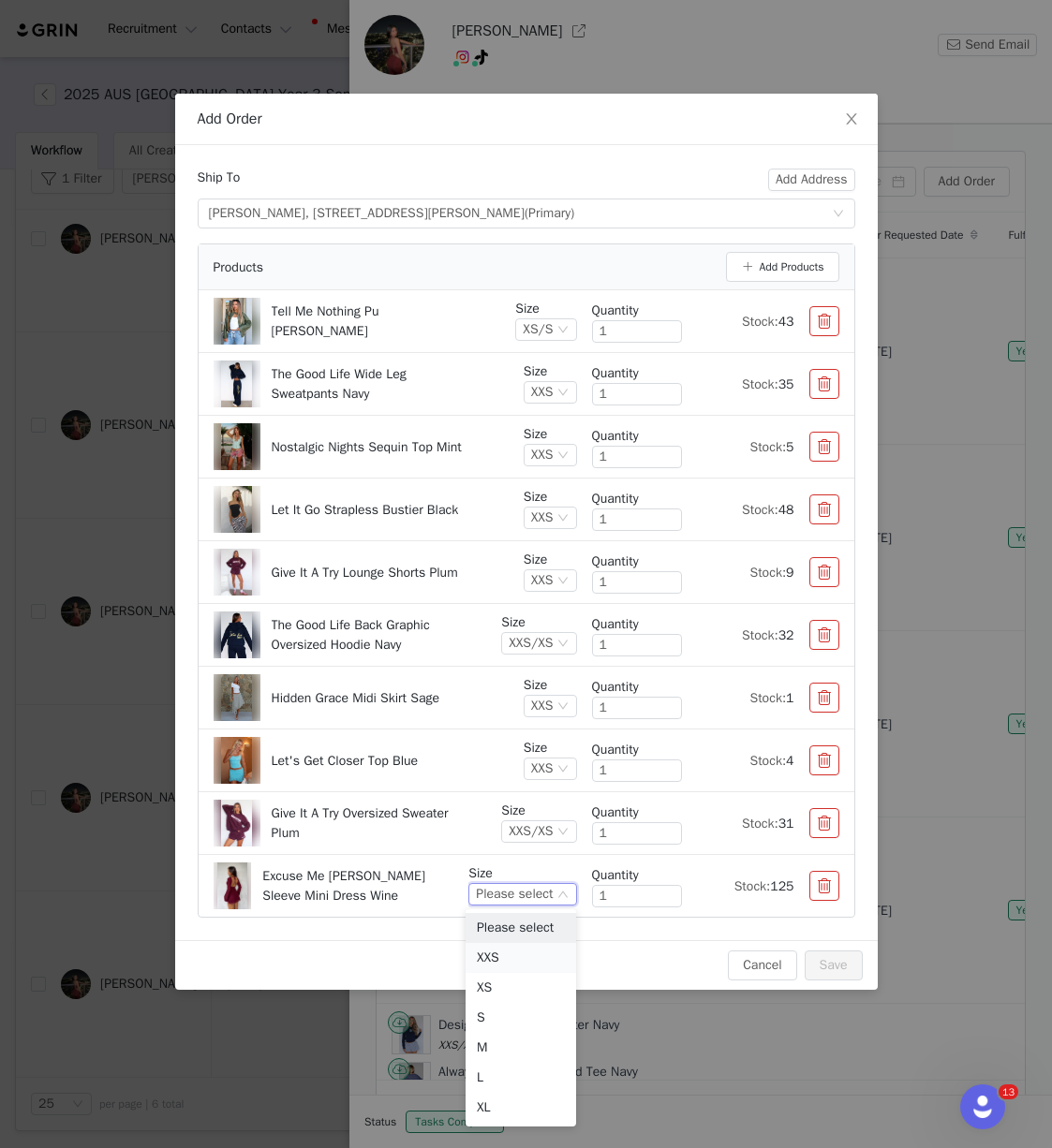 click on "XXS" at bounding box center (521, 958) 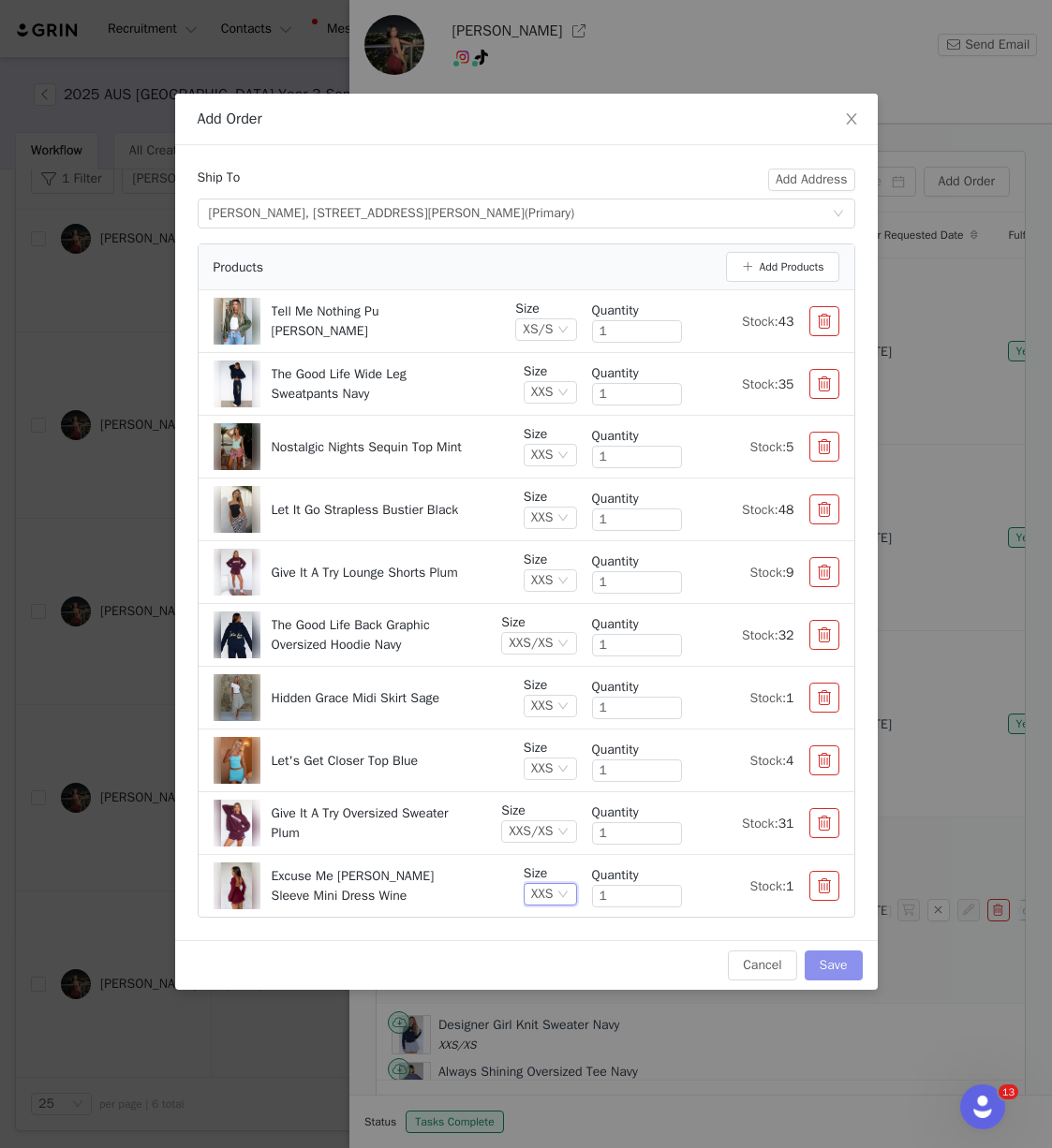click on "Save" at bounding box center [834, 965] 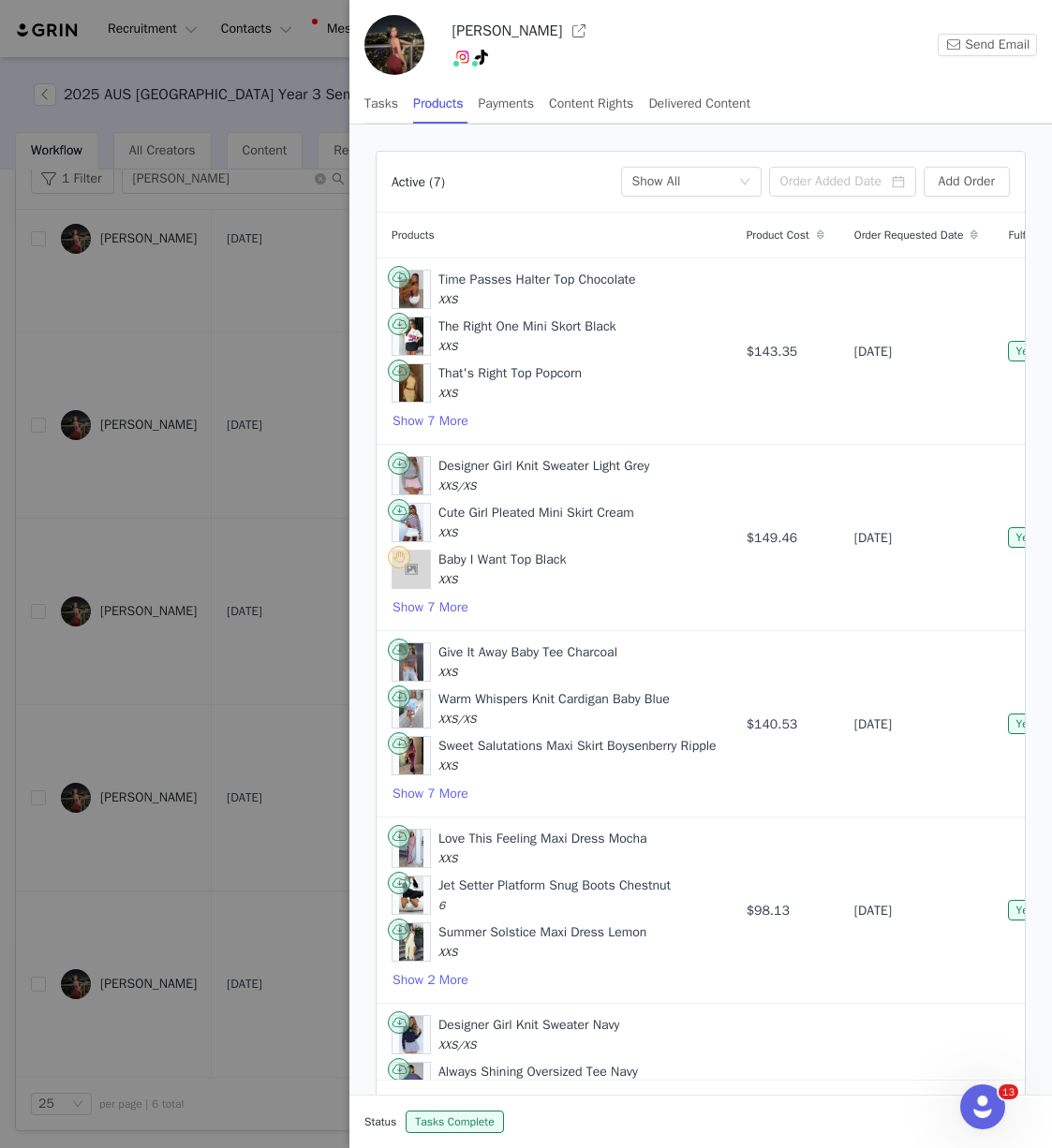 scroll, scrollTop: 482, scrollLeft: 0, axis: vertical 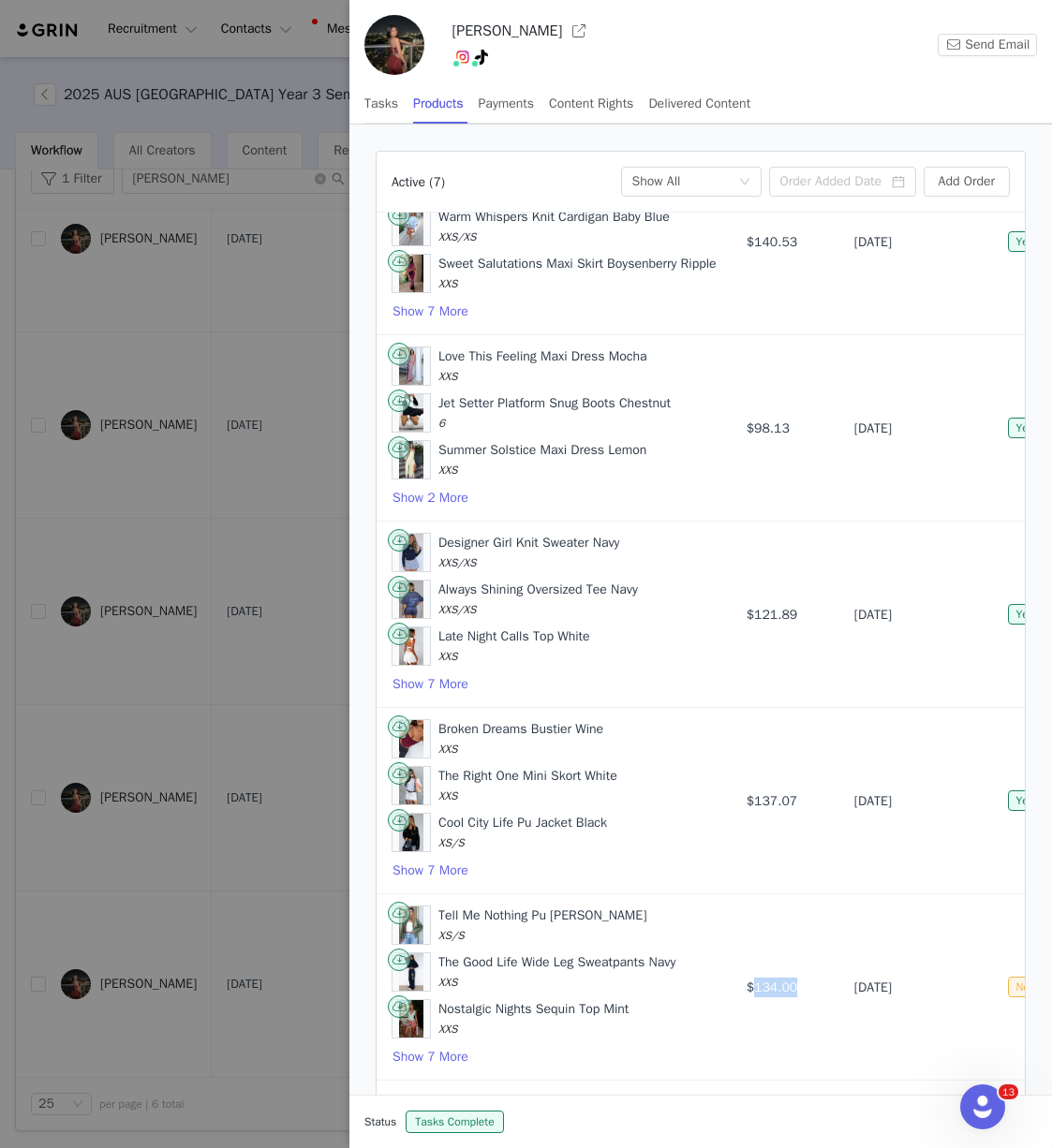 drag, startPoint x: 771, startPoint y: 991, endPoint x: 85, endPoint y: 709, distance: 741.70075 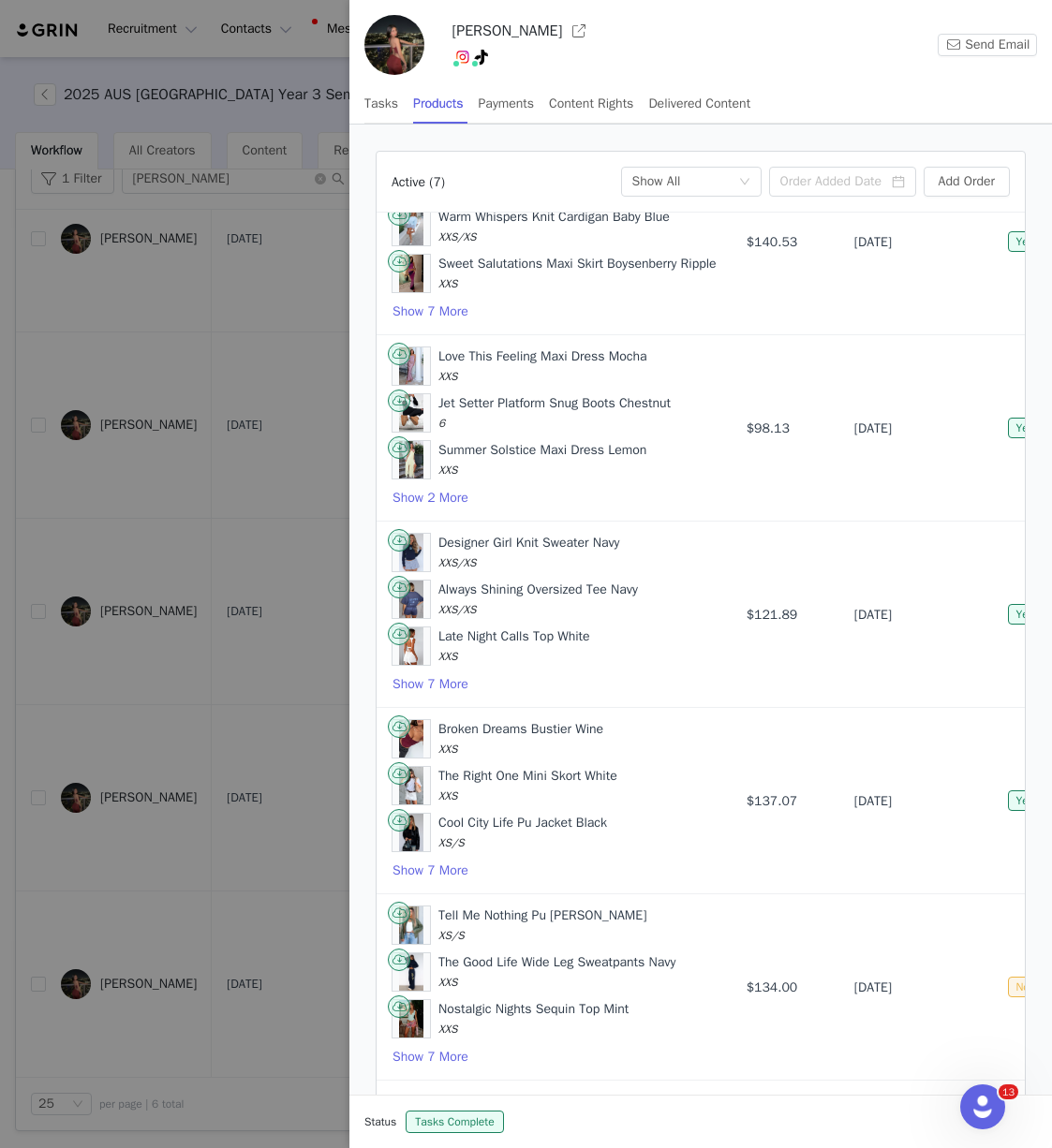 click at bounding box center [526, 574] 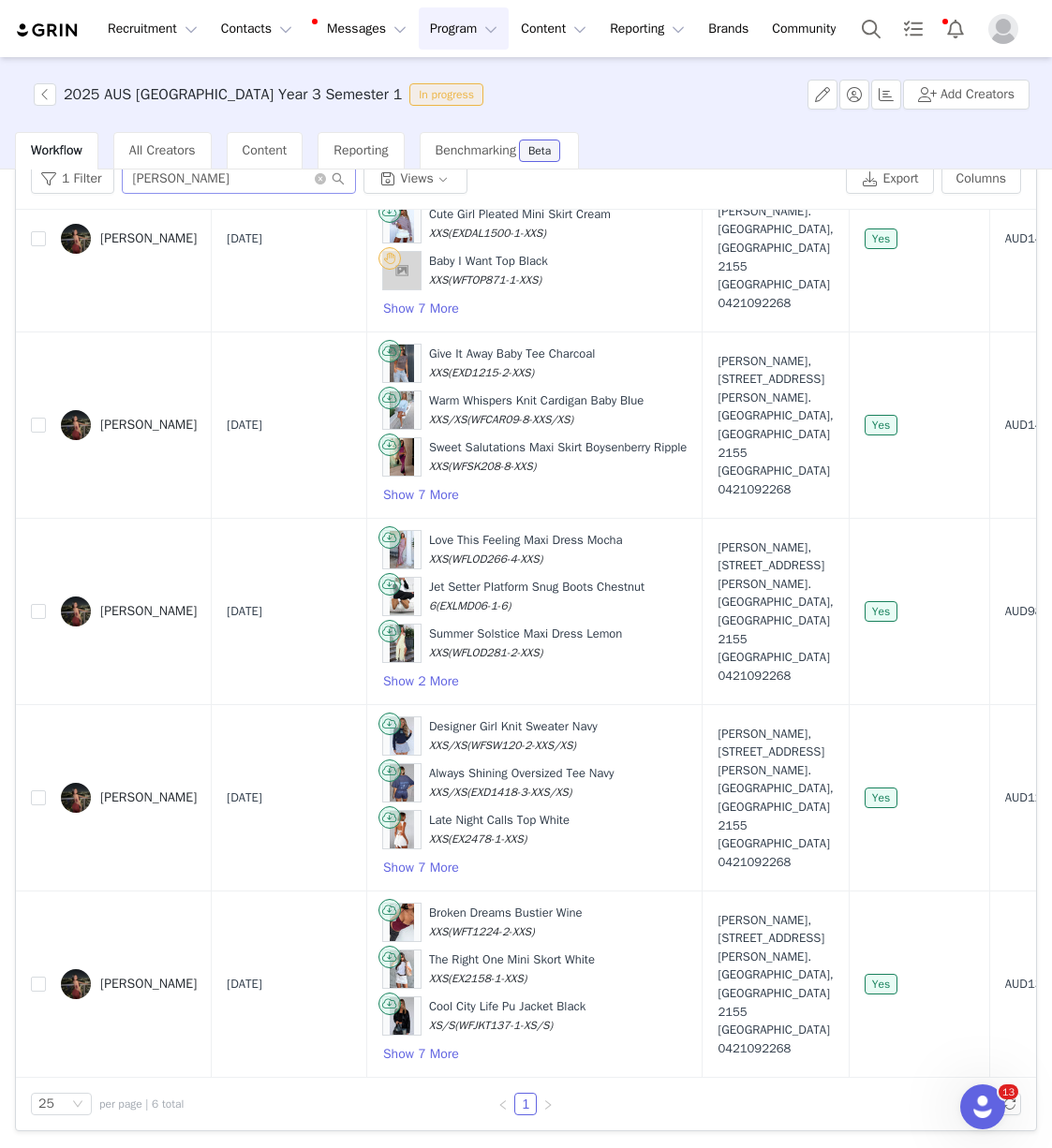 click on "1 Filter amisha Views     Export     Columns" at bounding box center [526, 179] 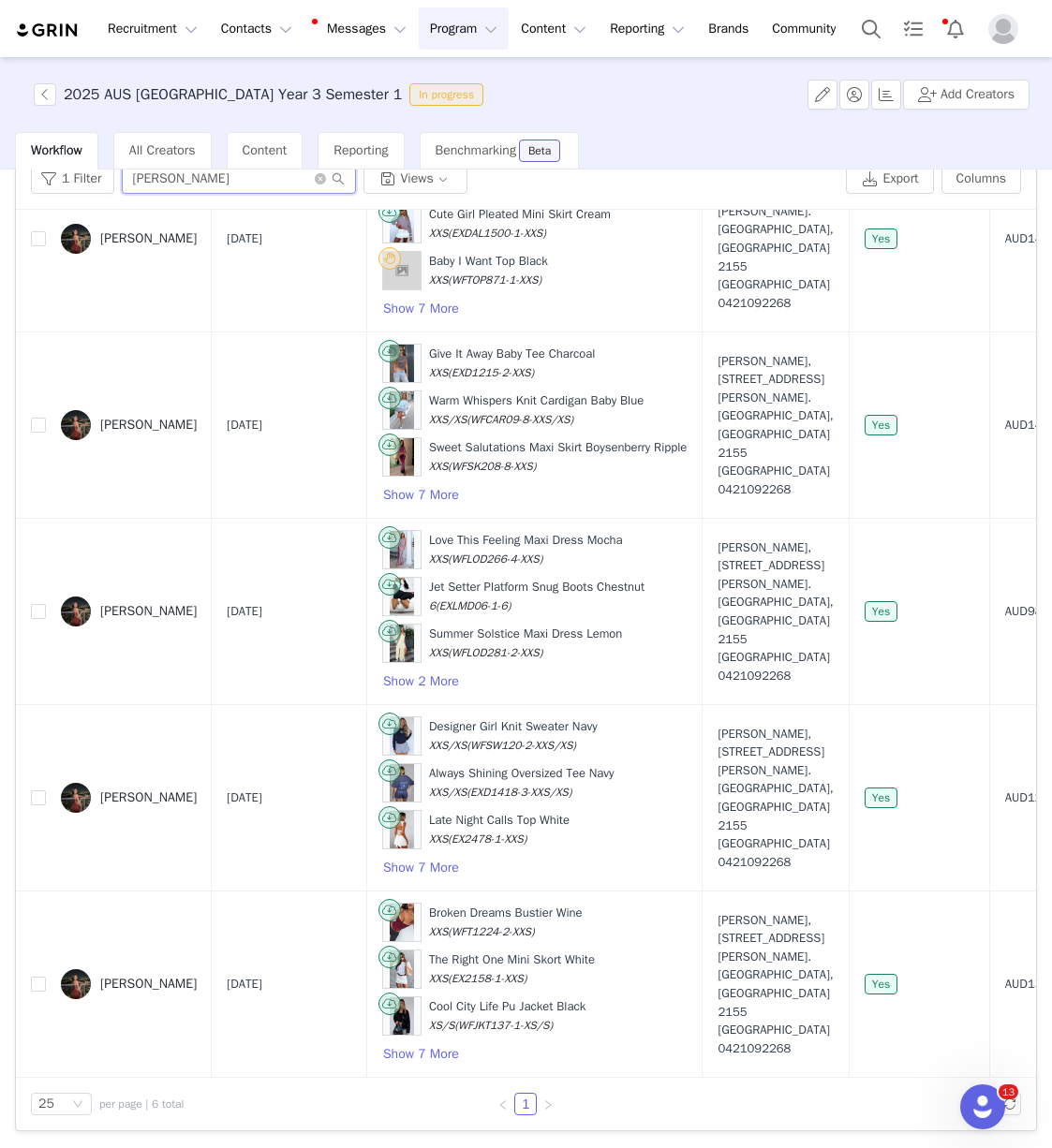 click on "amisha" at bounding box center [239, 179] 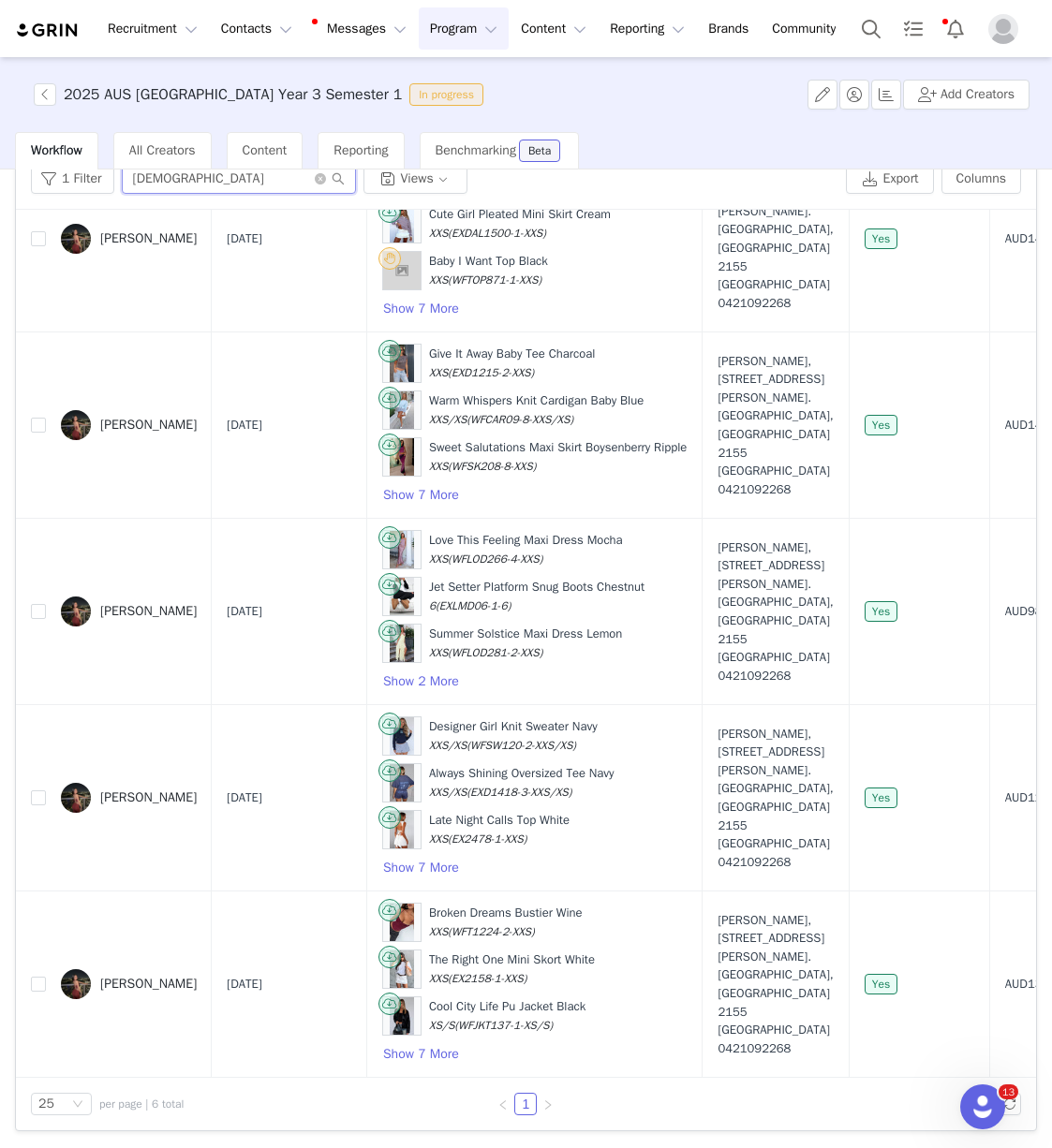 type on "amisha" 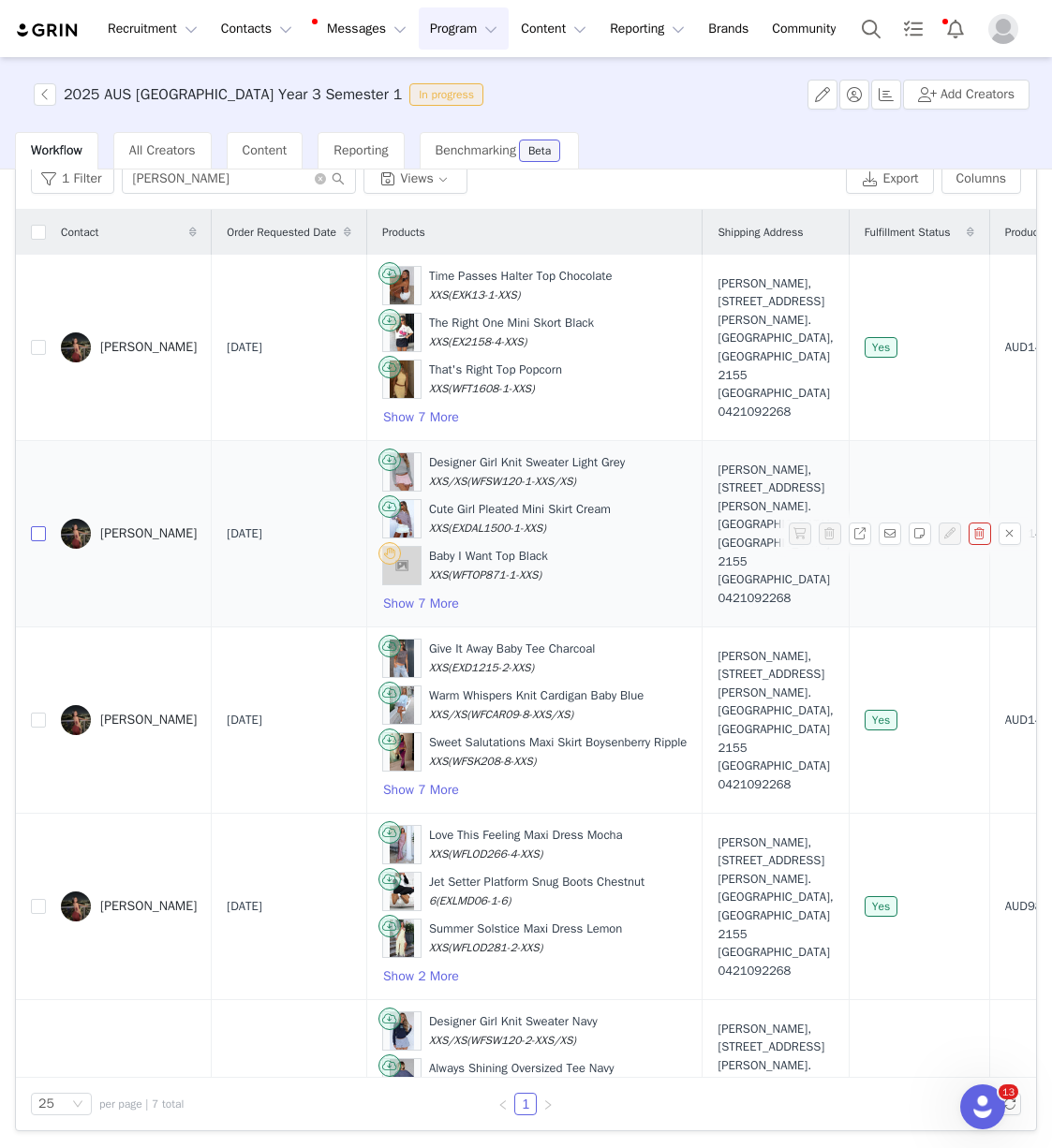 scroll, scrollTop: 481, scrollLeft: 0, axis: vertical 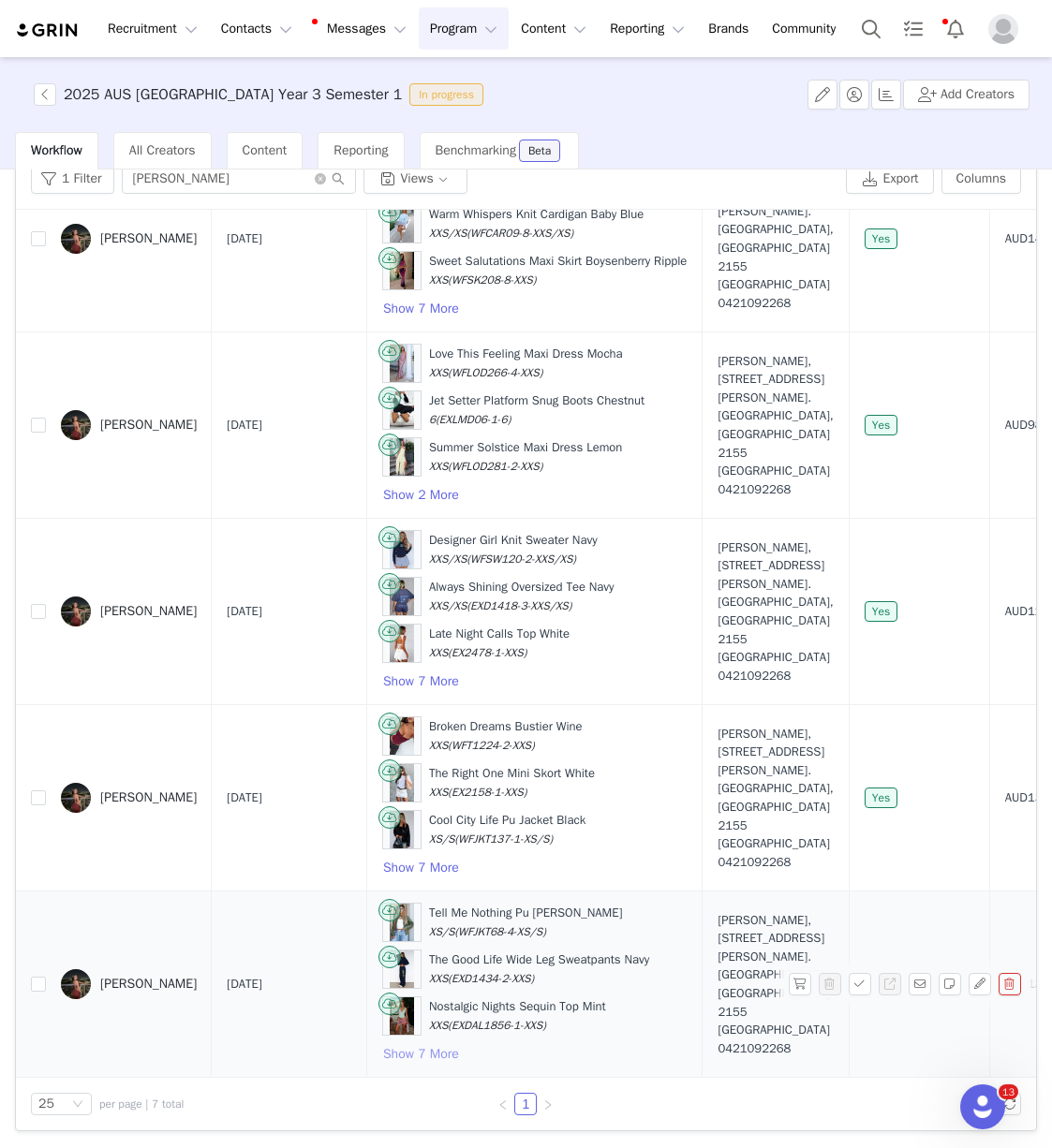 click on "Show 7 More" at bounding box center [421, 1054] 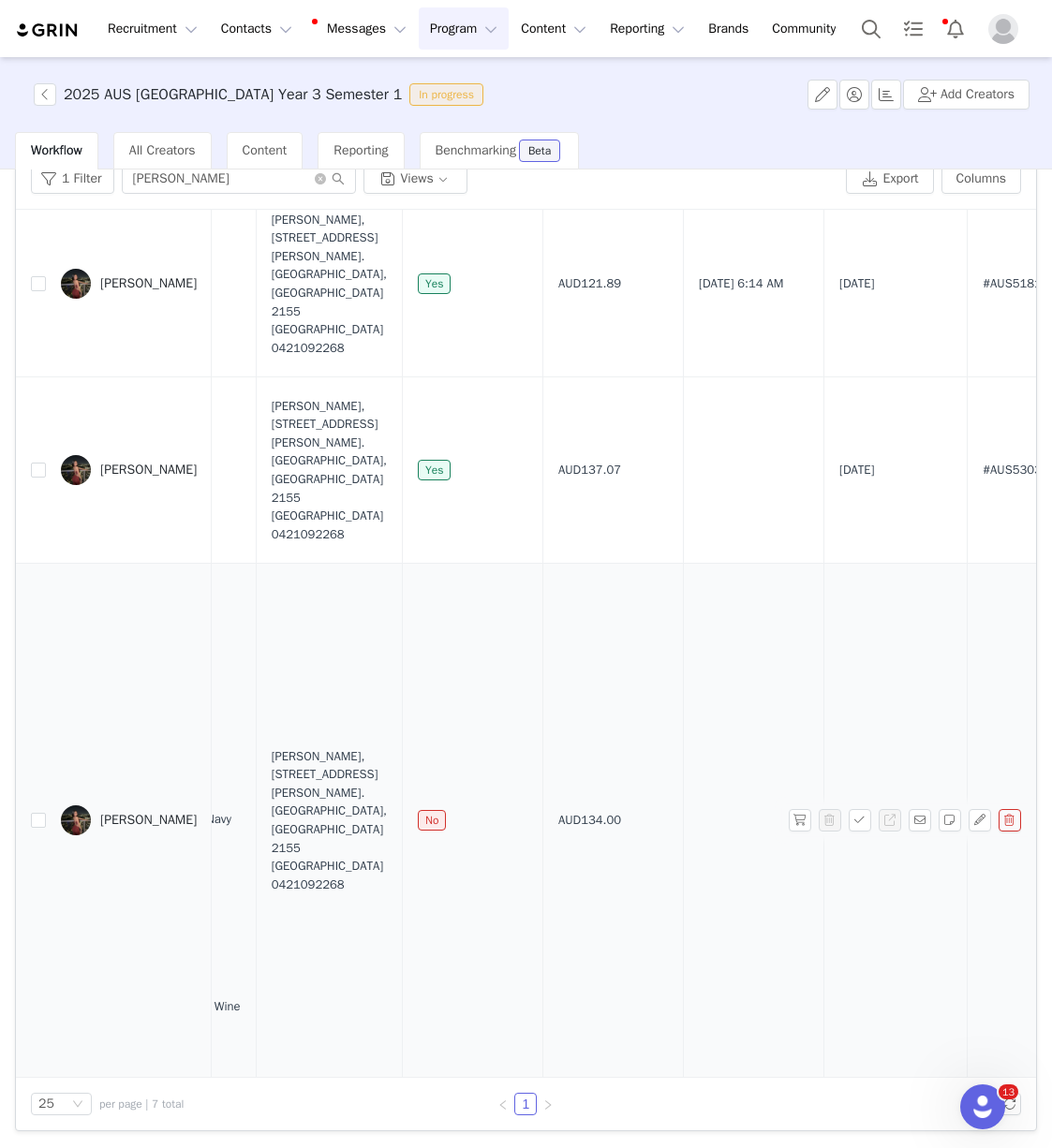 scroll, scrollTop: 809, scrollLeft: 484, axis: both 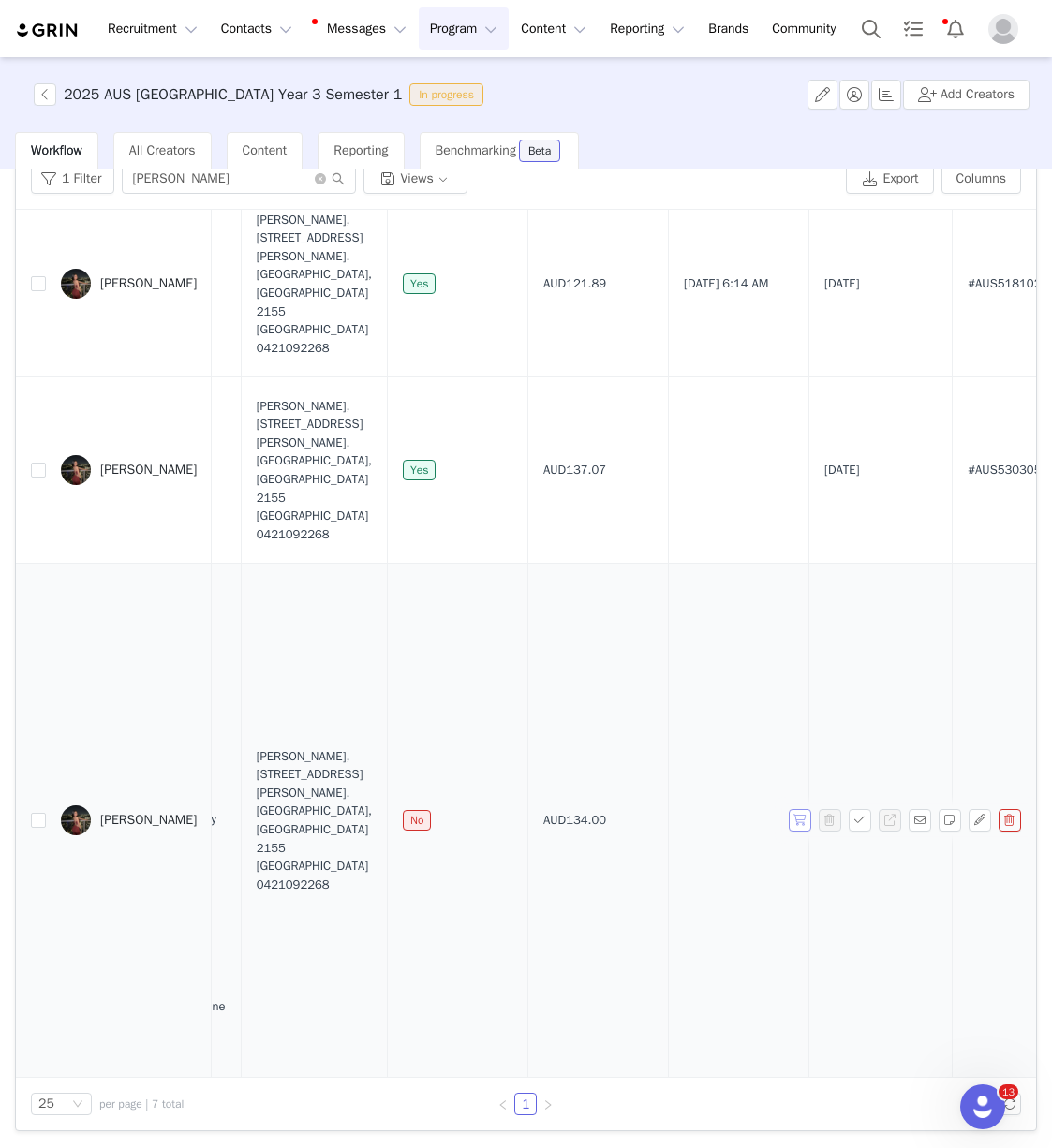 click at bounding box center [800, 820] 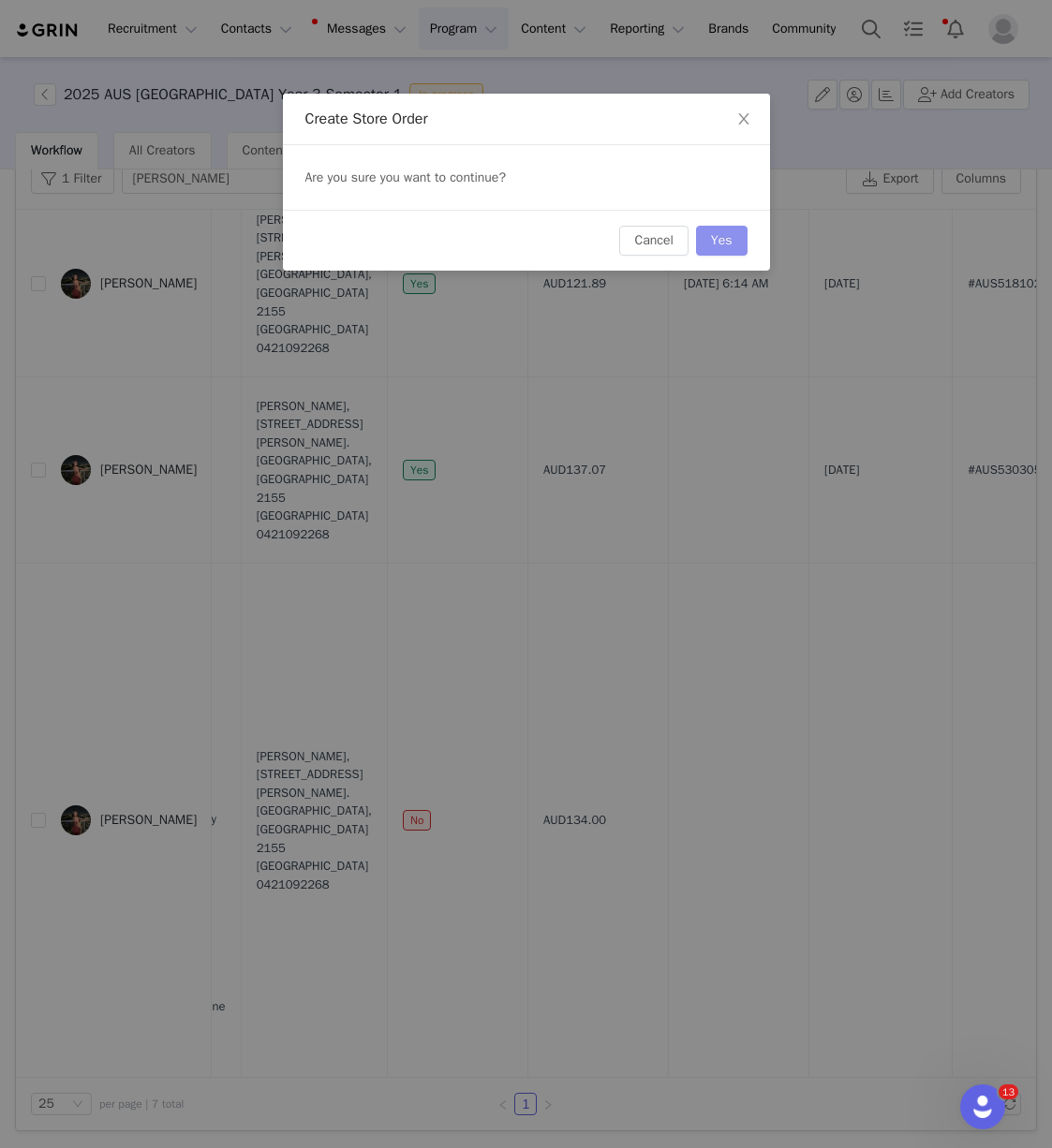 click on "Yes" at bounding box center (721, 241) 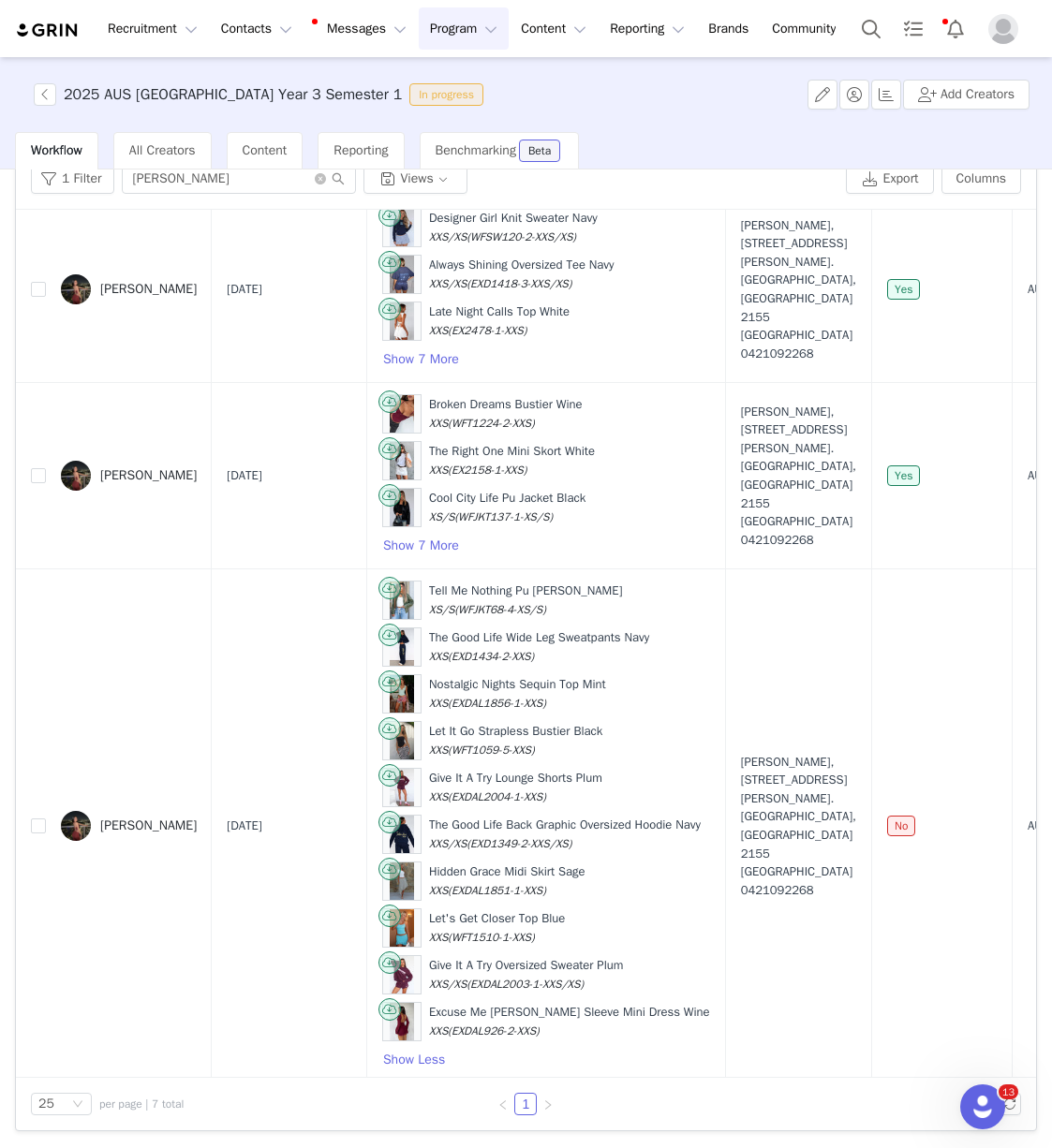 scroll, scrollTop: 809, scrollLeft: 0, axis: vertical 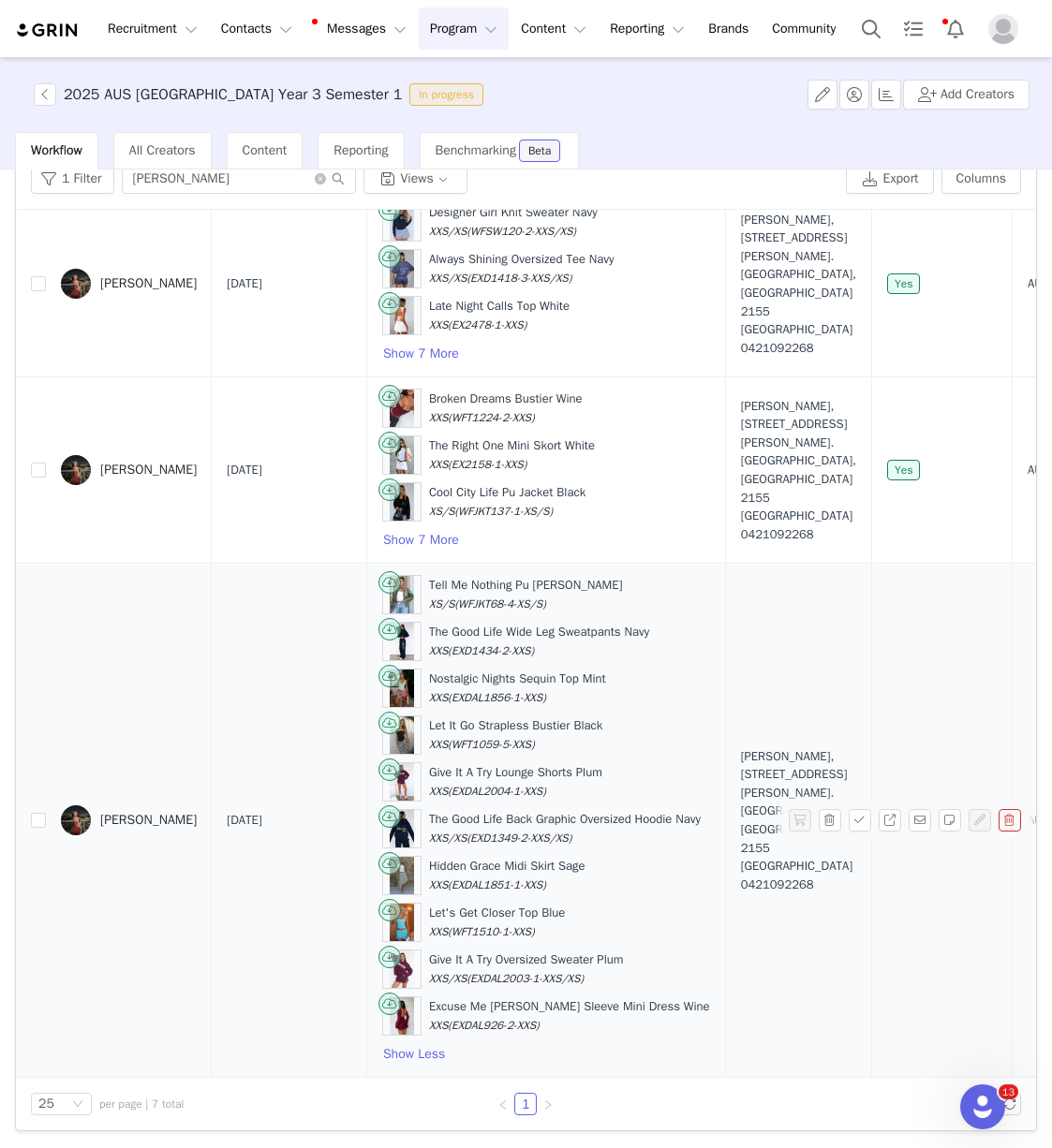 drag, startPoint x: 575, startPoint y: 1025, endPoint x: 40, endPoint y: 695, distance: 628.5897 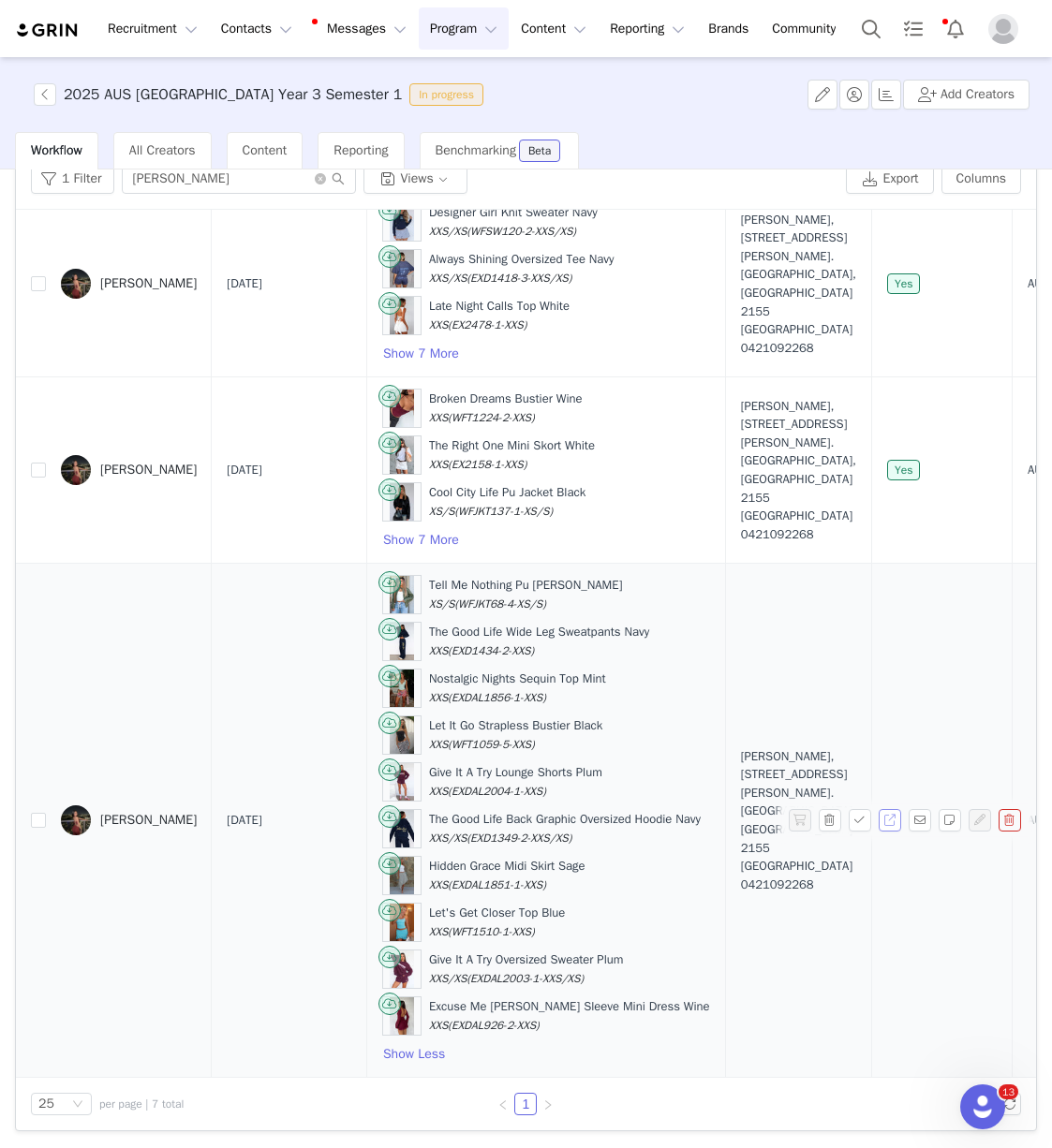click at bounding box center (890, 820) 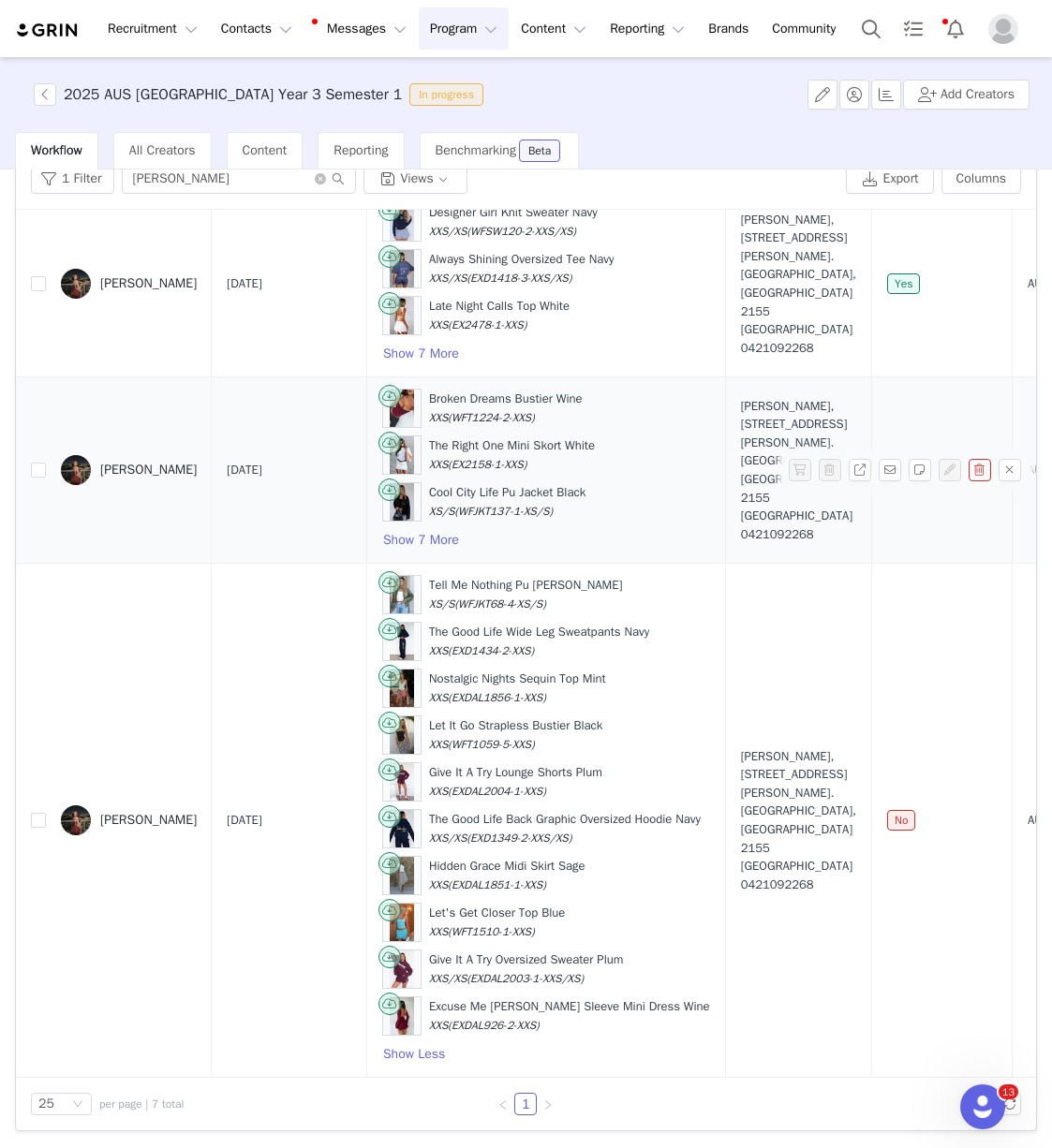 drag, startPoint x: 784, startPoint y: 472, endPoint x: 748, endPoint y: 470, distance: 36.055513 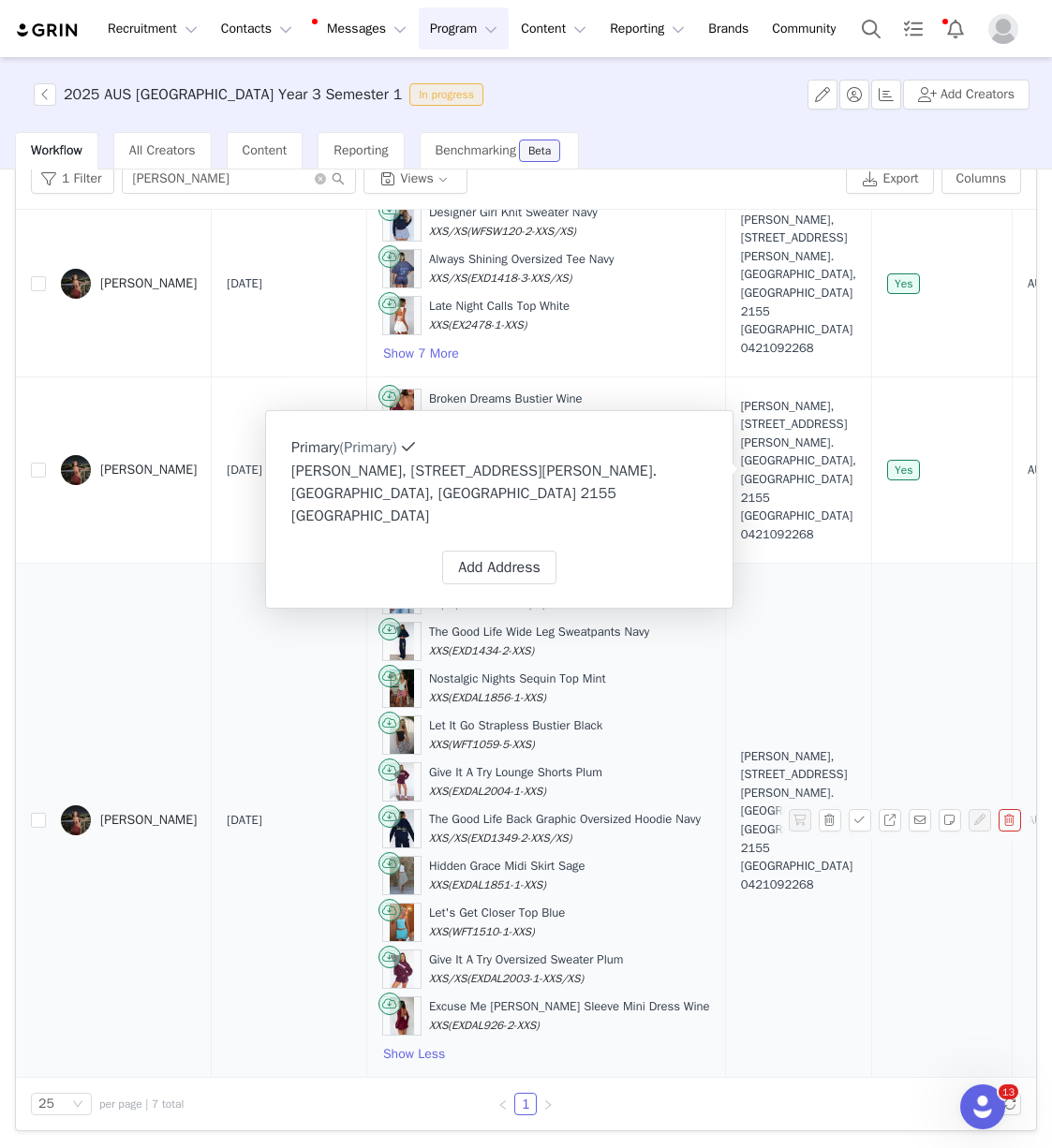click on "Hidden Grace Midi Skirt Sage  XXS   (EXDAL1851-1-XXS)" at bounding box center [546, 876] 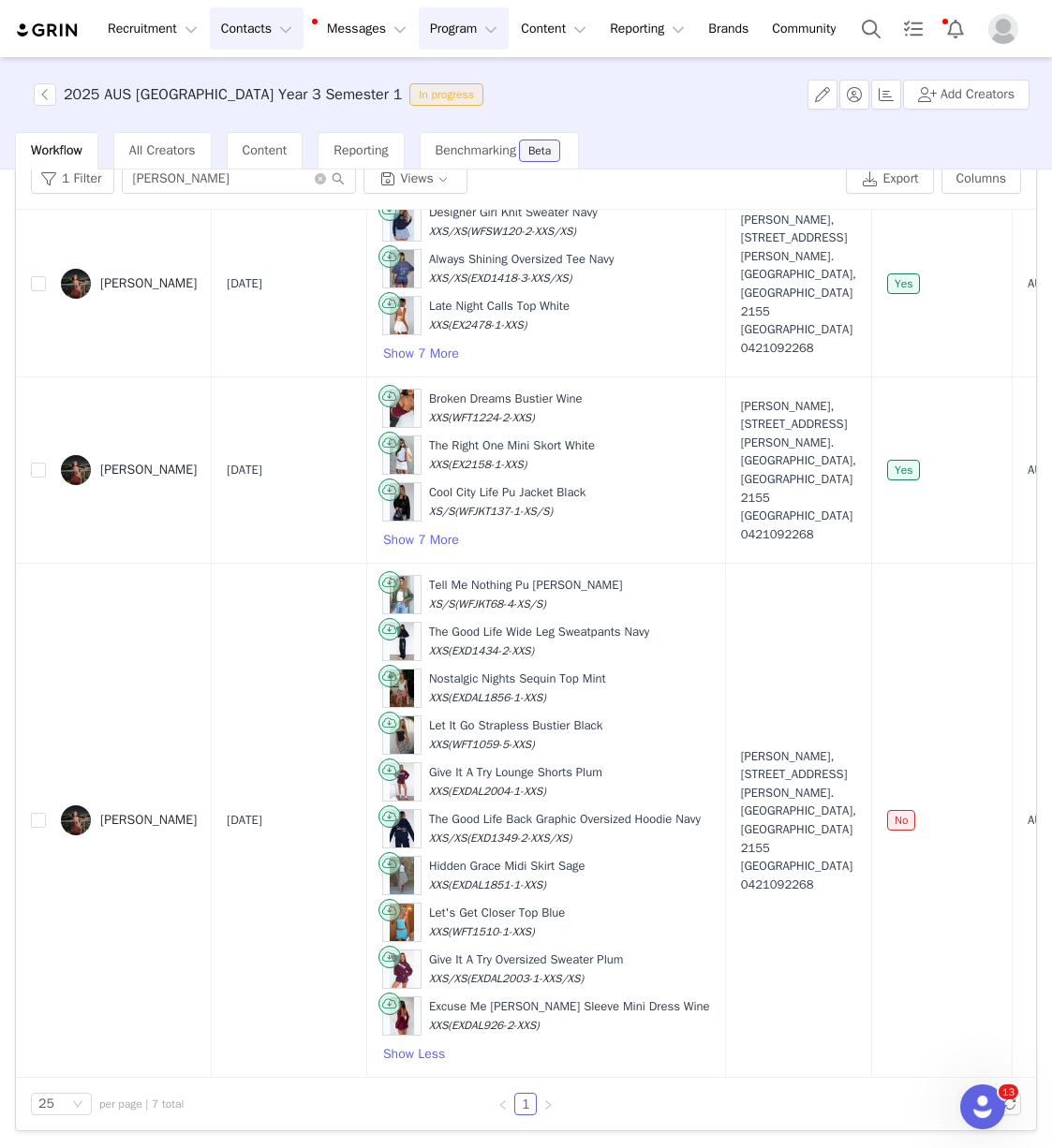 click on "Contacts Contacts" at bounding box center (257, 28) 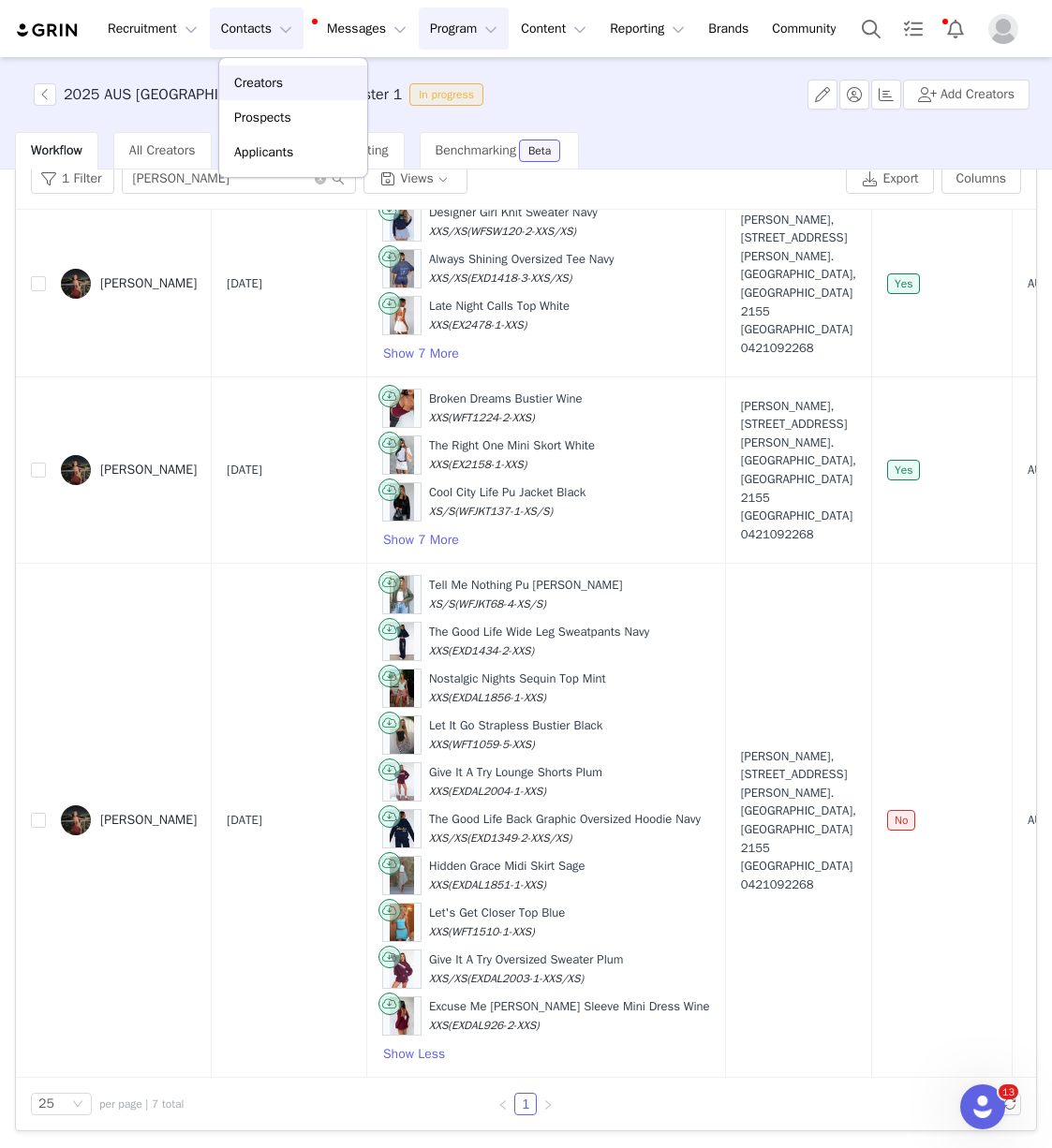 click on "Creators" at bounding box center [293, 82] 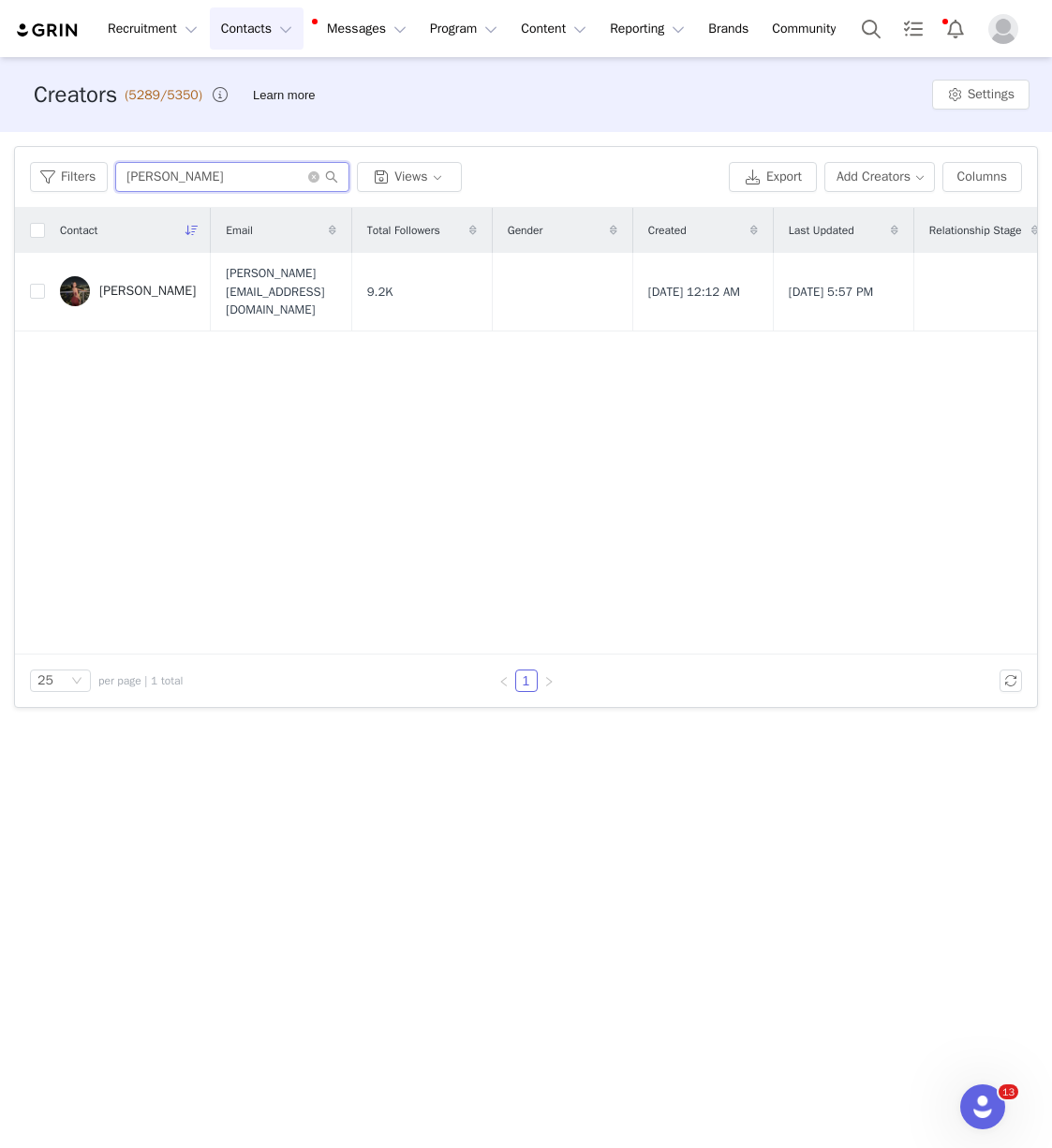 click on "amisha" at bounding box center (232, 177) 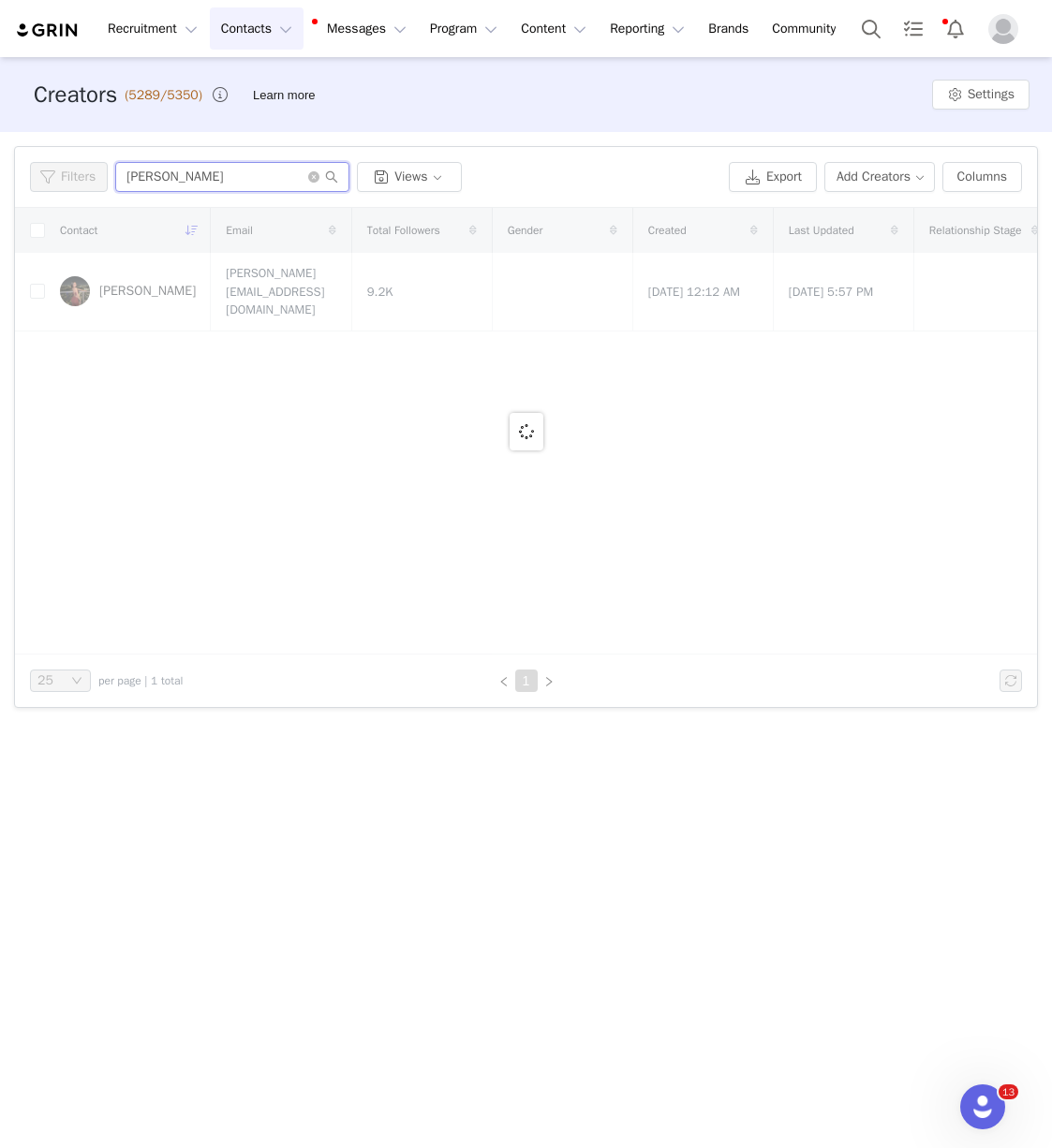 type on "[PERSON_NAME]" 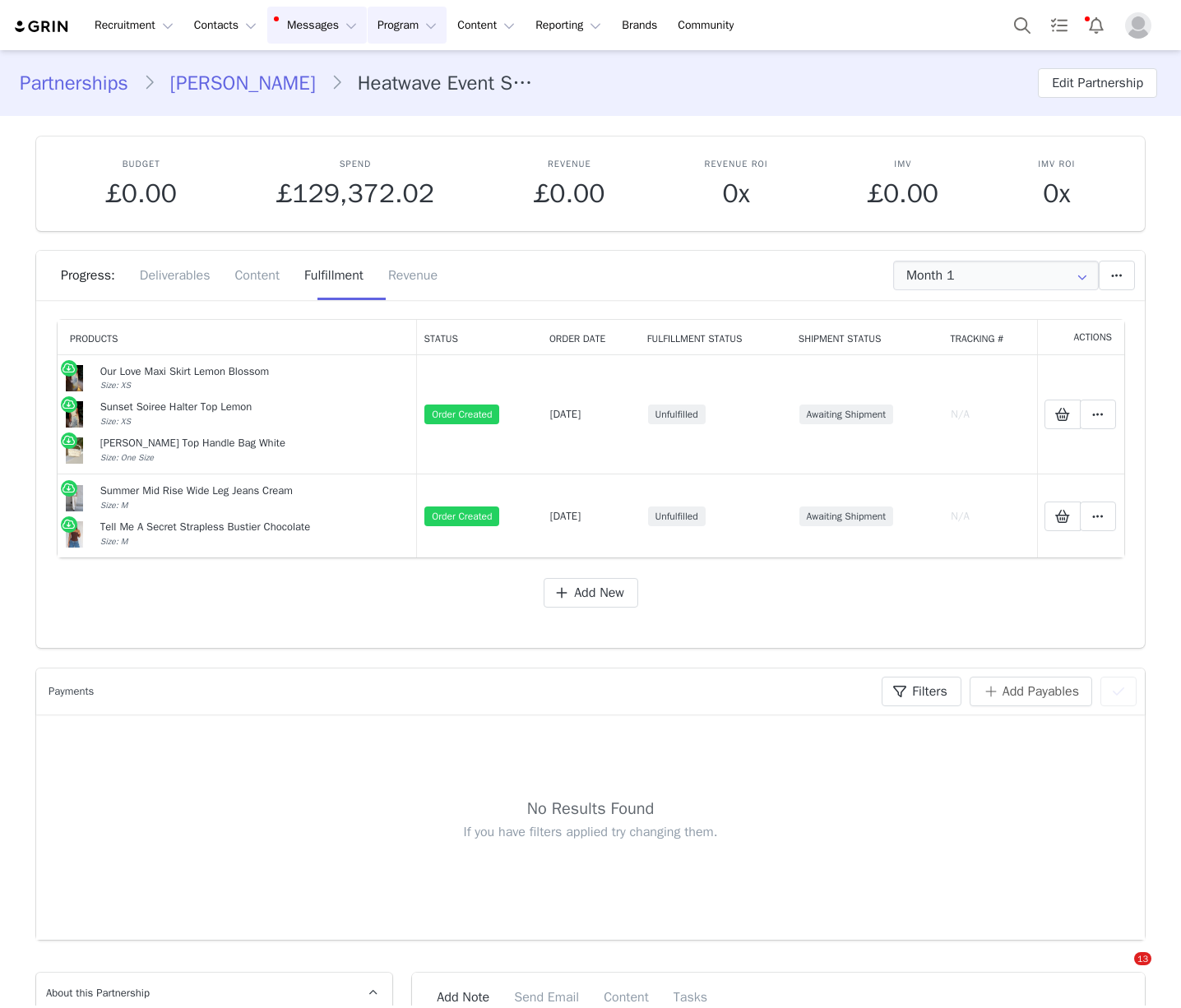 scroll, scrollTop: 0, scrollLeft: 0, axis: both 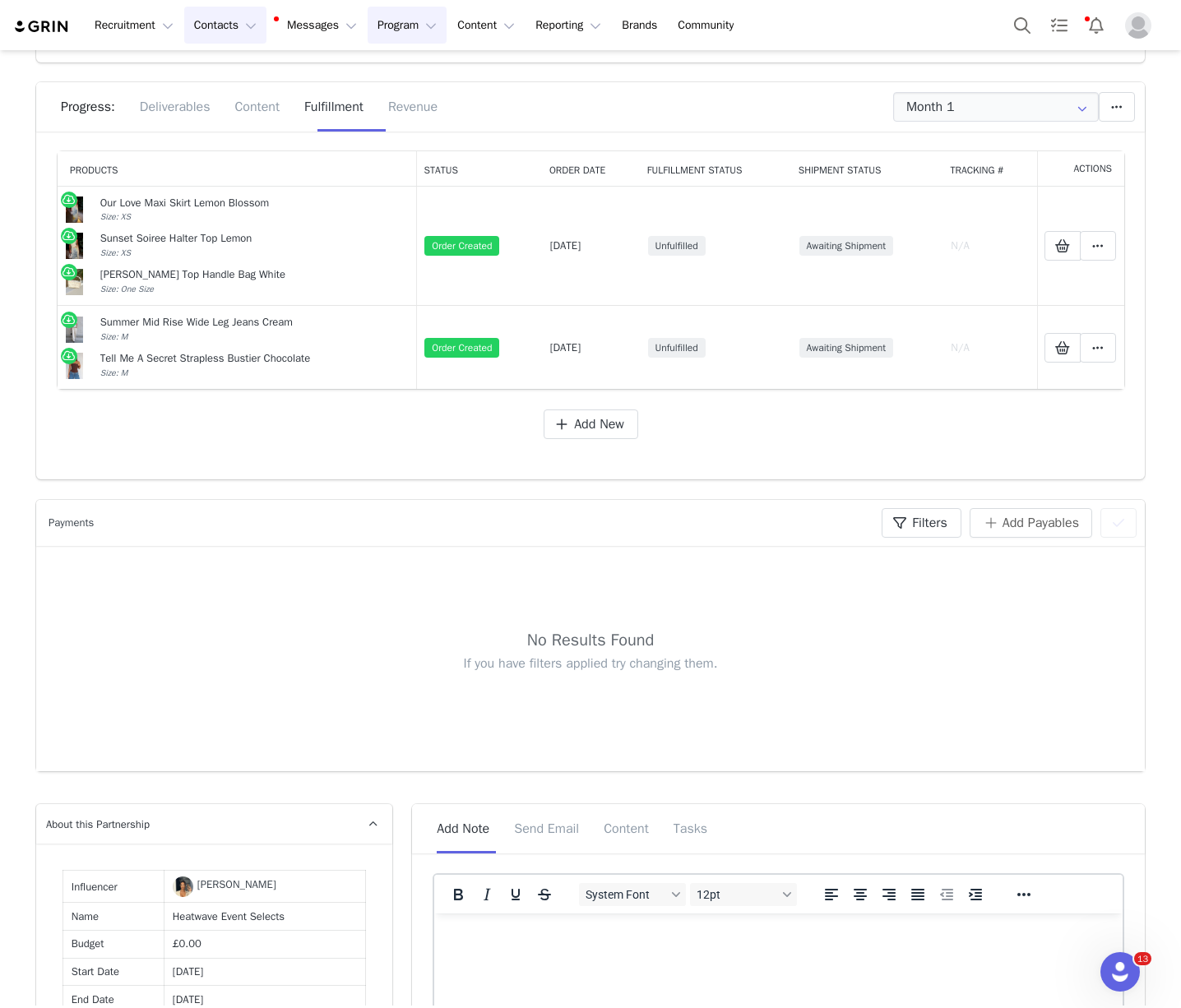 click on "Contacts Contacts" at bounding box center (225, 25) 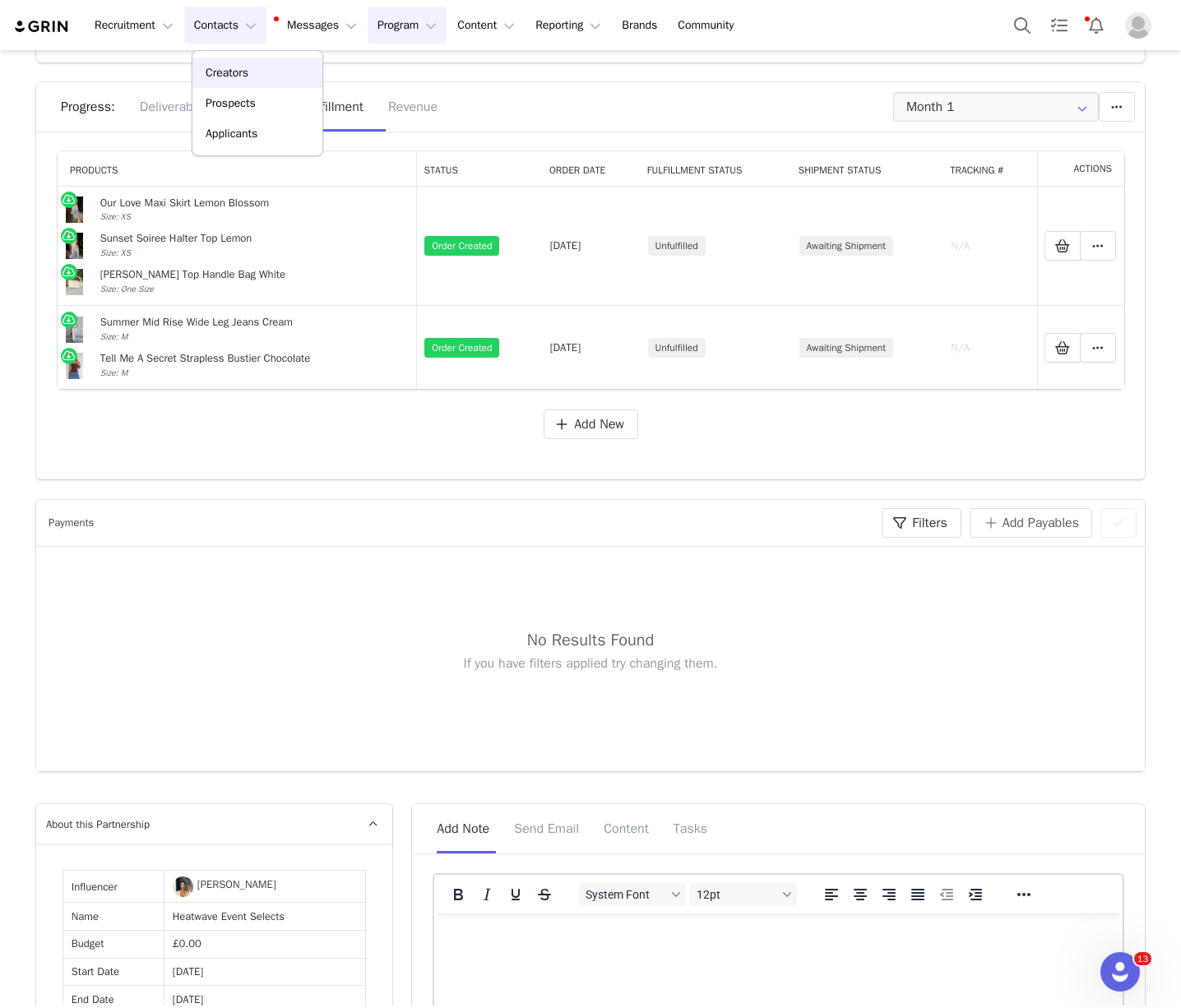 click on "Creators" at bounding box center (257, 72) 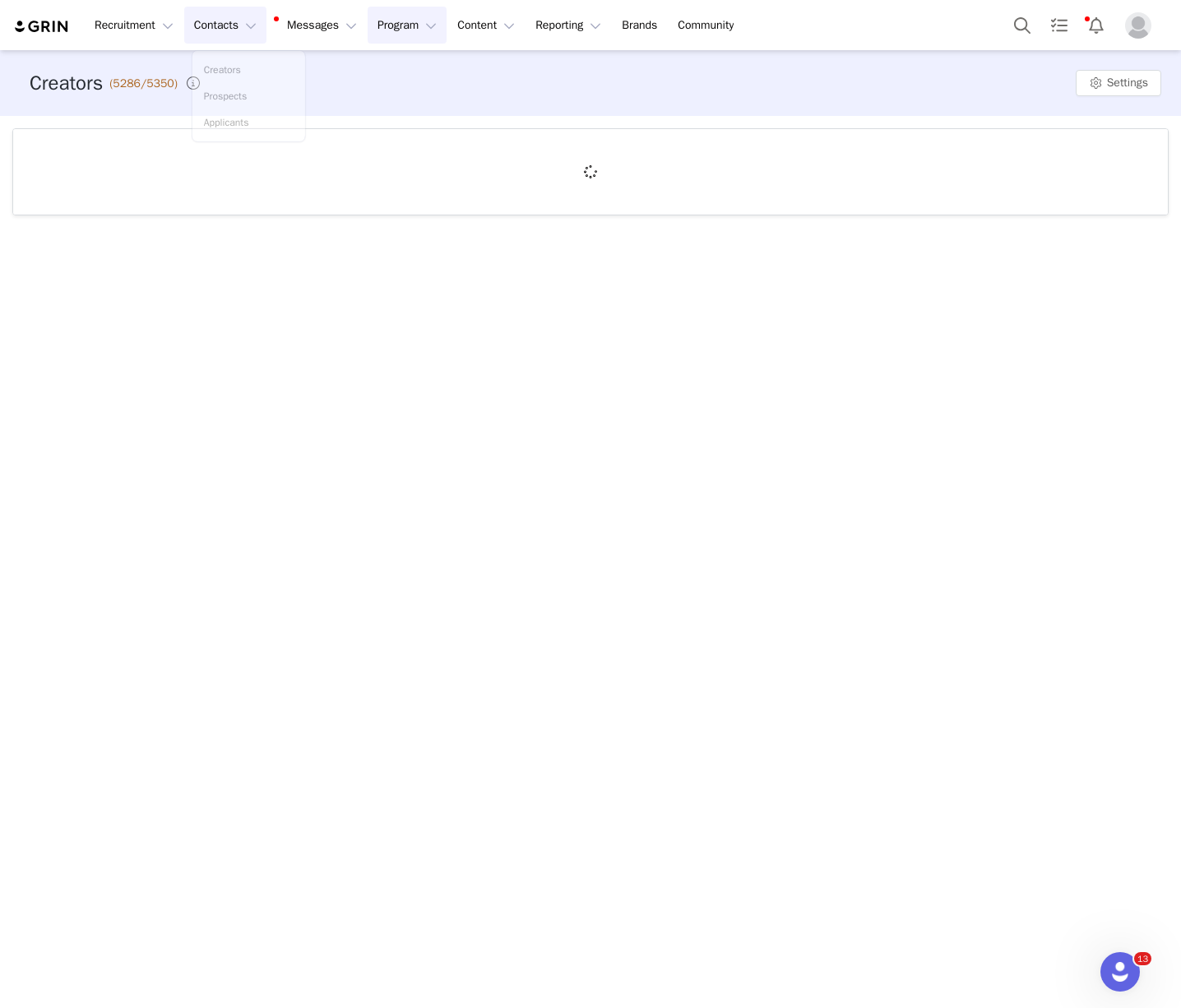 scroll, scrollTop: 0, scrollLeft: 0, axis: both 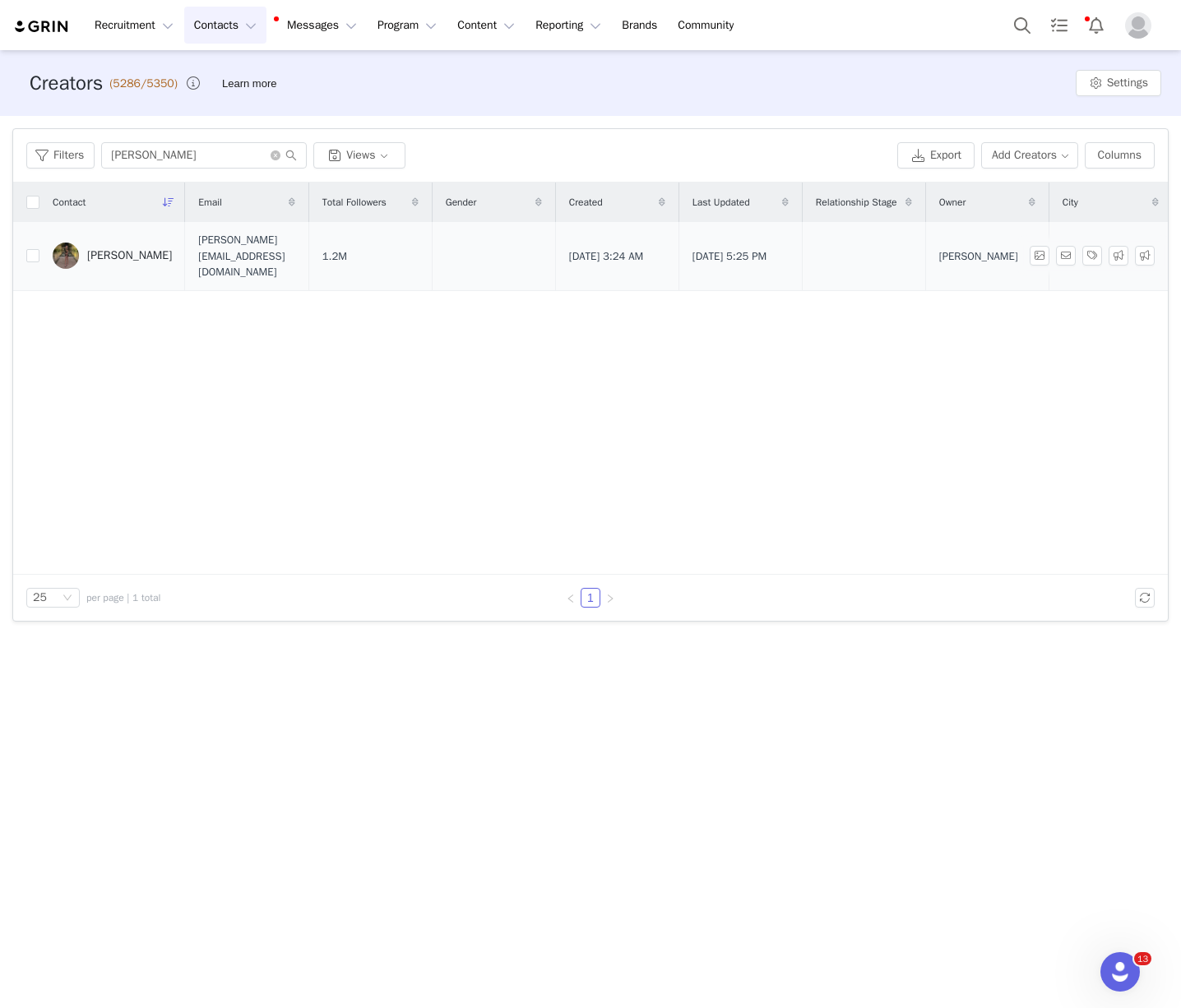 click on "[PERSON_NAME]" at bounding box center [112, 256] 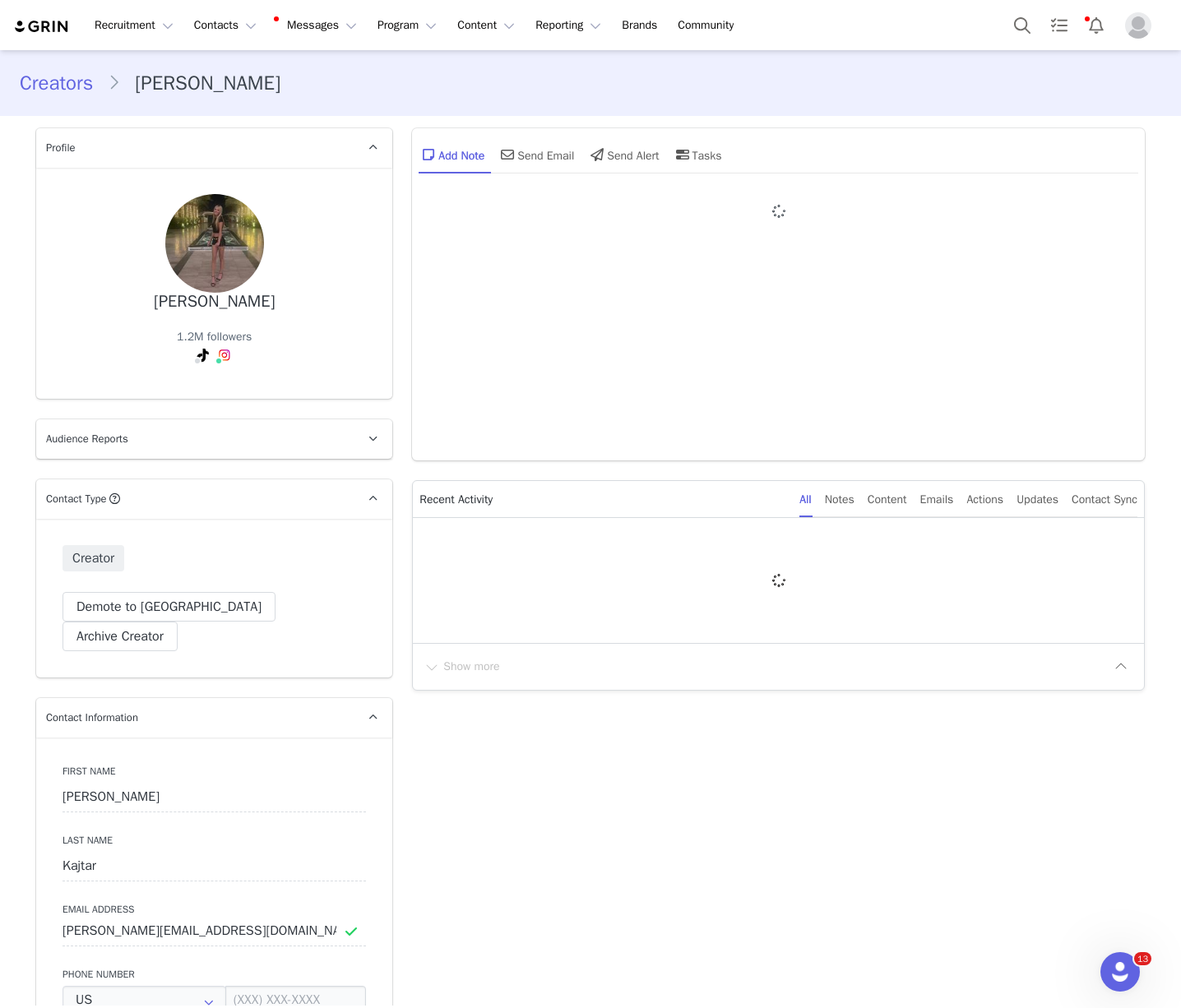 type on "+1 ([GEOGRAPHIC_DATA])" 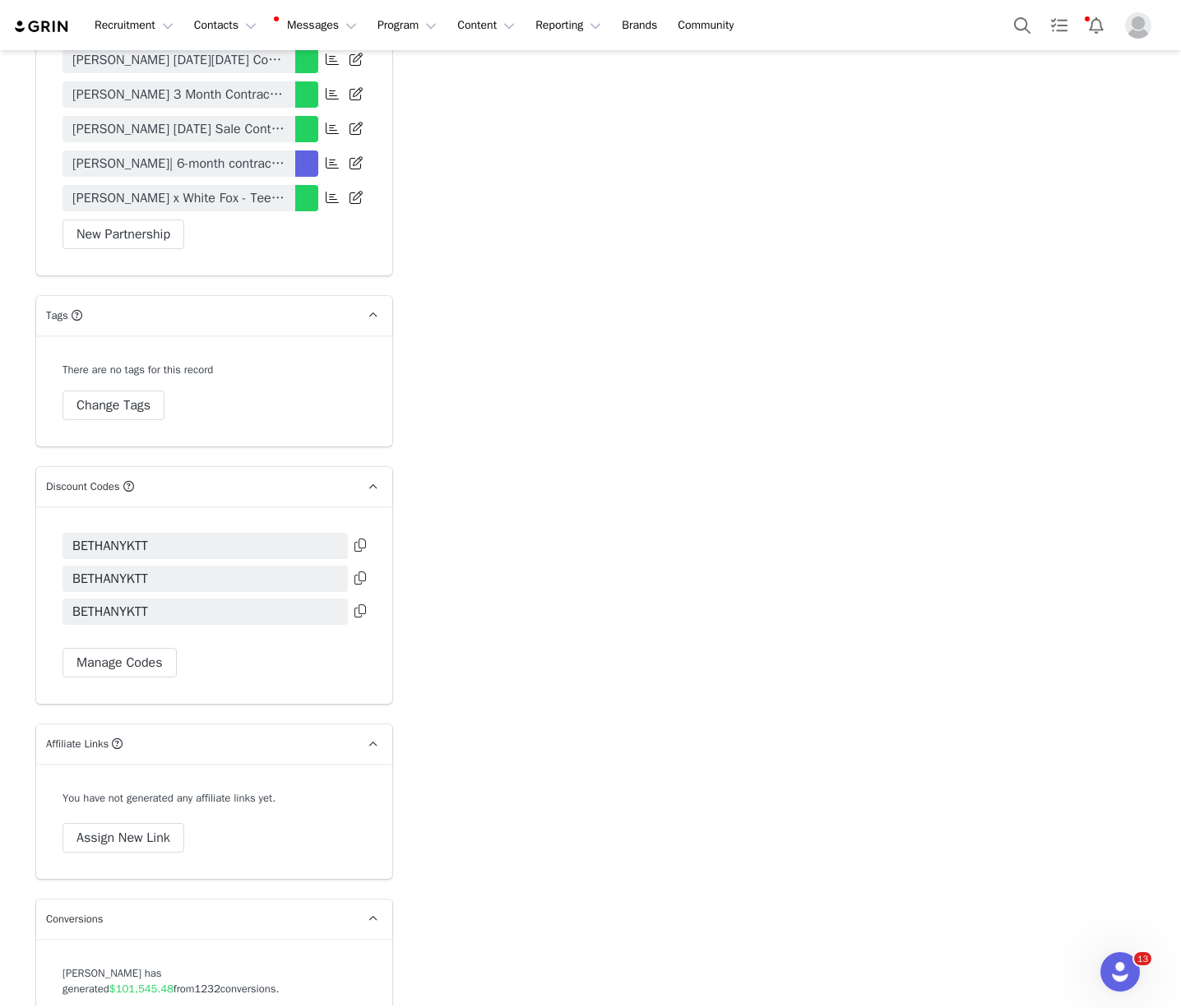 scroll, scrollTop: 3750, scrollLeft: 0, axis: vertical 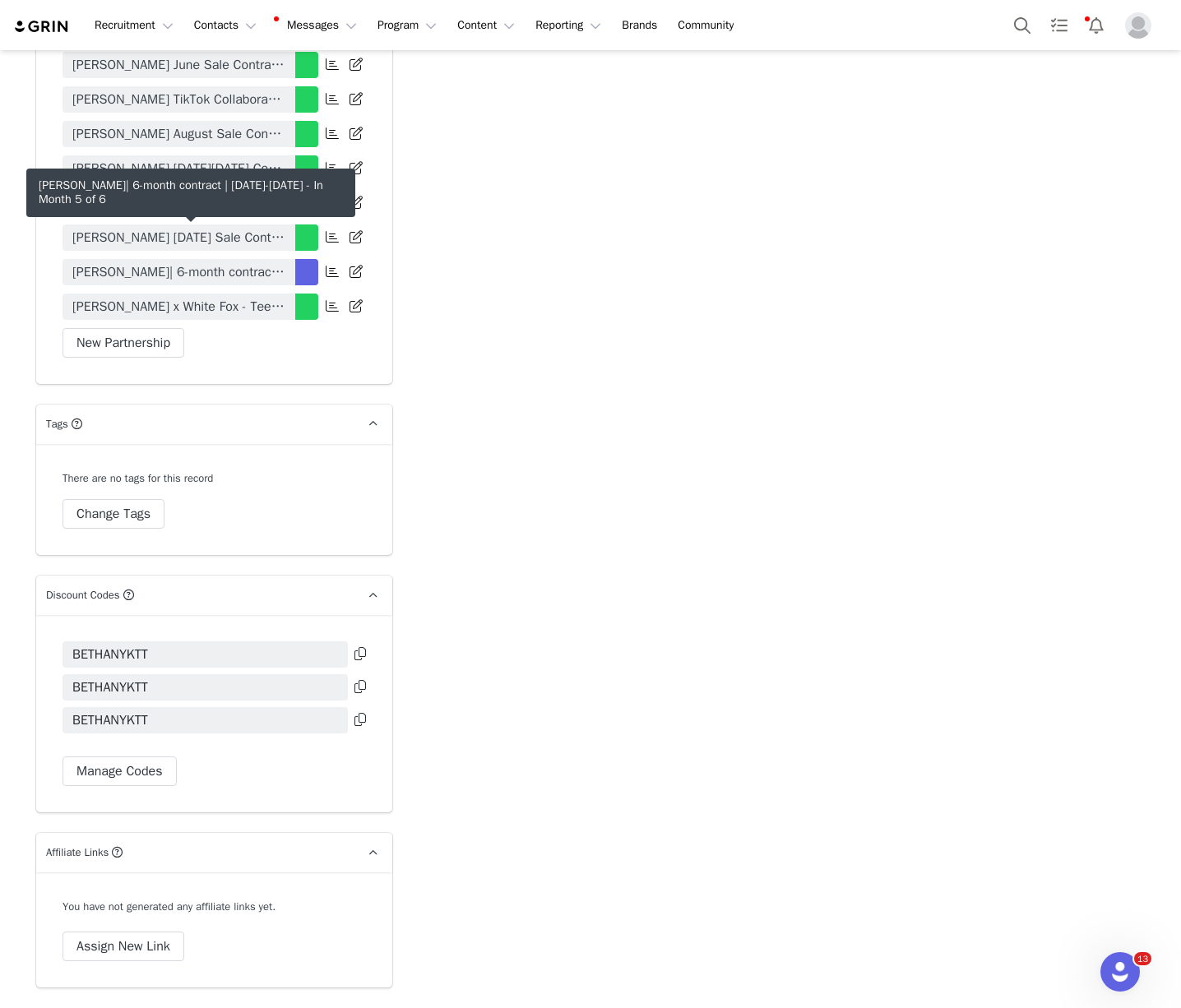click on "[PERSON_NAME]| 6-month contract | [DATE]-[DATE]" at bounding box center (178, 272) 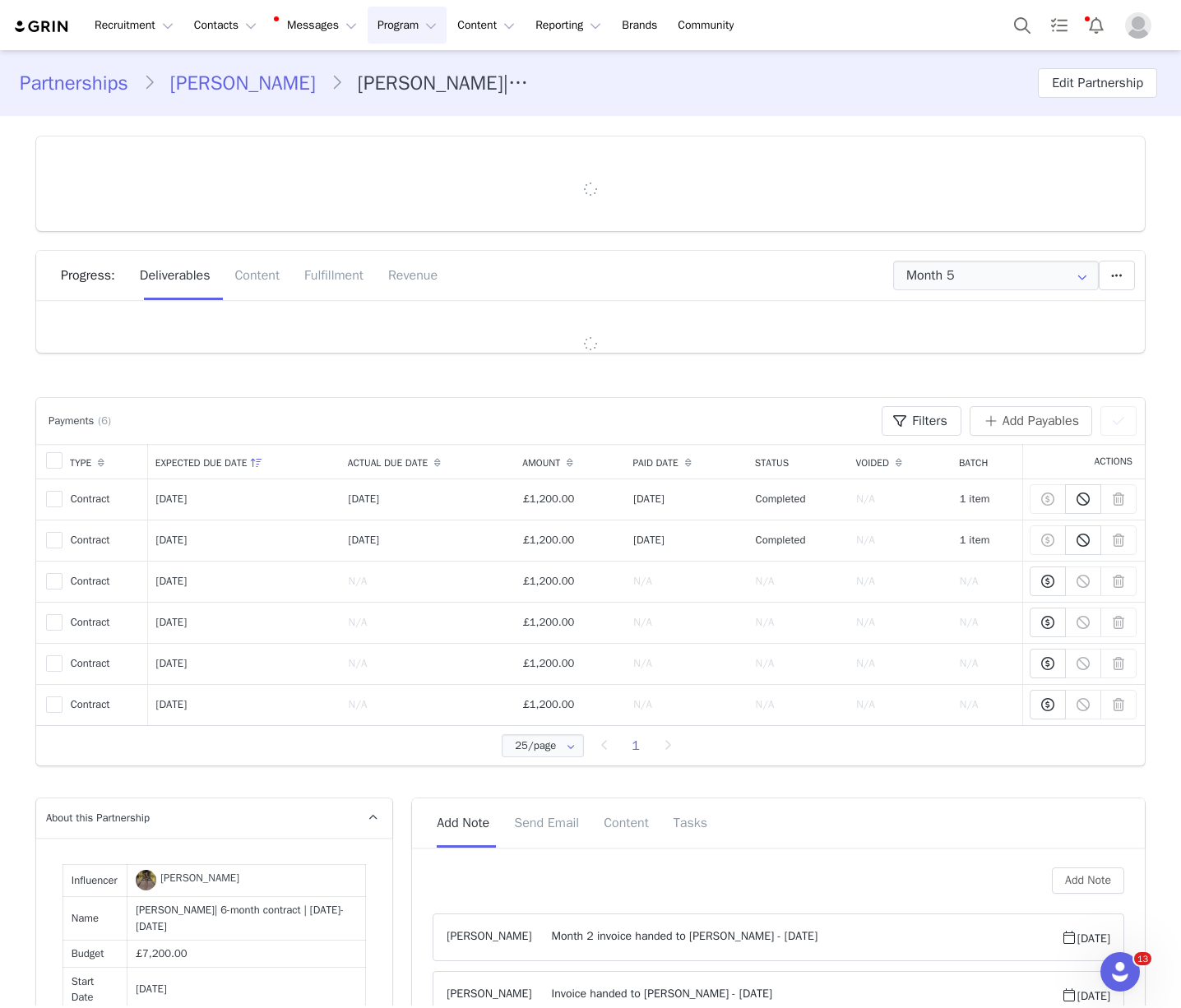 type on "+1 ([GEOGRAPHIC_DATA])" 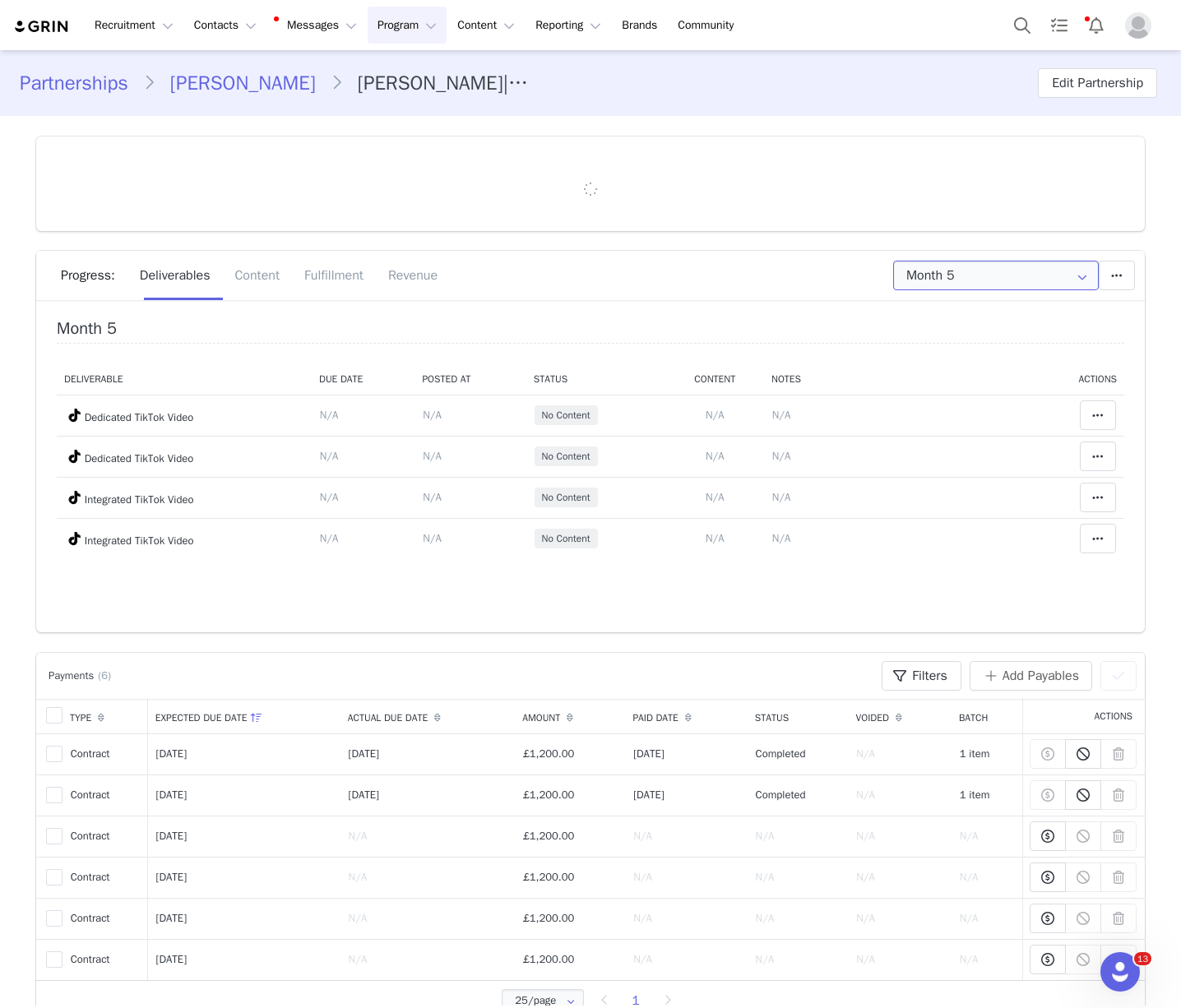 drag, startPoint x: 970, startPoint y: 274, endPoint x: 992, endPoint y: 283, distance: 23.769729 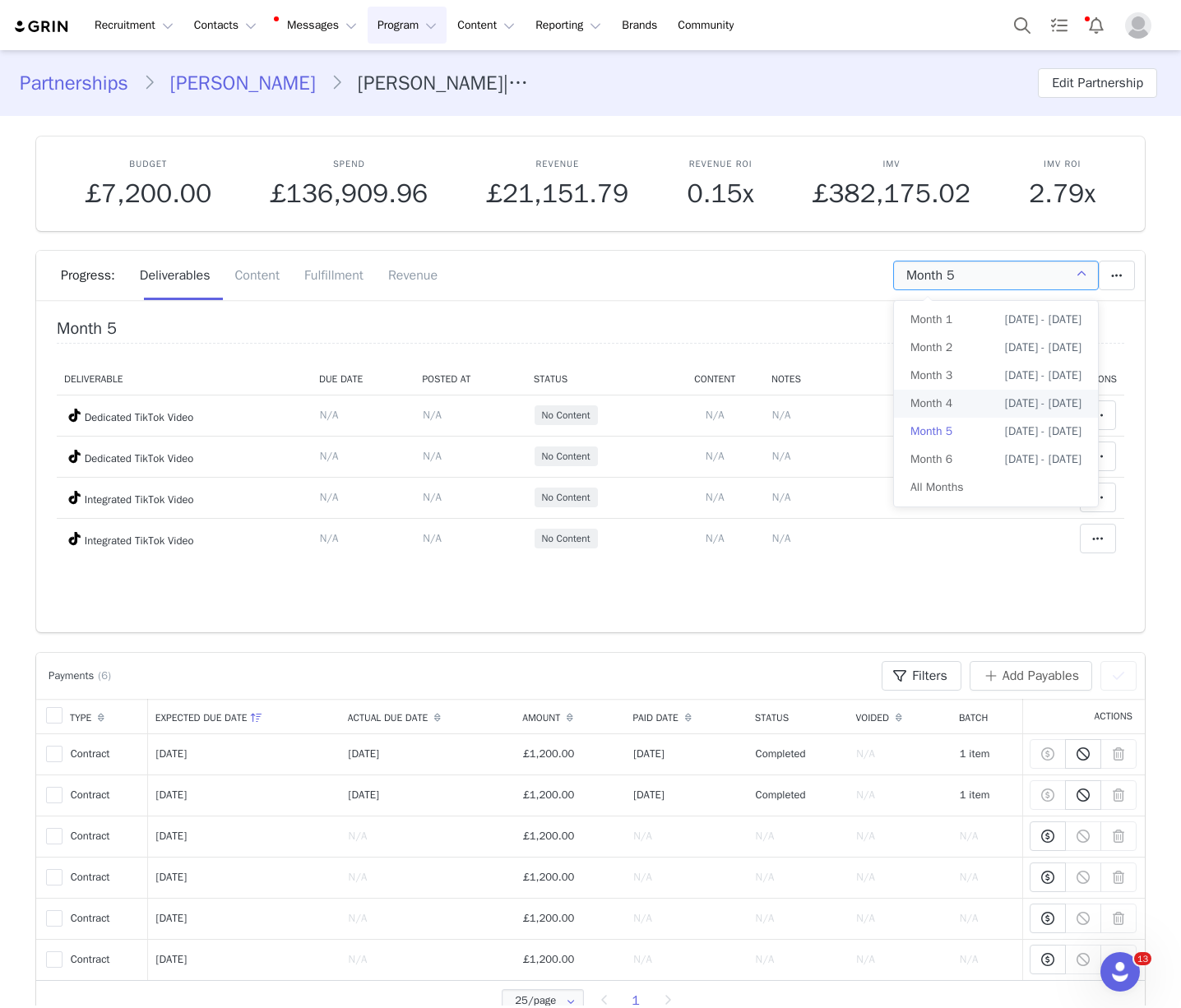 click on "[DATE] - [DATE]" at bounding box center (1043, 404) 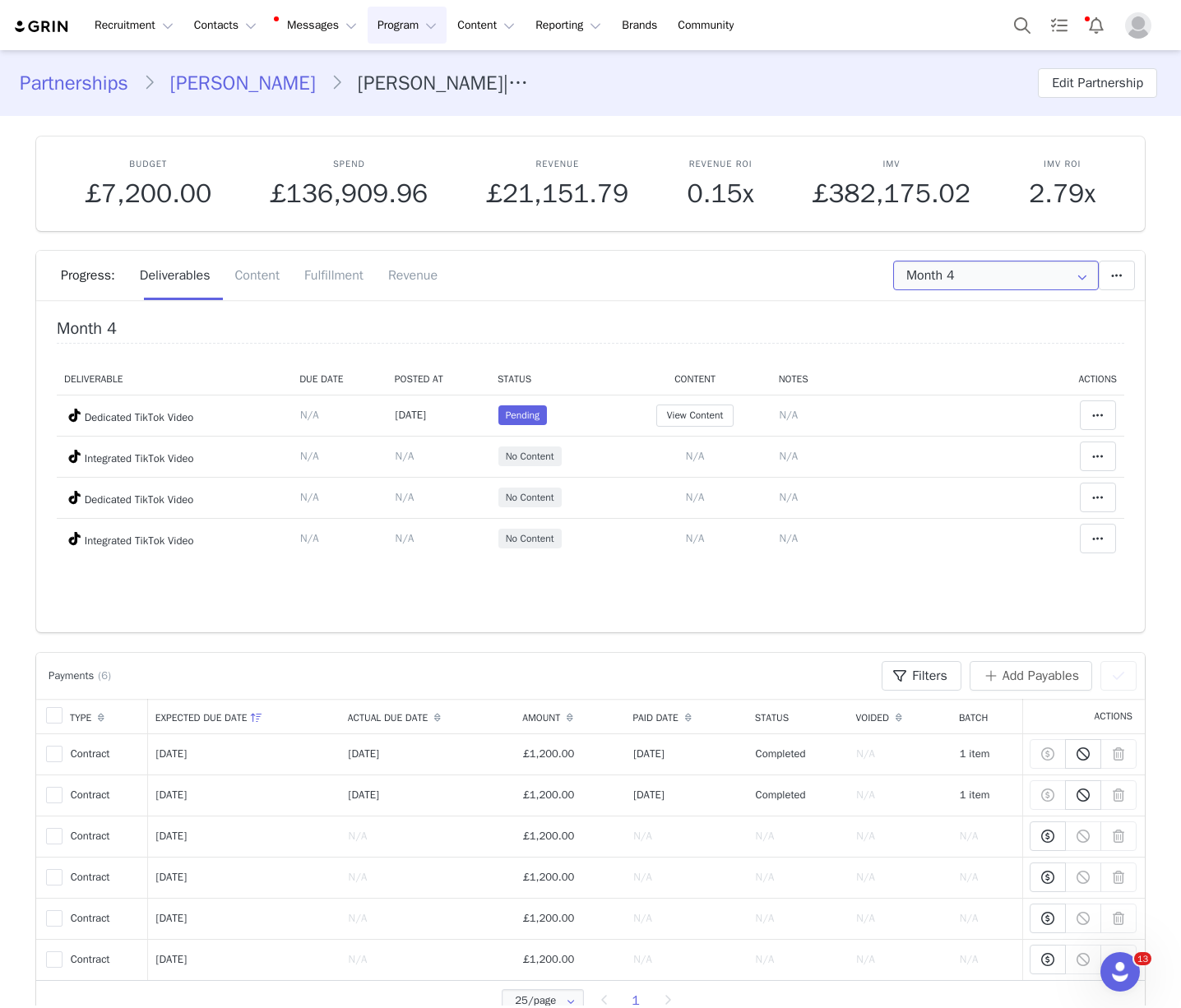 click on "Month 4" at bounding box center (996, 275) 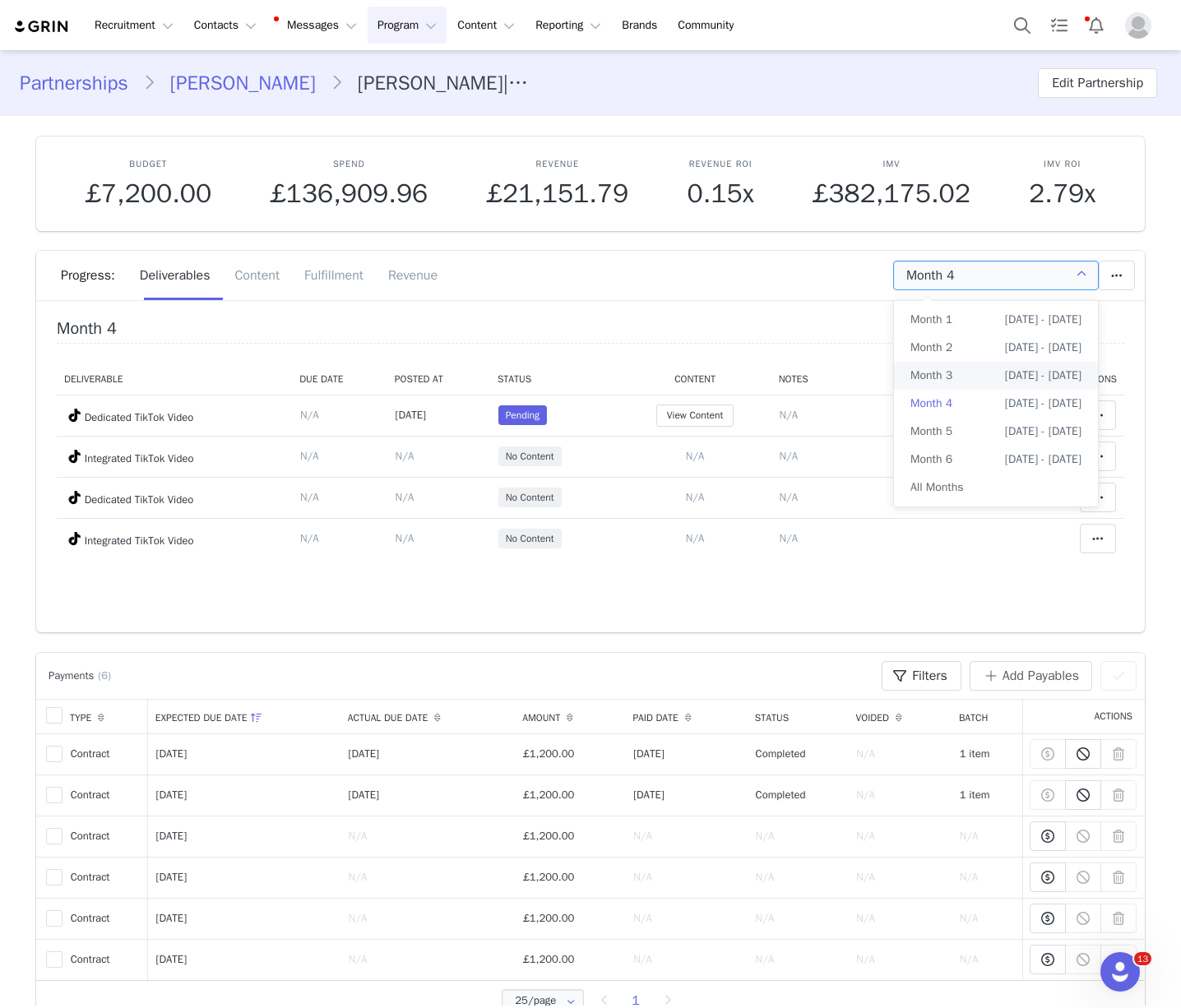 click on "[DATE] - [DATE]" at bounding box center (1043, 376) 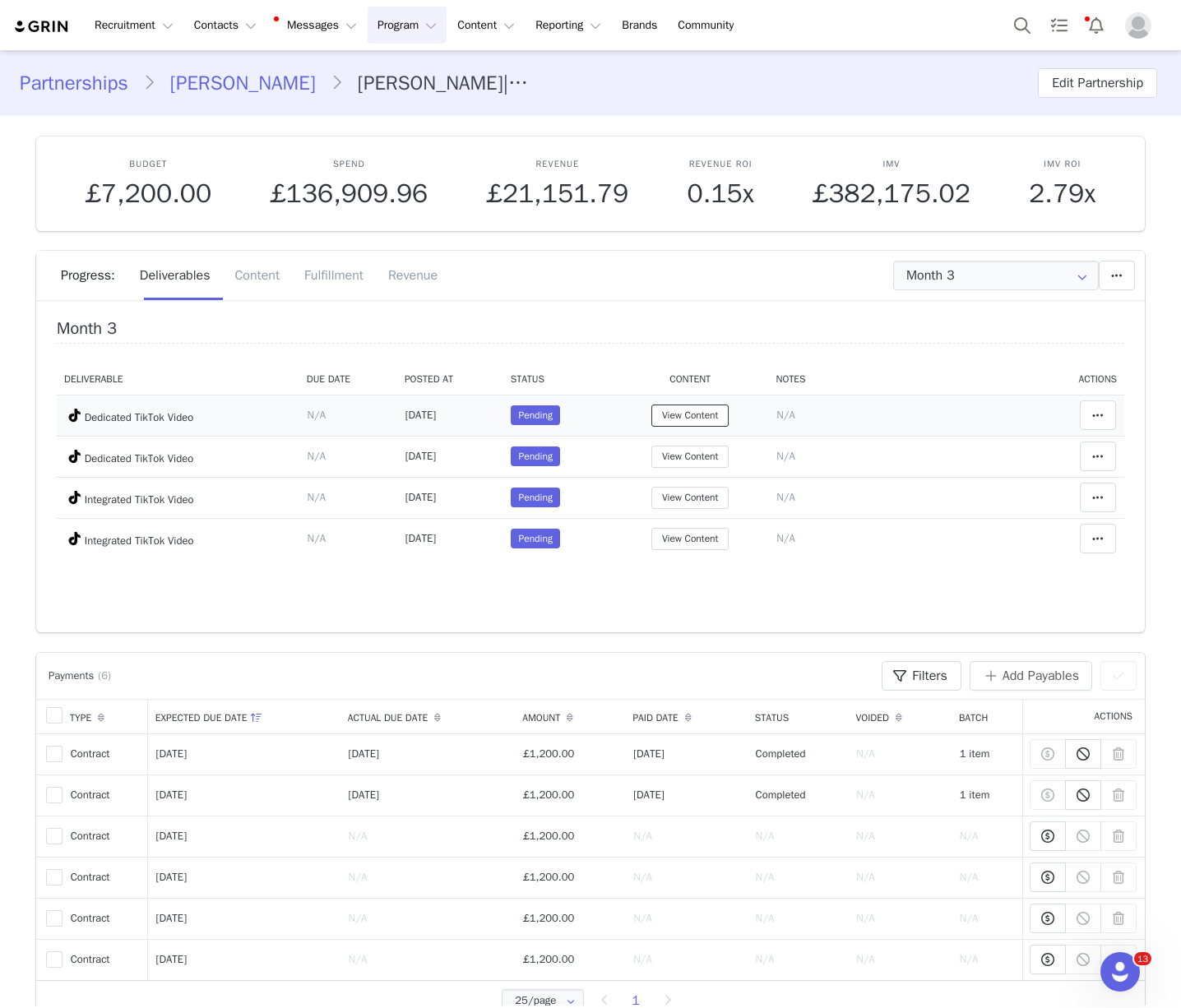 click on "View Content" at bounding box center (690, 415) 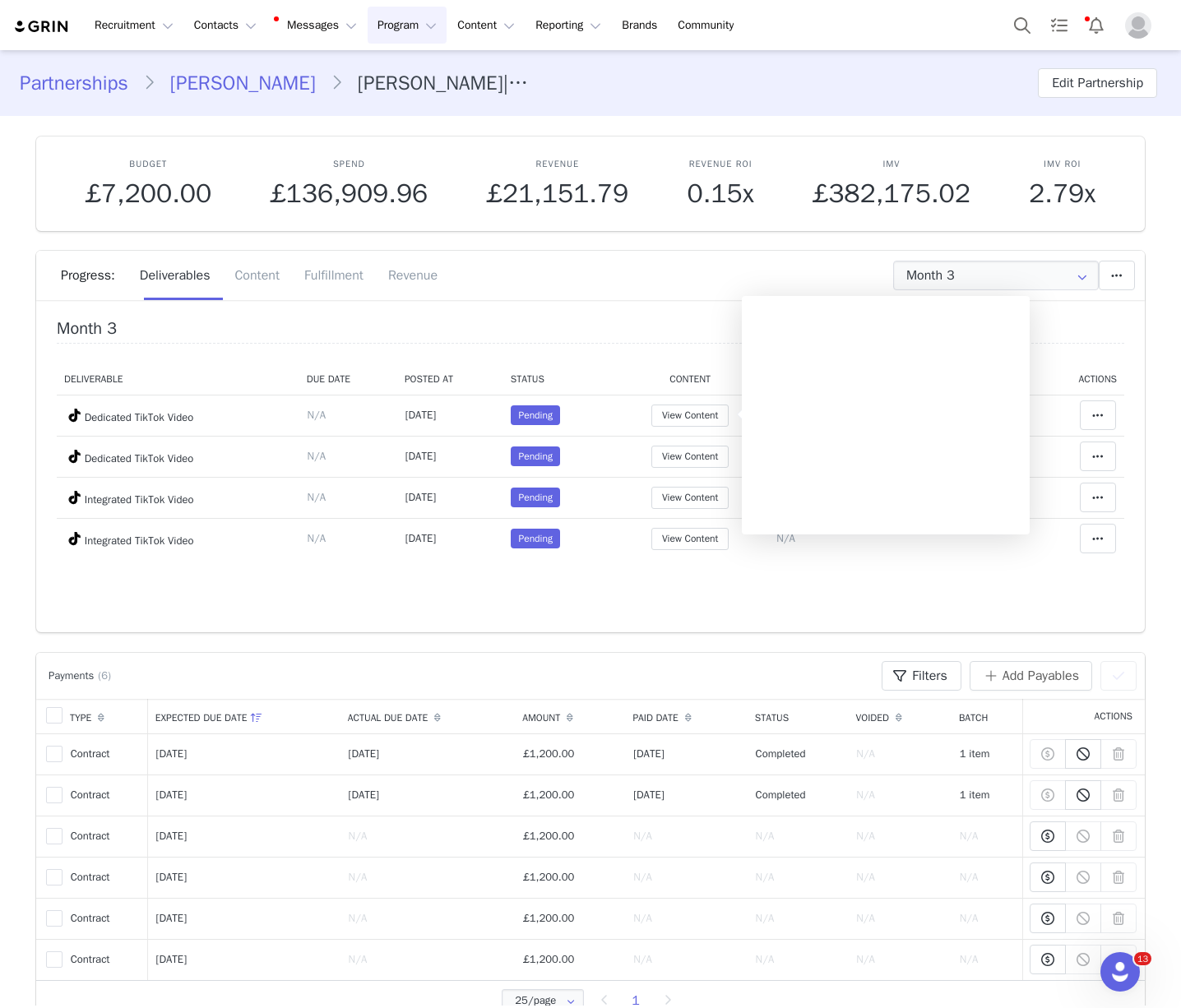 drag, startPoint x: 698, startPoint y: 351, endPoint x: 718, endPoint y: 351, distance: 20 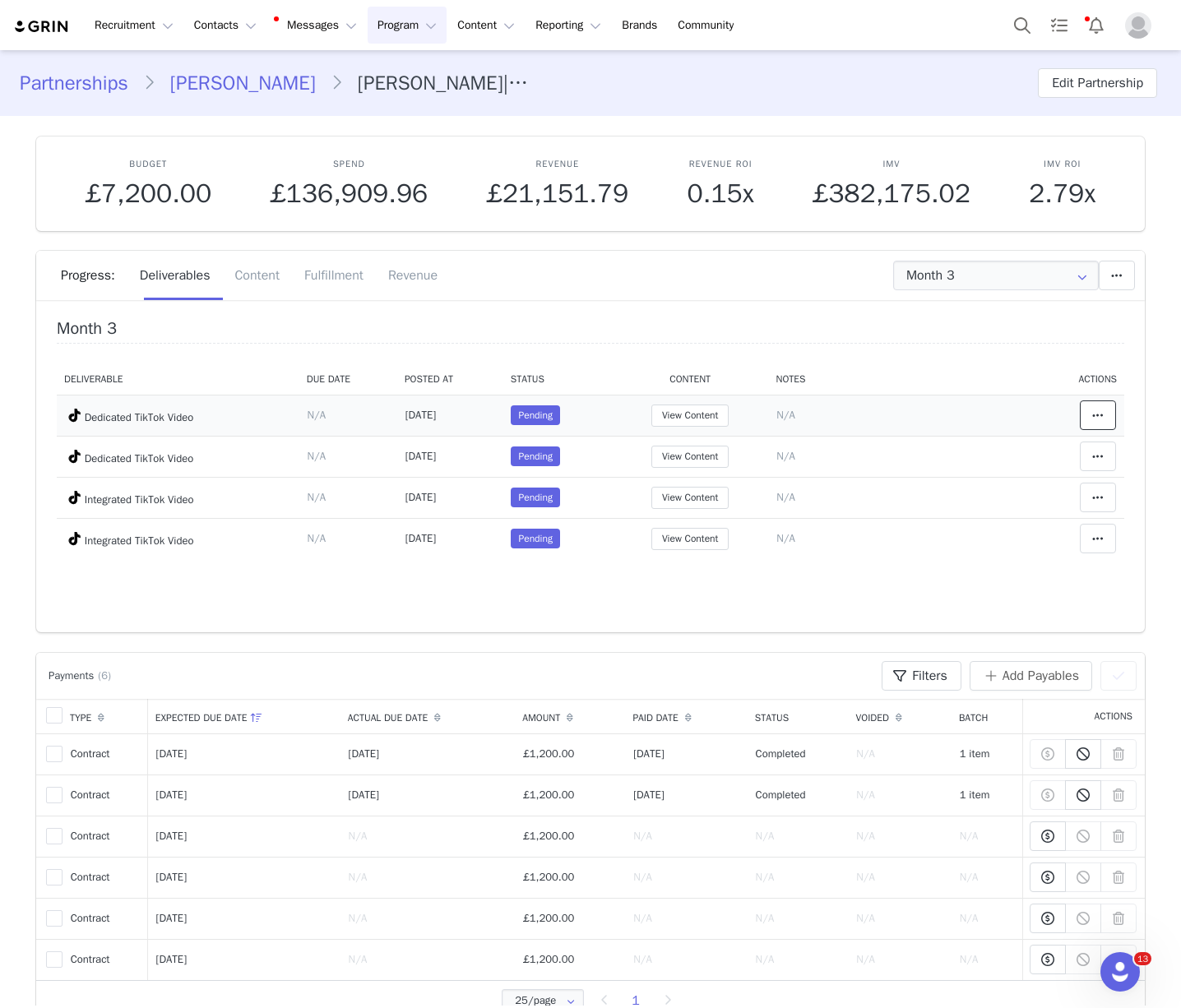 click at bounding box center (1098, 415) 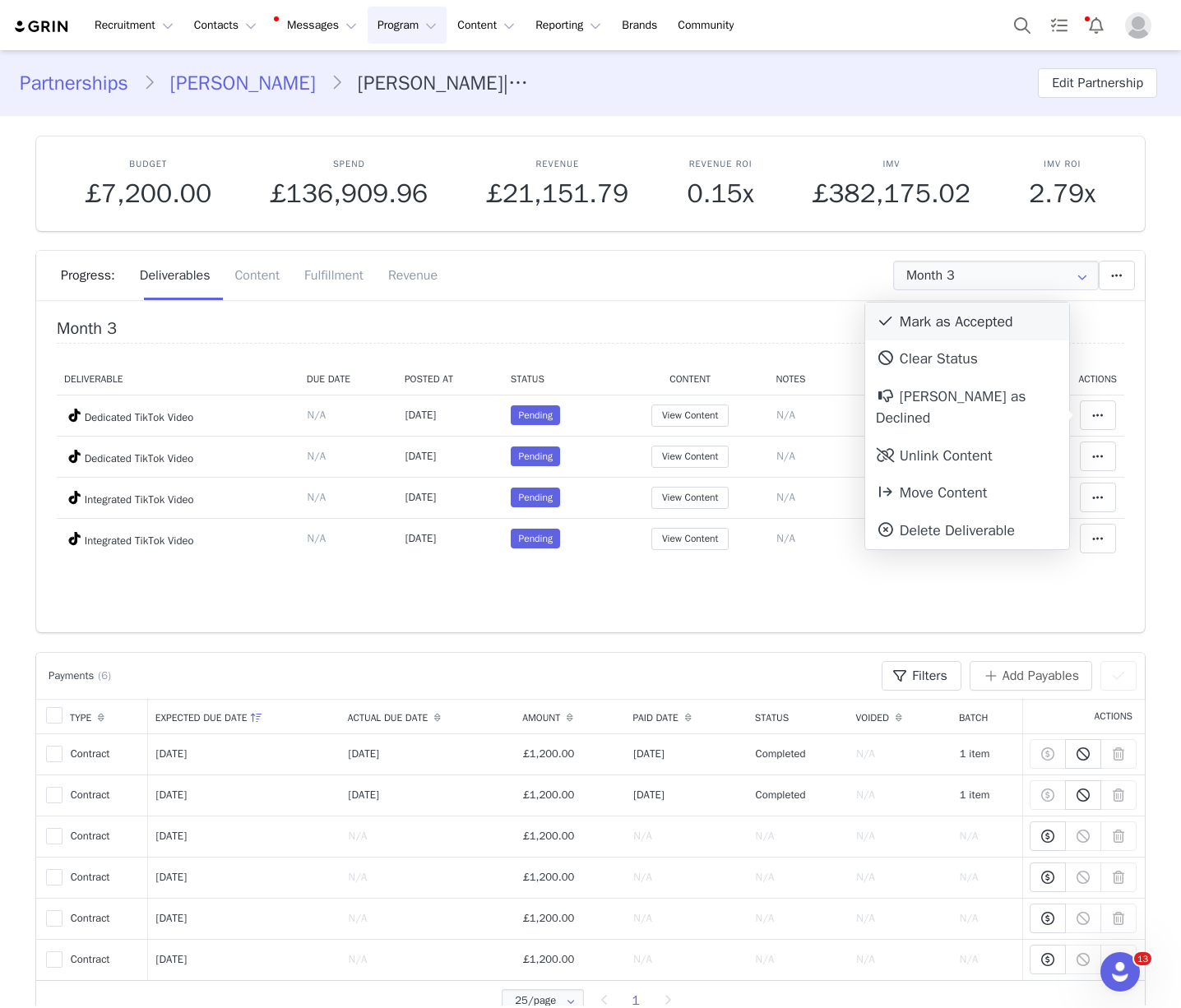 click on "Mark as Accepted" at bounding box center (967, 321) 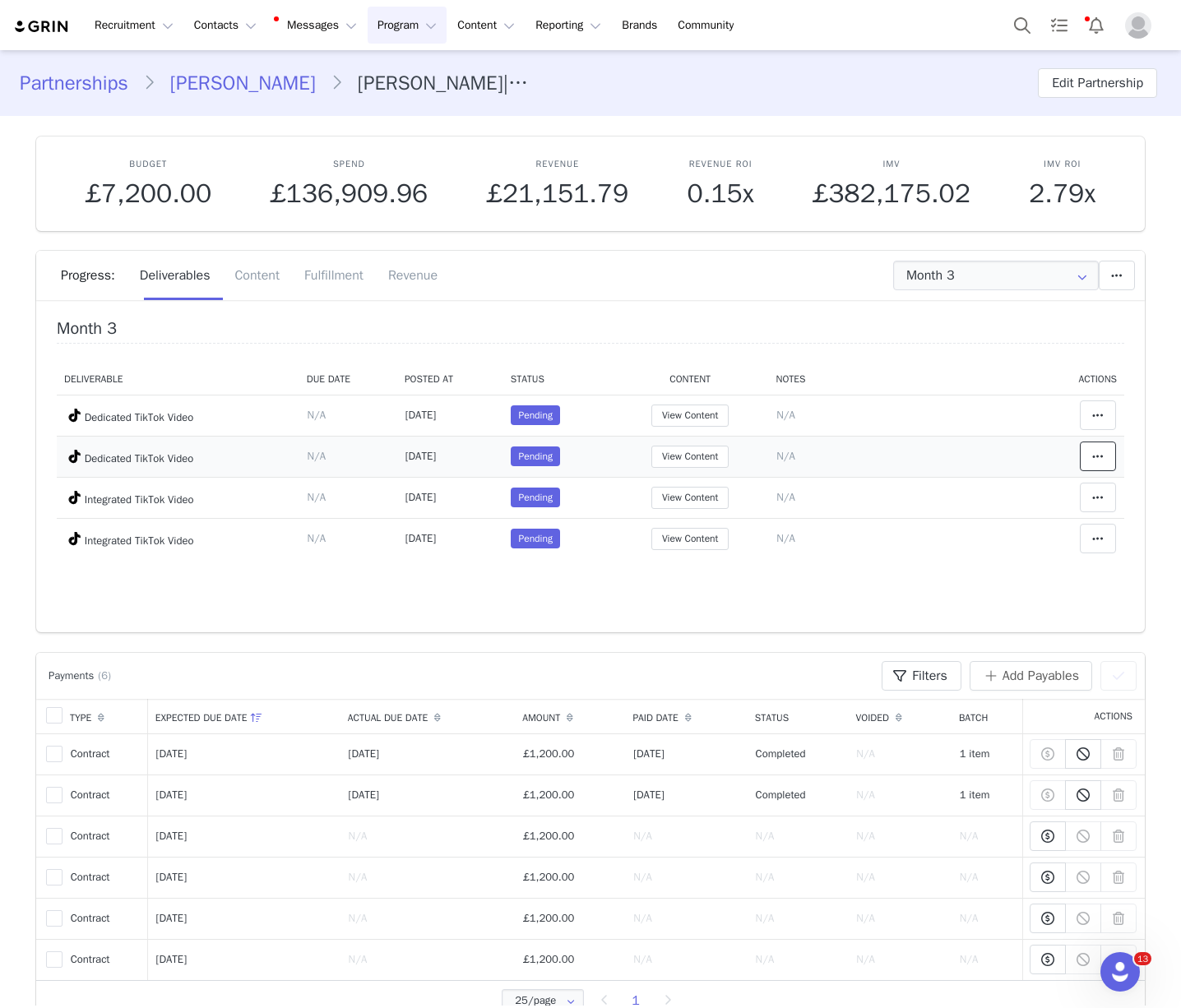click at bounding box center (1098, 456) 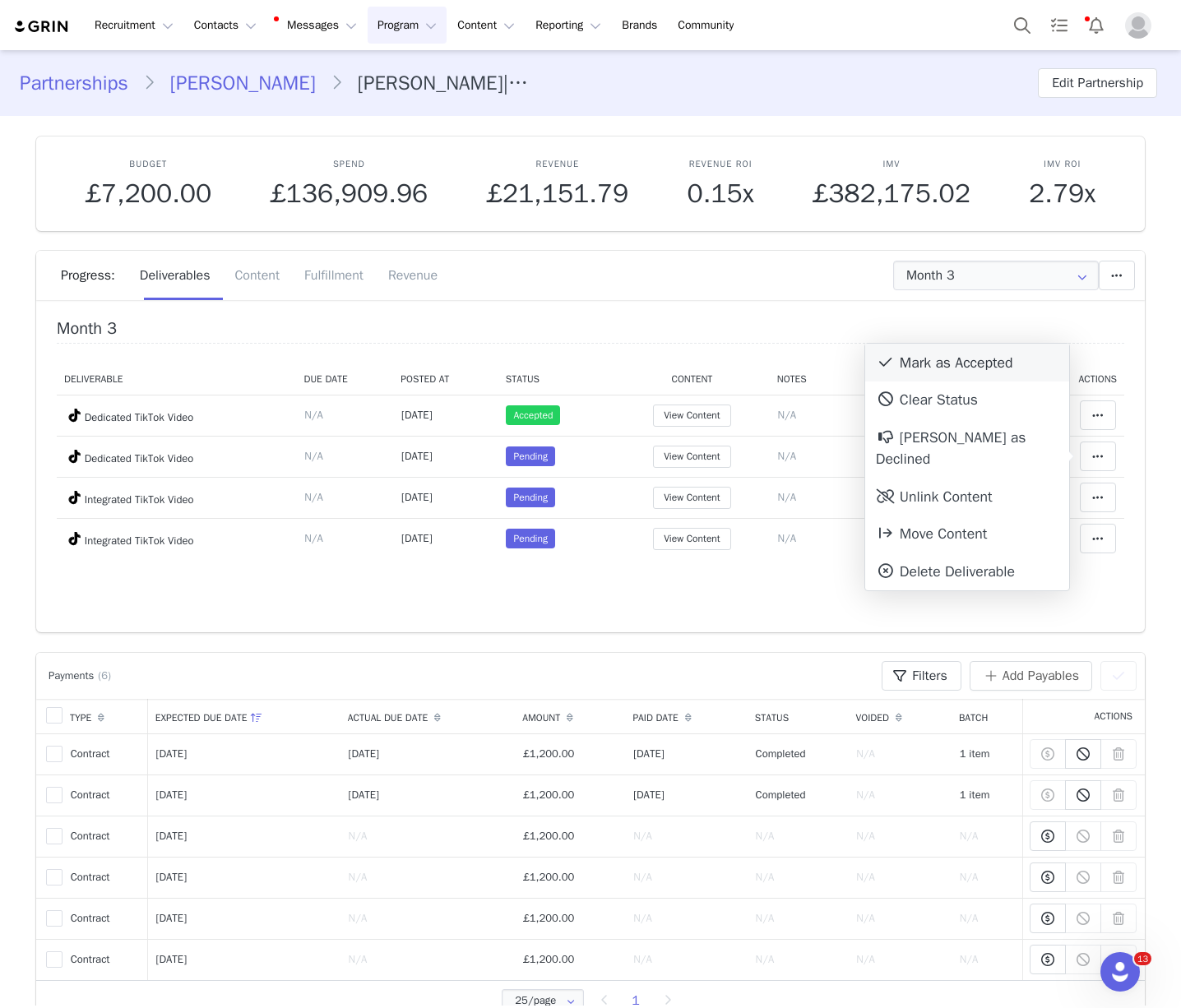 click on "Mark as Accepted" at bounding box center [967, 363] 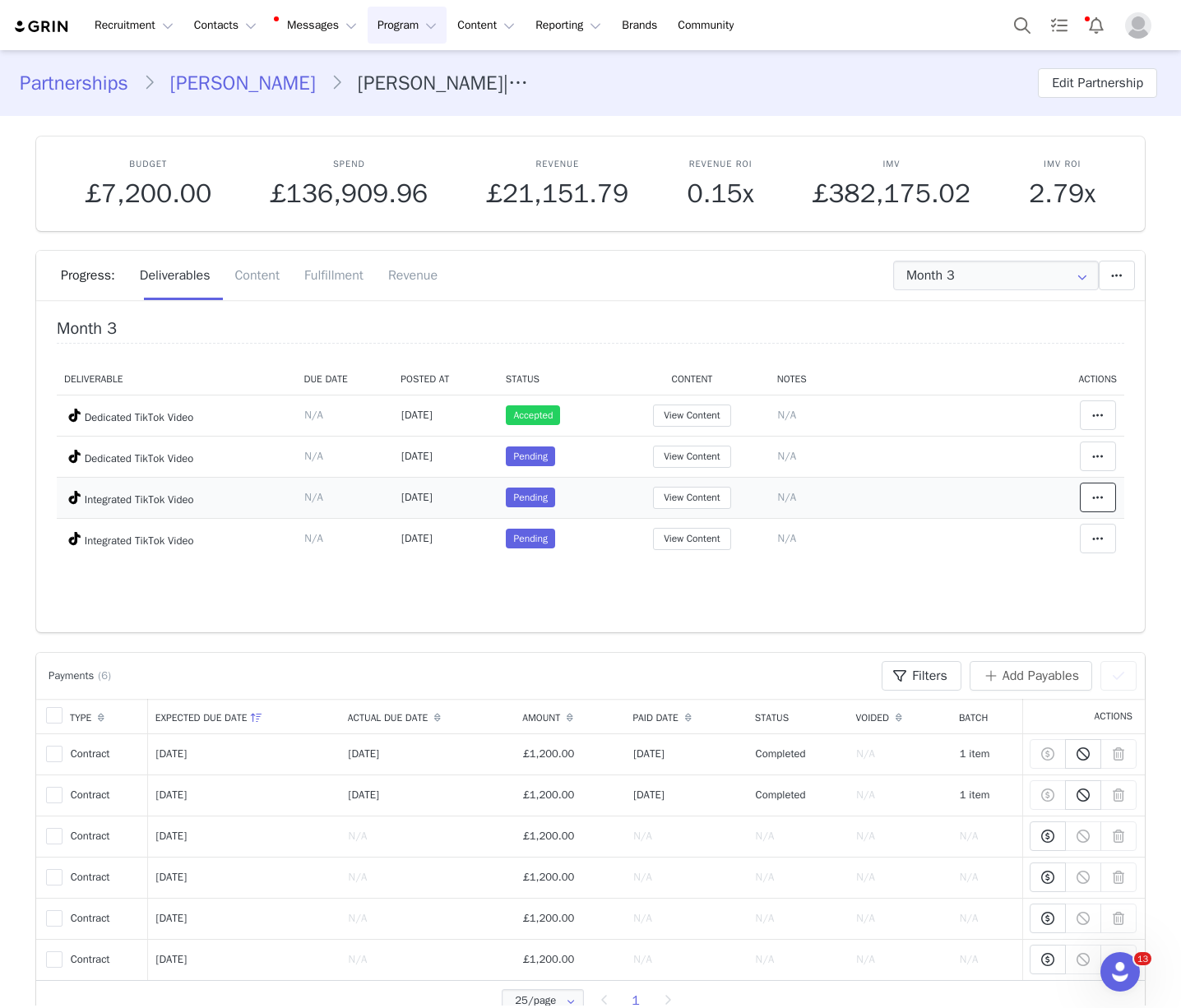 drag, startPoint x: 1097, startPoint y: 488, endPoint x: 1056, endPoint y: 414, distance: 84.5991 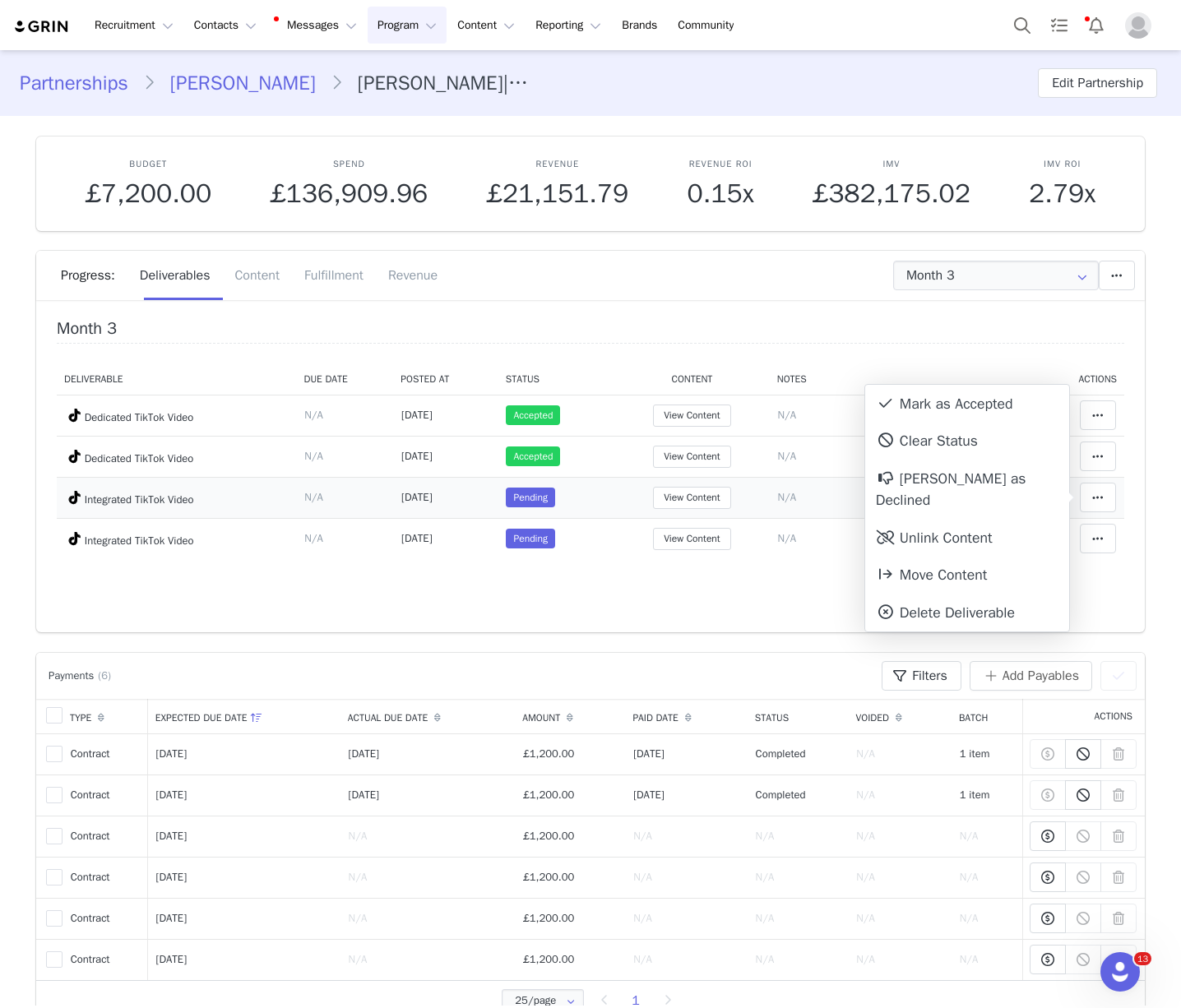 drag, startPoint x: 997, startPoint y: 403, endPoint x: 1146, endPoint y: 511, distance: 184.02445 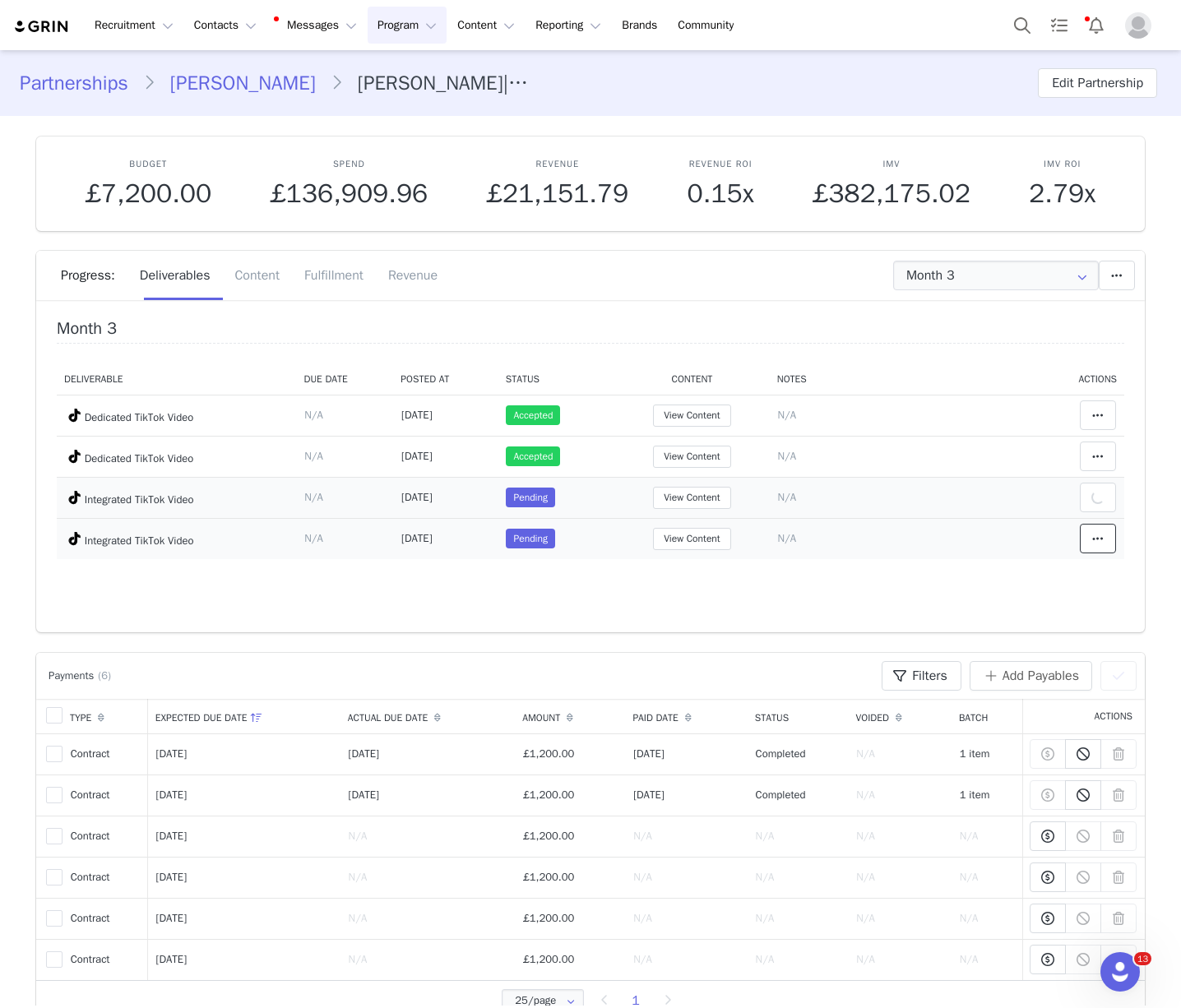 click at bounding box center (1098, 539) 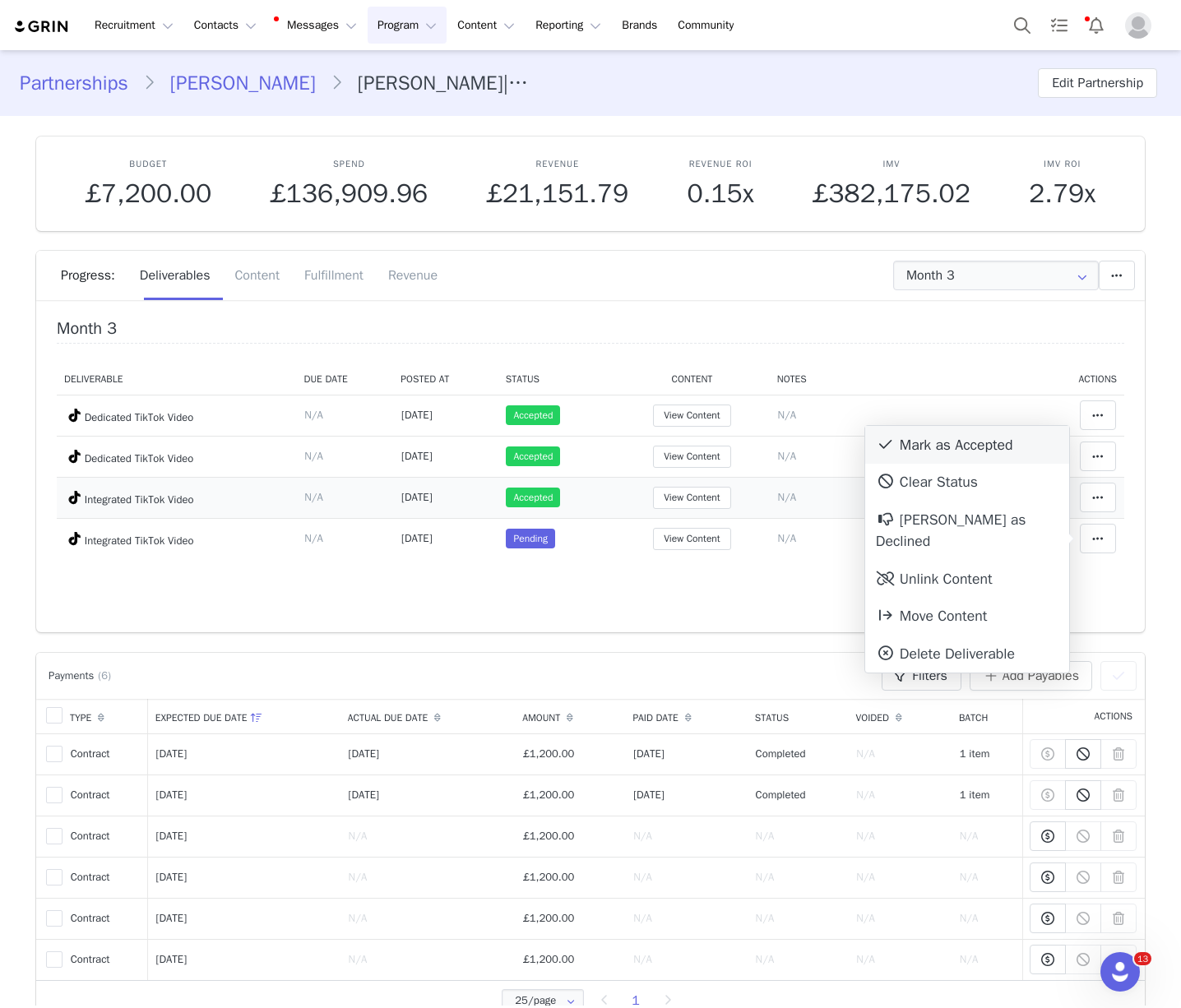 click on "Mark as Accepted" at bounding box center (967, 445) 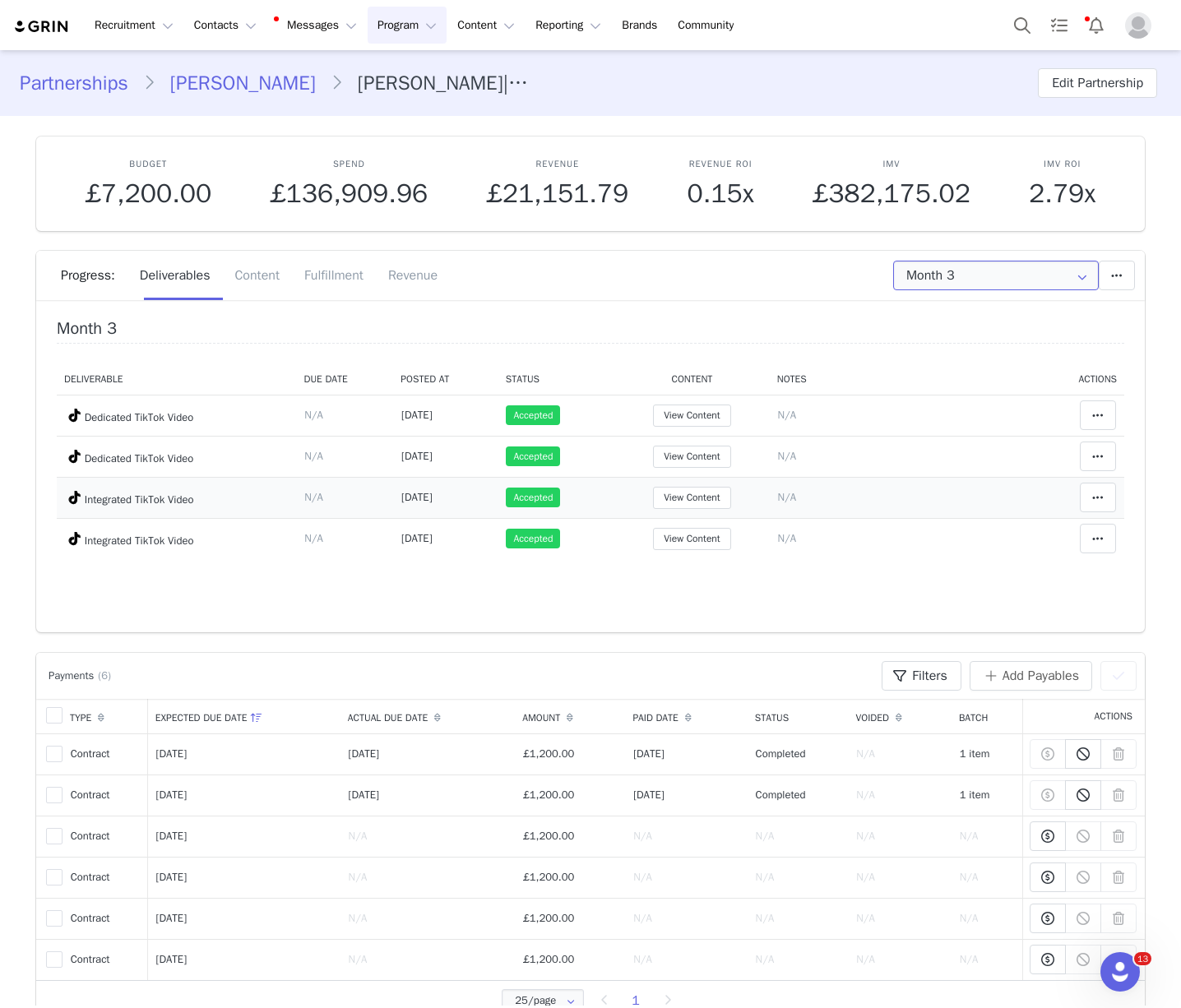 click on "Month 3" at bounding box center (996, 275) 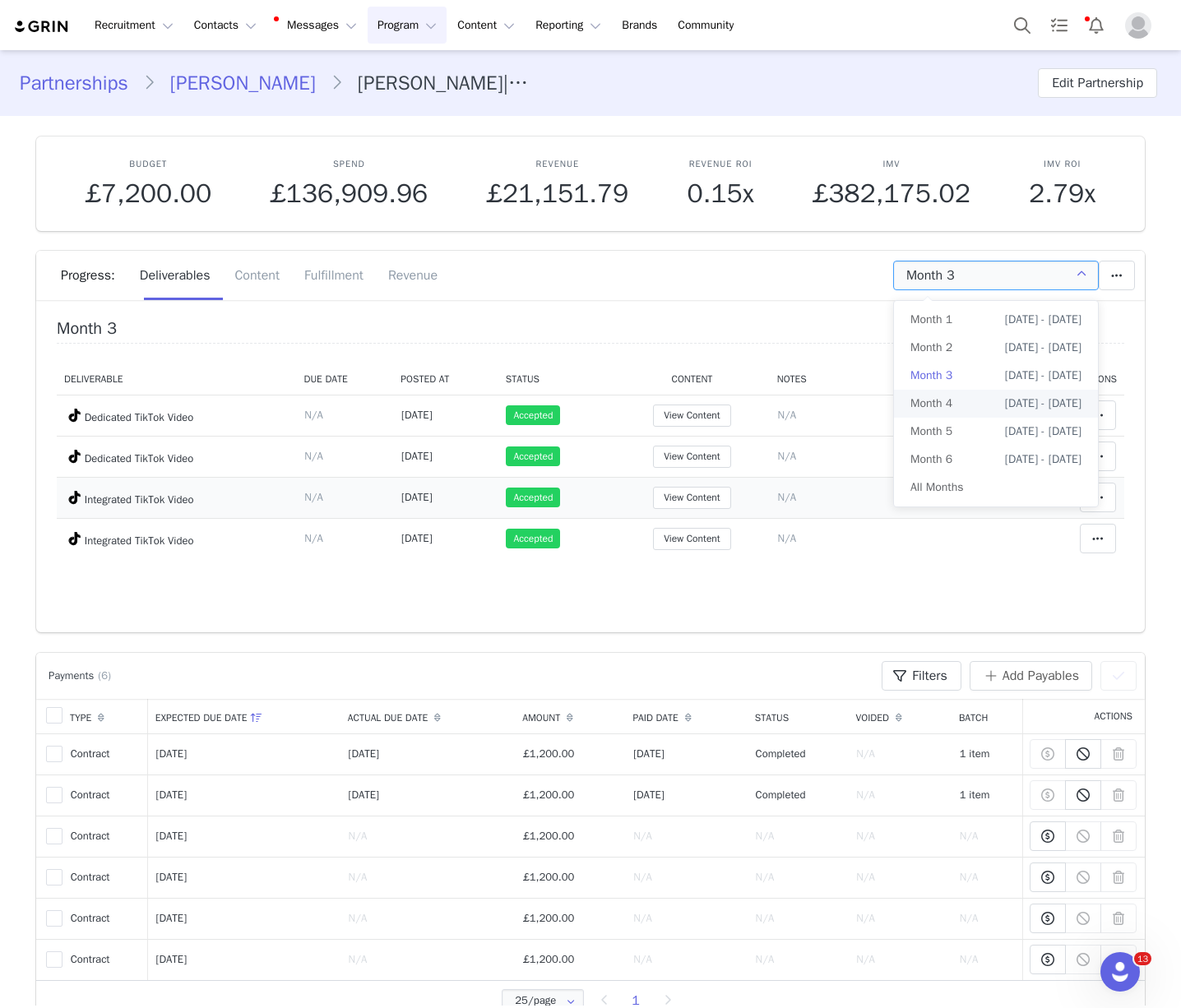 click on "[DATE] - [DATE]" at bounding box center (1043, 404) 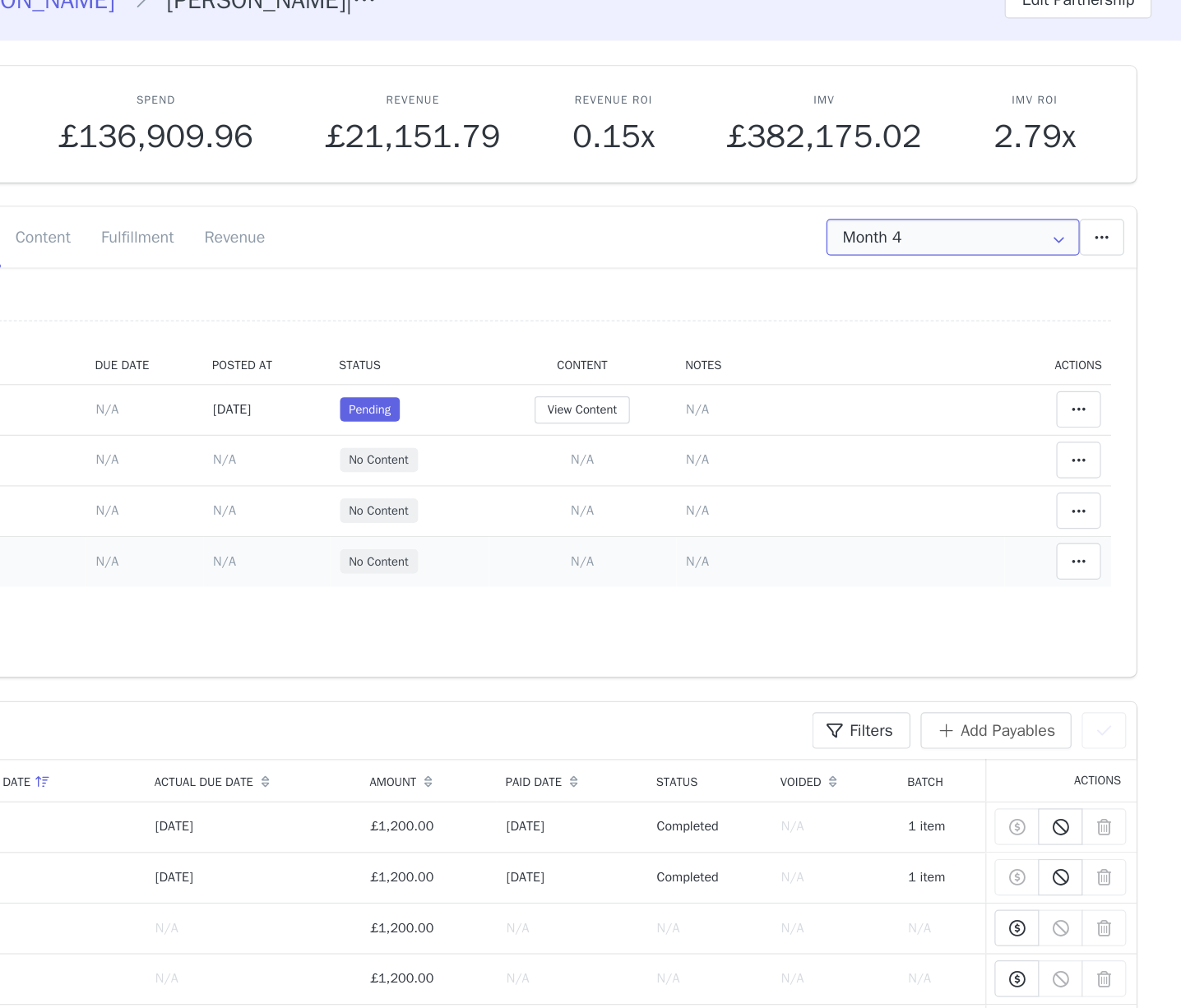 scroll, scrollTop: 0, scrollLeft: 0, axis: both 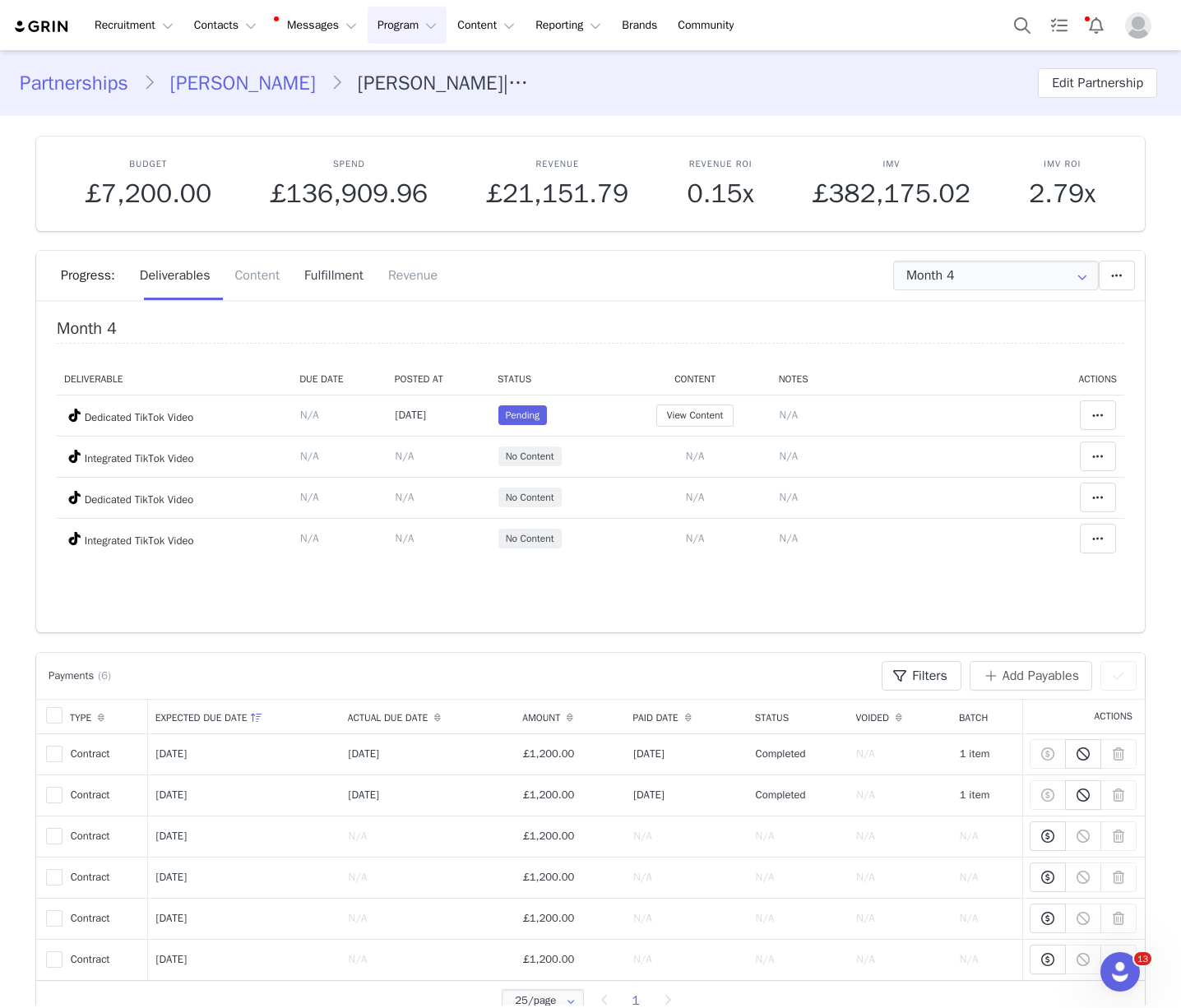 click on "Fulfillment" at bounding box center [334, 275] 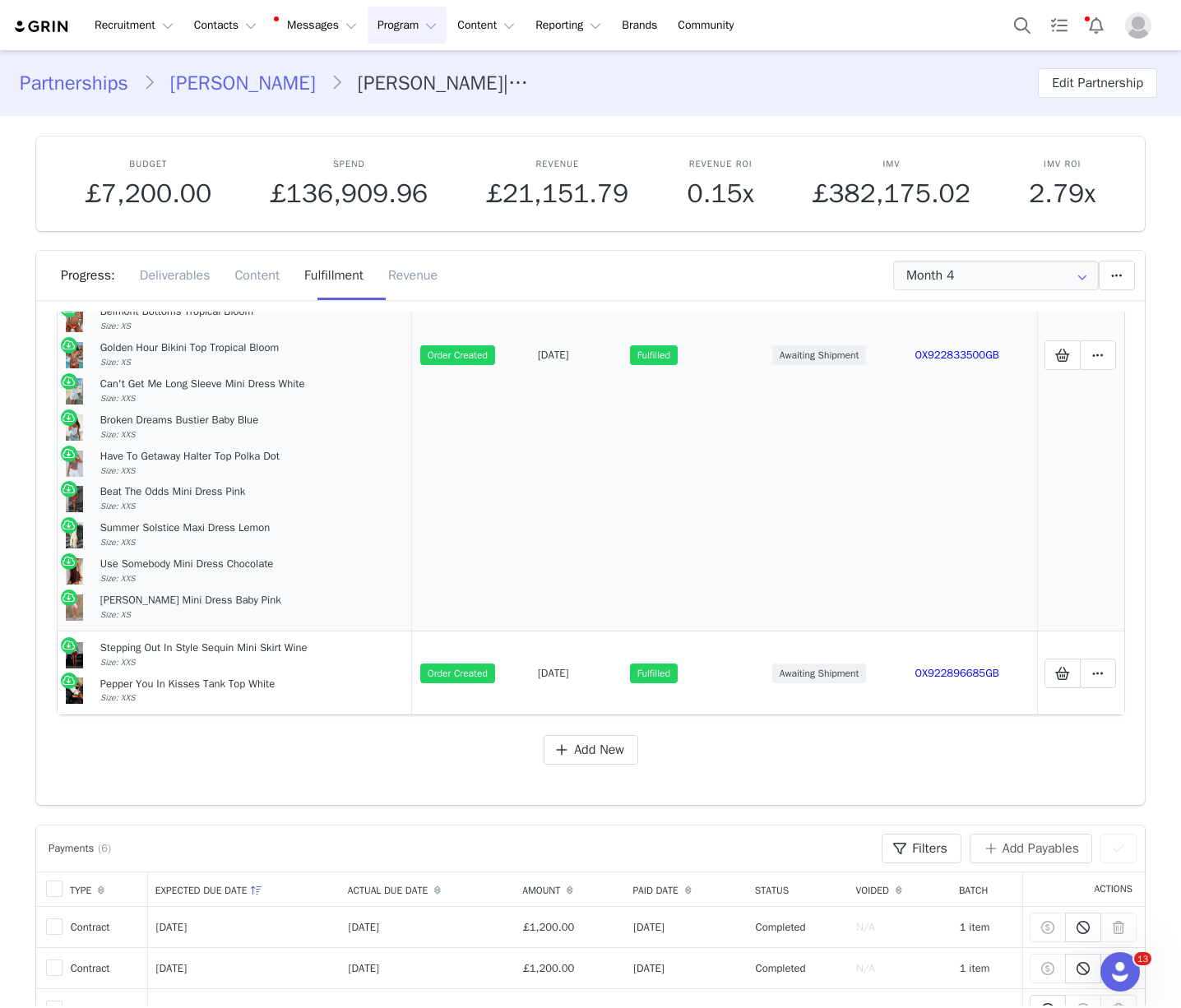 scroll, scrollTop: 0, scrollLeft: 0, axis: both 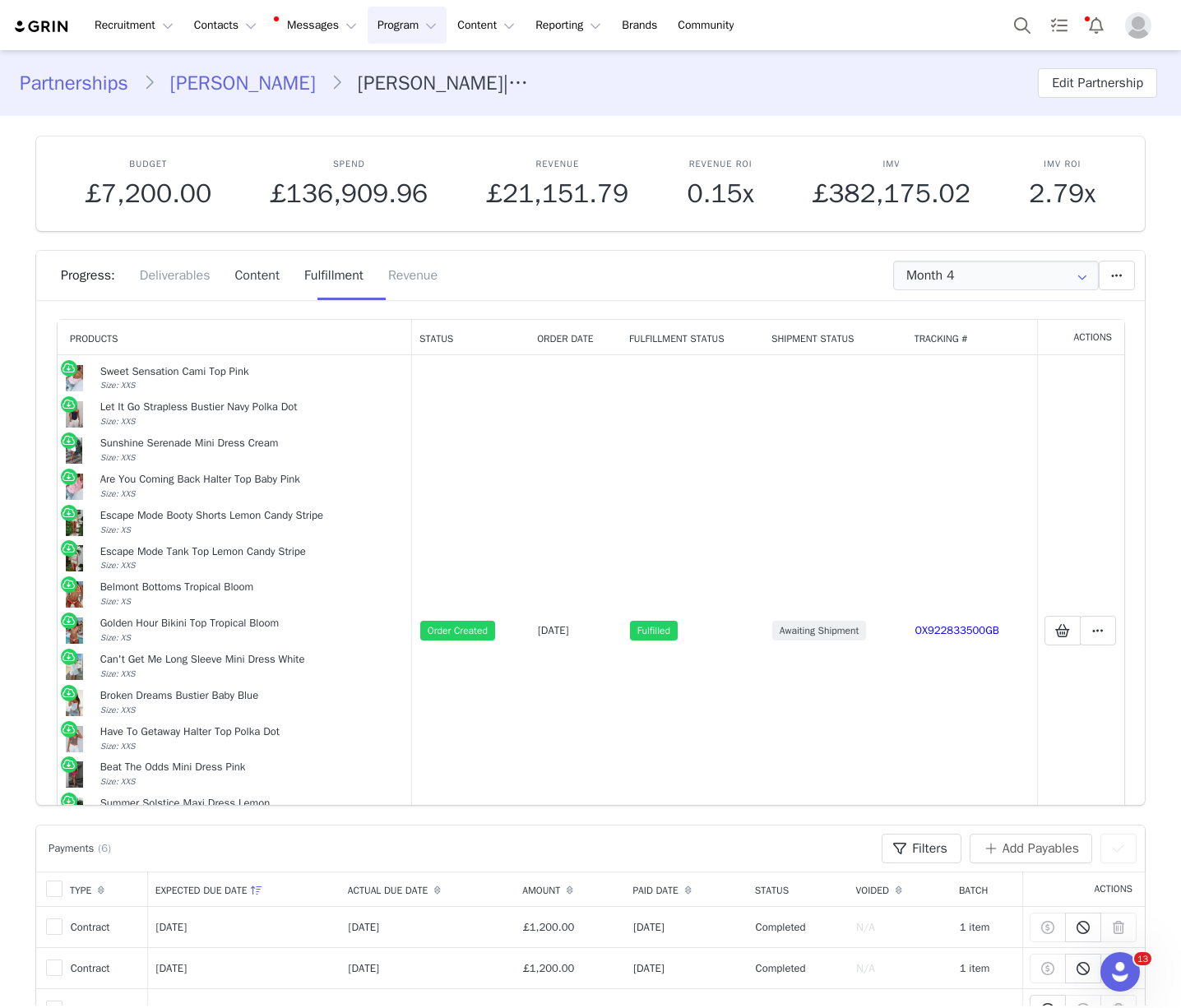 click on "Content" at bounding box center (257, 275) 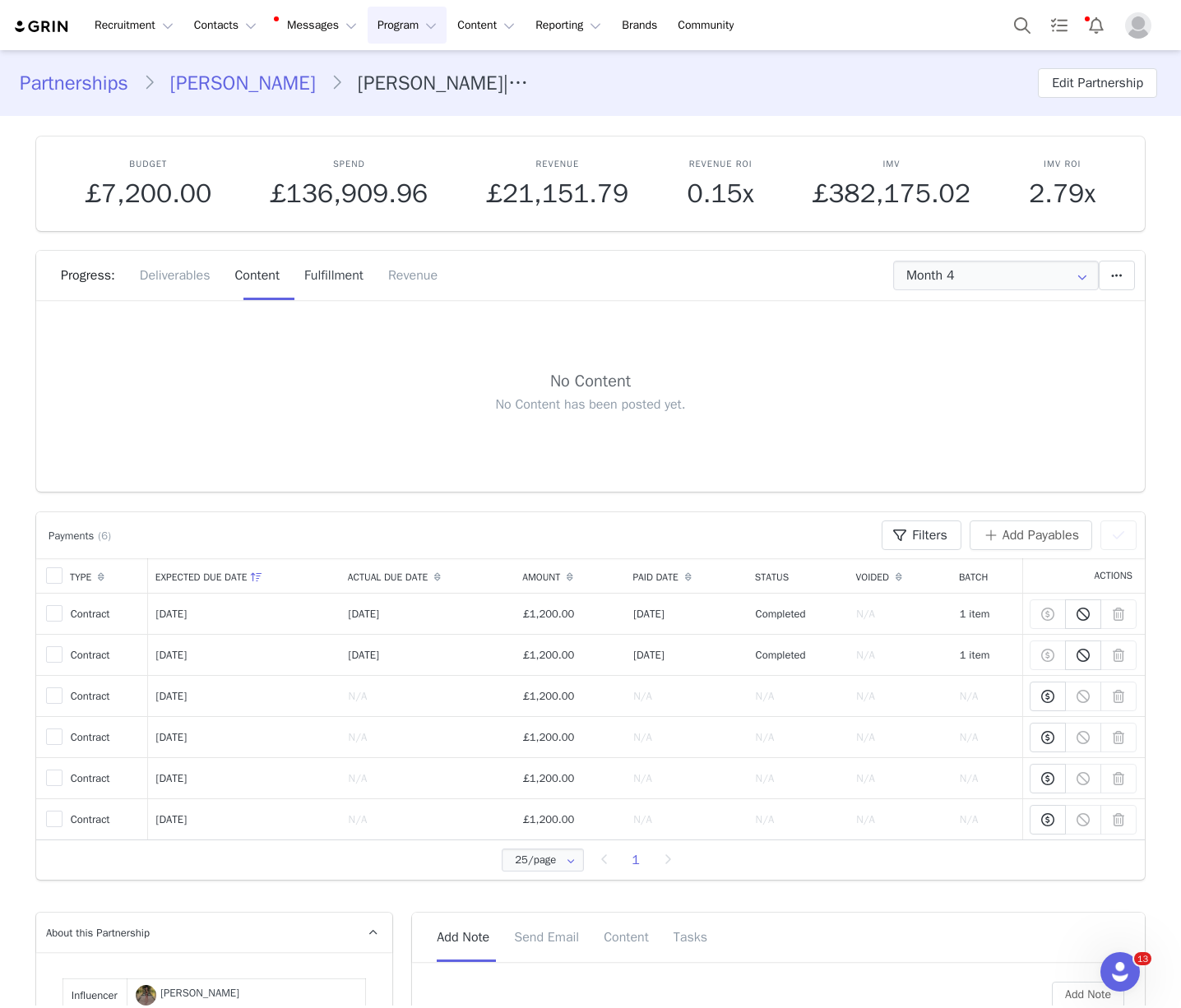 click on "Fulfillment" at bounding box center (334, 275) 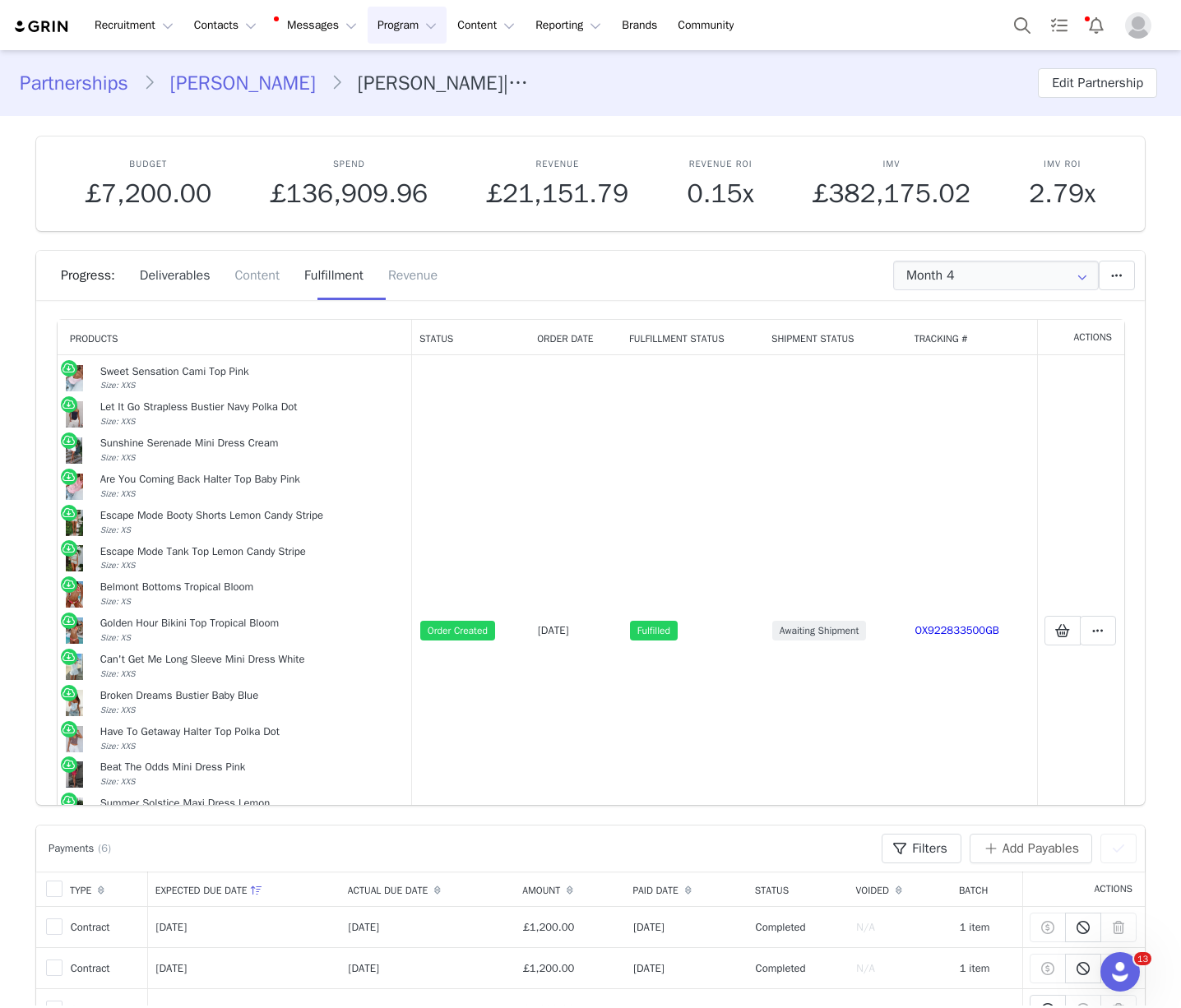 click on "Deliverables" at bounding box center (175, 275) 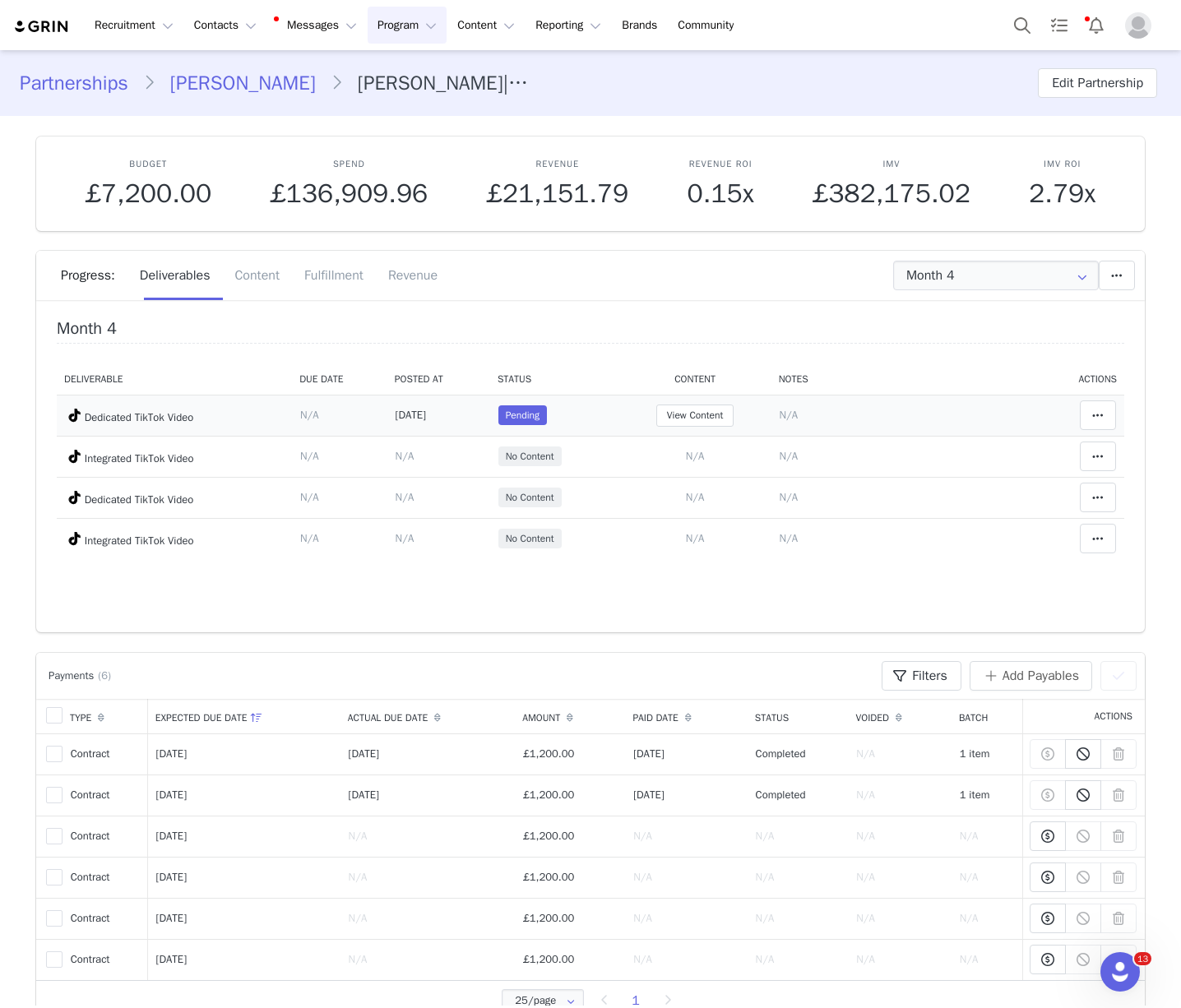 click on "N/A" at bounding box center (788, 414) 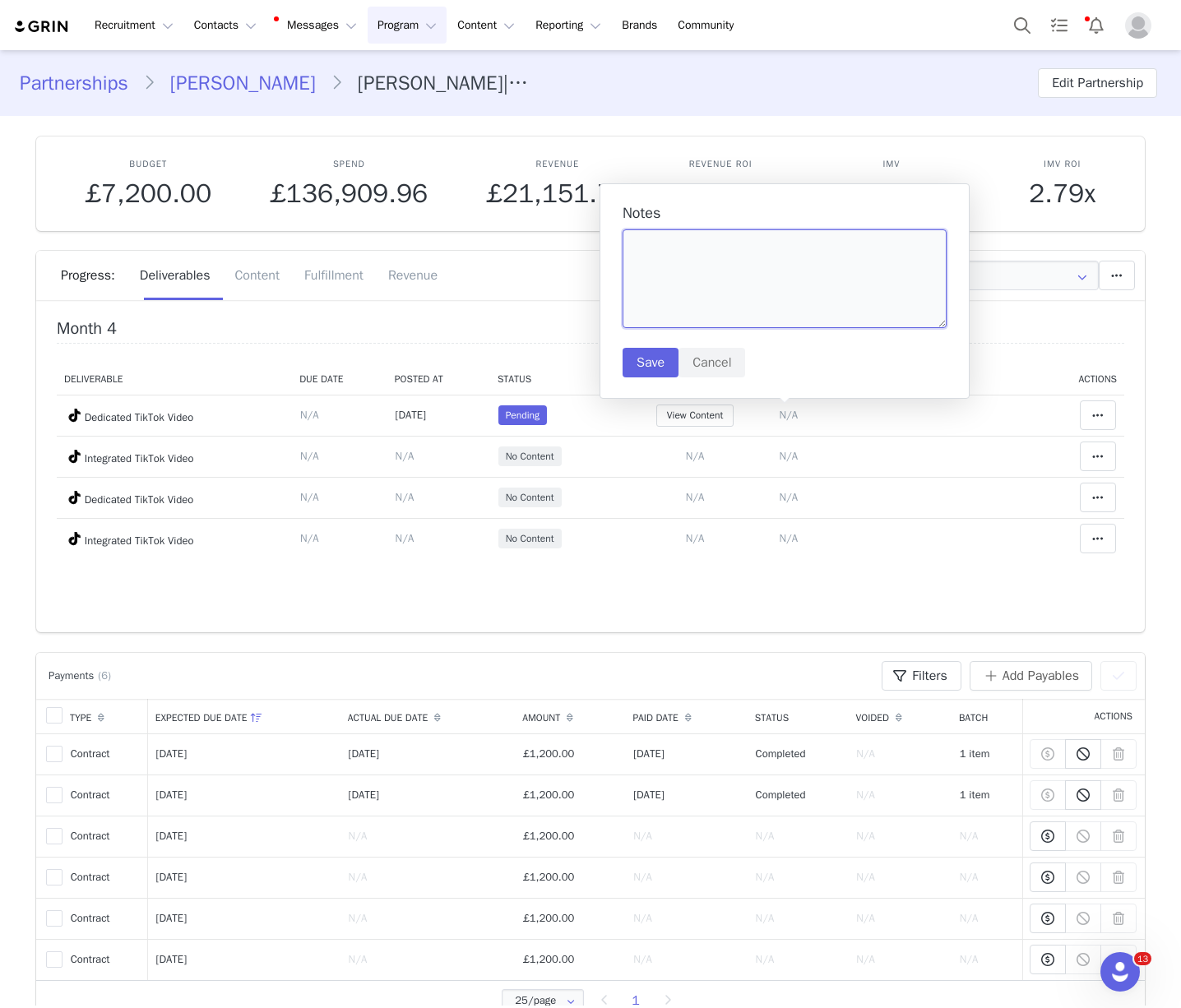 click at bounding box center (785, 279) 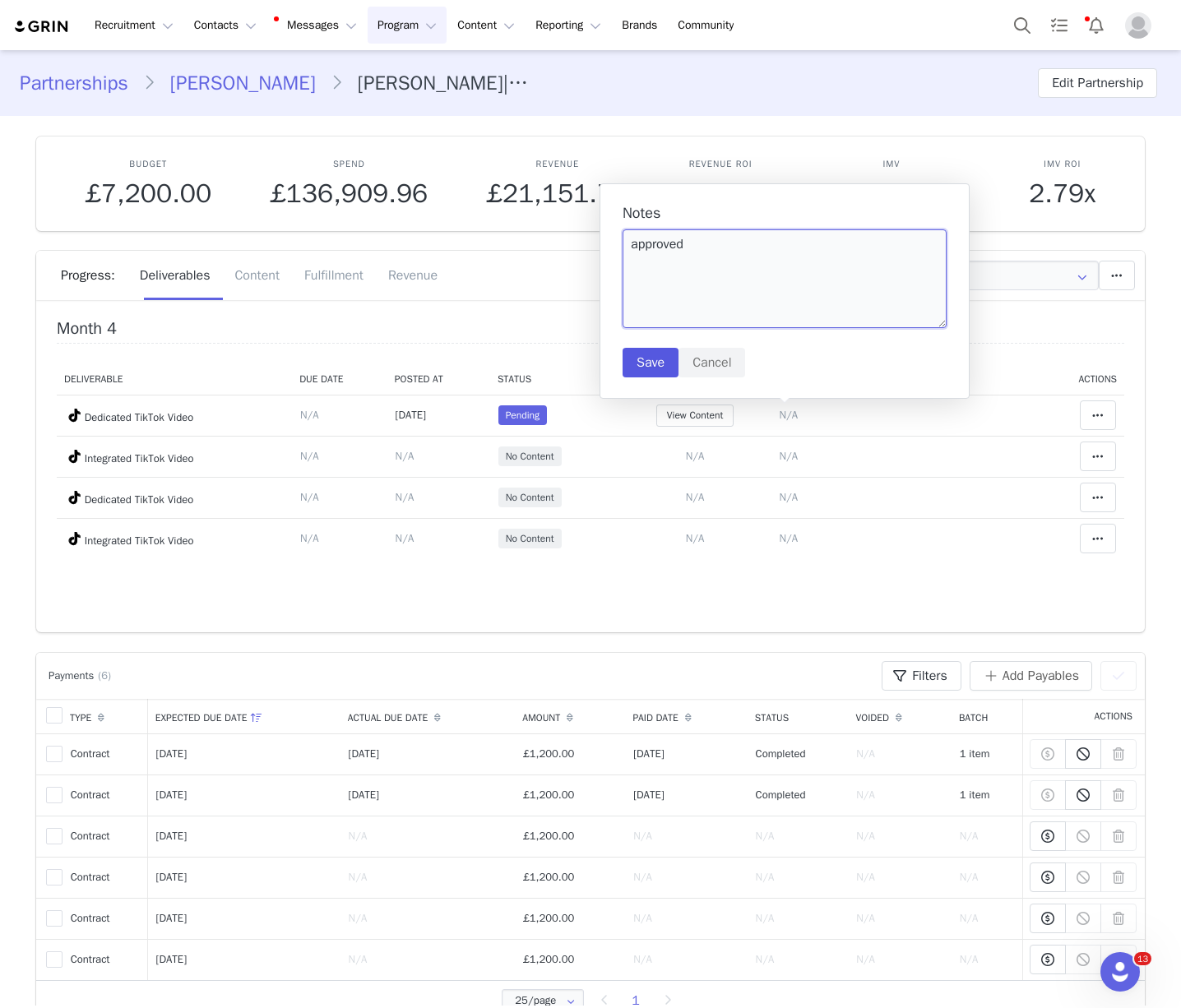 type on "approved" 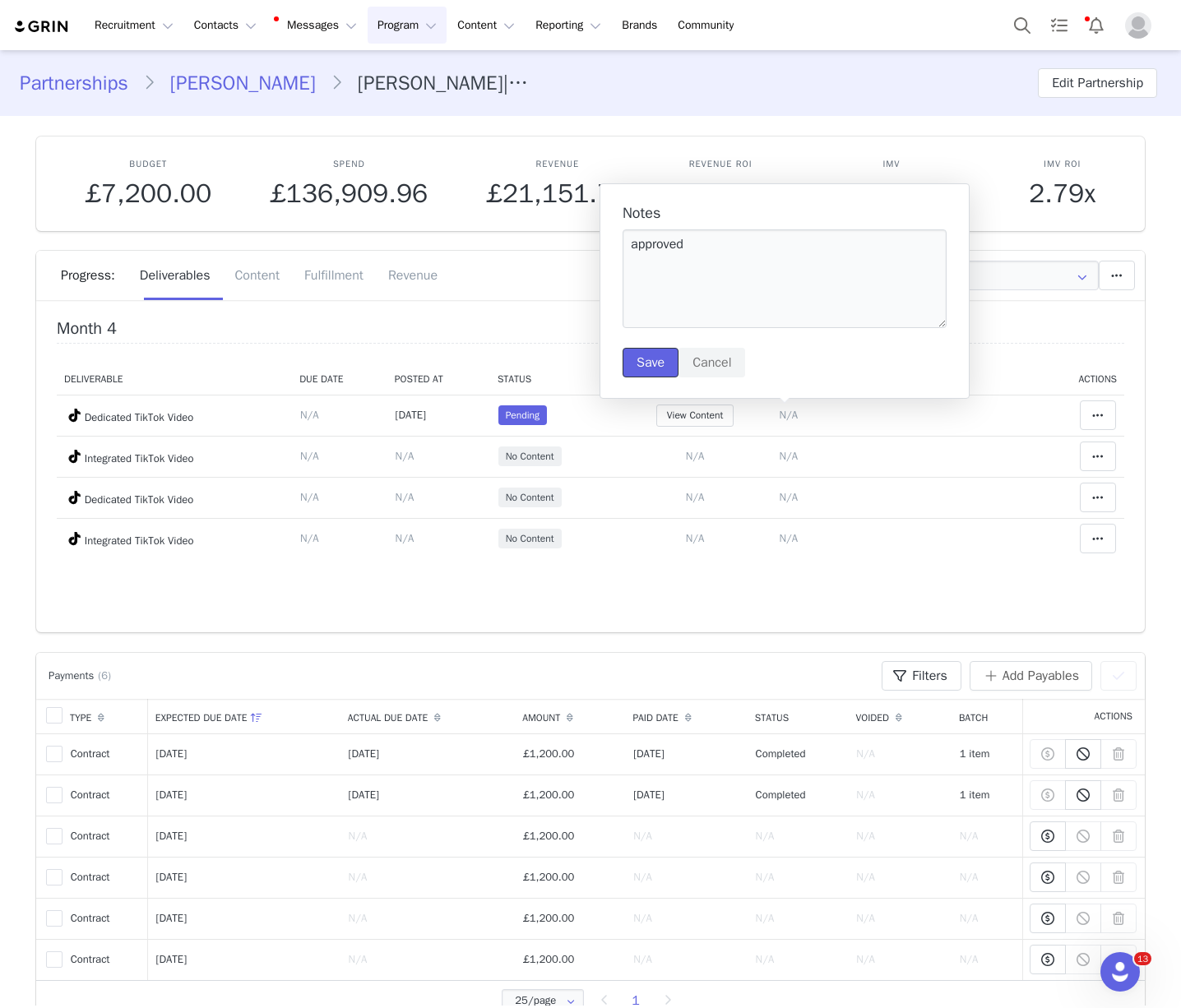 click on "Save" at bounding box center [651, 363] 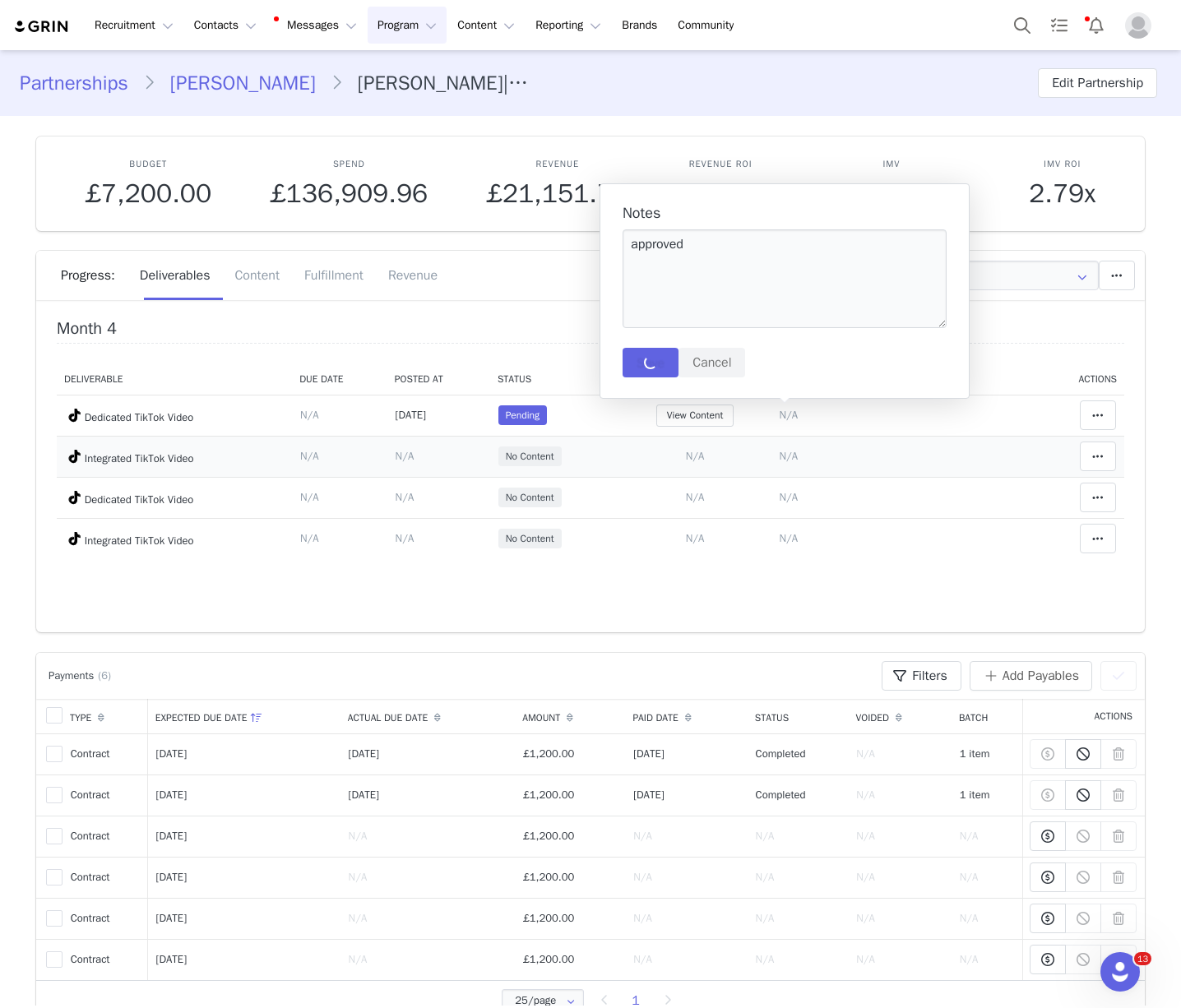 click on "N/A" at bounding box center [788, 455] 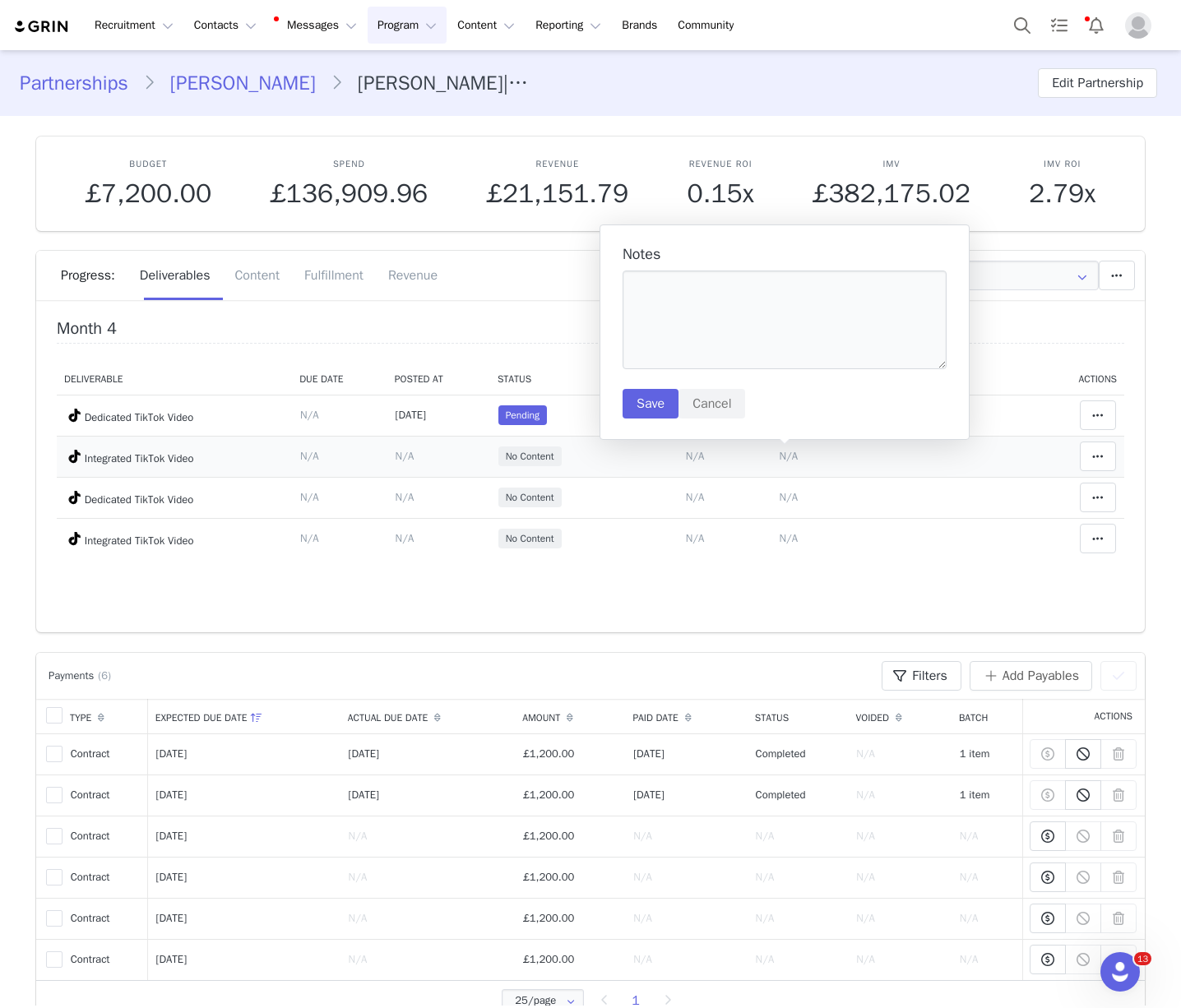 type 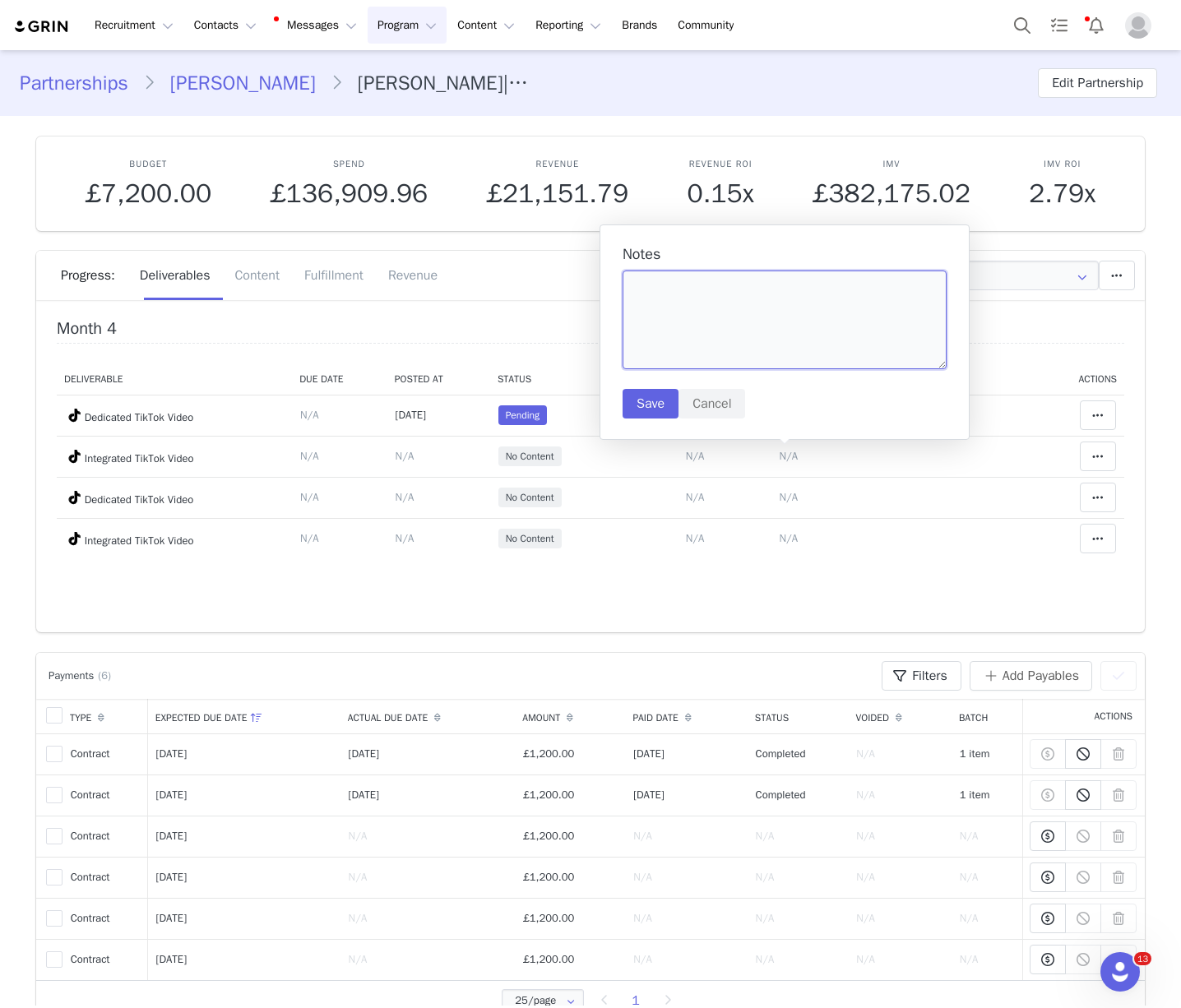 click at bounding box center [785, 320] 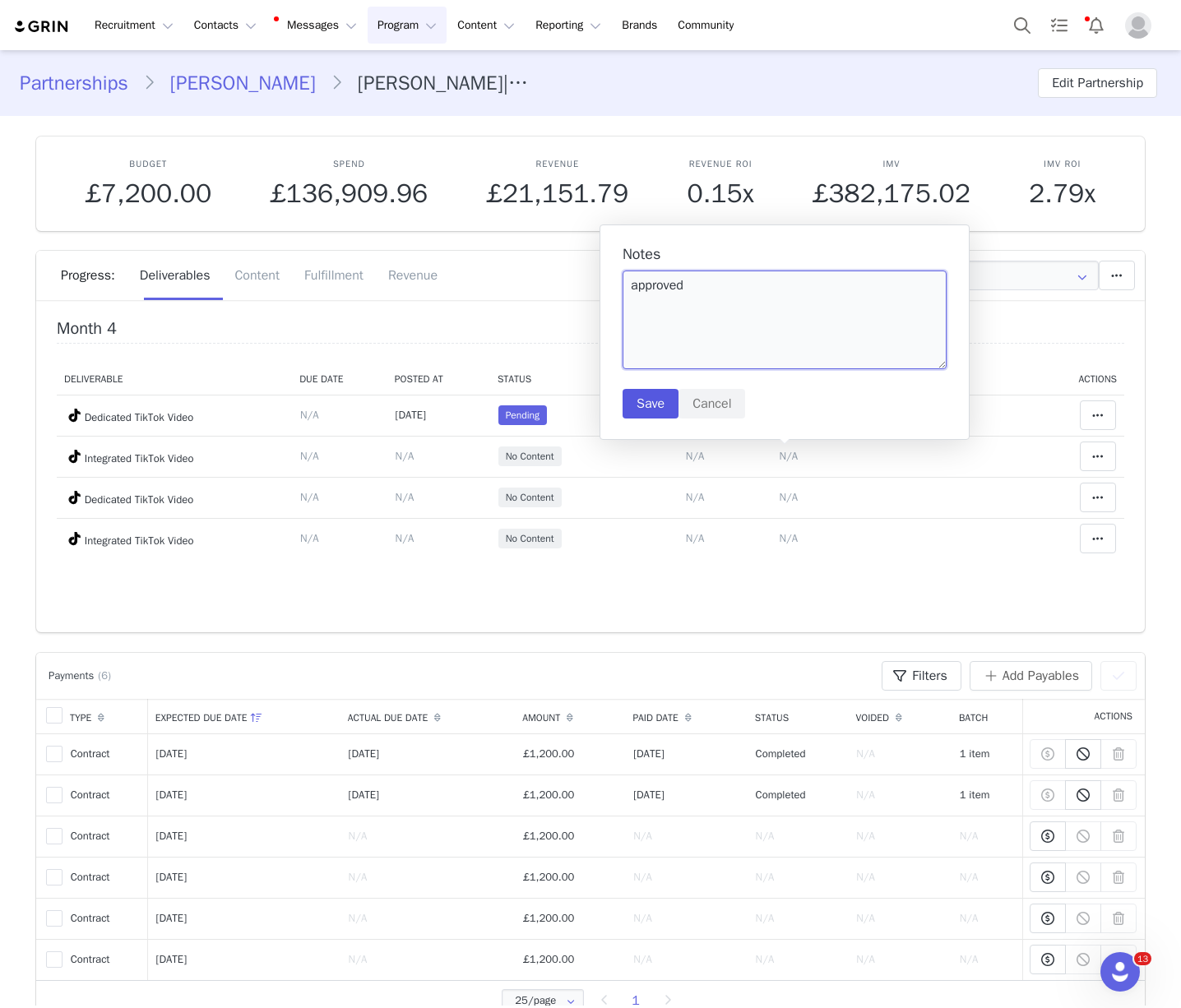 type on "approved" 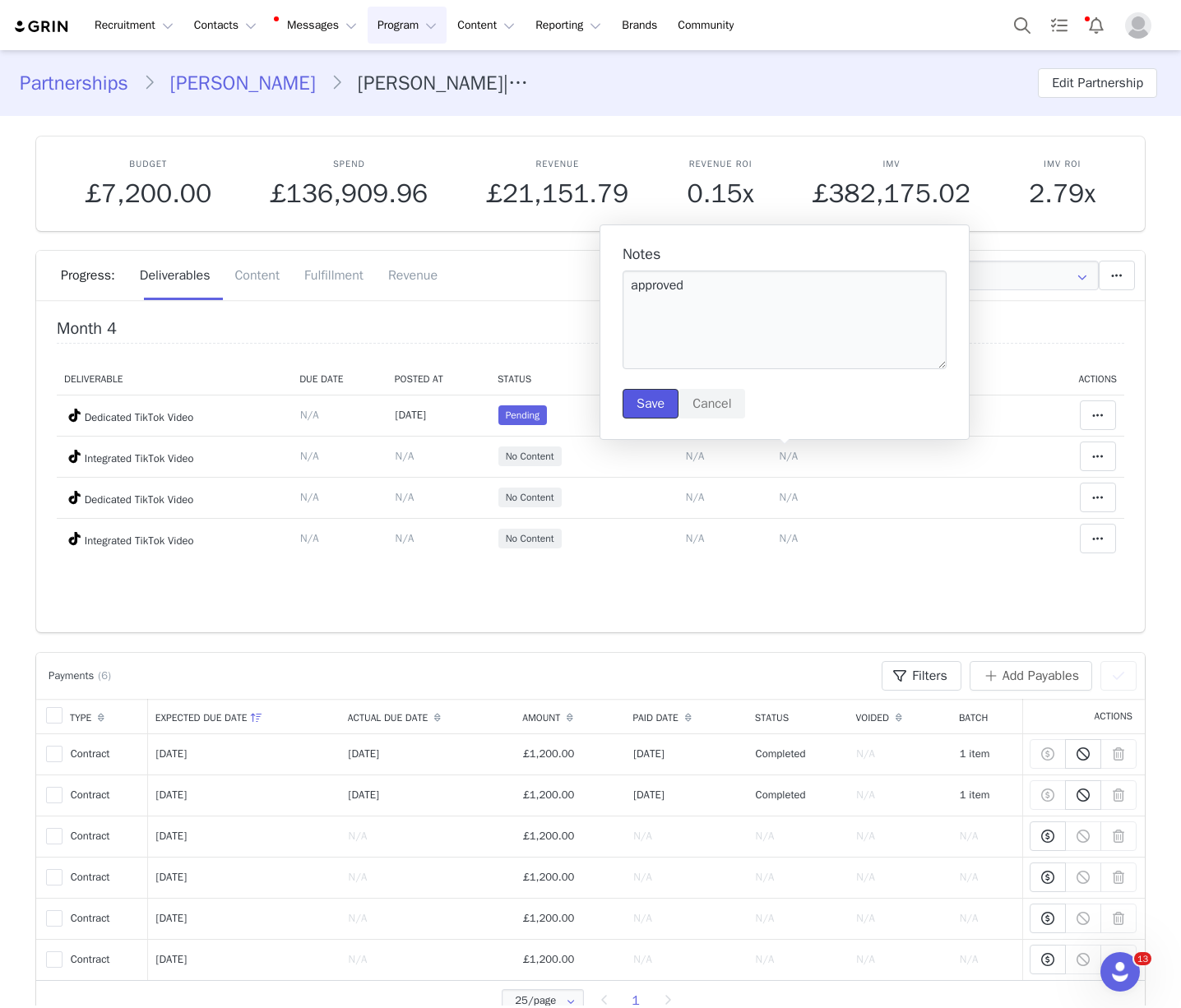 click on "Save" at bounding box center [651, 404] 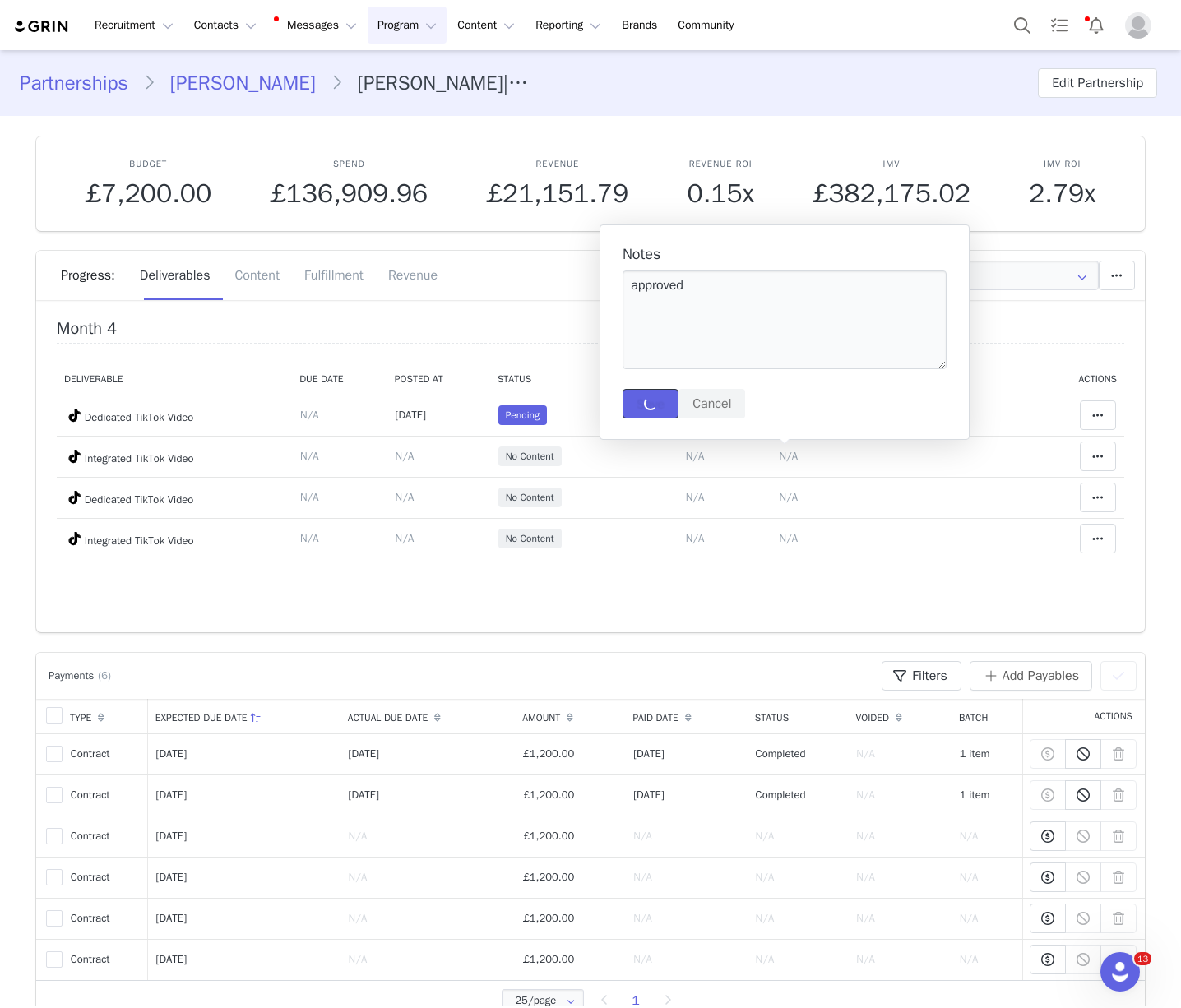 type 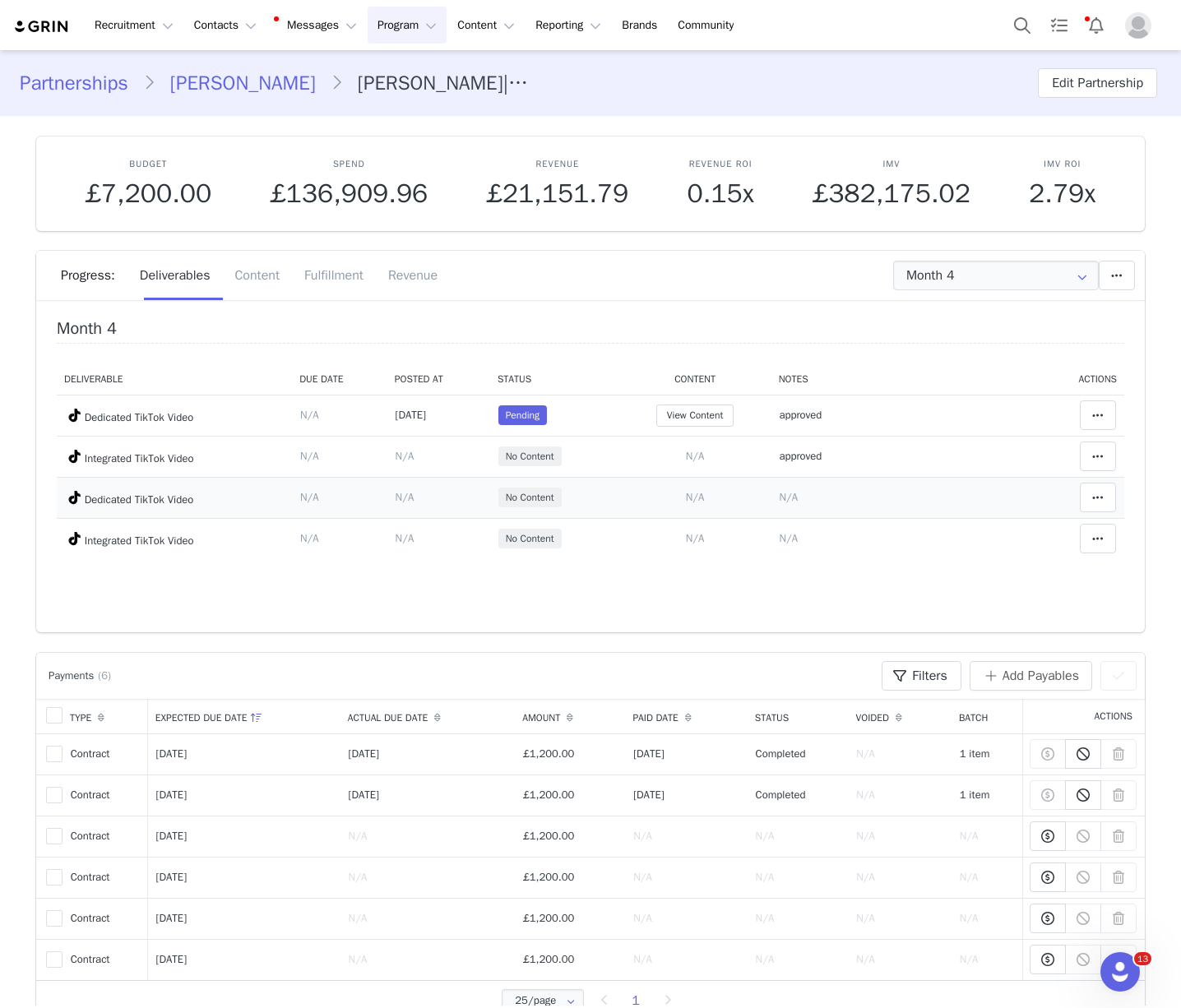 click on "Notes  Save  Cancel N/A" at bounding box center (905, 497) 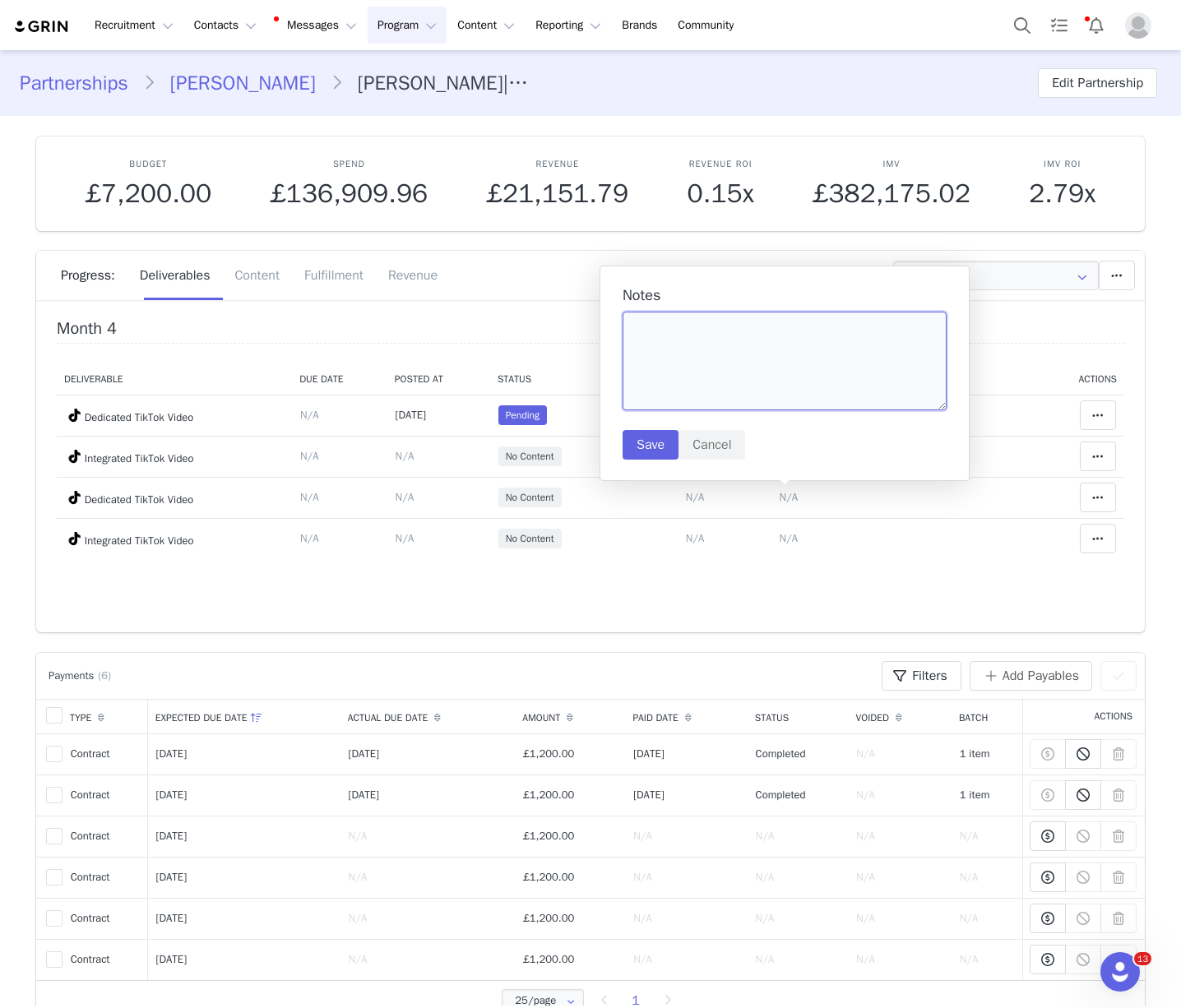 click at bounding box center (785, 361) 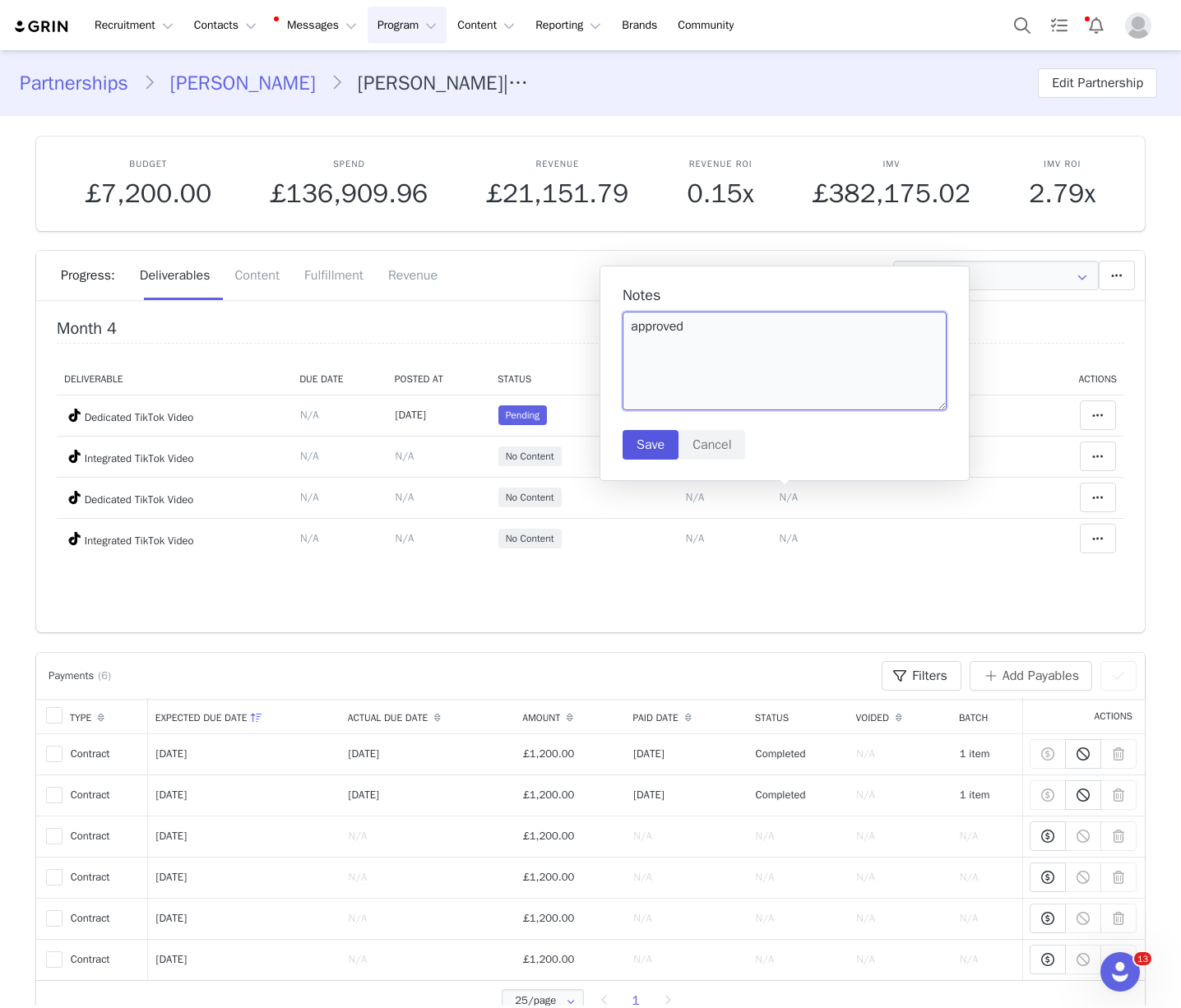 type on "approved" 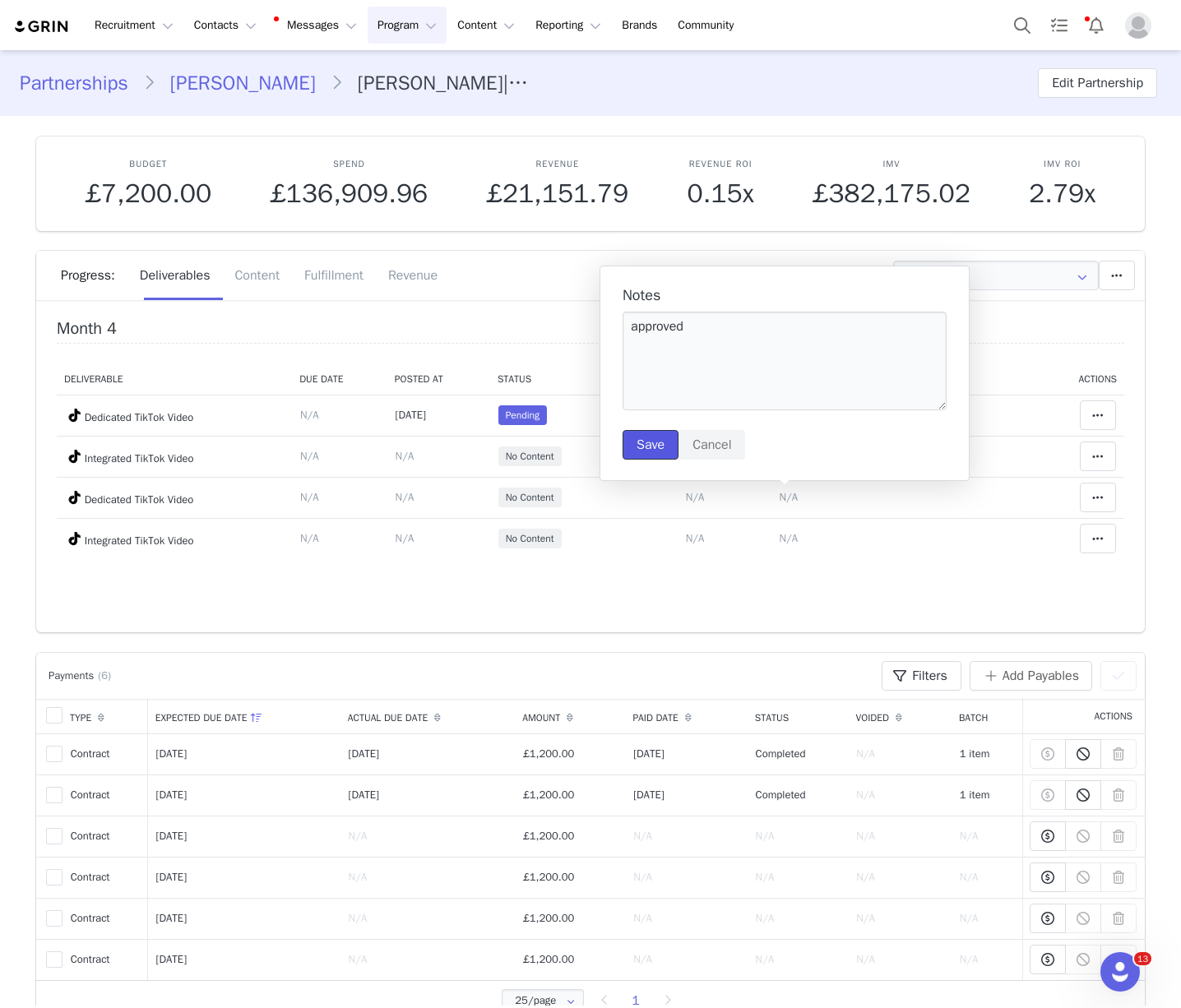 click on "Save" at bounding box center (651, 445) 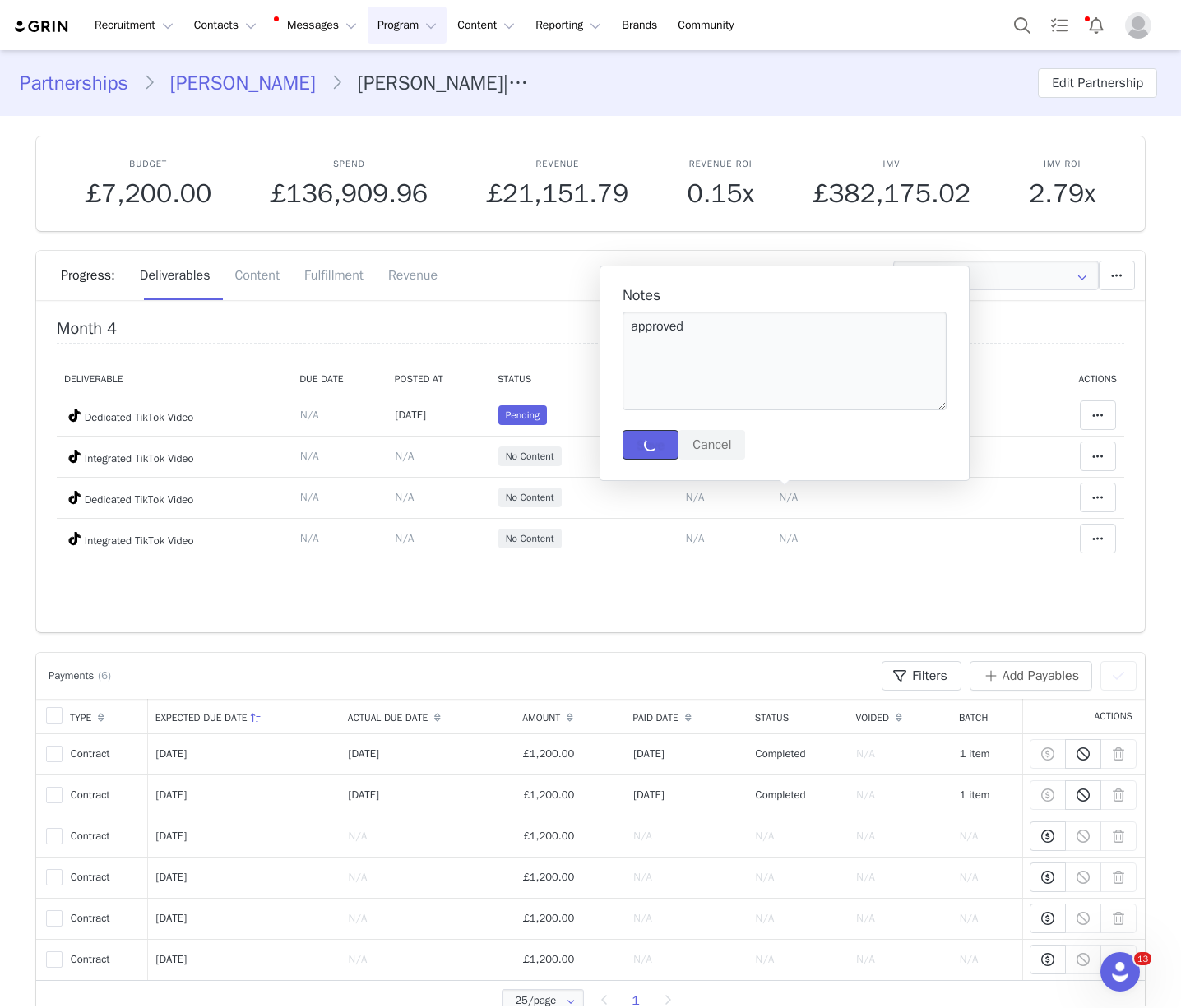 type 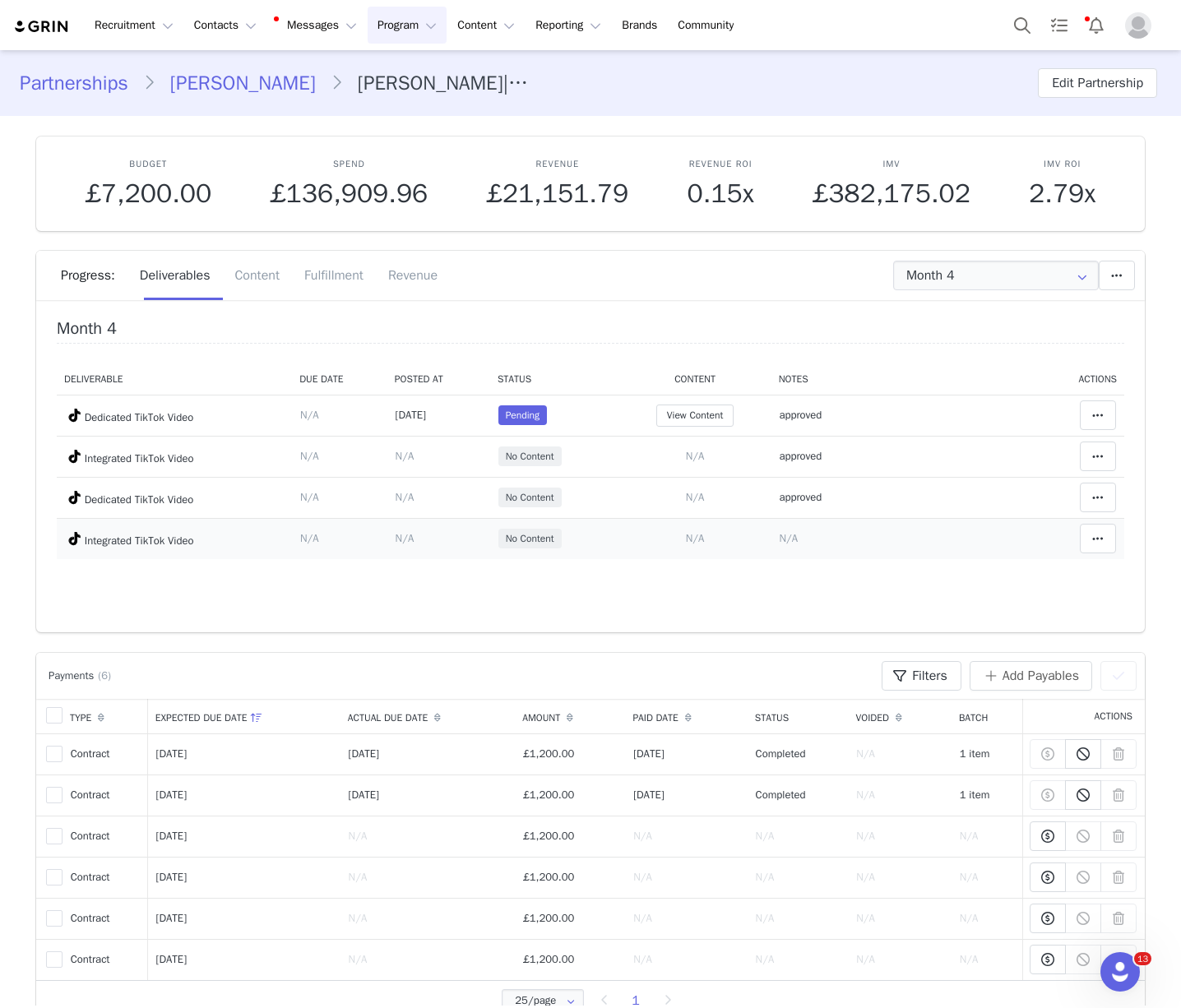 click on "N/A" at bounding box center [788, 538] 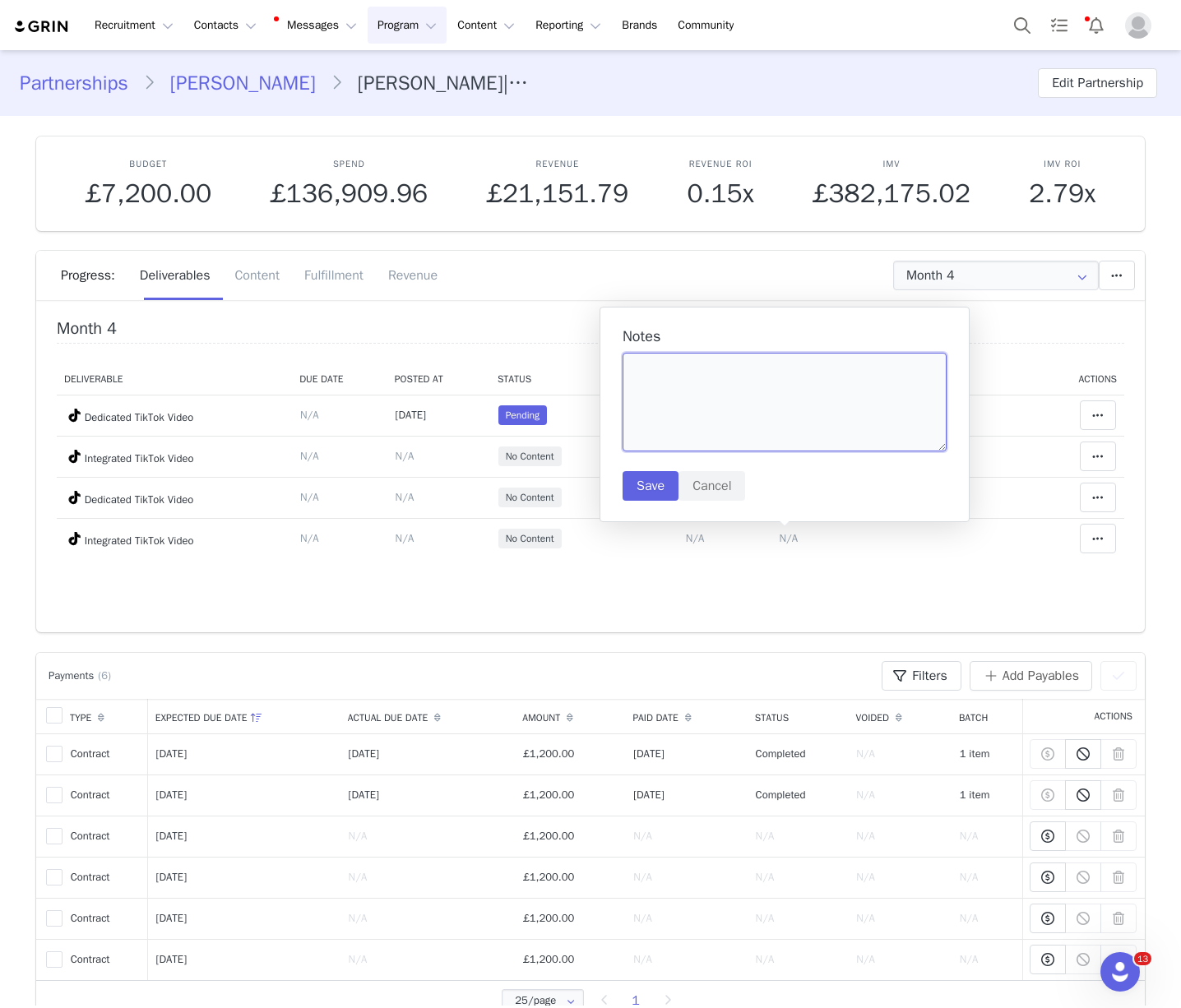 click at bounding box center (785, 402) 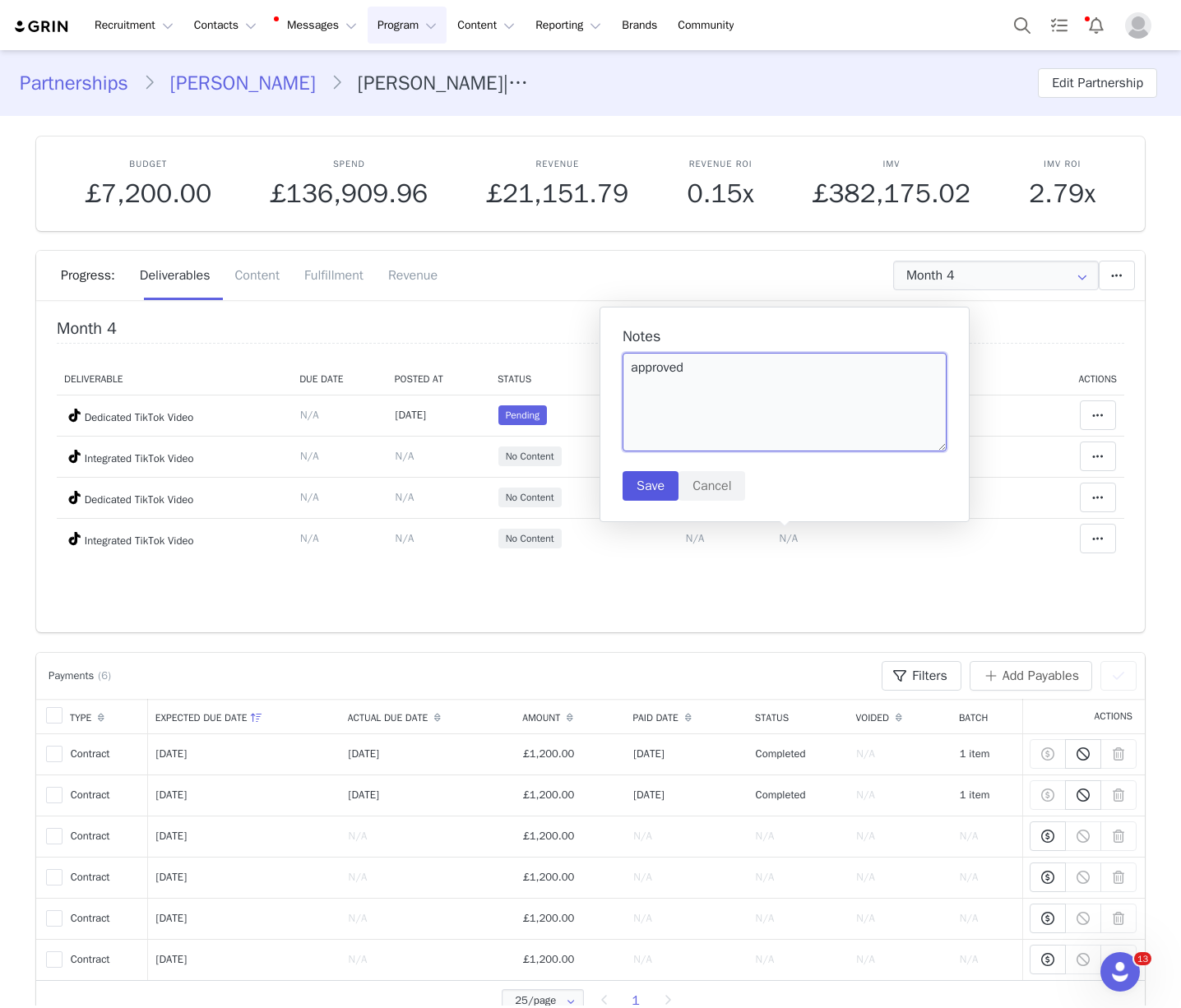type on "approved" 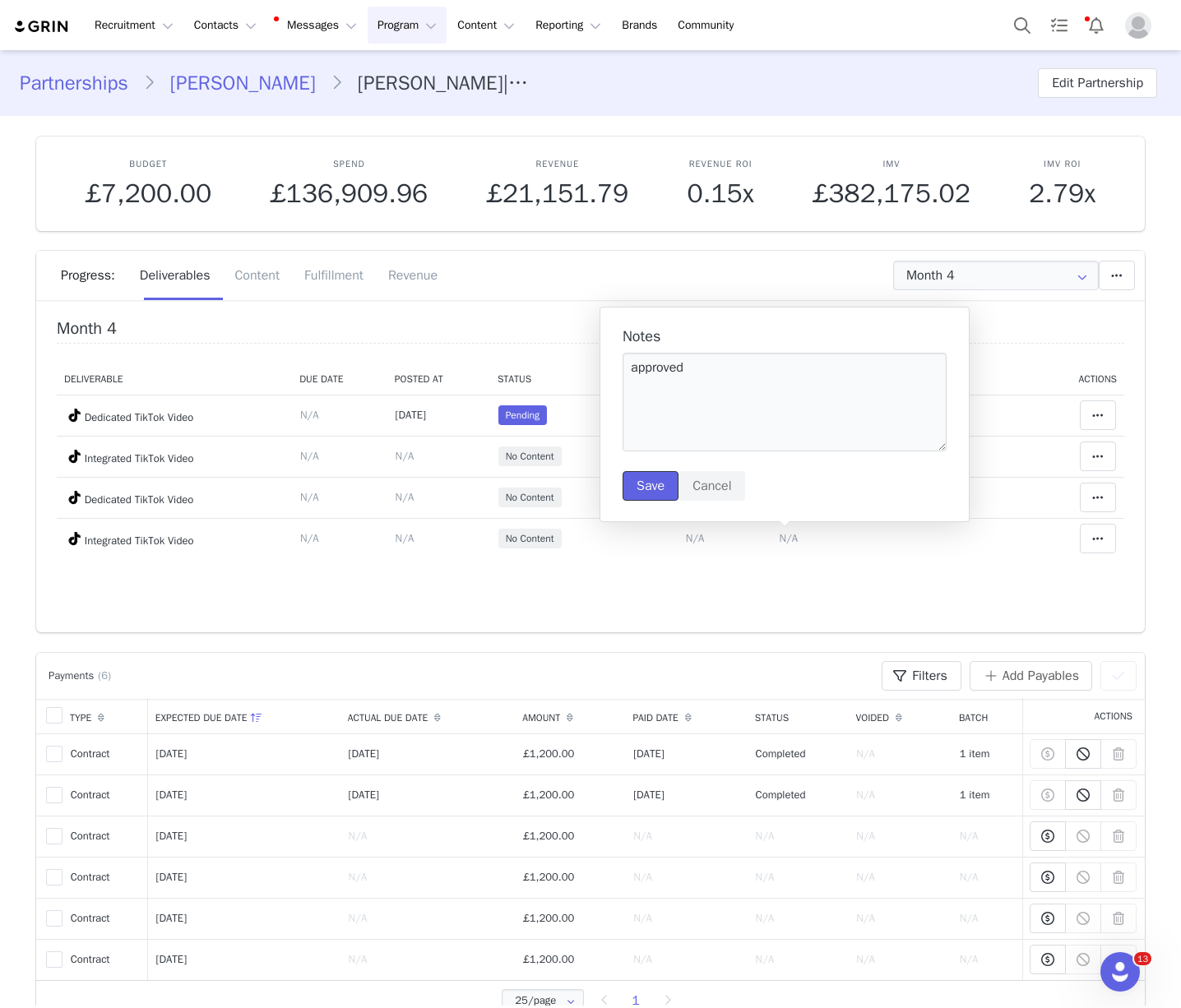 click on "Save" at bounding box center [651, 486] 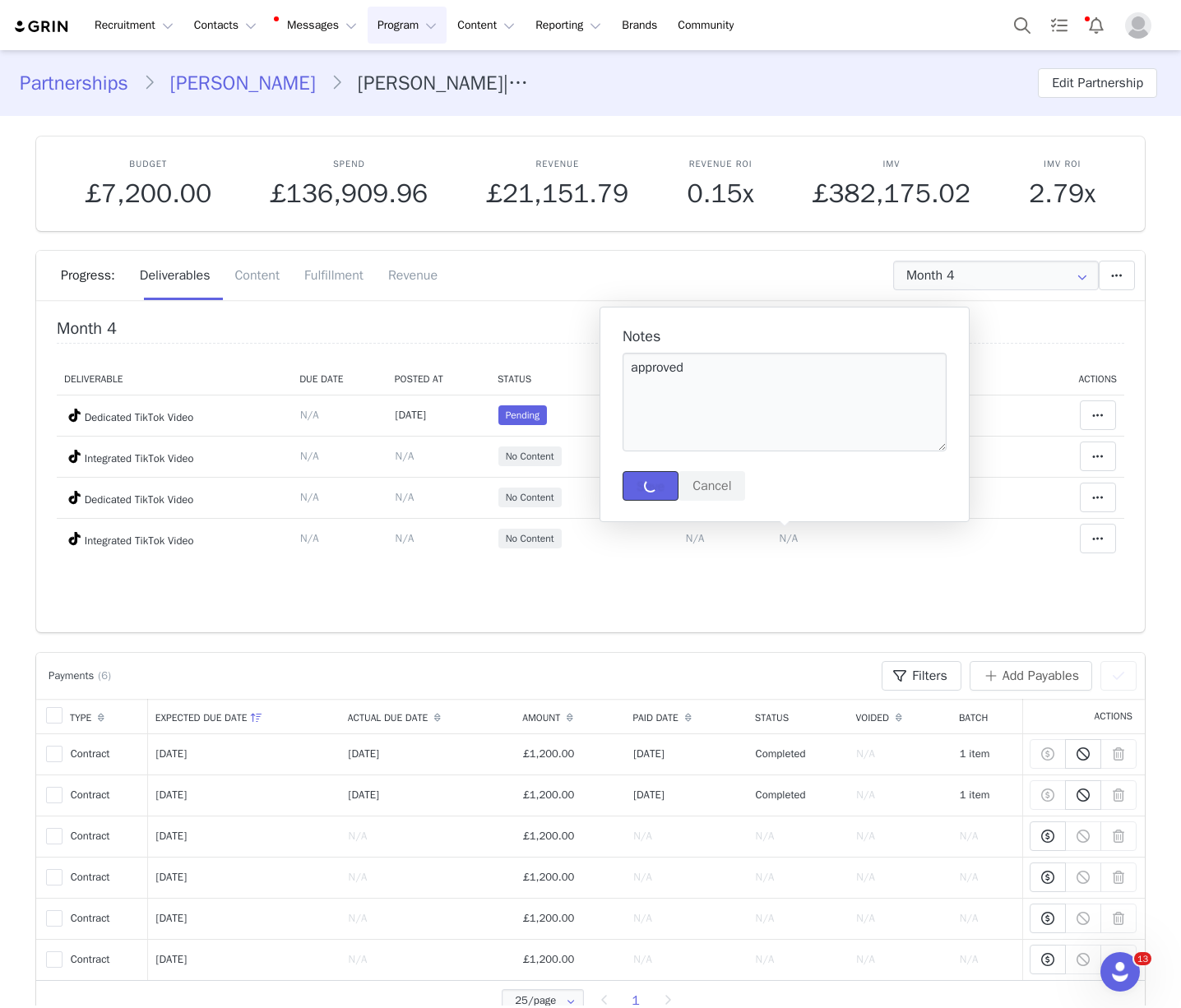 type 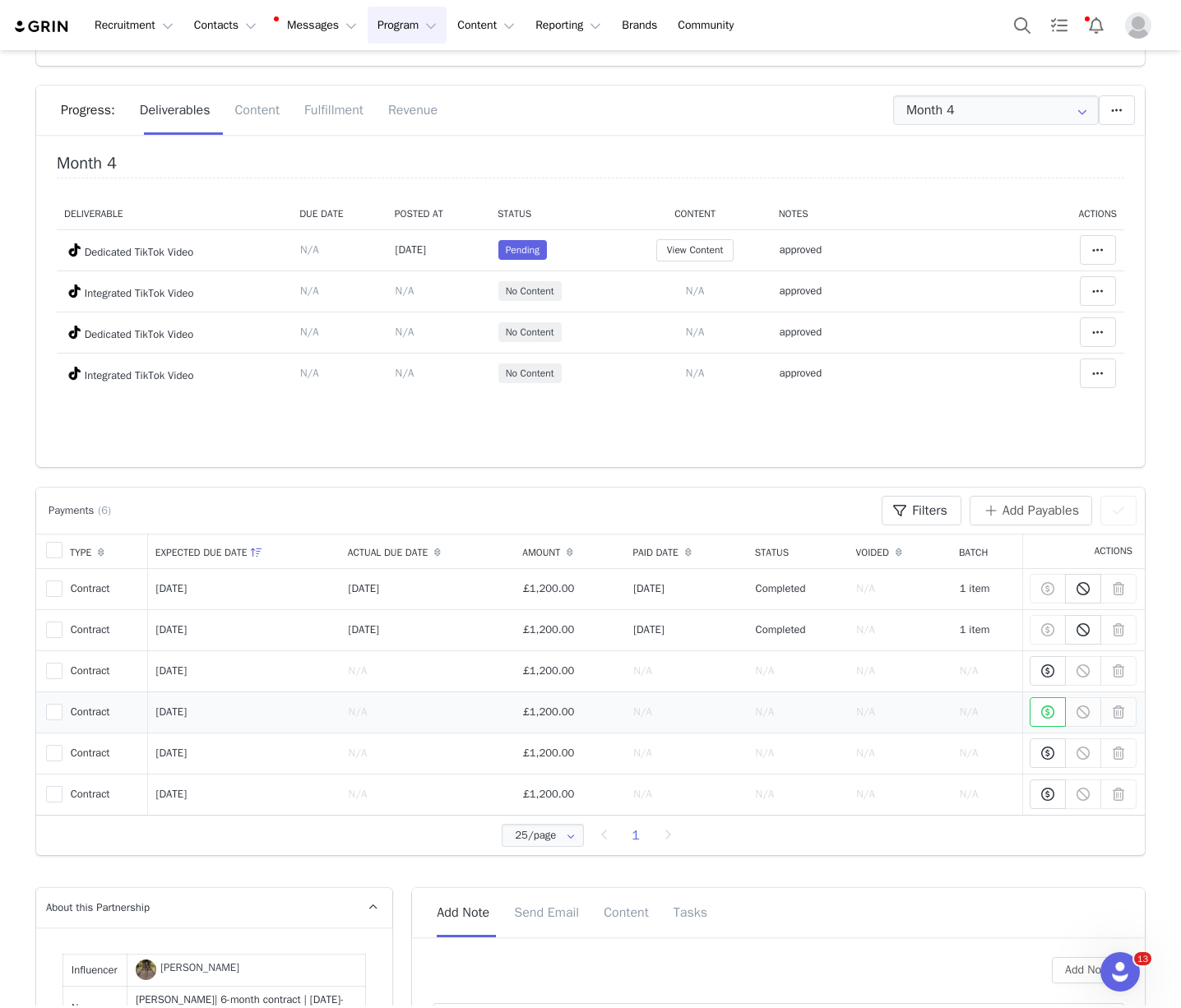 scroll, scrollTop: 187, scrollLeft: 0, axis: vertical 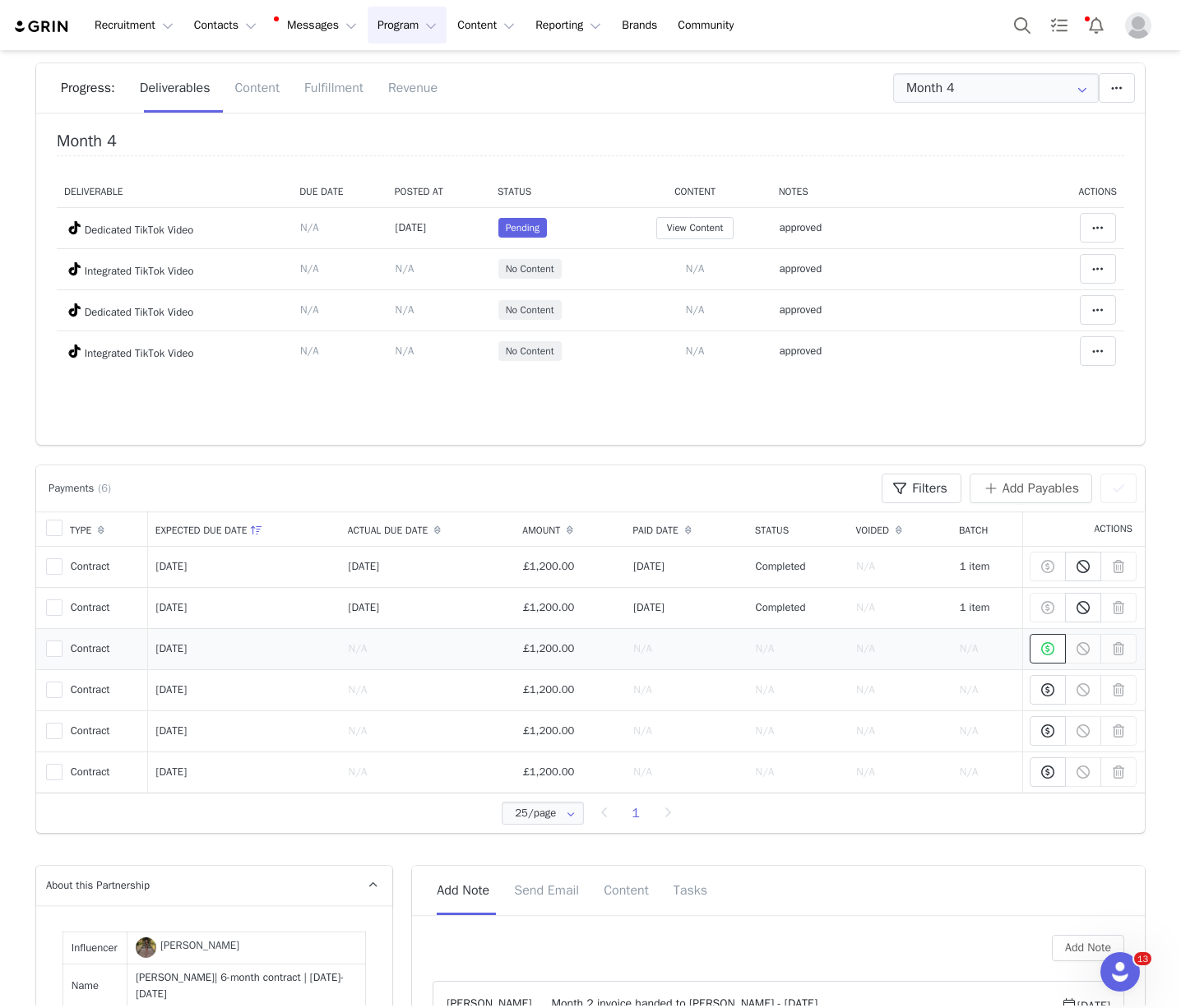 click at bounding box center [1048, 649] 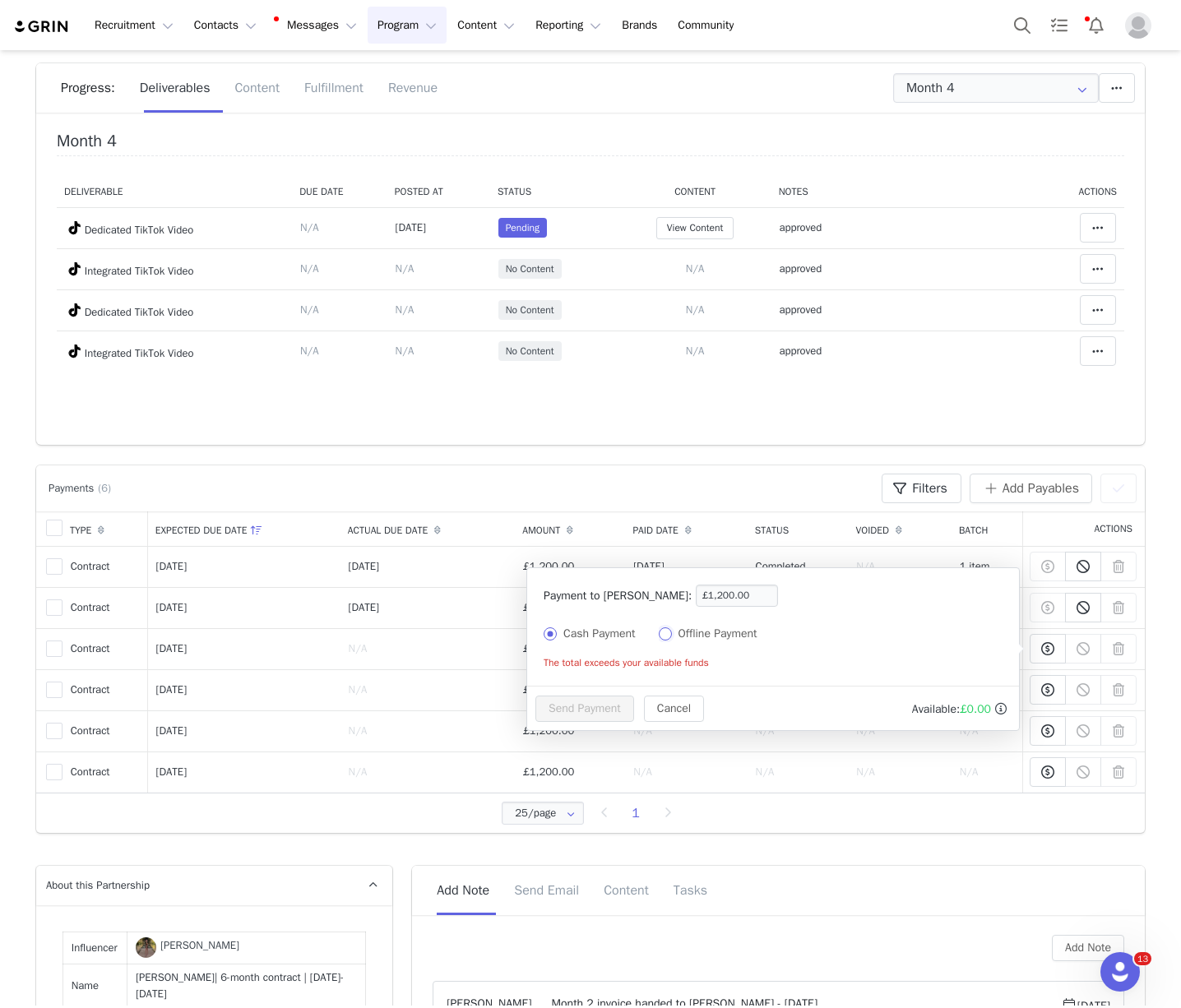 click on "Offline Payment" at bounding box center (665, 634) 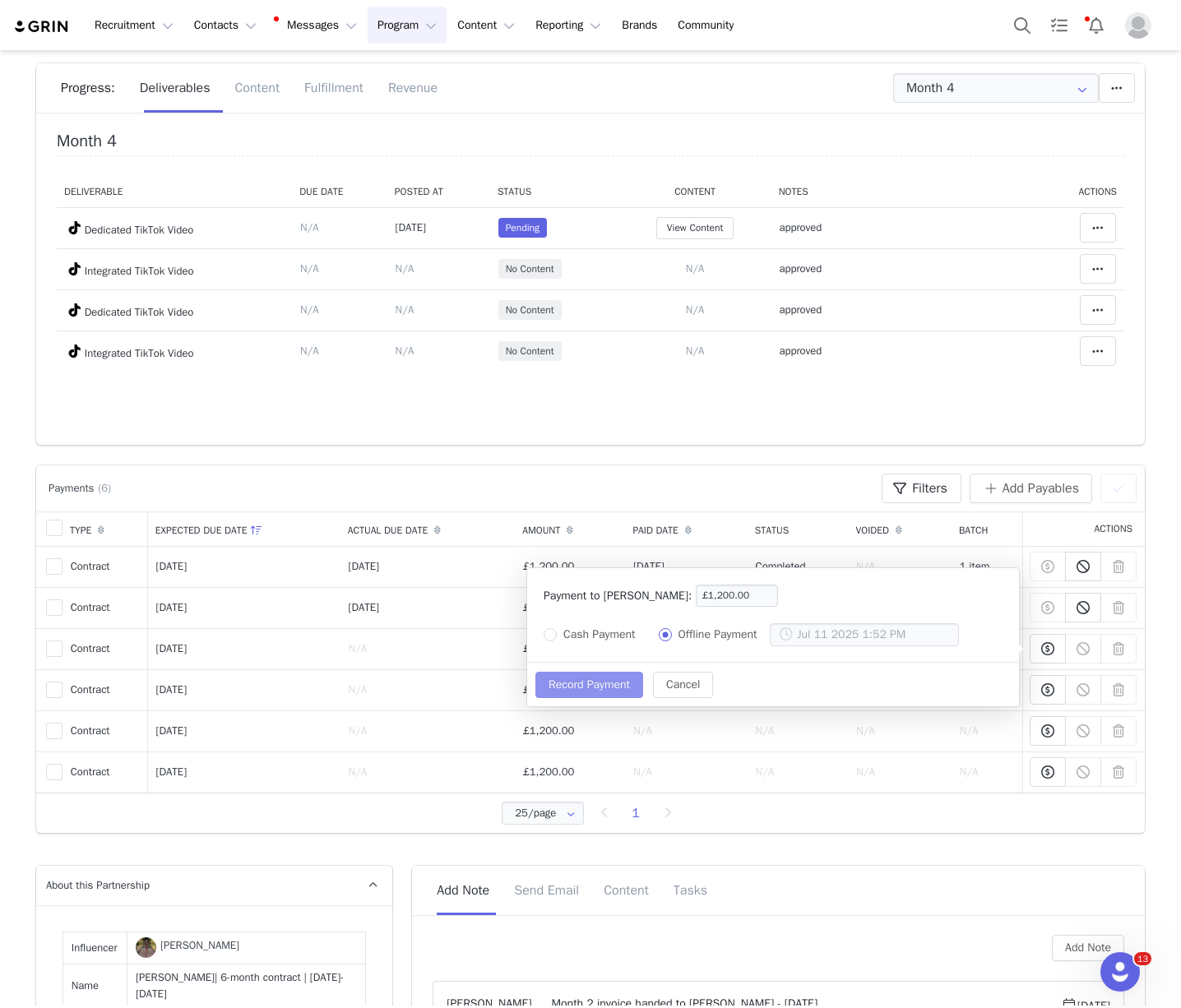 click on "Record Payment" at bounding box center [589, 685] 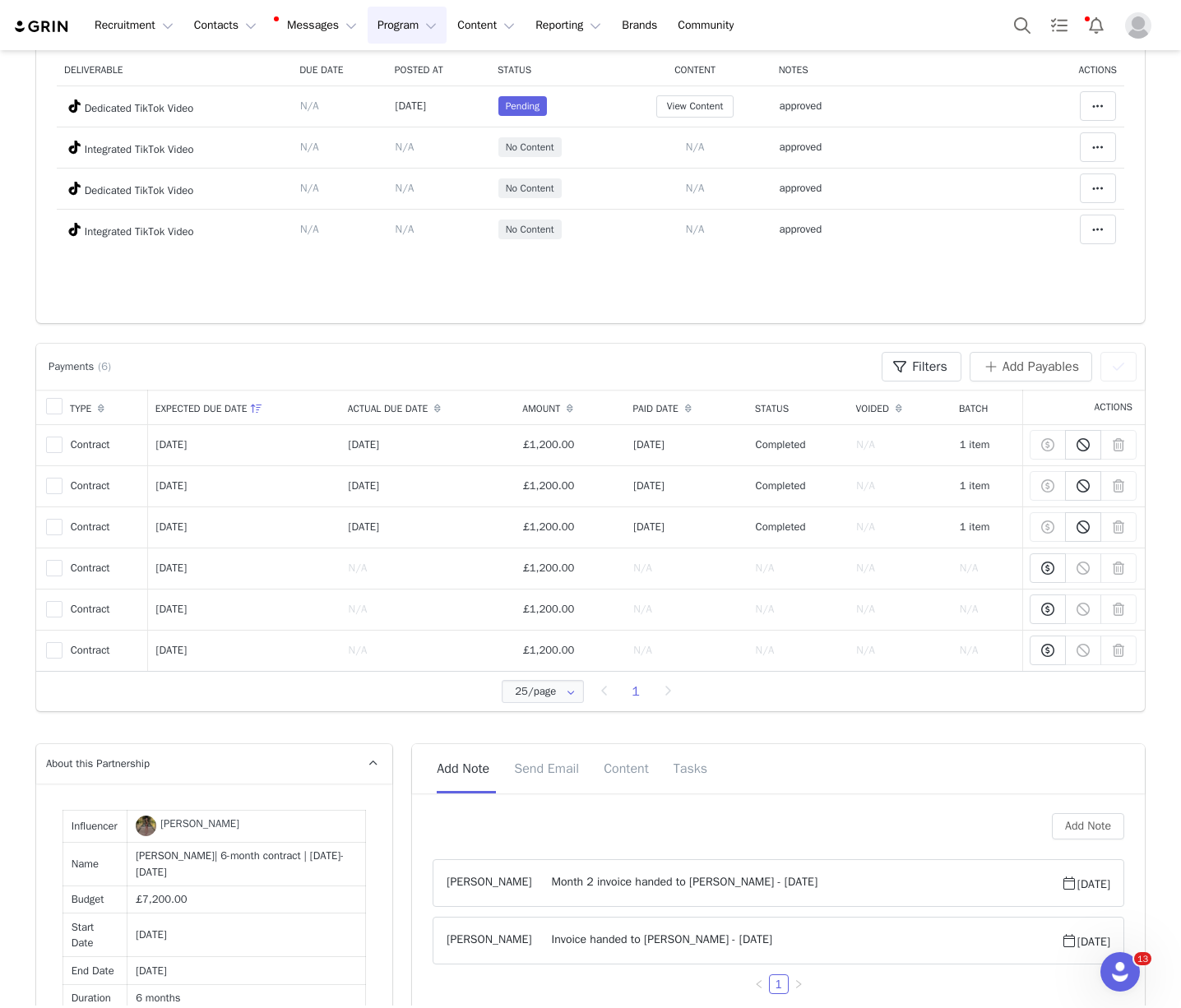 scroll, scrollTop: 424, scrollLeft: 0, axis: vertical 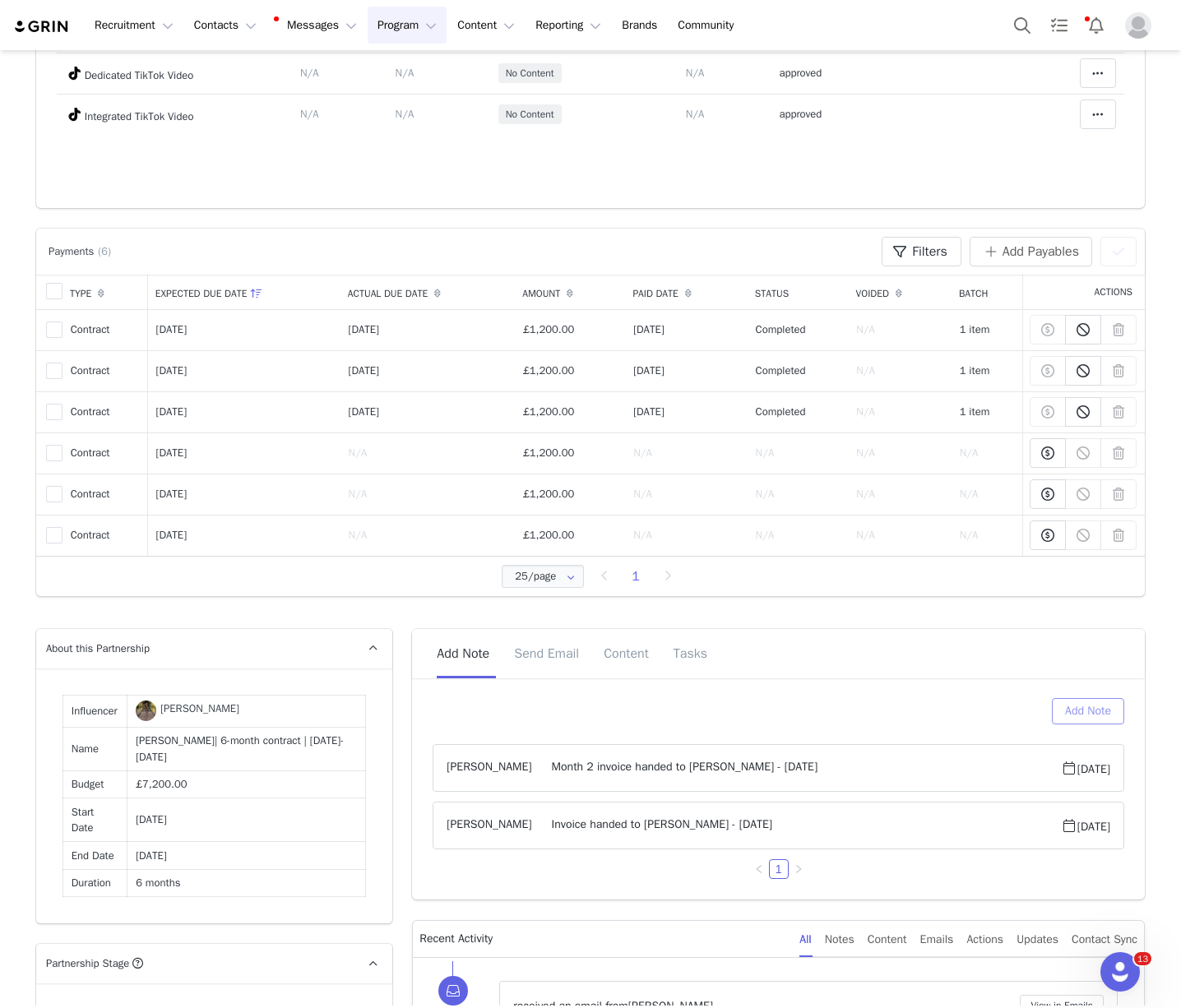 click on "Add Note" at bounding box center (1088, 711) 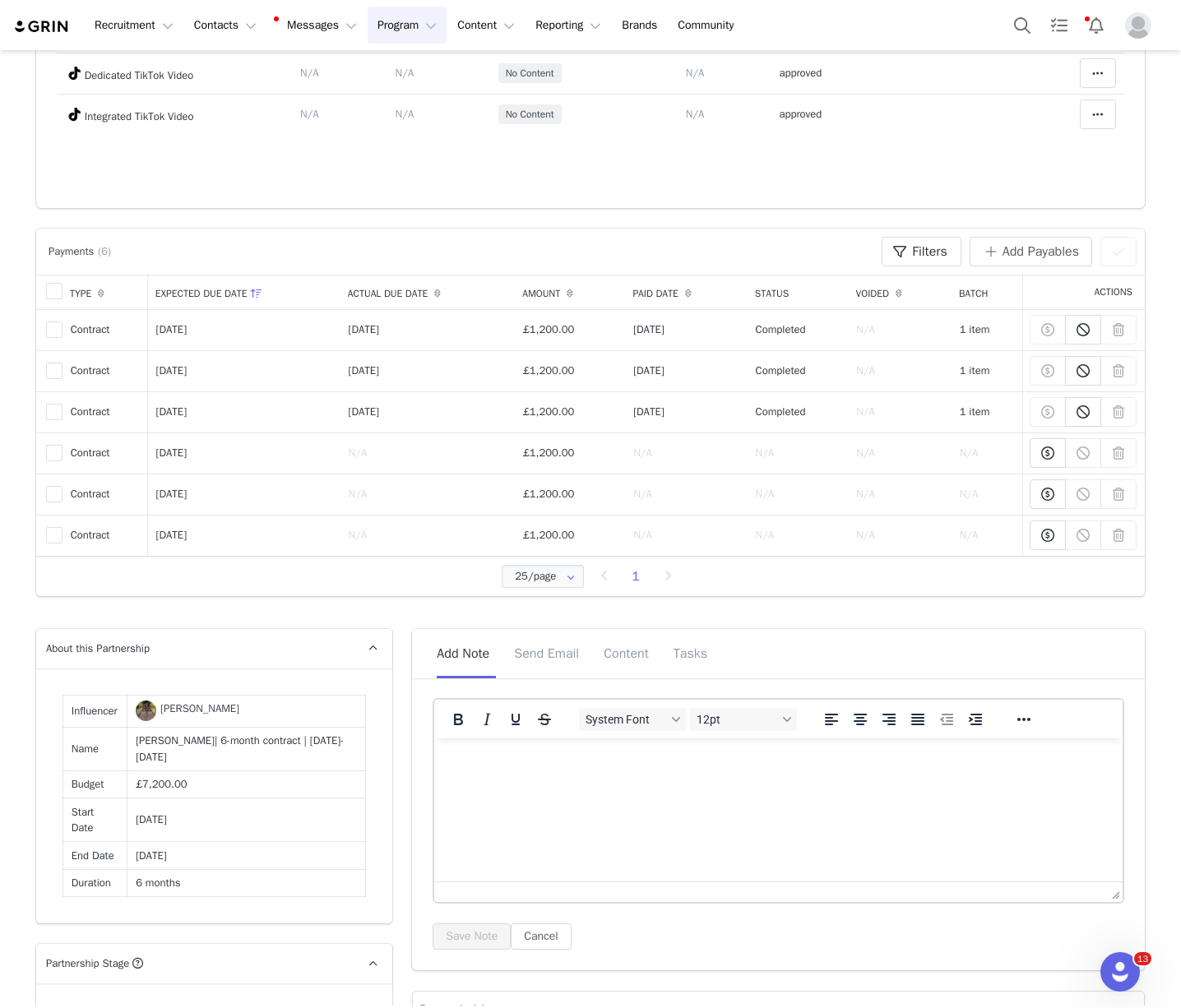scroll, scrollTop: 0, scrollLeft: 0, axis: both 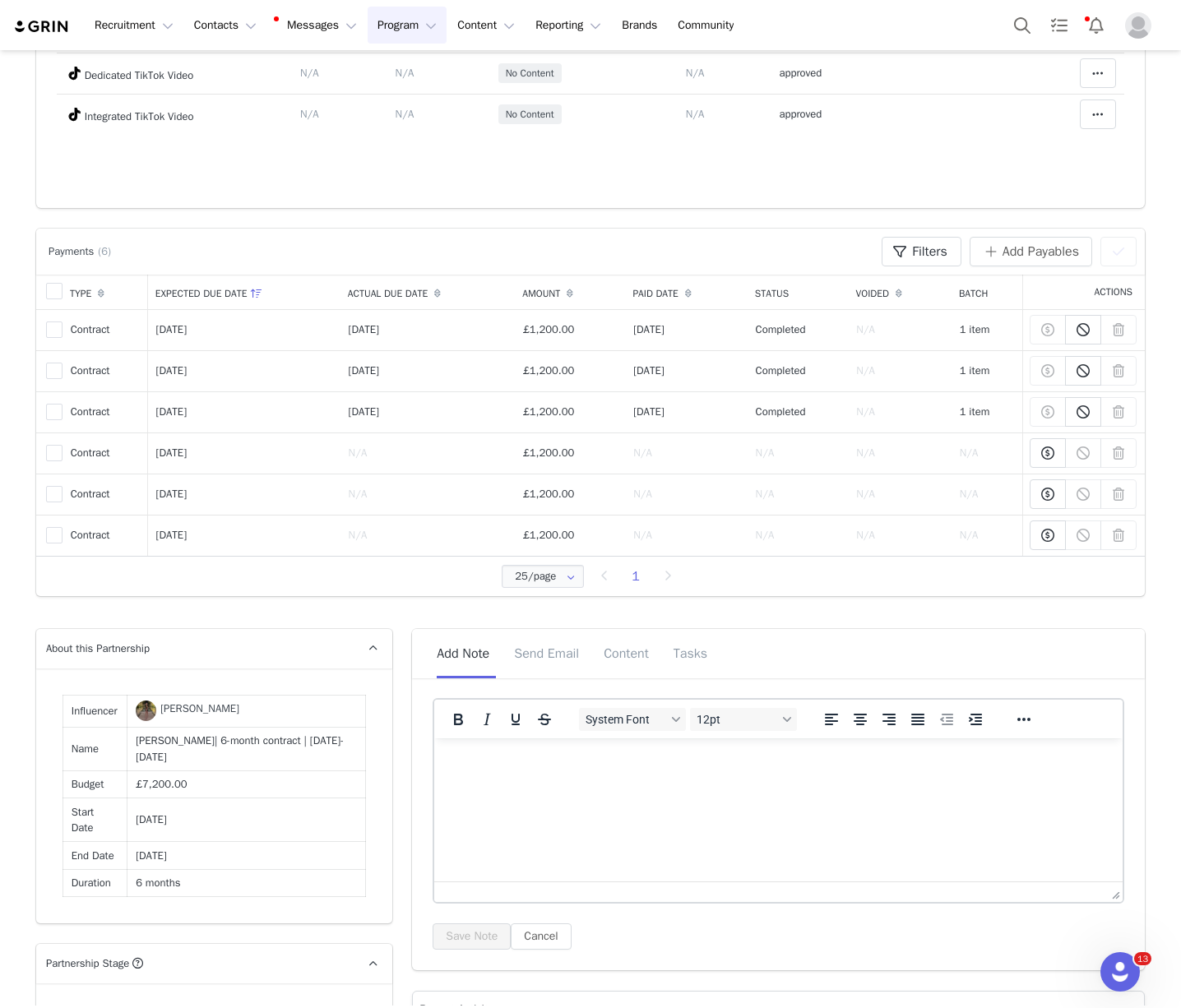 type 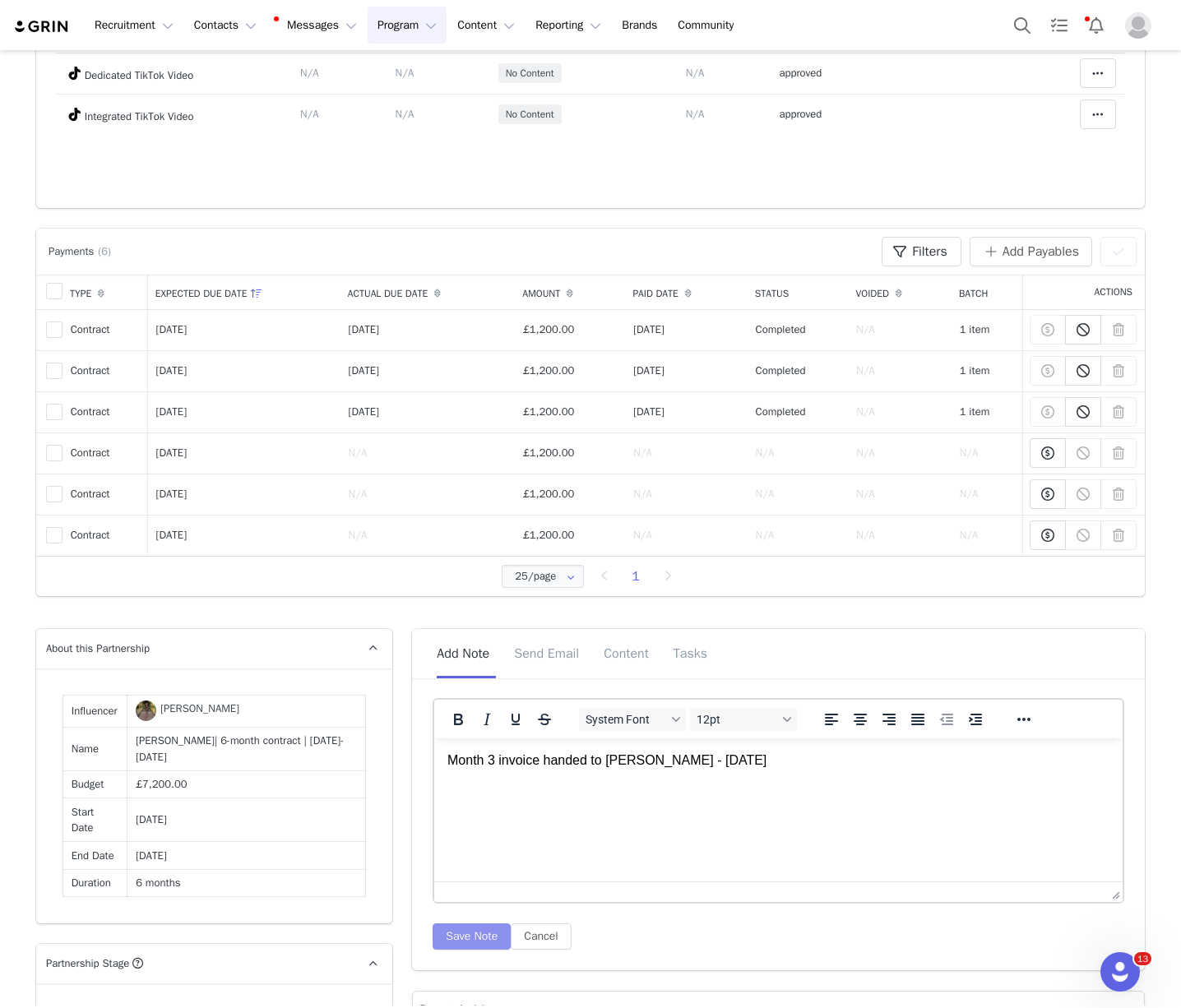 click on "Save Note" at bounding box center (471, 936) 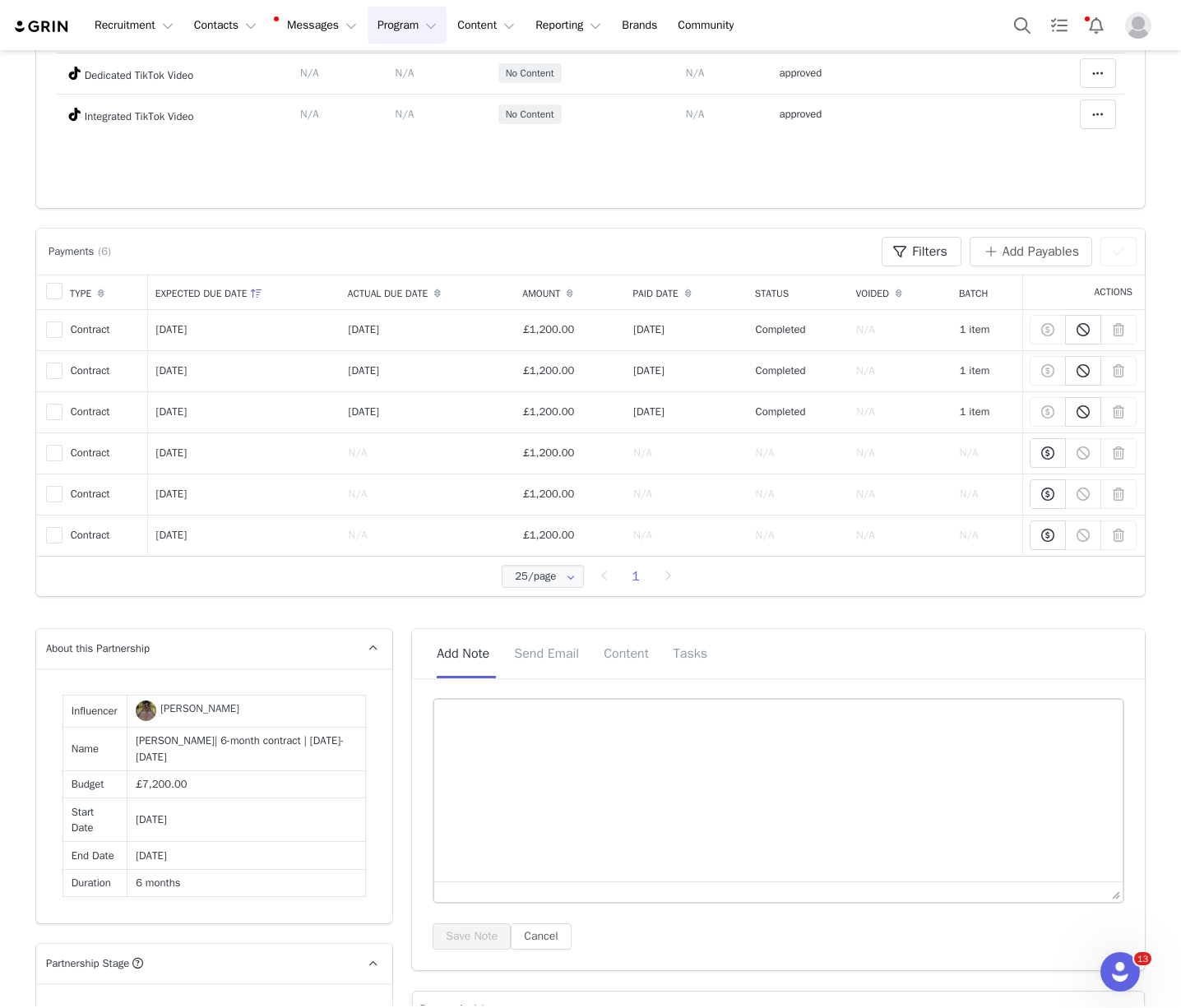 scroll, scrollTop: 451, scrollLeft: 0, axis: vertical 